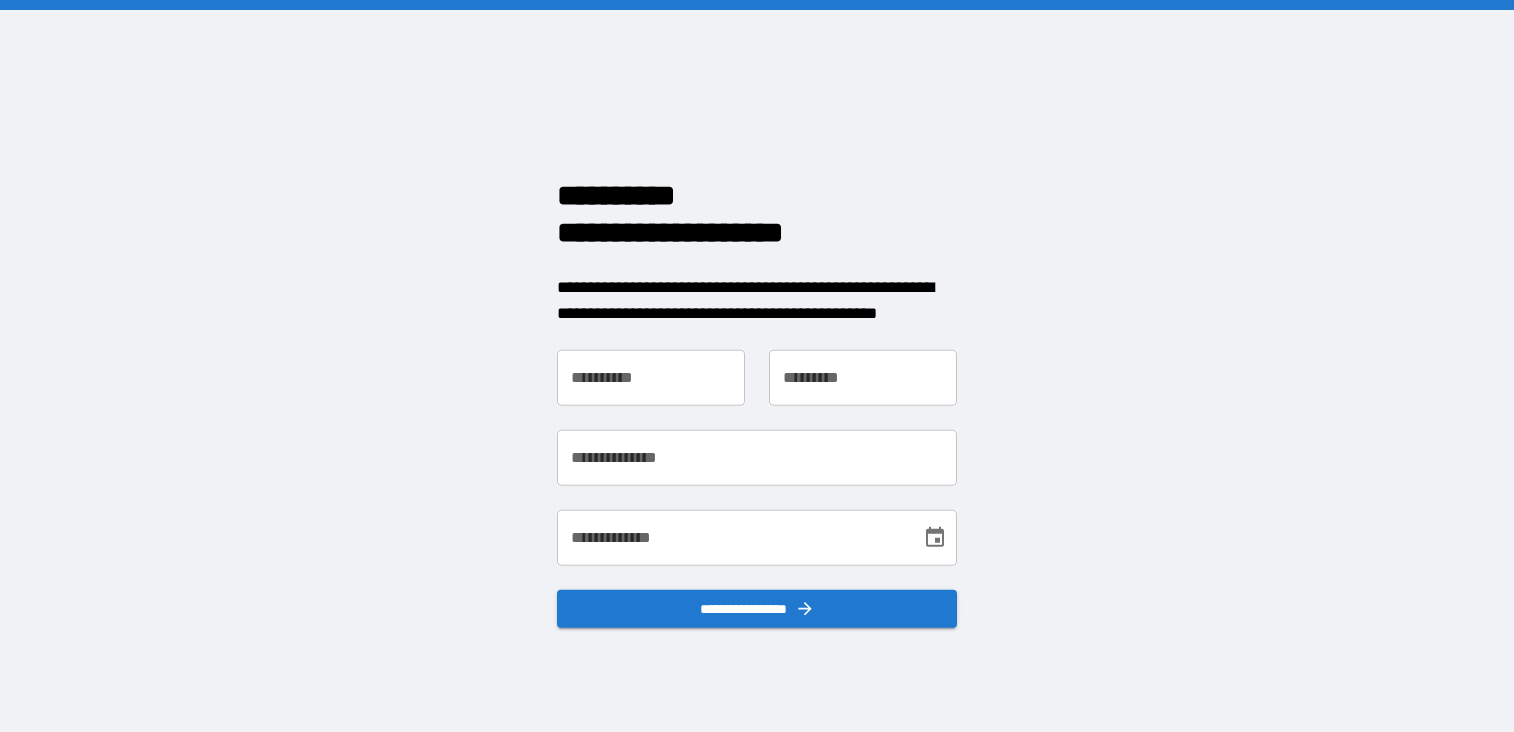 scroll, scrollTop: 0, scrollLeft: 0, axis: both 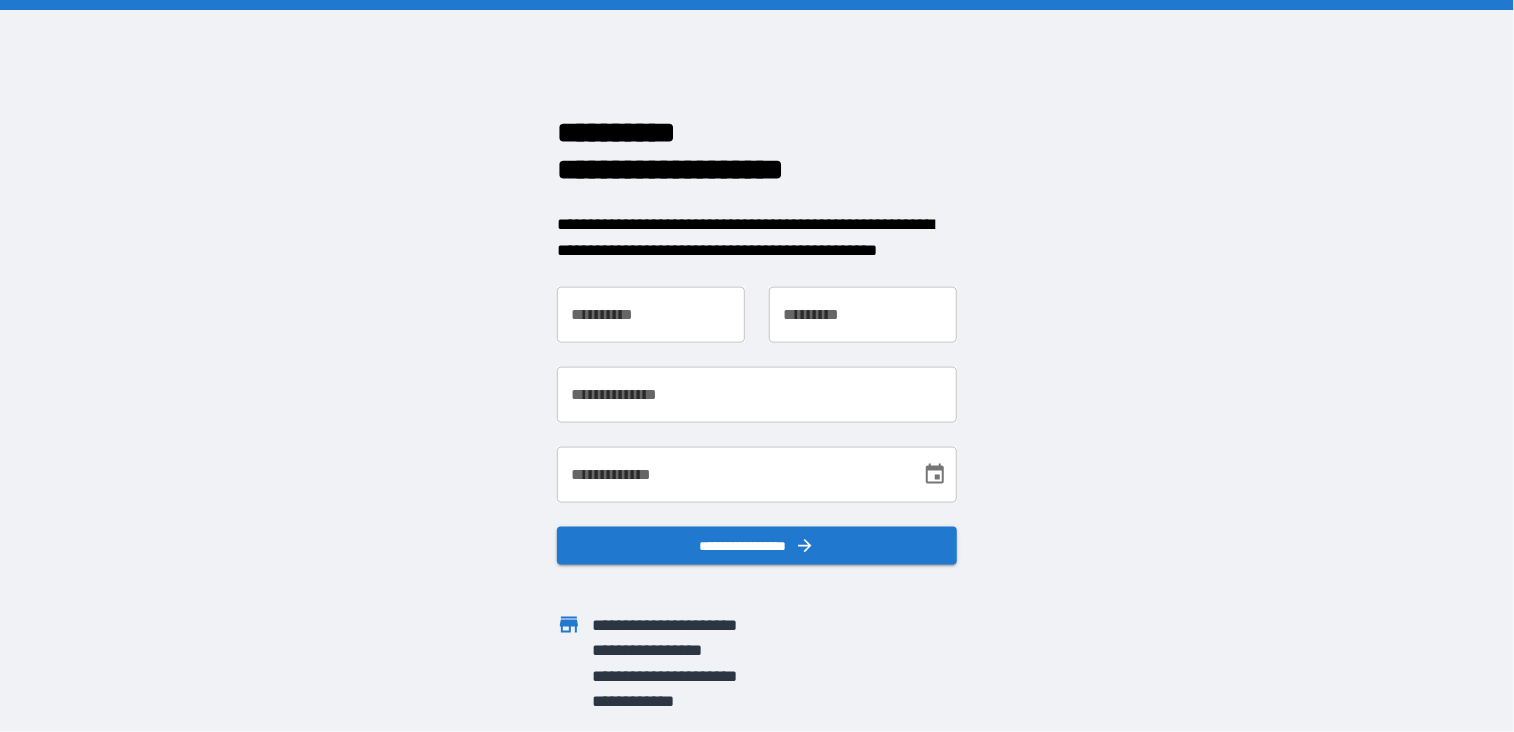 click on "**********" at bounding box center [651, 315] 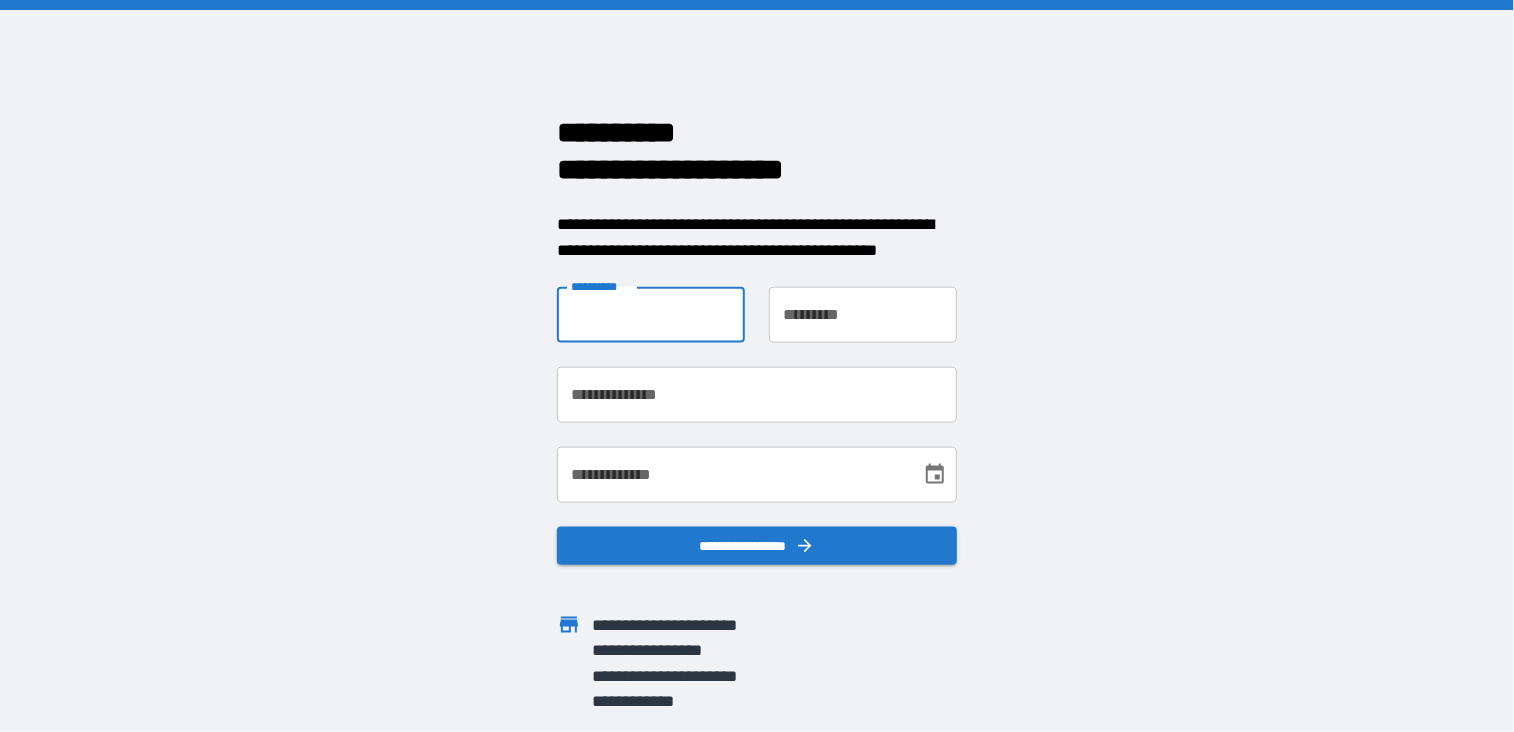 type on "****" 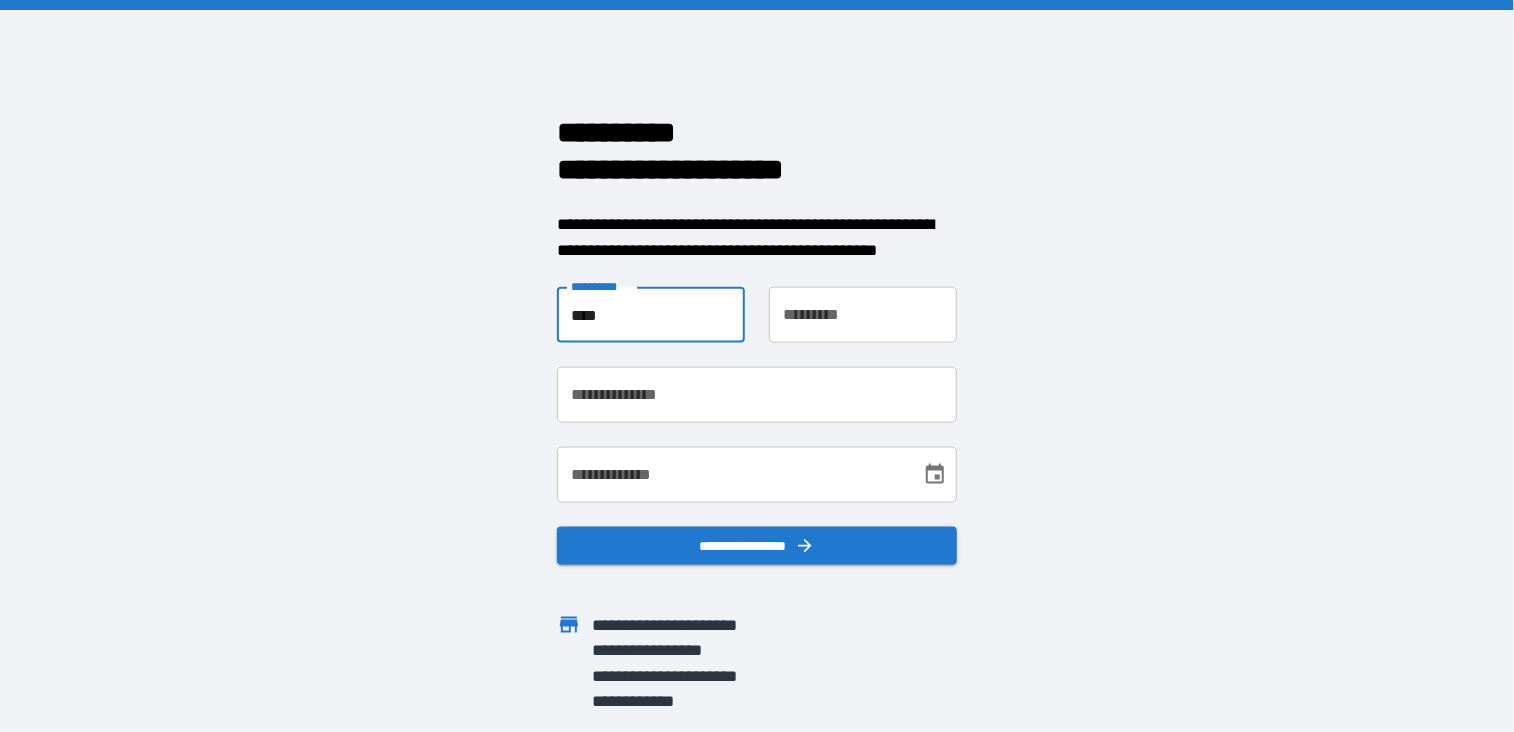 type on "**********" 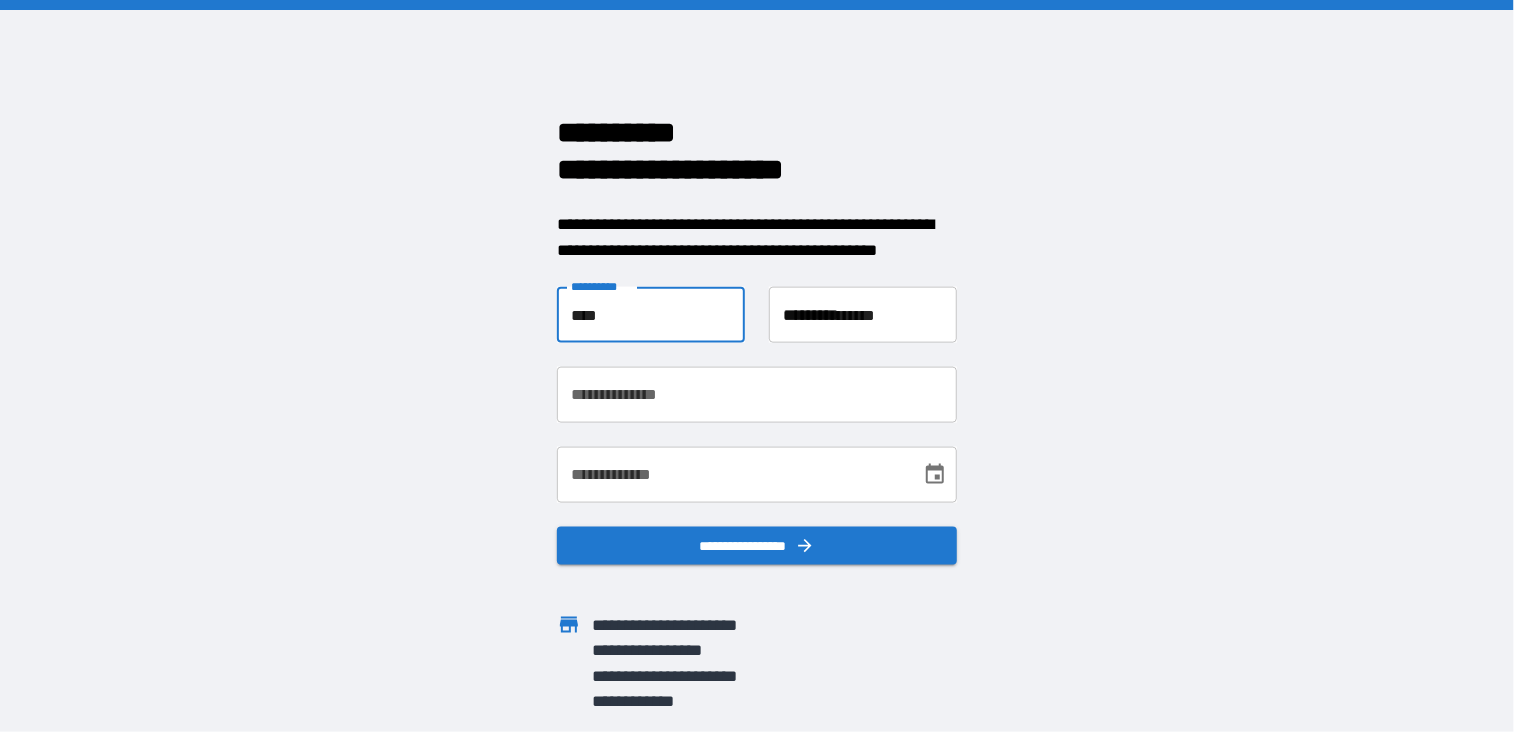 type on "**********" 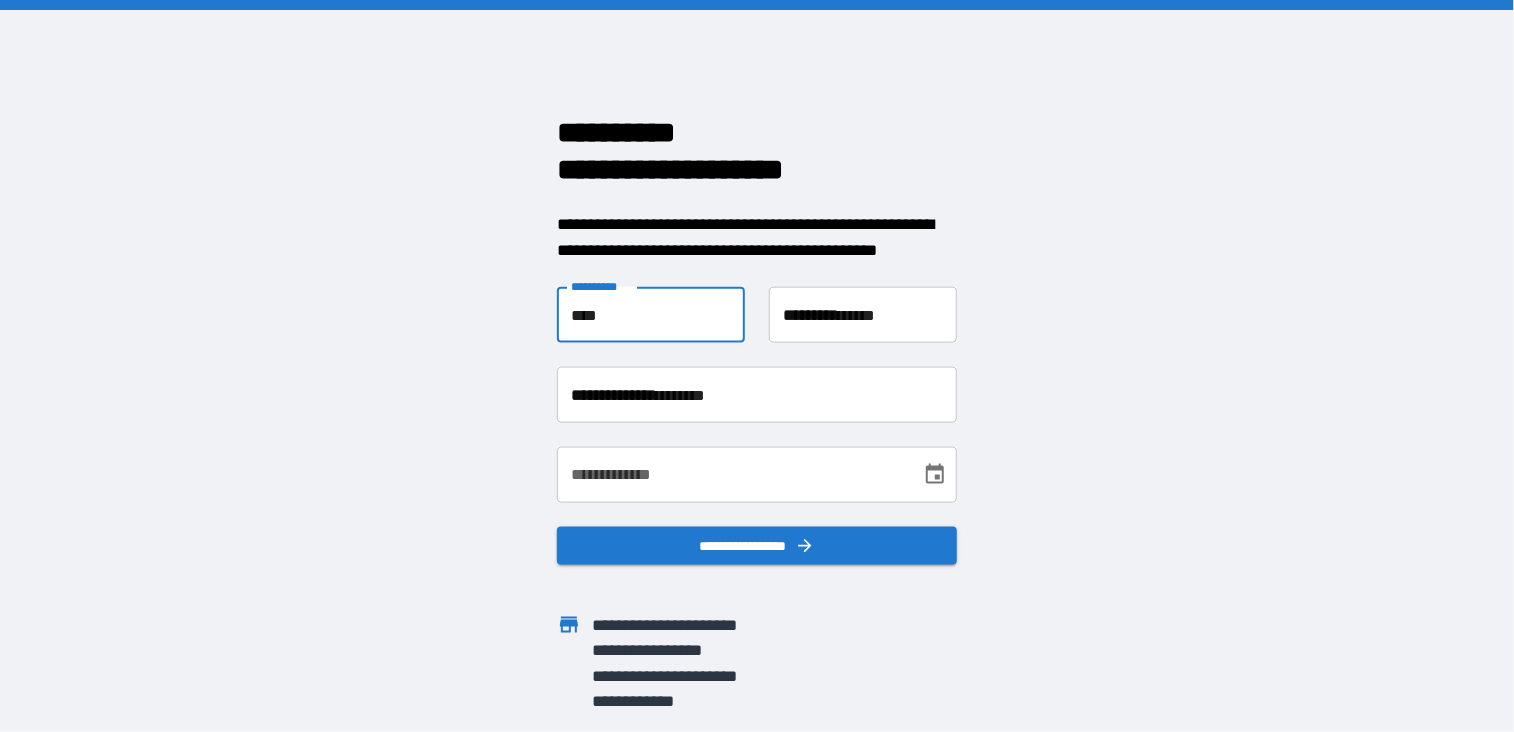 type on "**********" 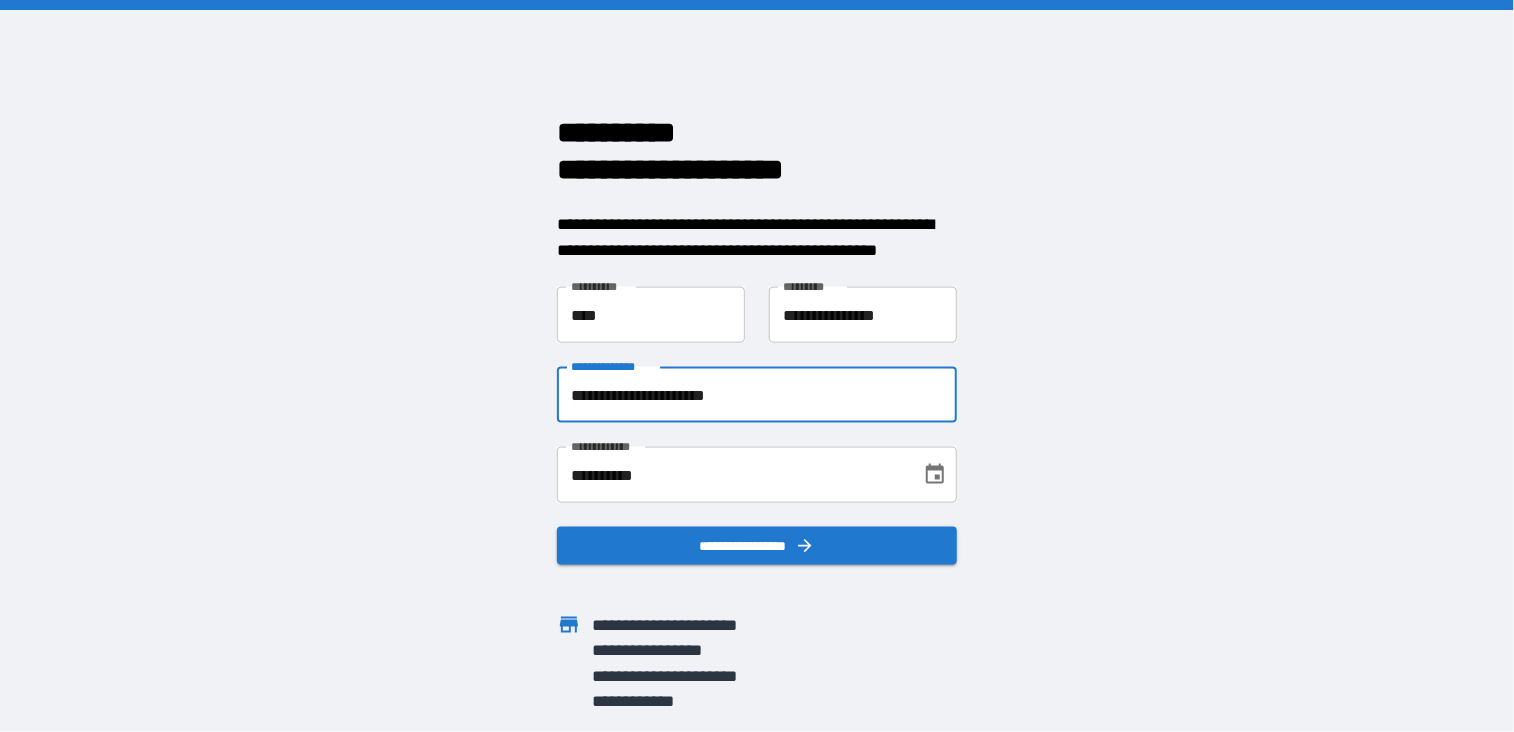 drag, startPoint x: 784, startPoint y: 399, endPoint x: 498, endPoint y: 392, distance: 286.08566 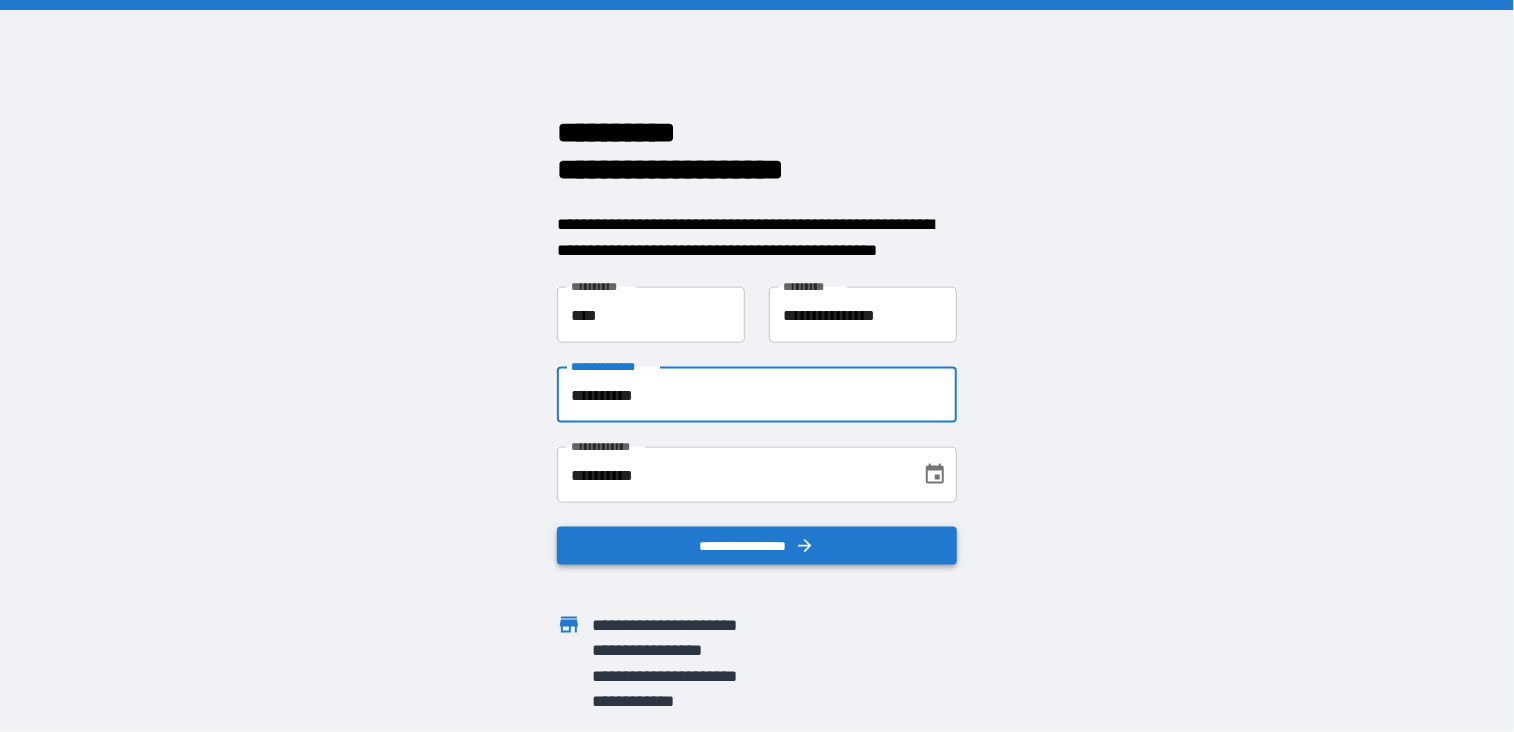 type on "**********" 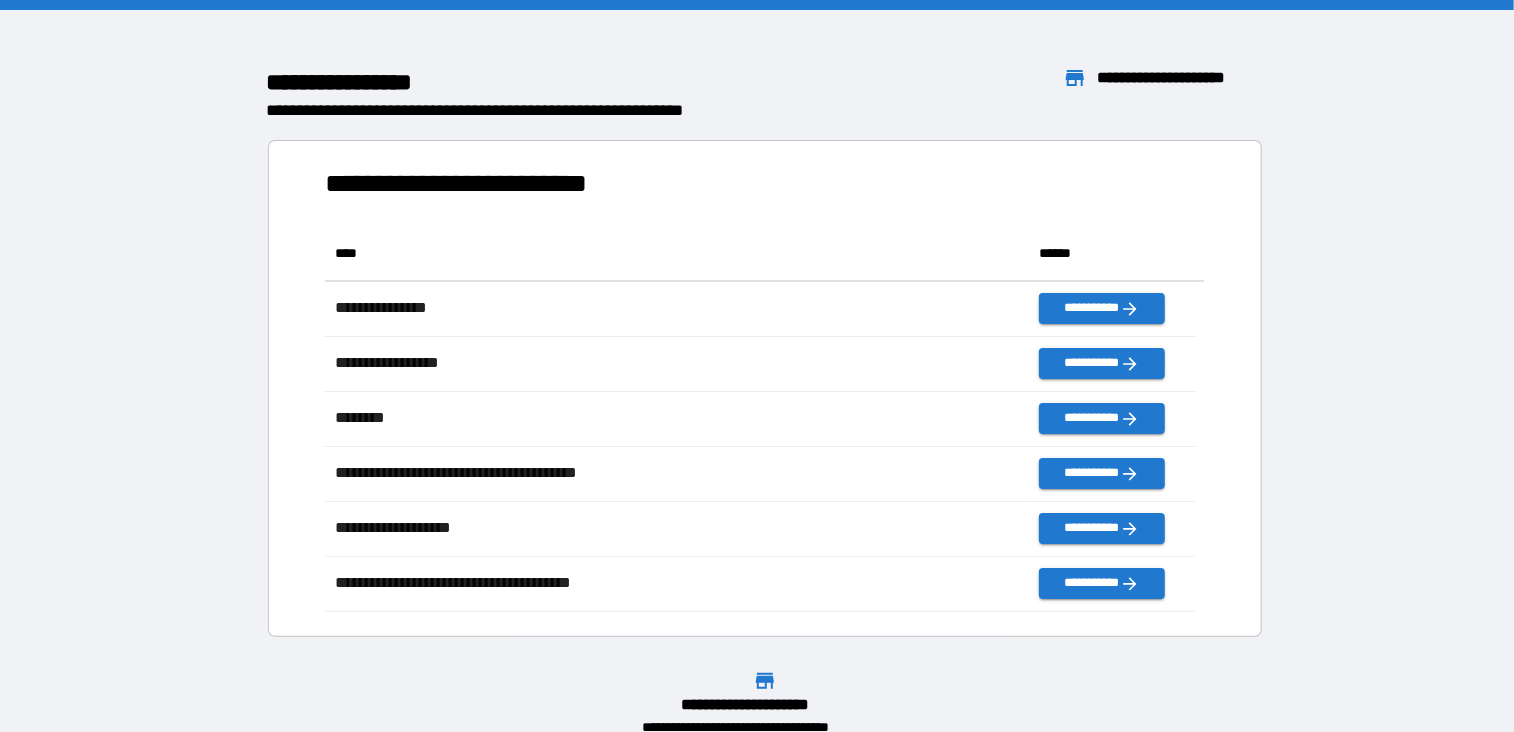 scroll, scrollTop: 16, scrollLeft: 16, axis: both 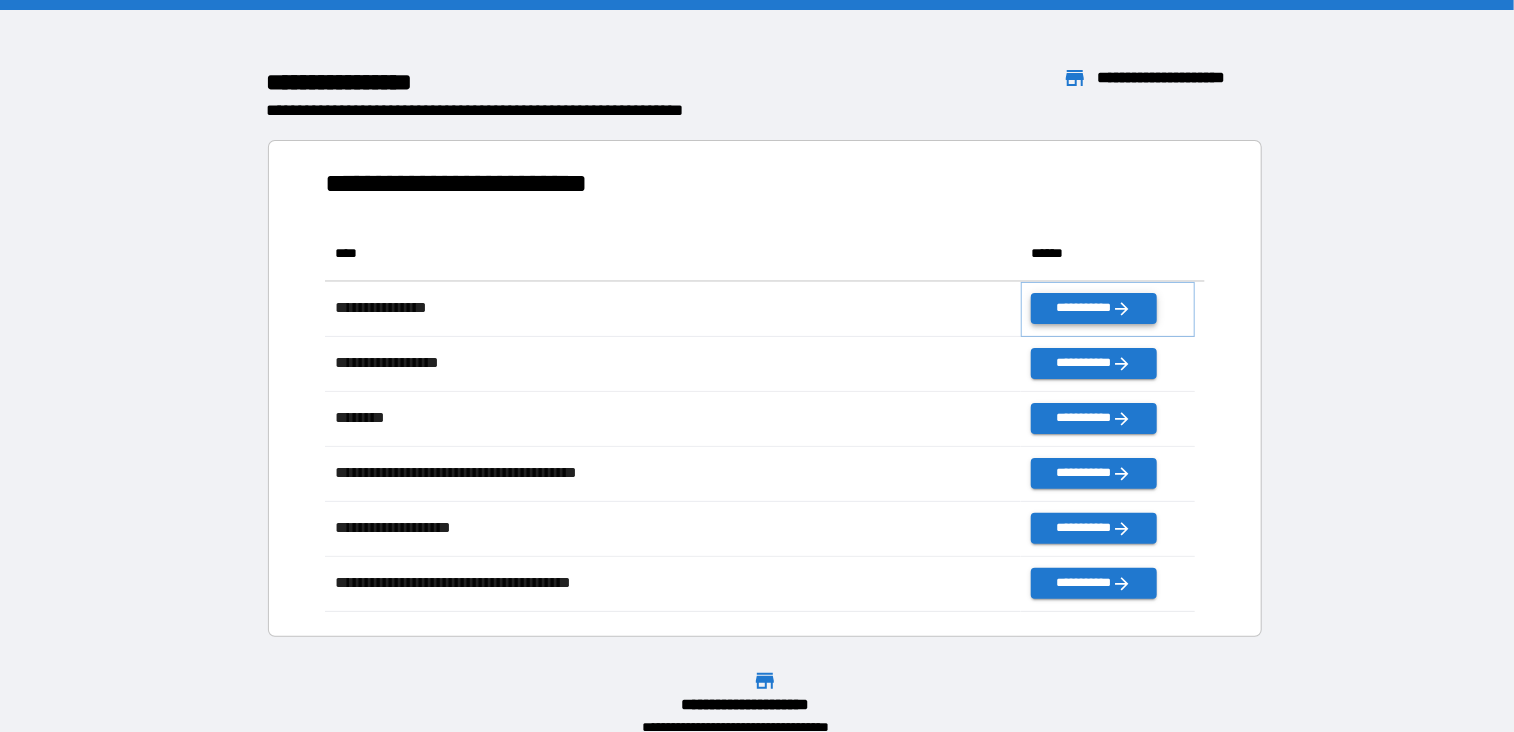 click on "**********" at bounding box center (1093, 308) 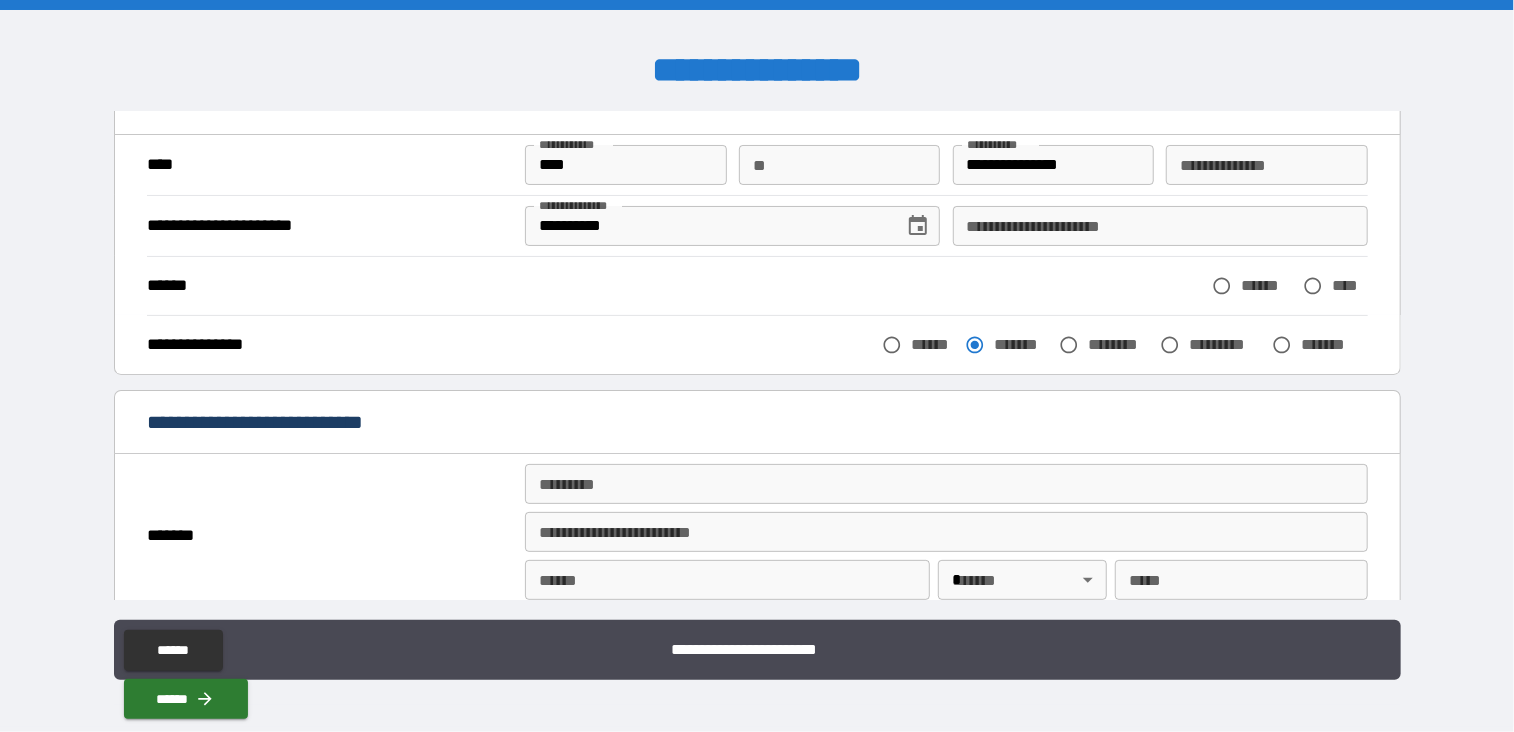 scroll, scrollTop: 119, scrollLeft: 0, axis: vertical 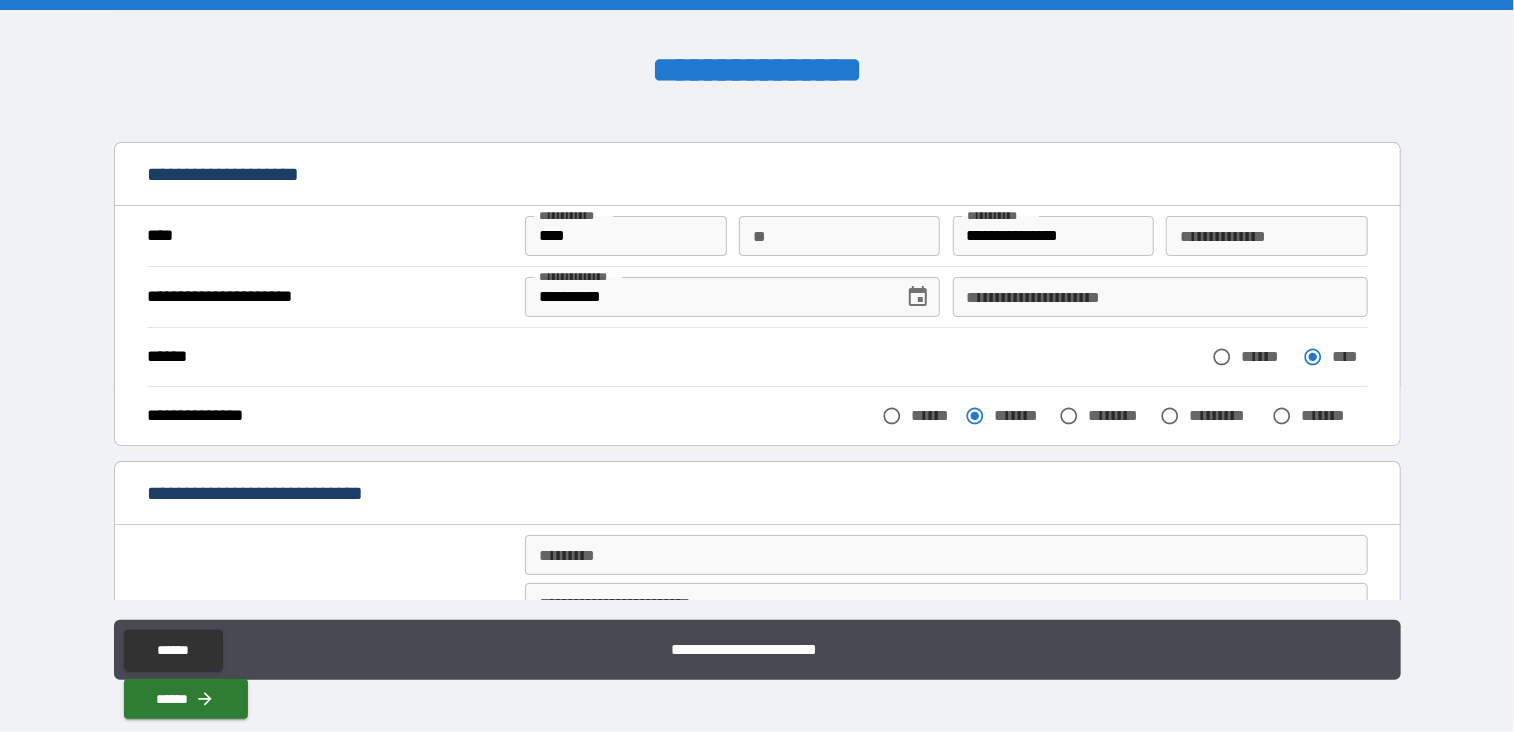 click on "**********" at bounding box center [757, 416] 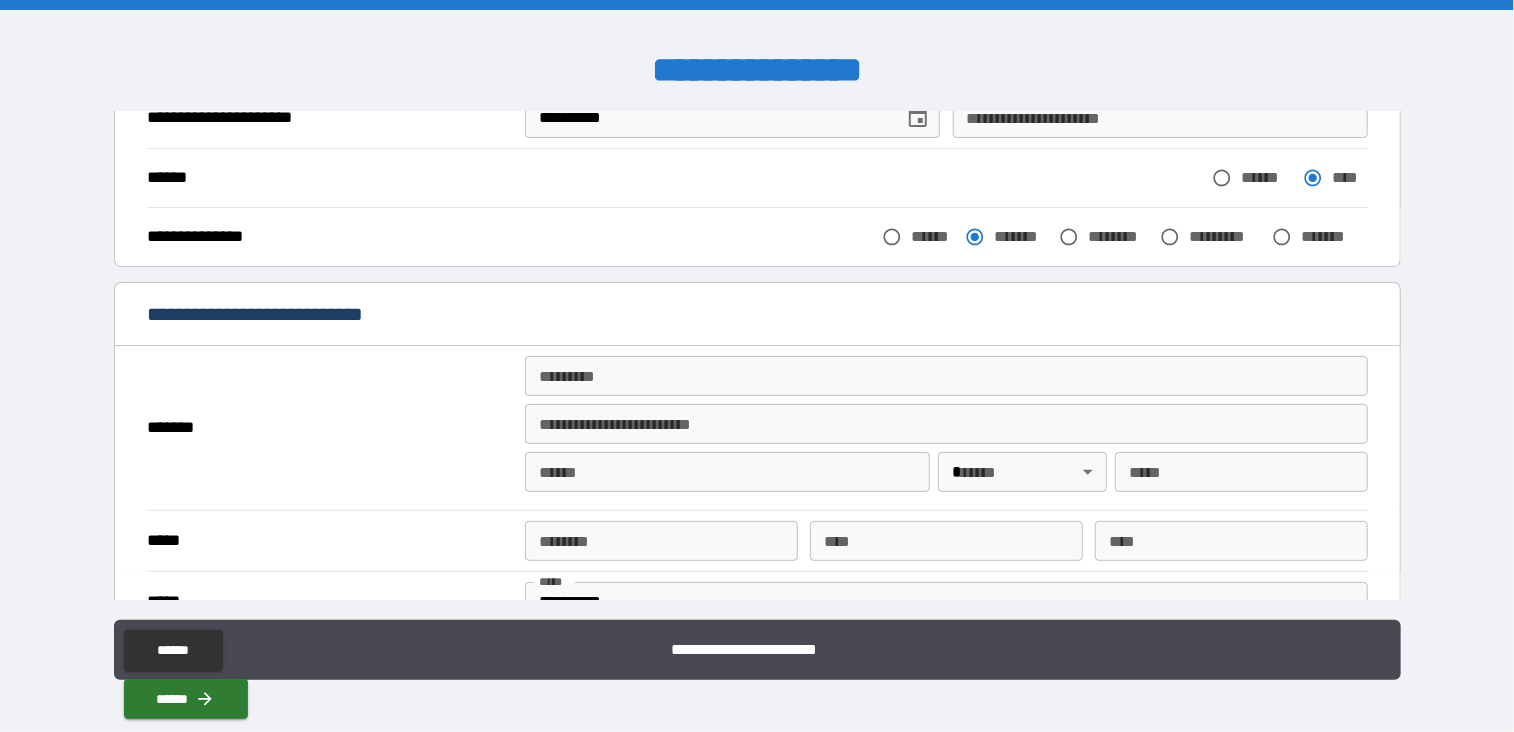 scroll, scrollTop: 227, scrollLeft: 0, axis: vertical 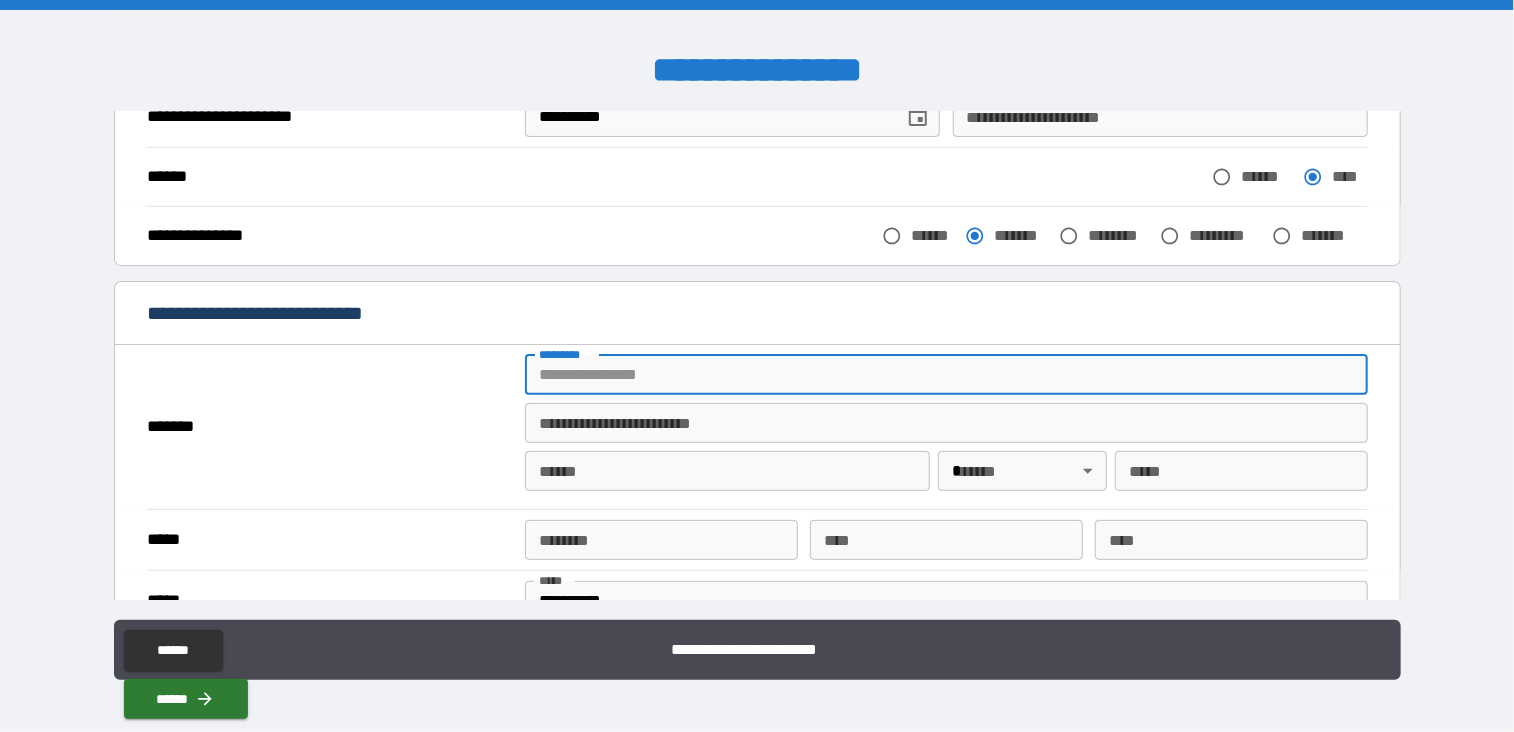 click on "*******   *" at bounding box center (946, 375) 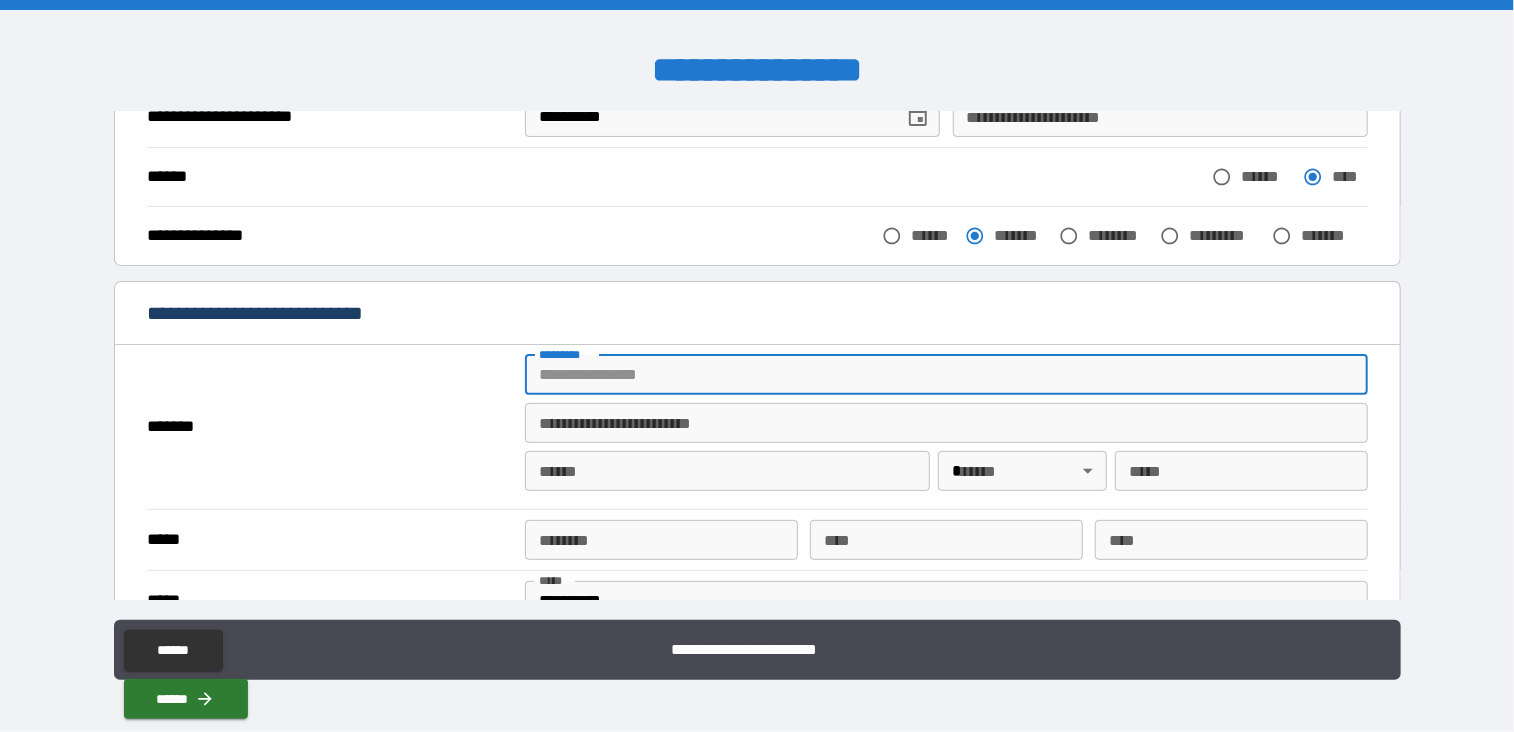 type on "**********" 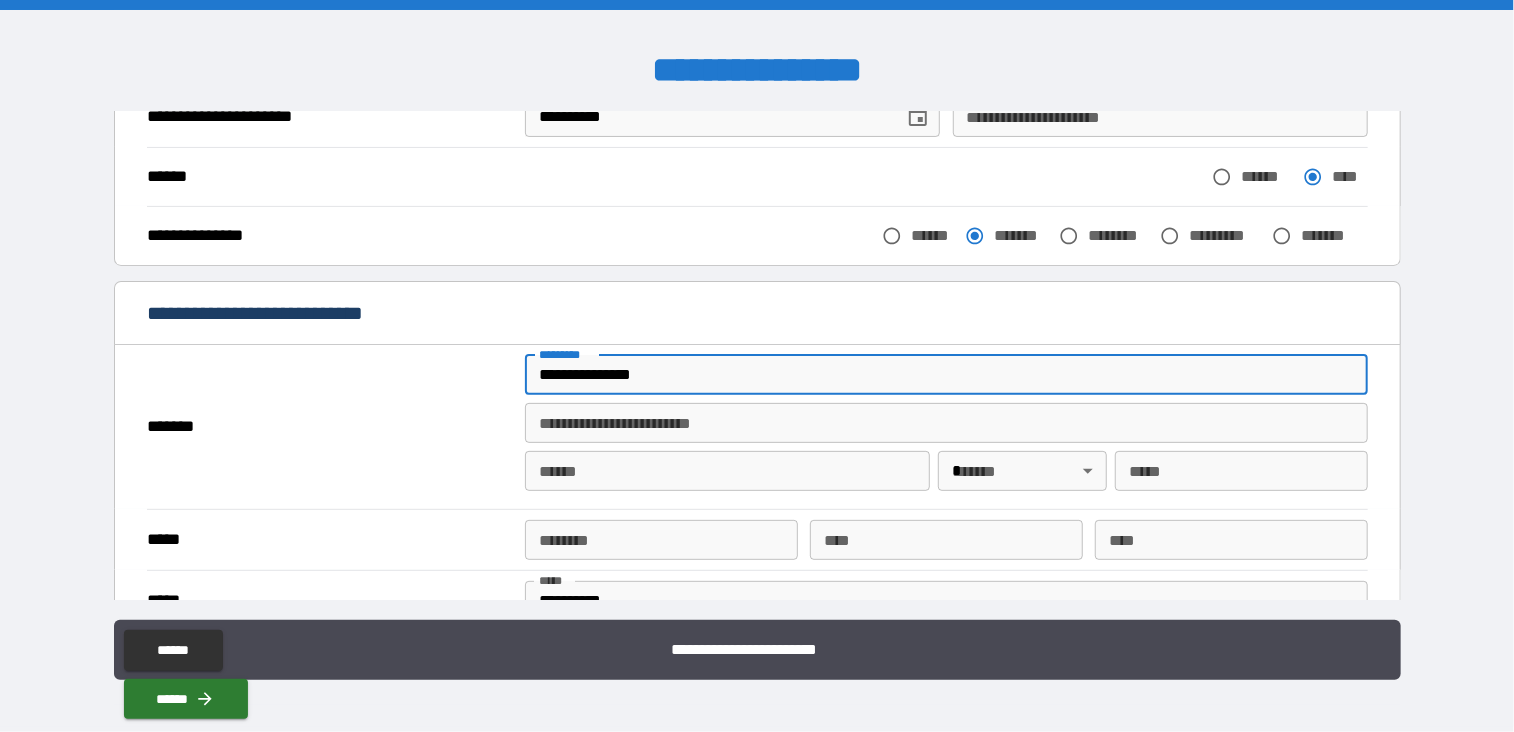 type on "********" 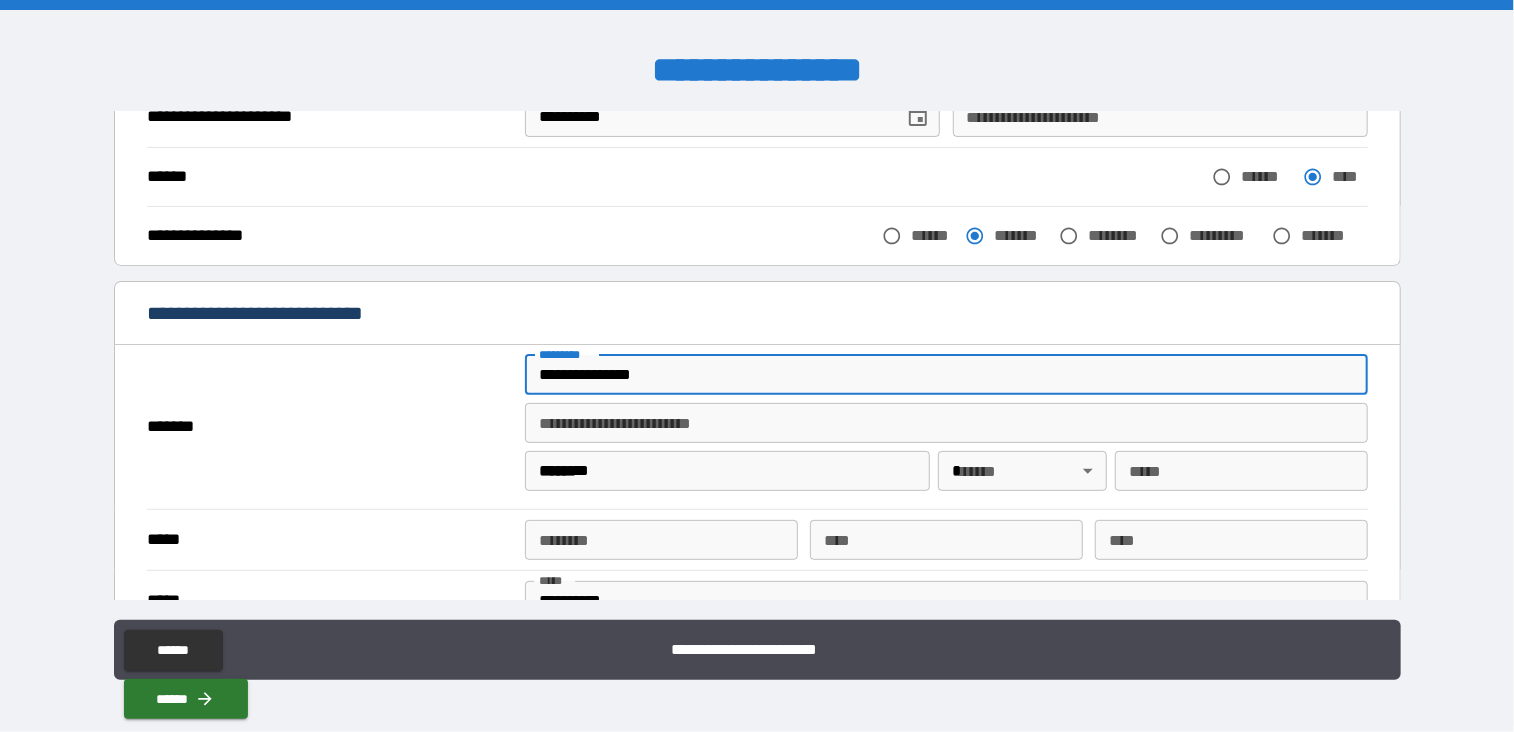 type on "**" 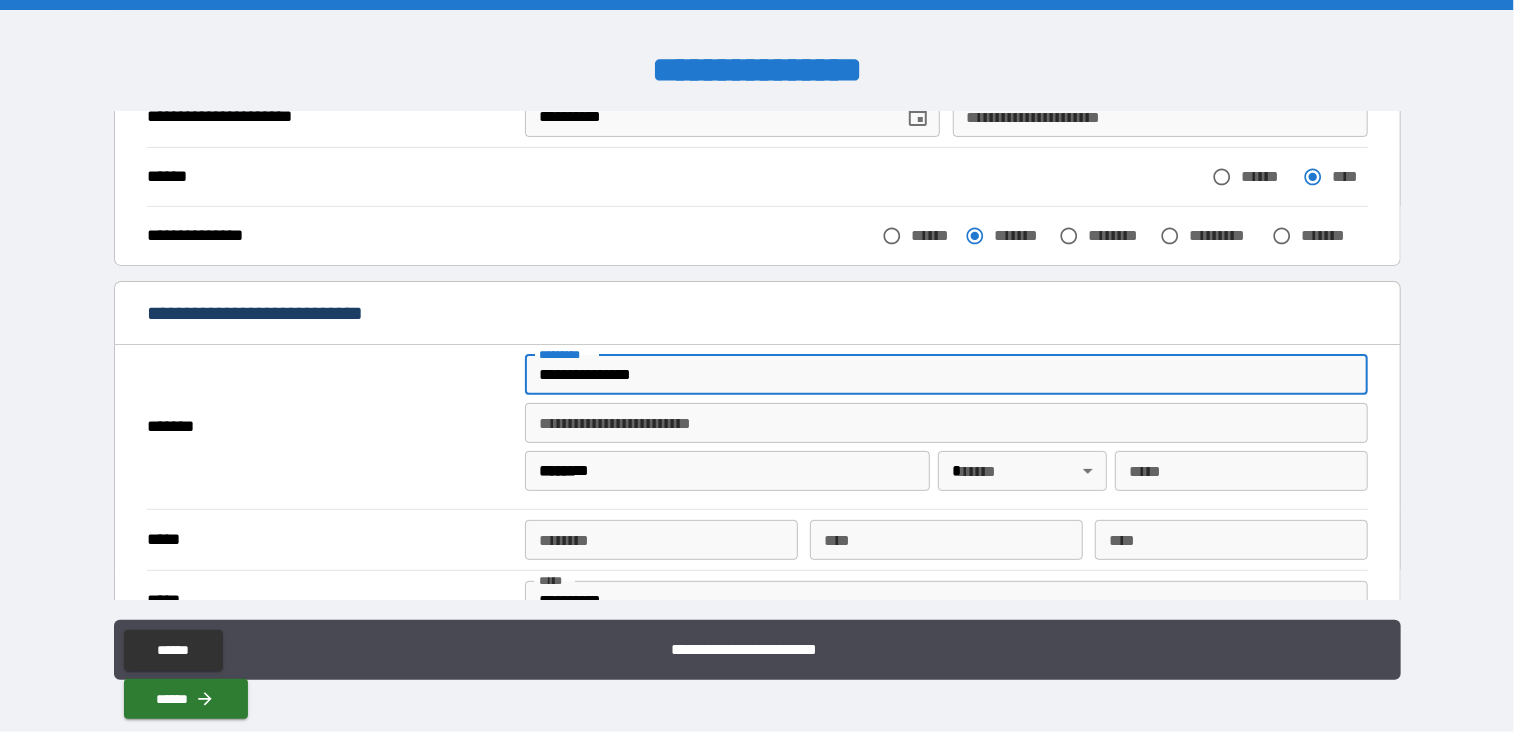type on "*****" 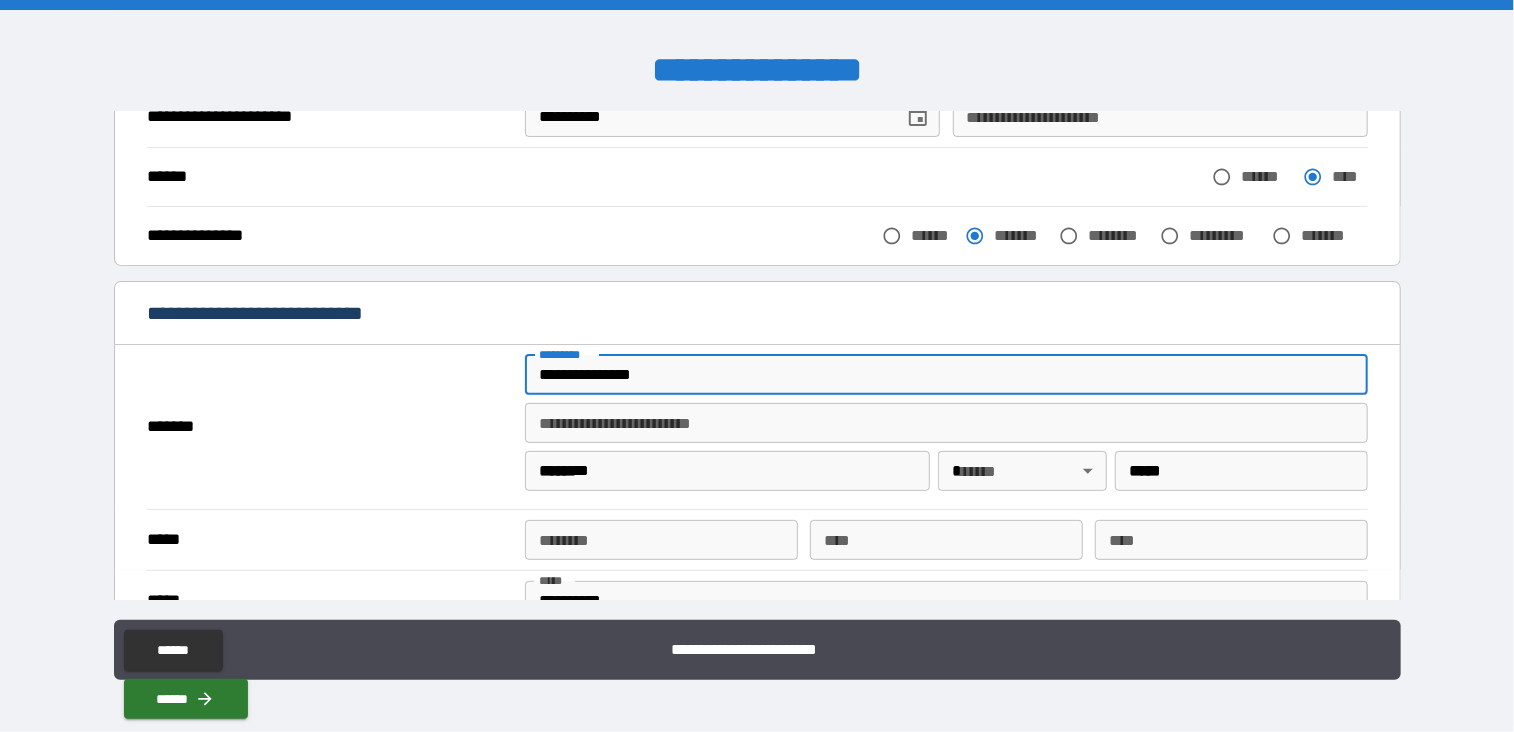 type on "**********" 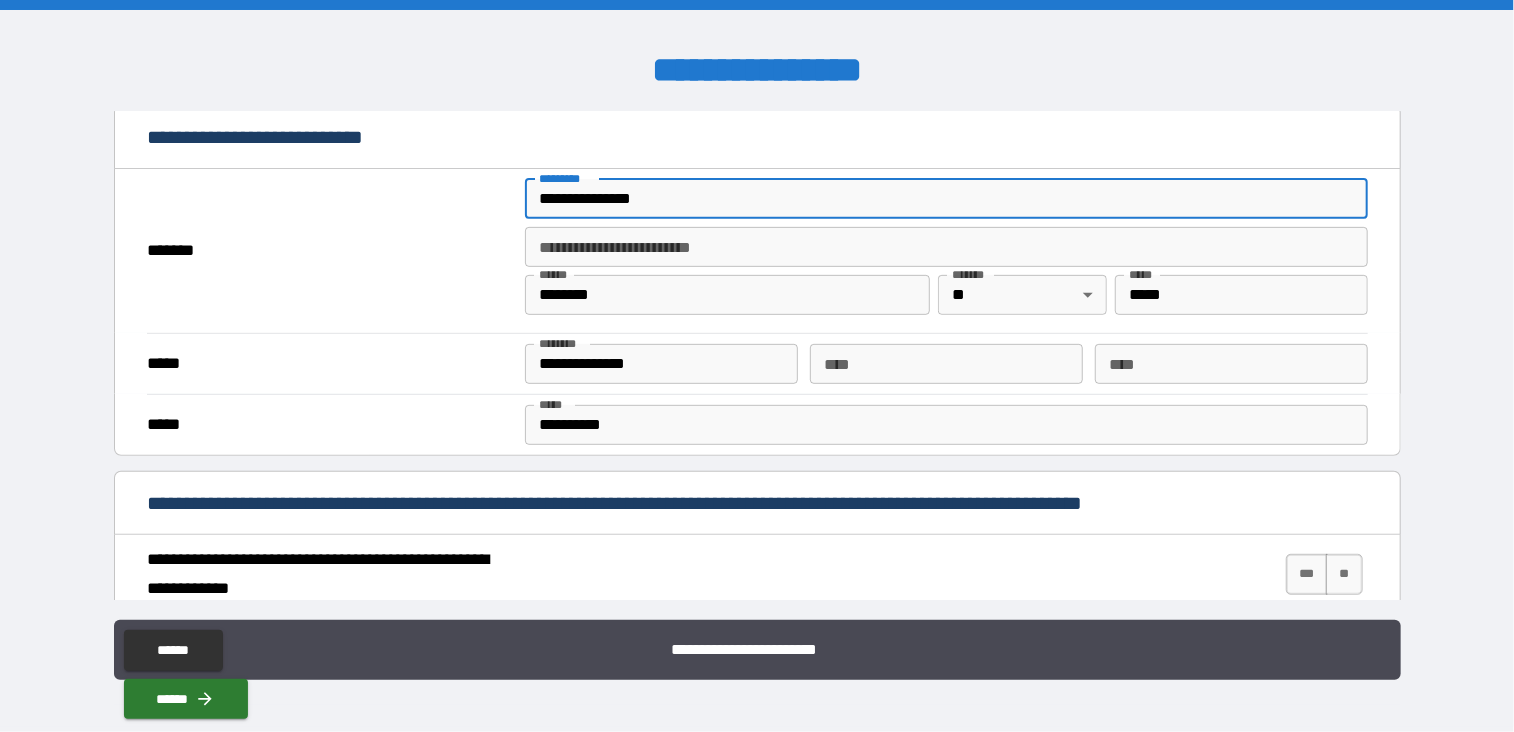 scroll, scrollTop: 404, scrollLeft: 0, axis: vertical 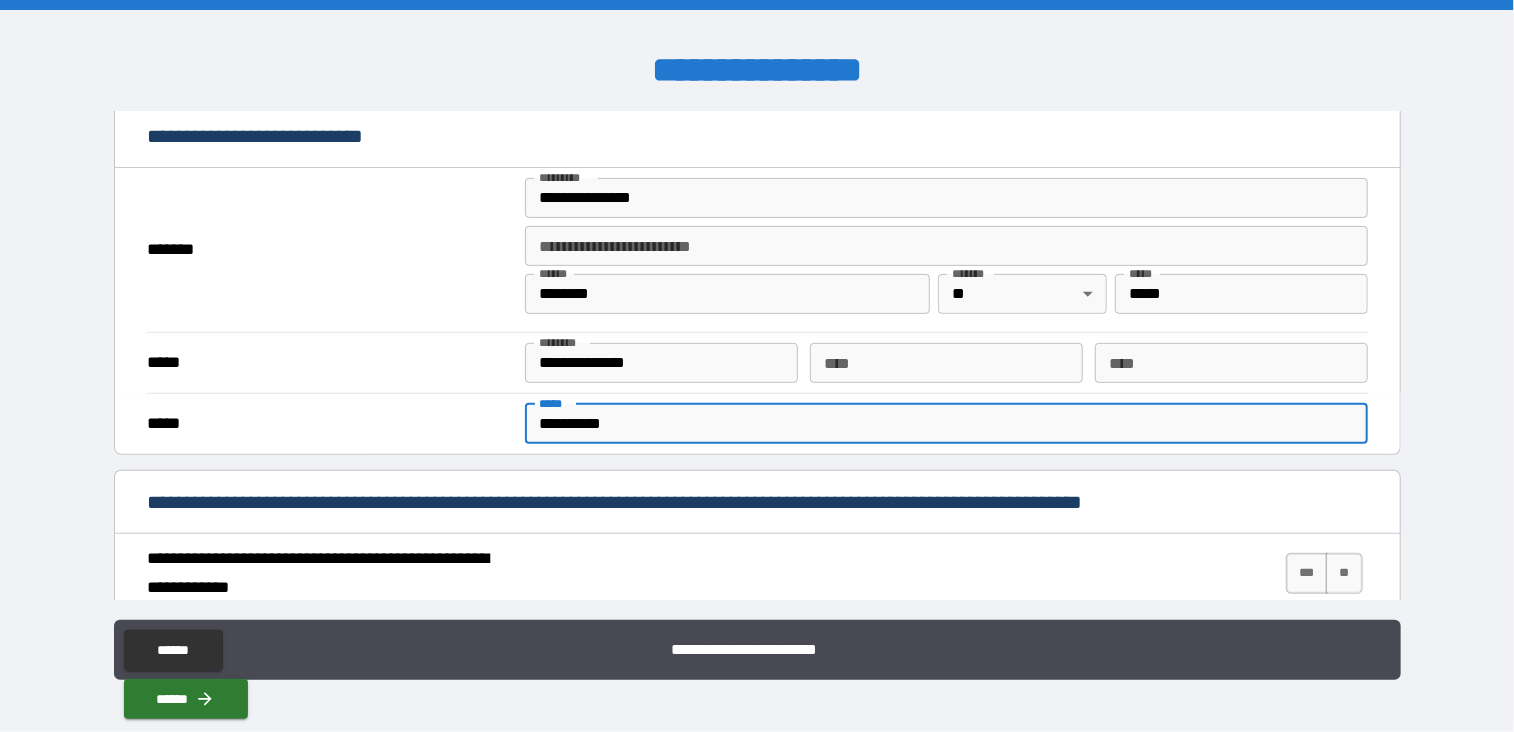 drag, startPoint x: 652, startPoint y: 426, endPoint x: 485, endPoint y: 425, distance: 167.00299 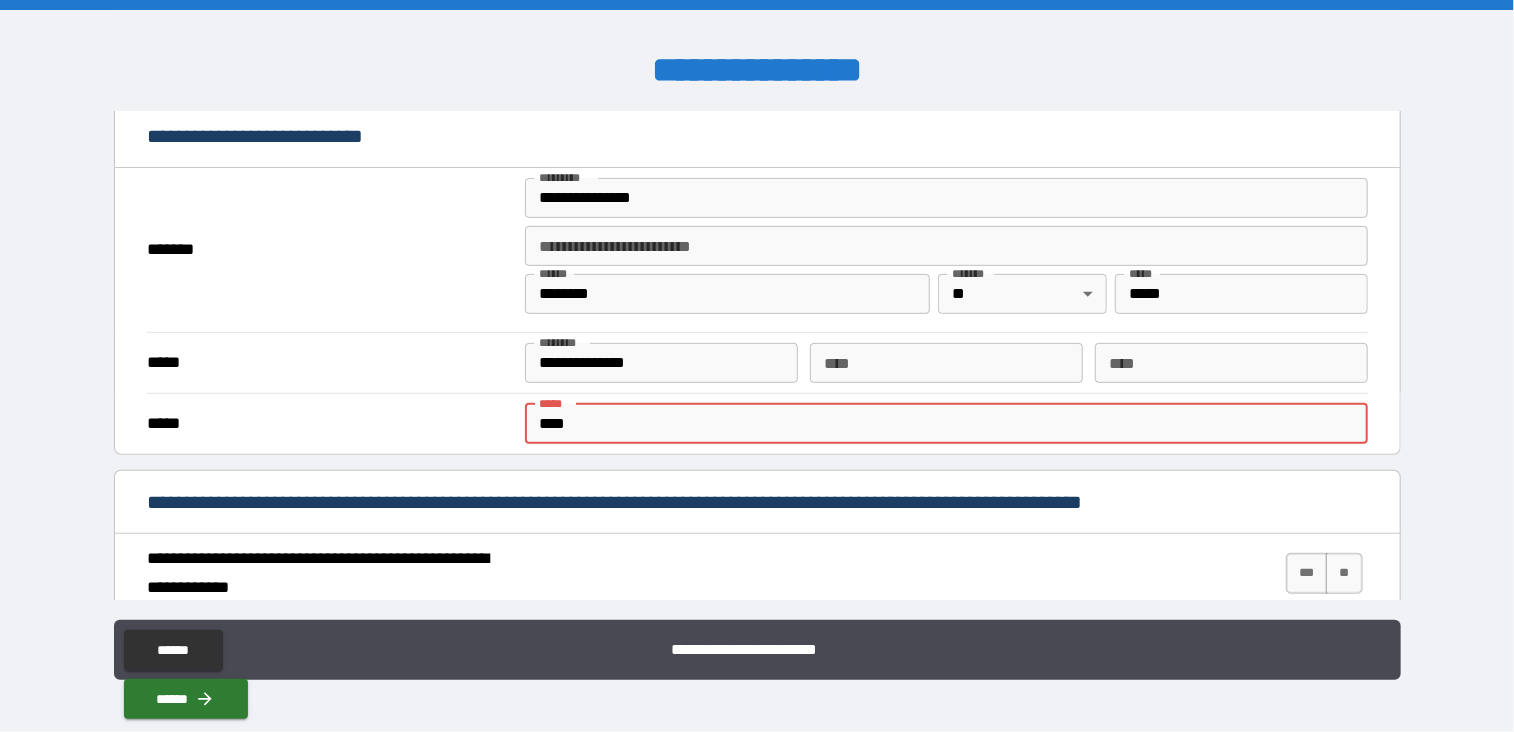 type on "**********" 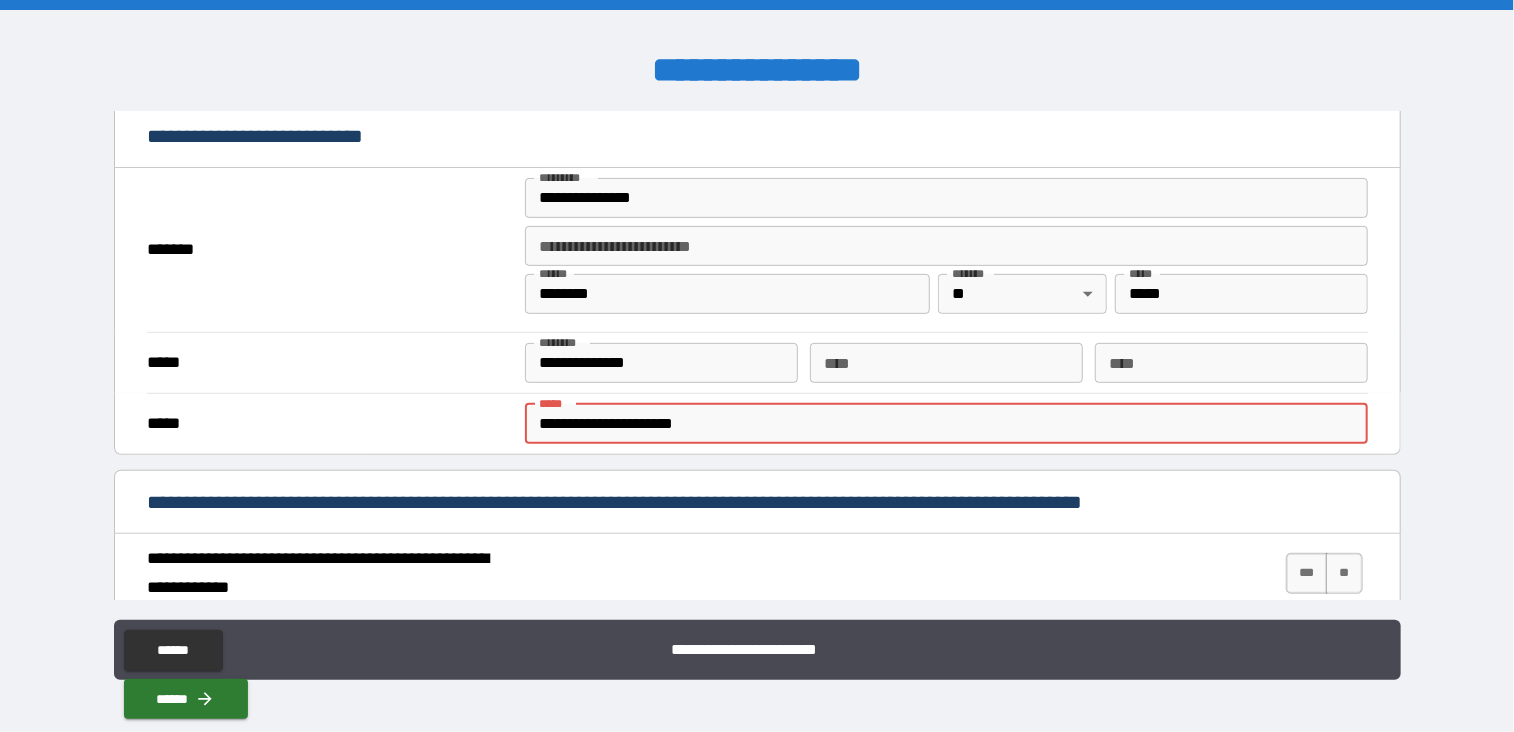 type on "**" 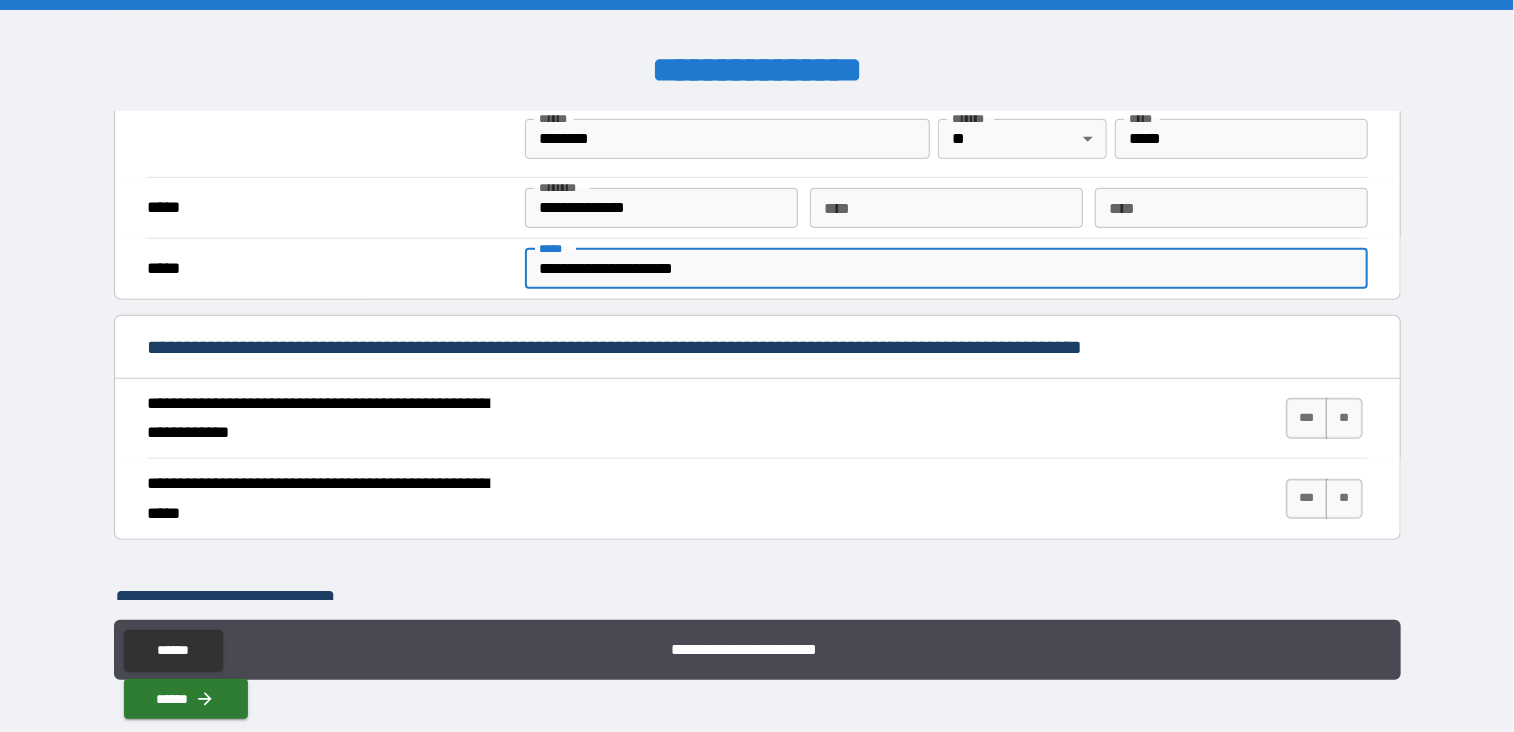 scroll, scrollTop: 562, scrollLeft: 0, axis: vertical 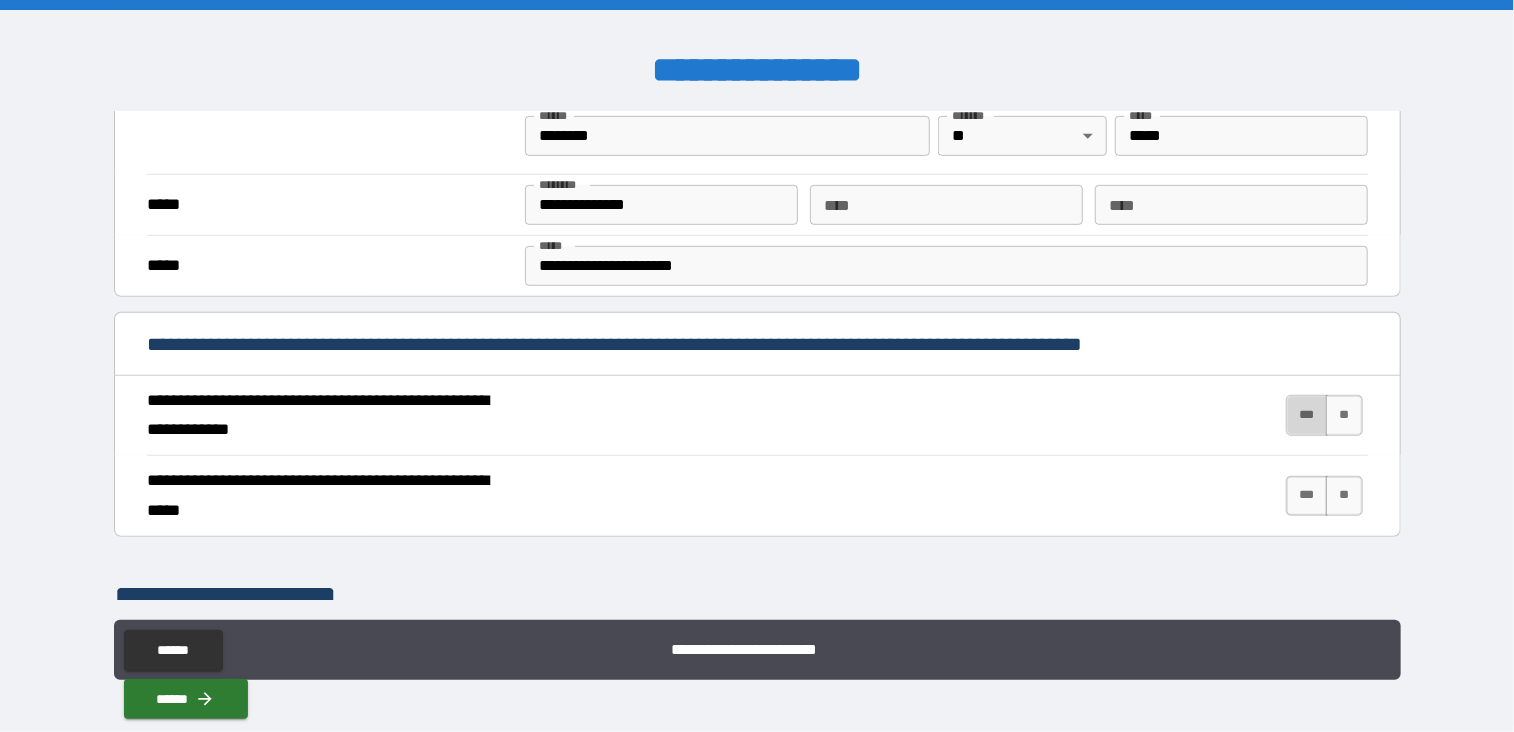 click on "***" at bounding box center [1307, 415] 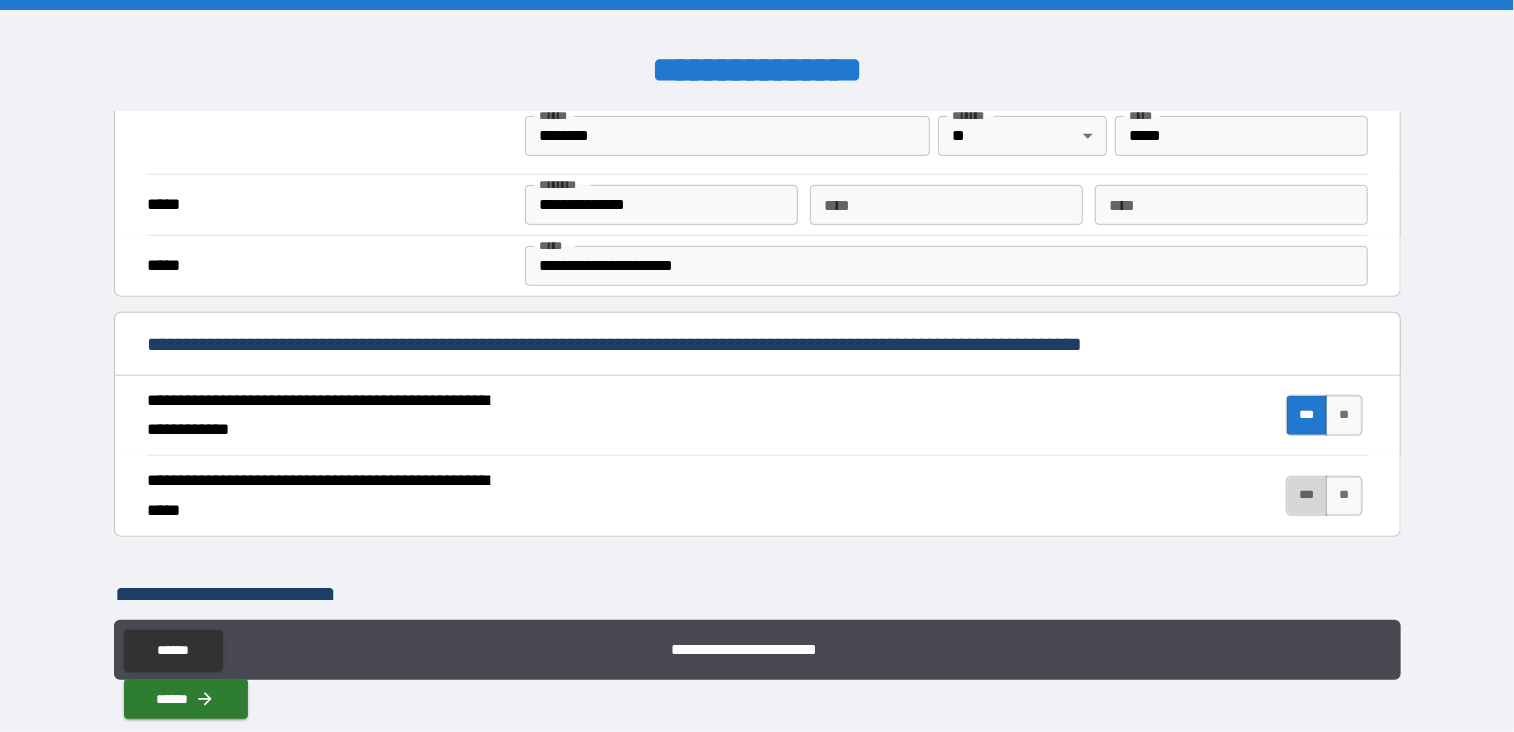 click on "***" at bounding box center [1307, 496] 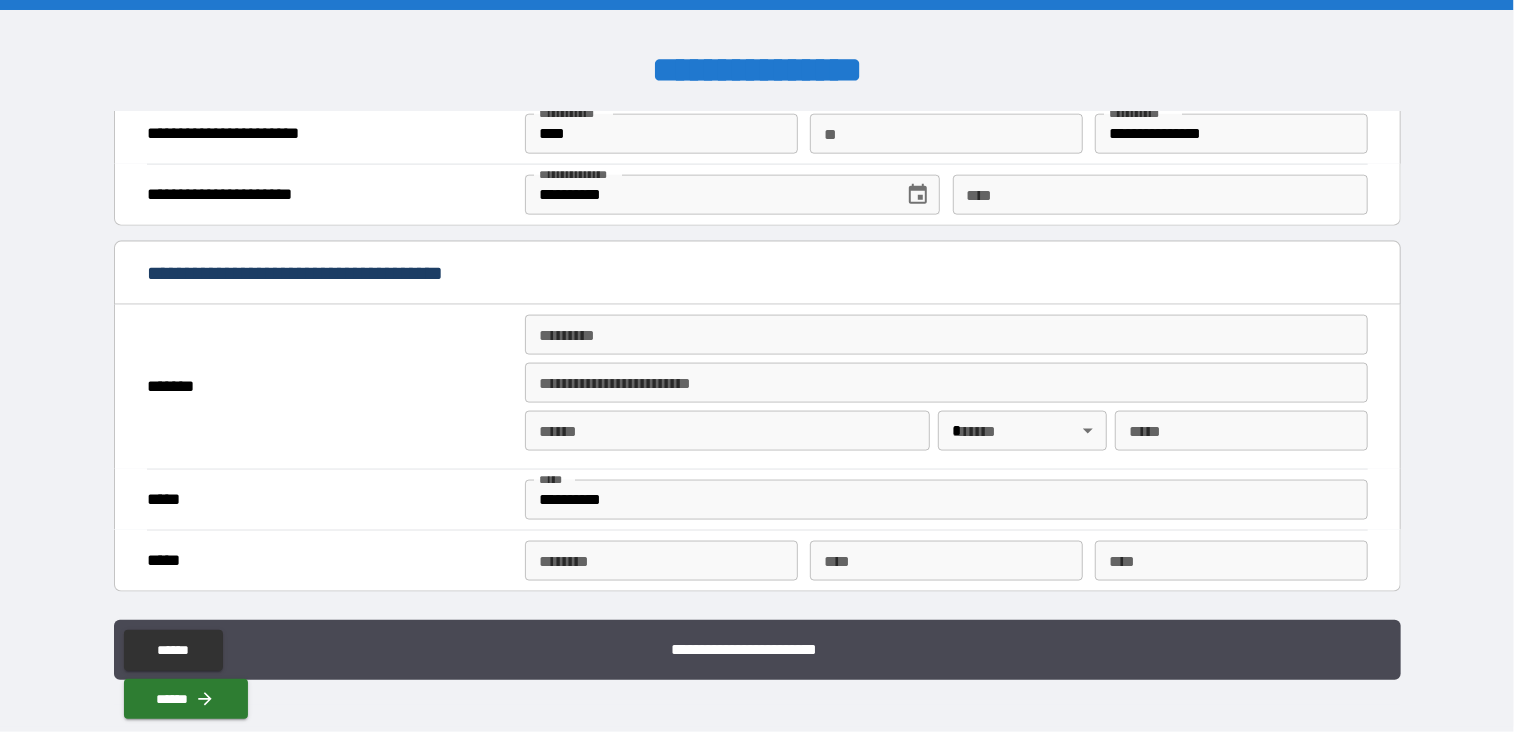 scroll, scrollTop: 1304, scrollLeft: 0, axis: vertical 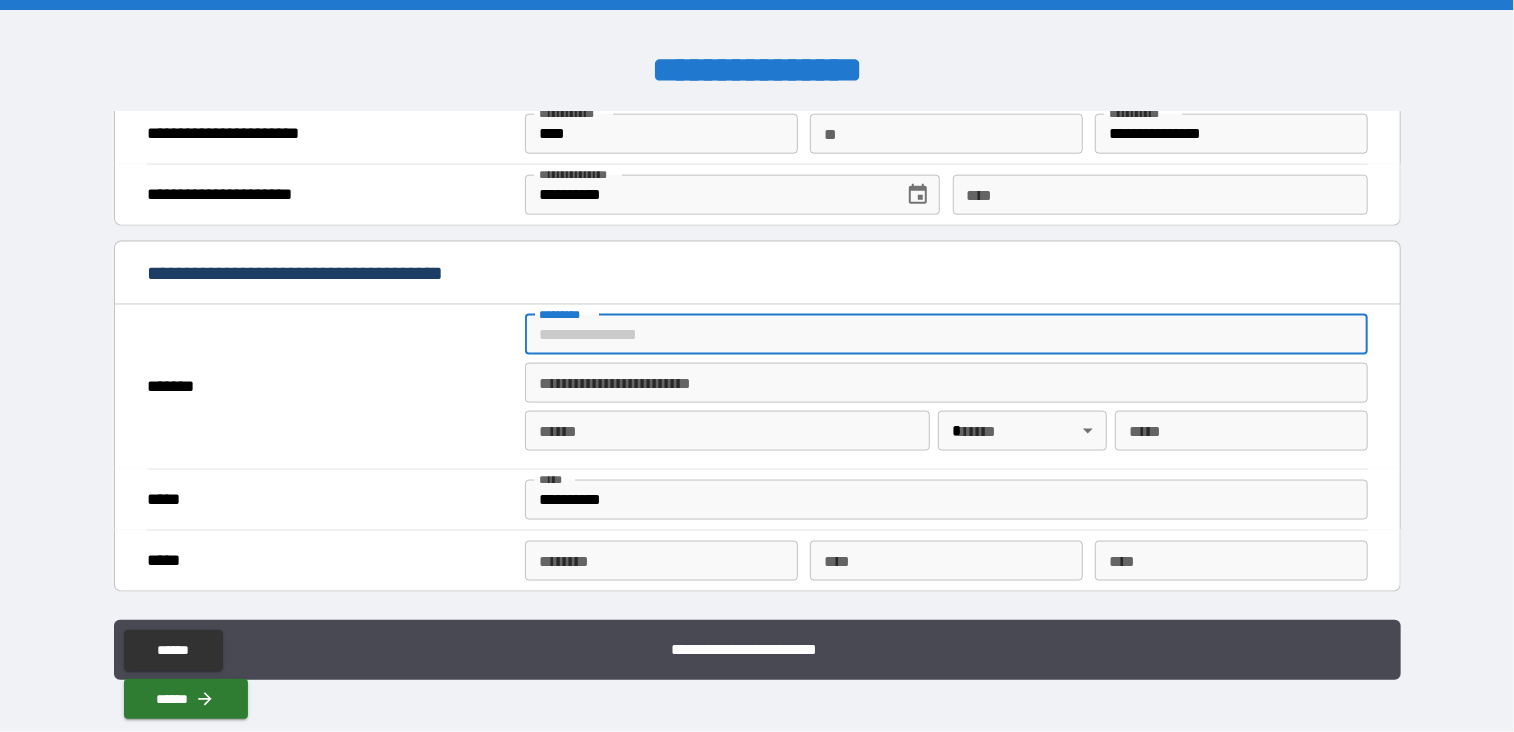 type on "**********" 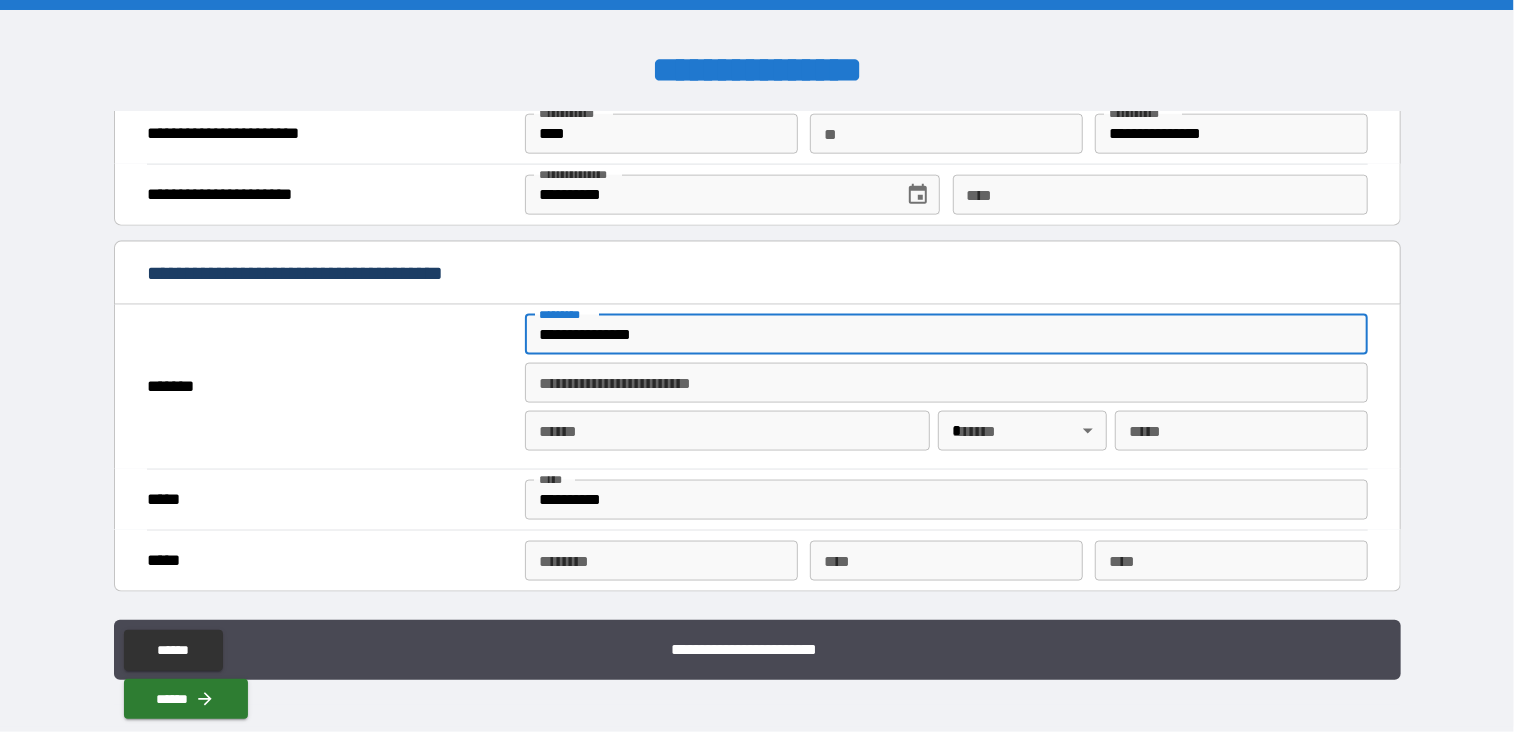 type on "********" 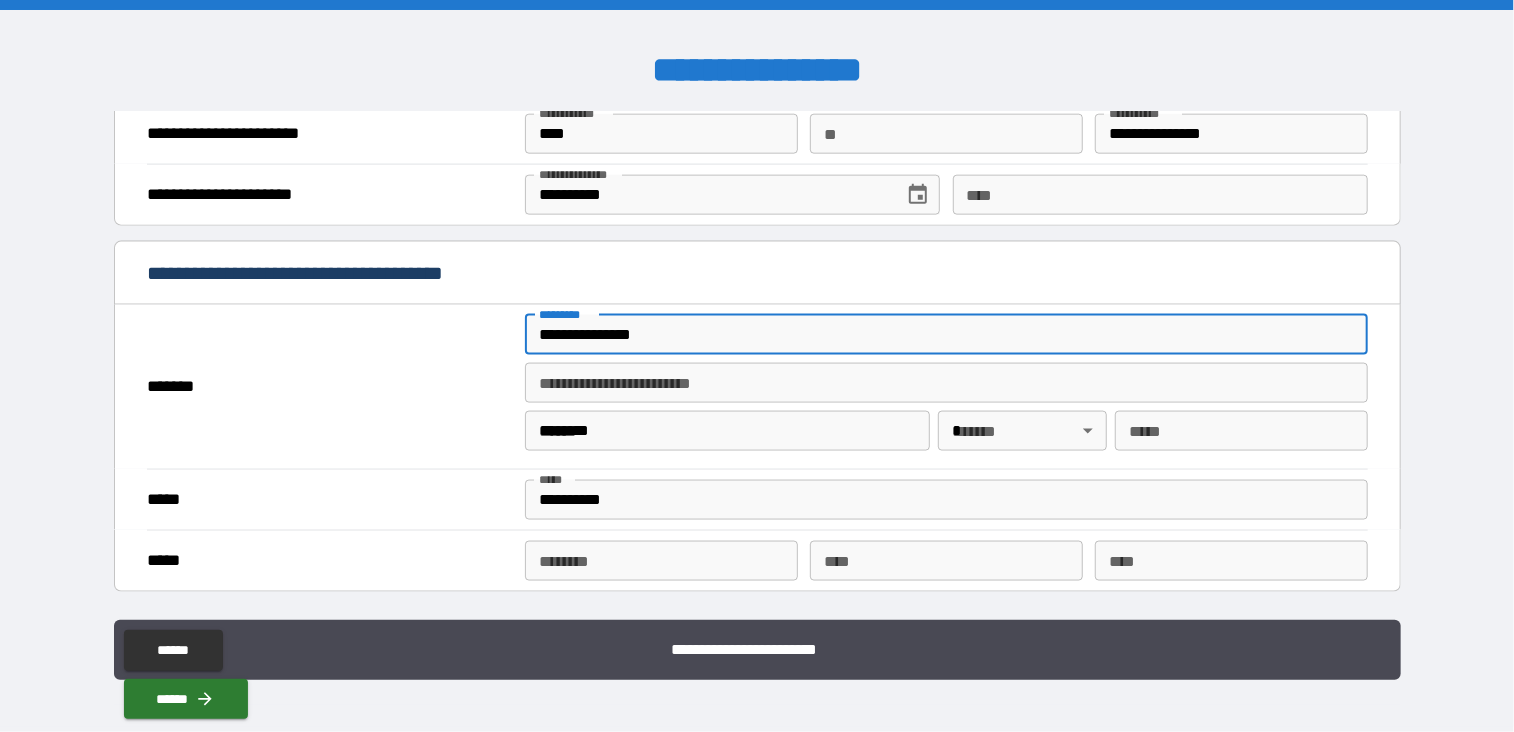 type on "**" 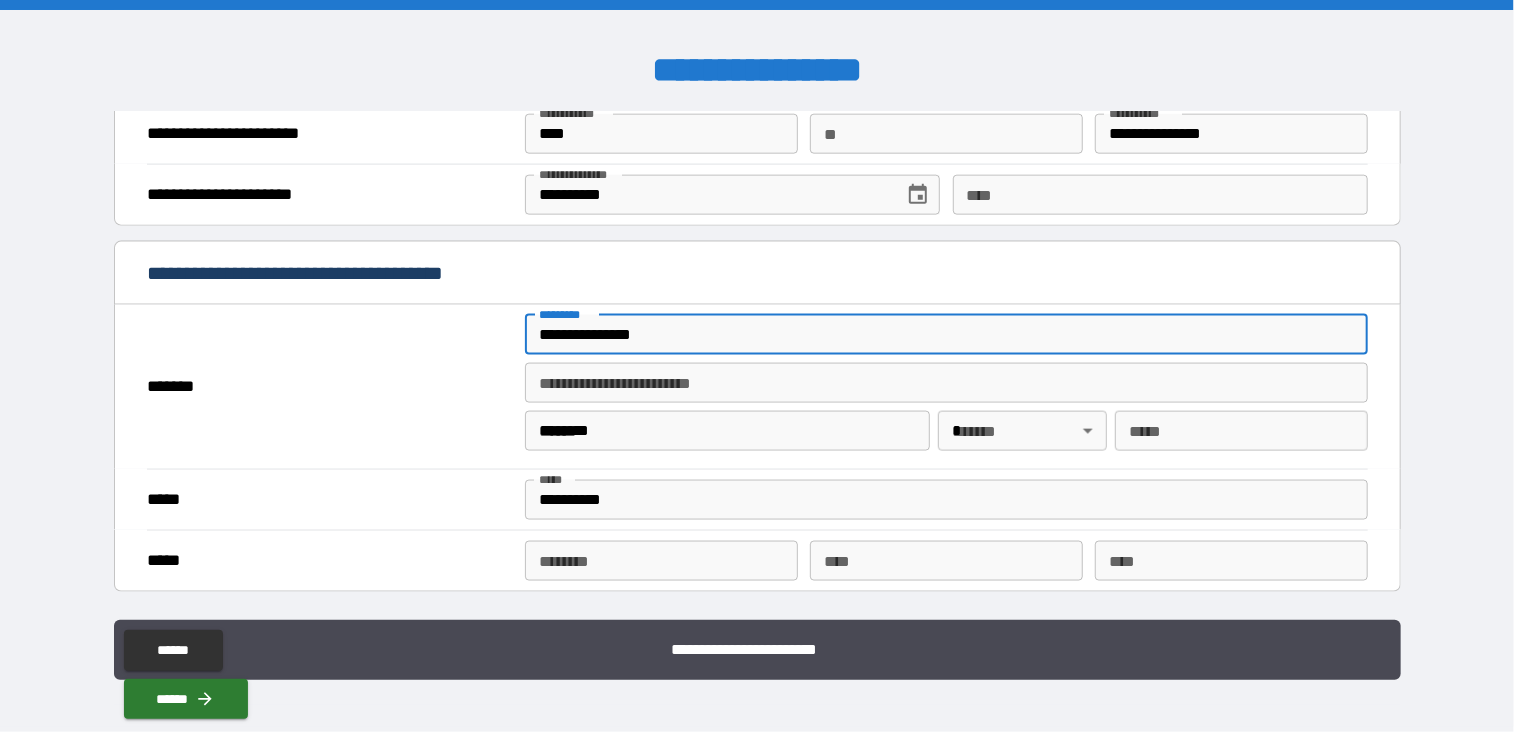 type on "*****" 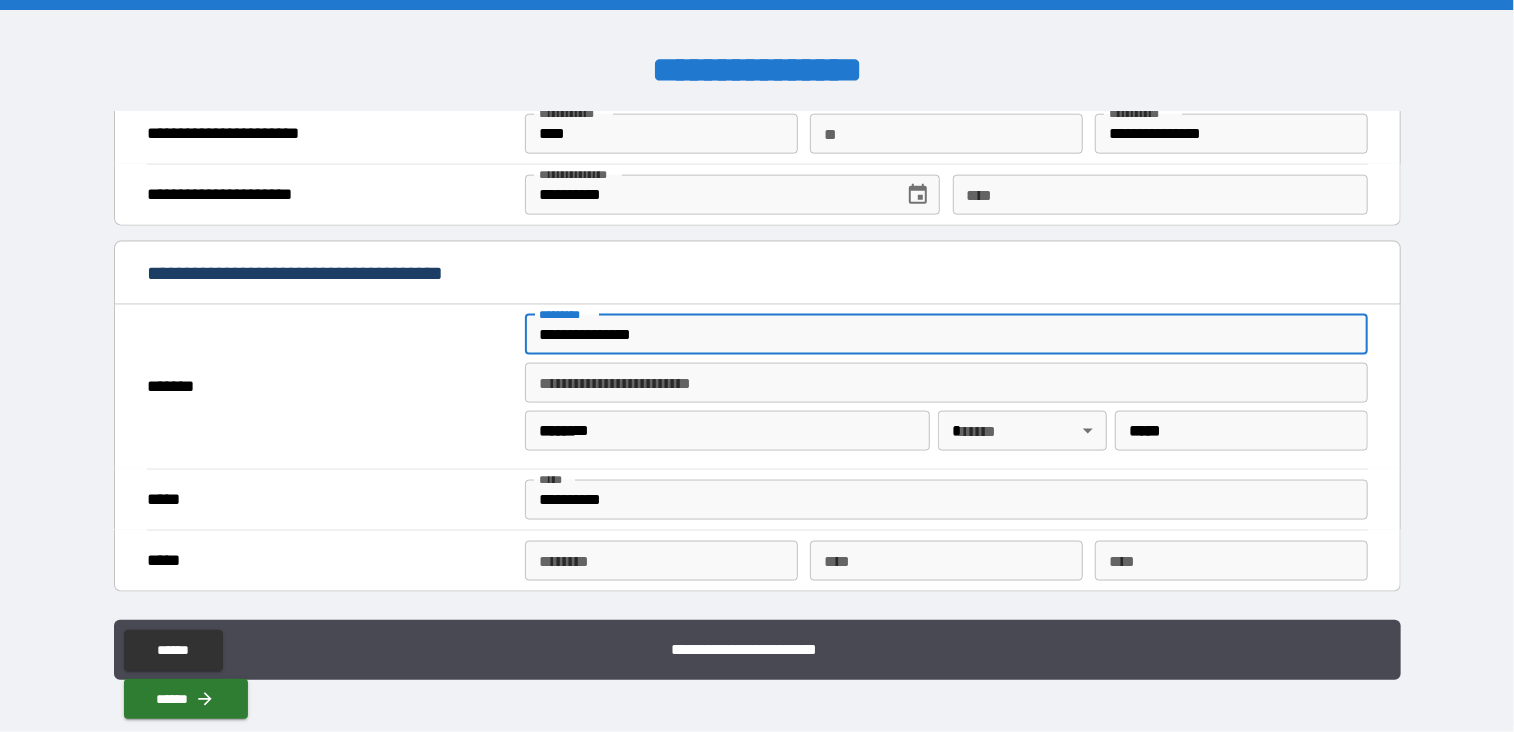 type on "**********" 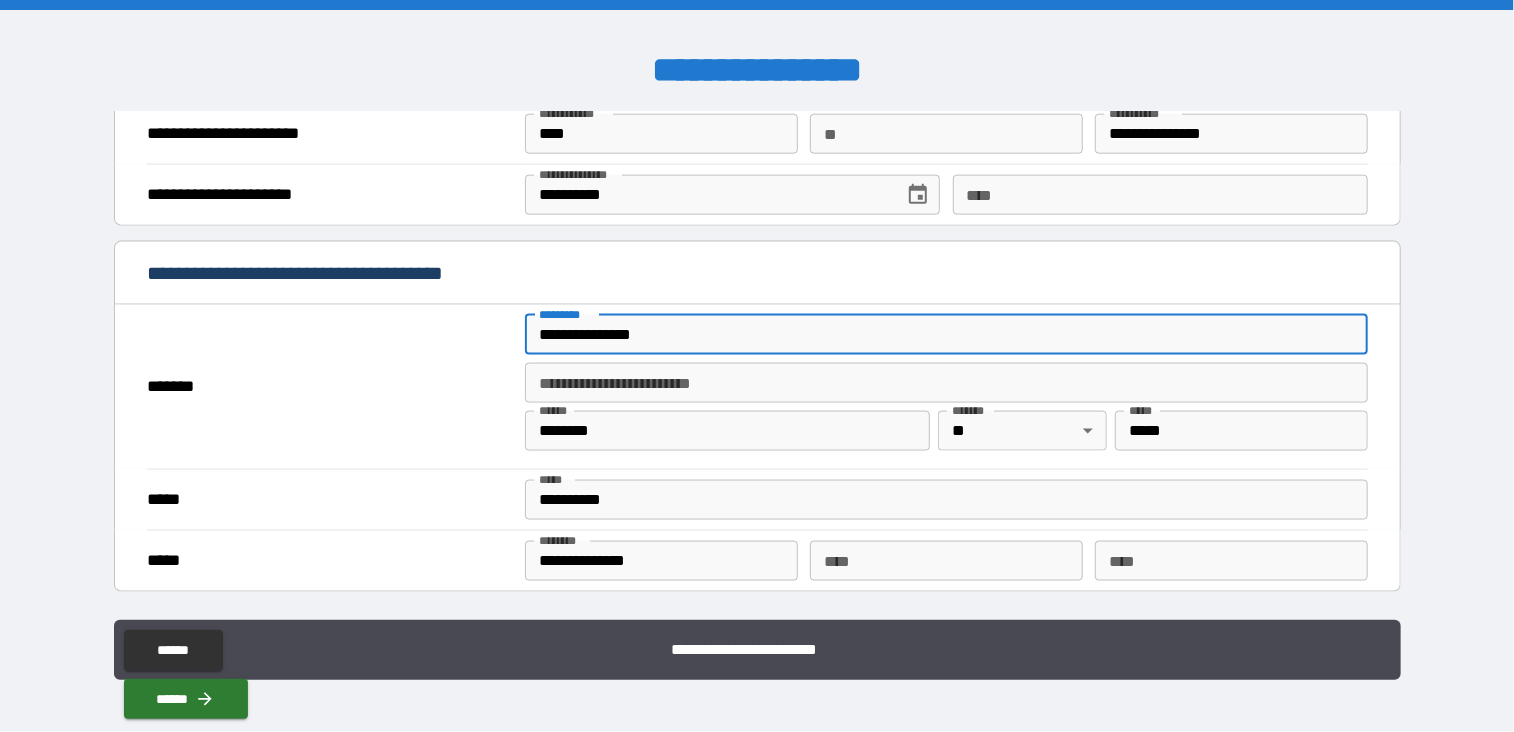 type on "**********" 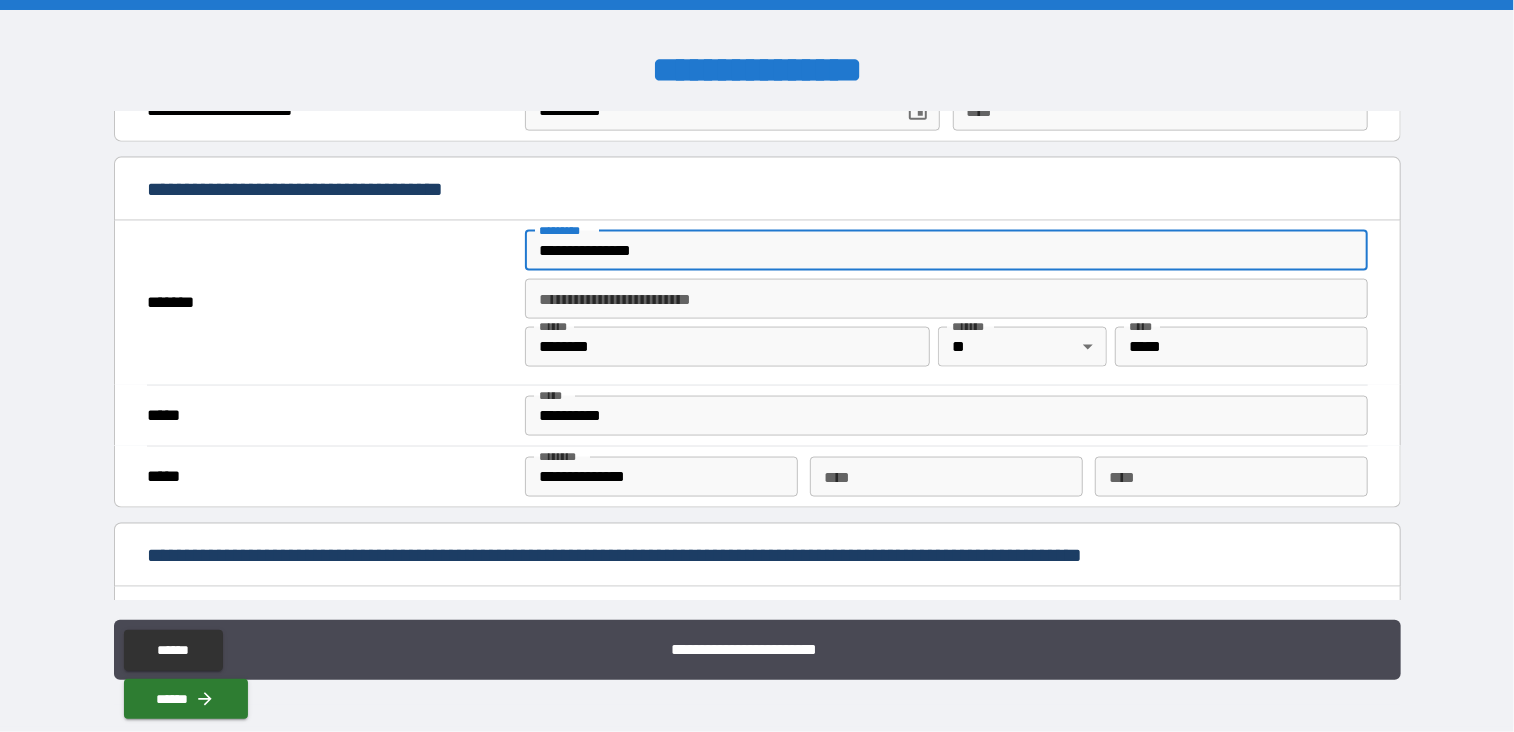 scroll, scrollTop: 1396, scrollLeft: 0, axis: vertical 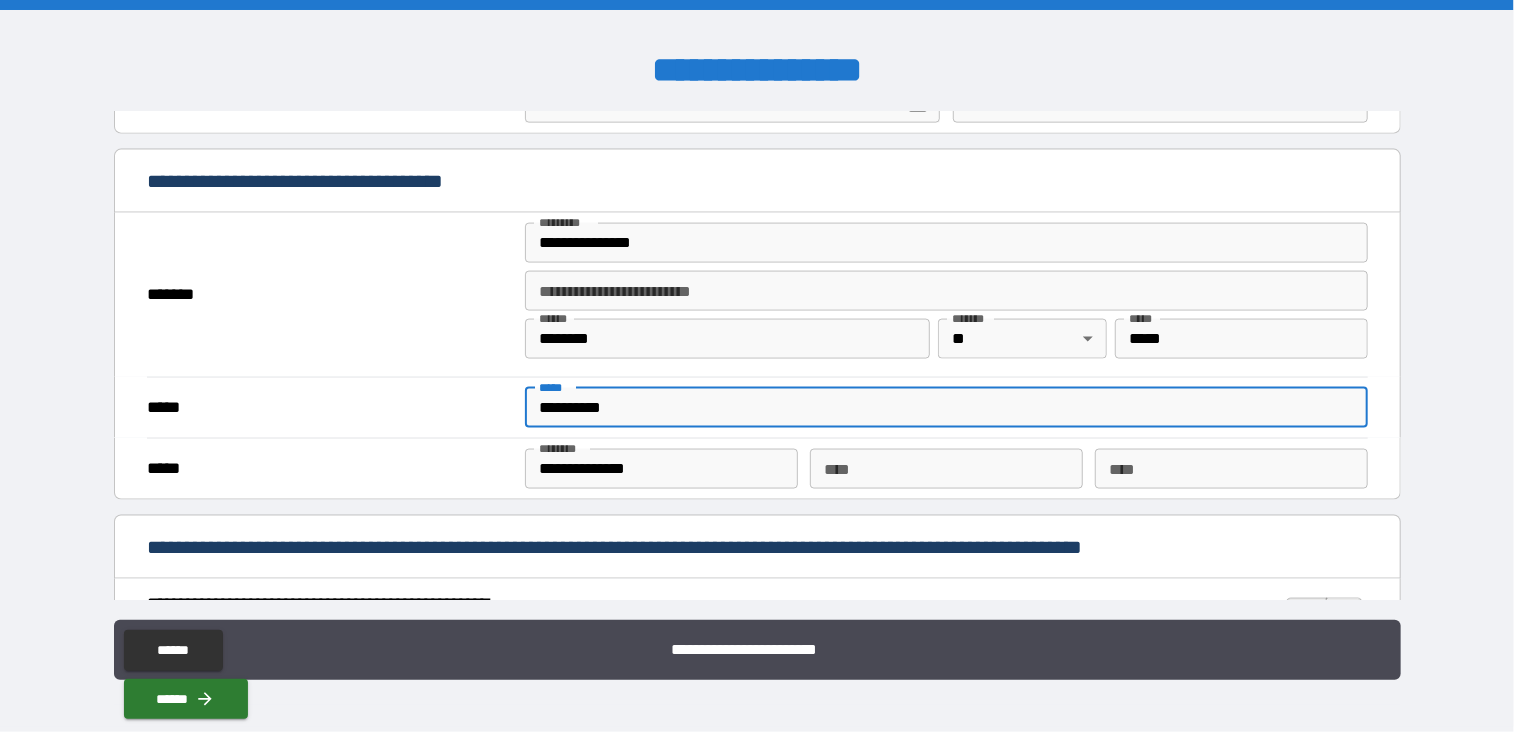 drag, startPoint x: 653, startPoint y: 402, endPoint x: 481, endPoint y: 413, distance: 172.35138 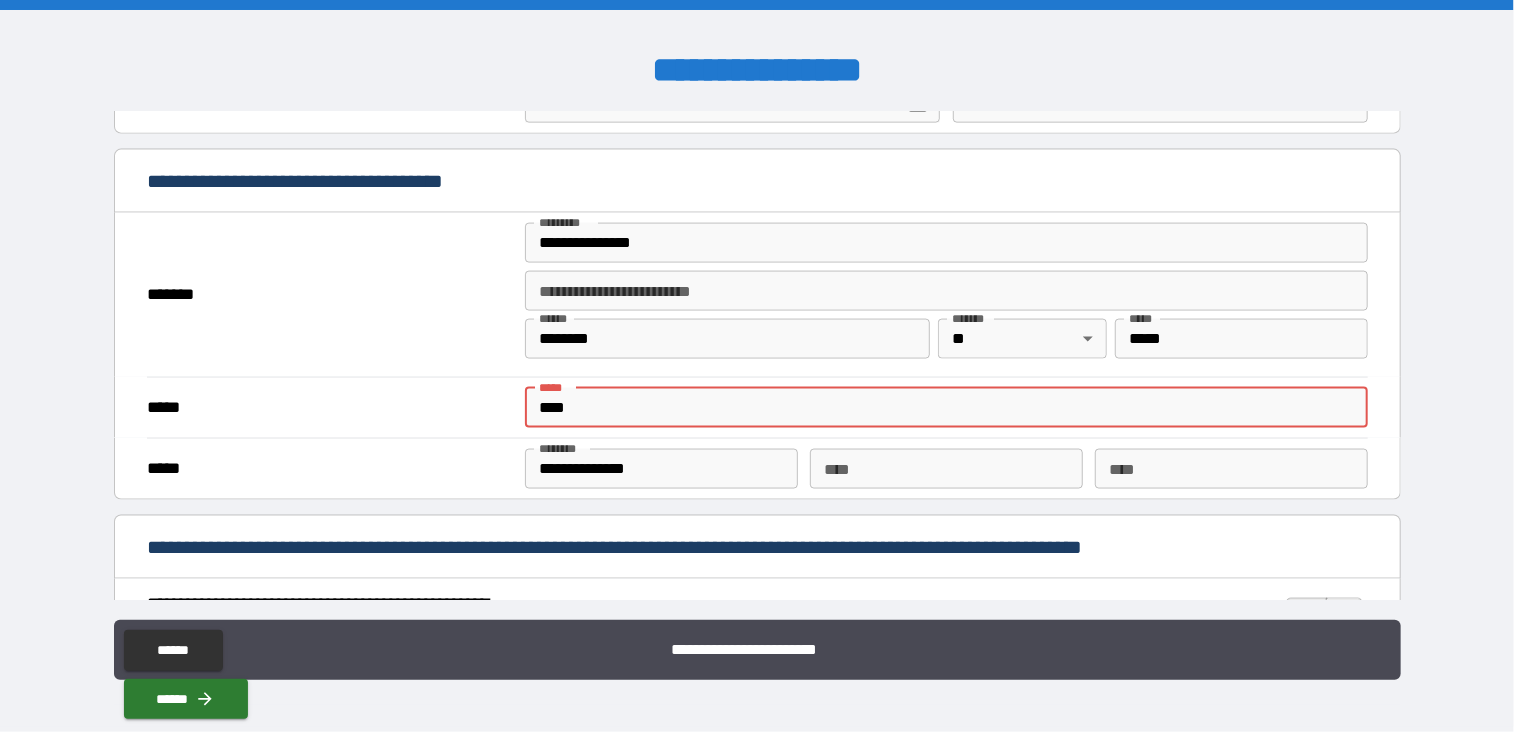 type on "**********" 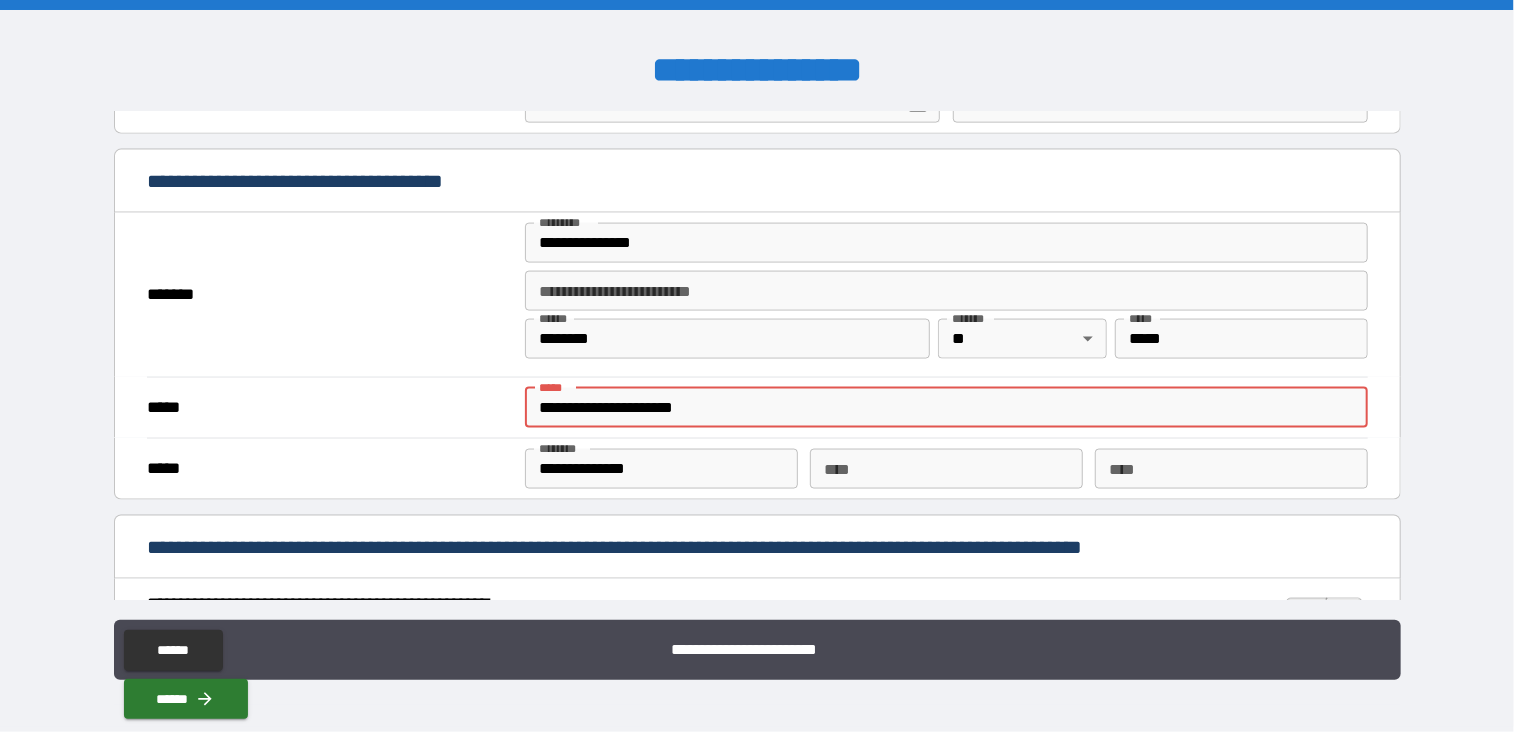 type on "**" 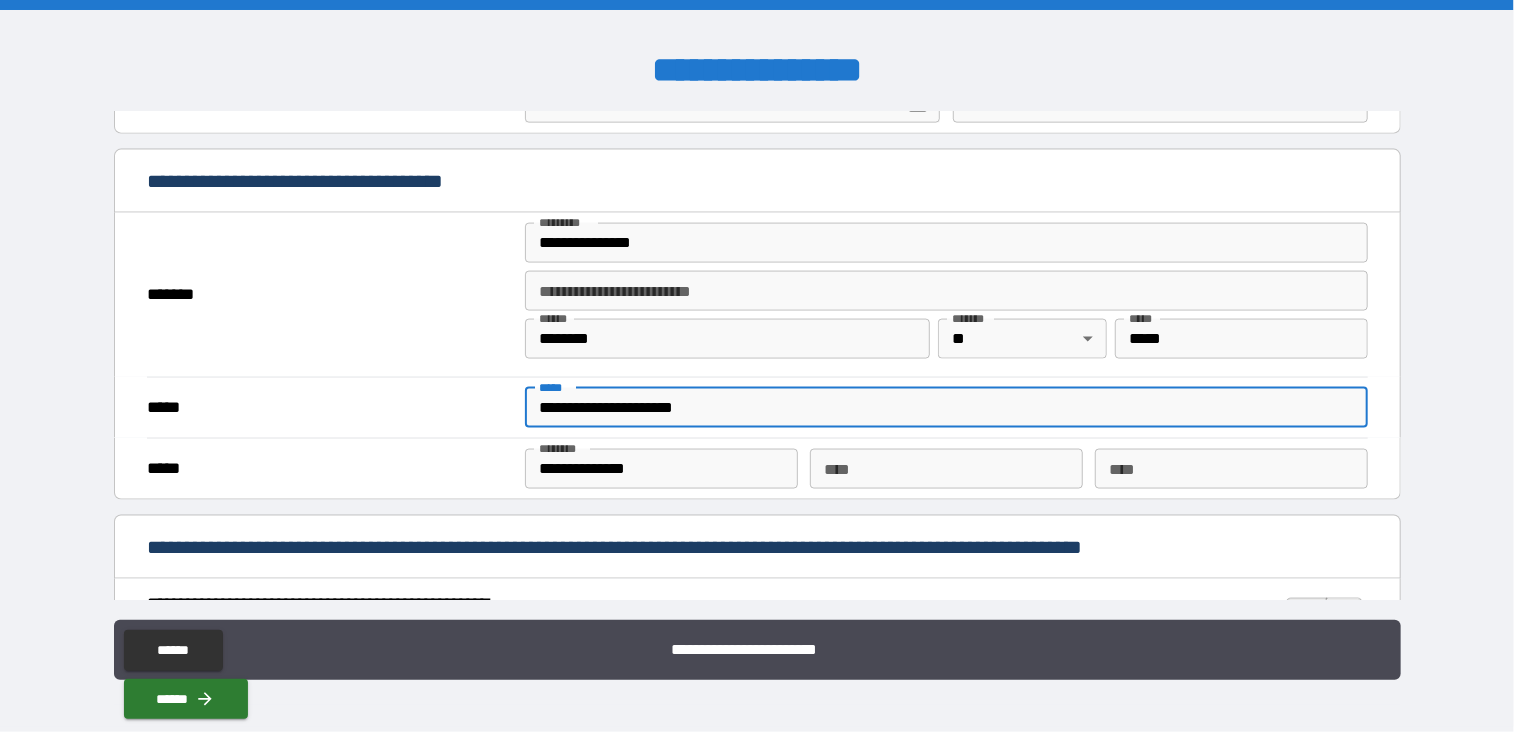 click on "**********" at bounding box center [661, 469] 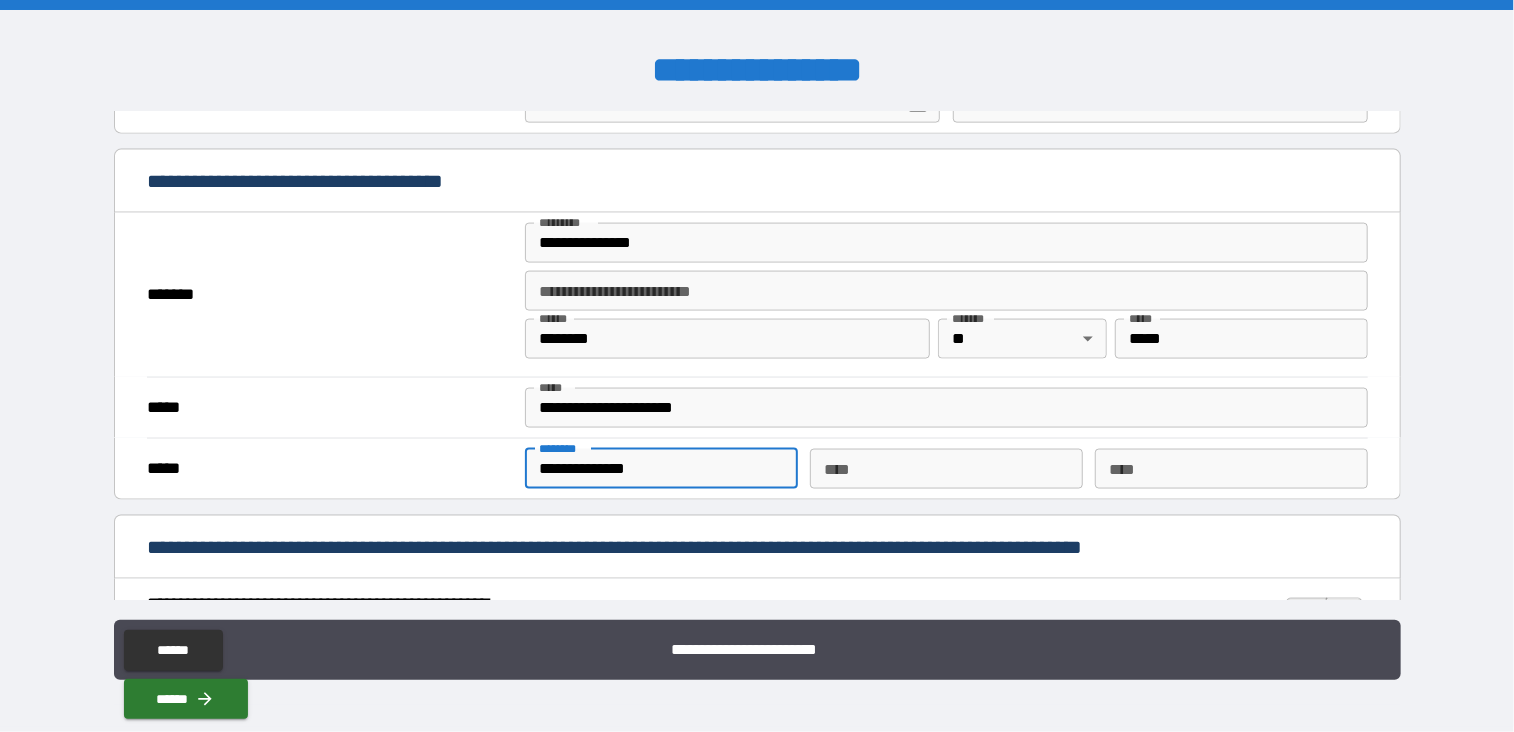 drag, startPoint x: 648, startPoint y: 467, endPoint x: 468, endPoint y: 467, distance: 180 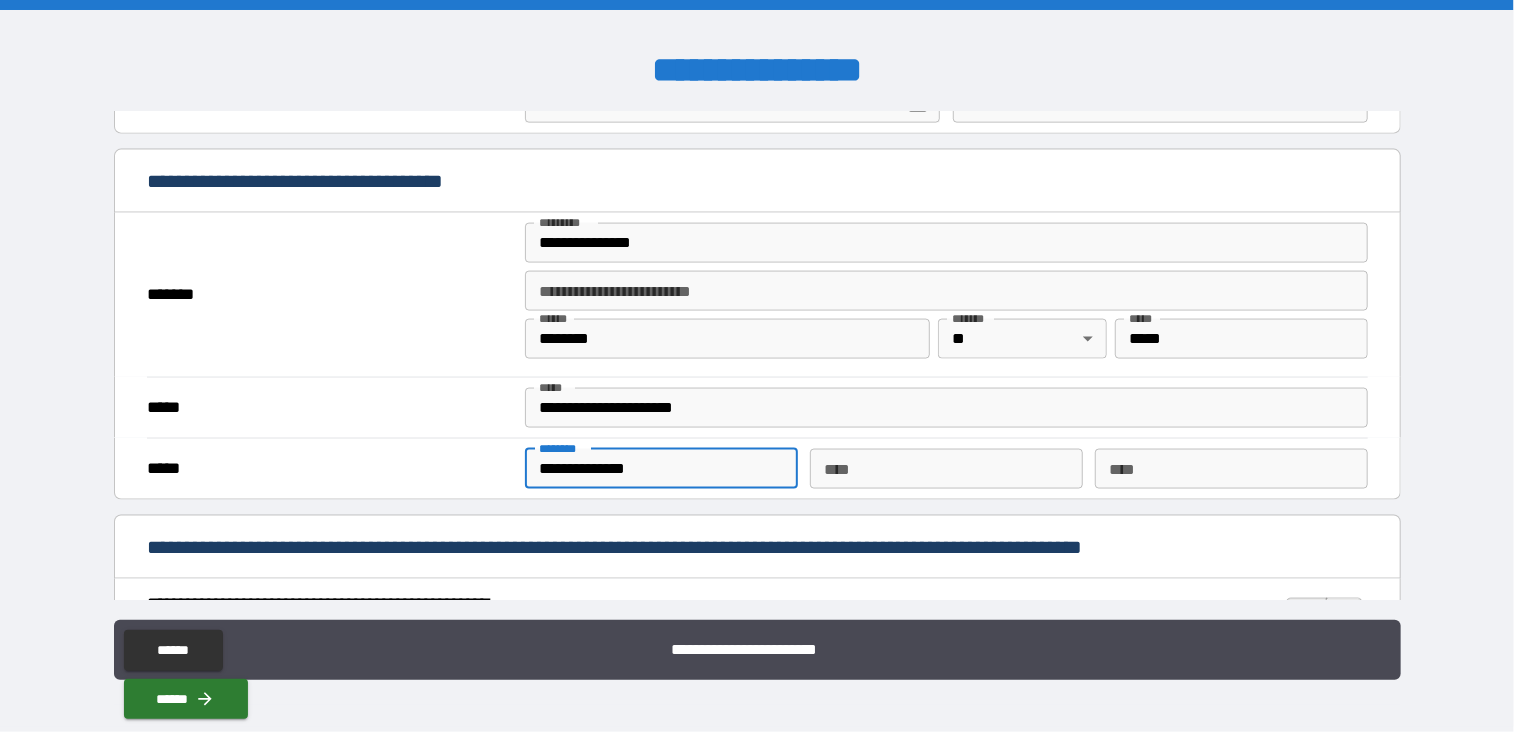 type on "**********" 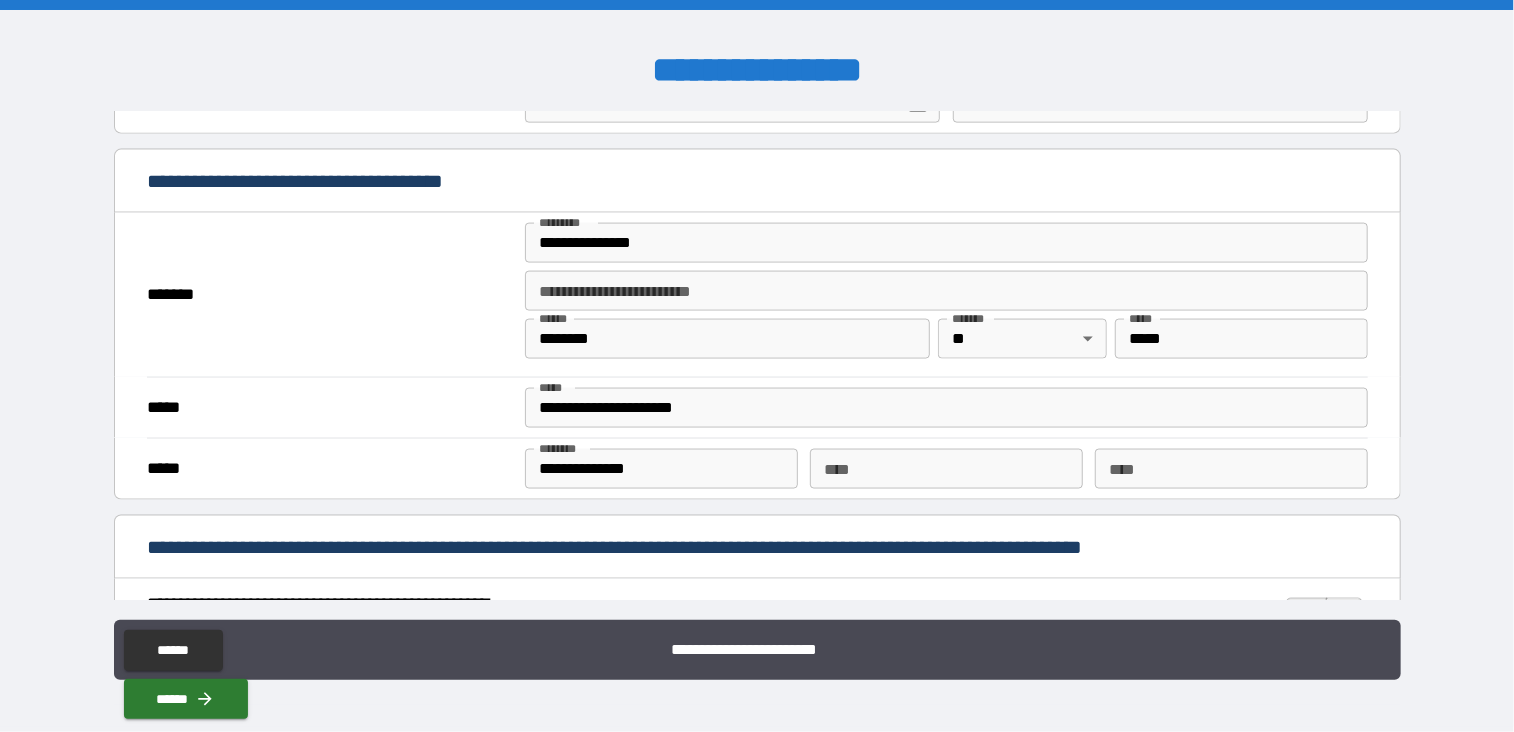 click on "**********" at bounding box center [757, 368] 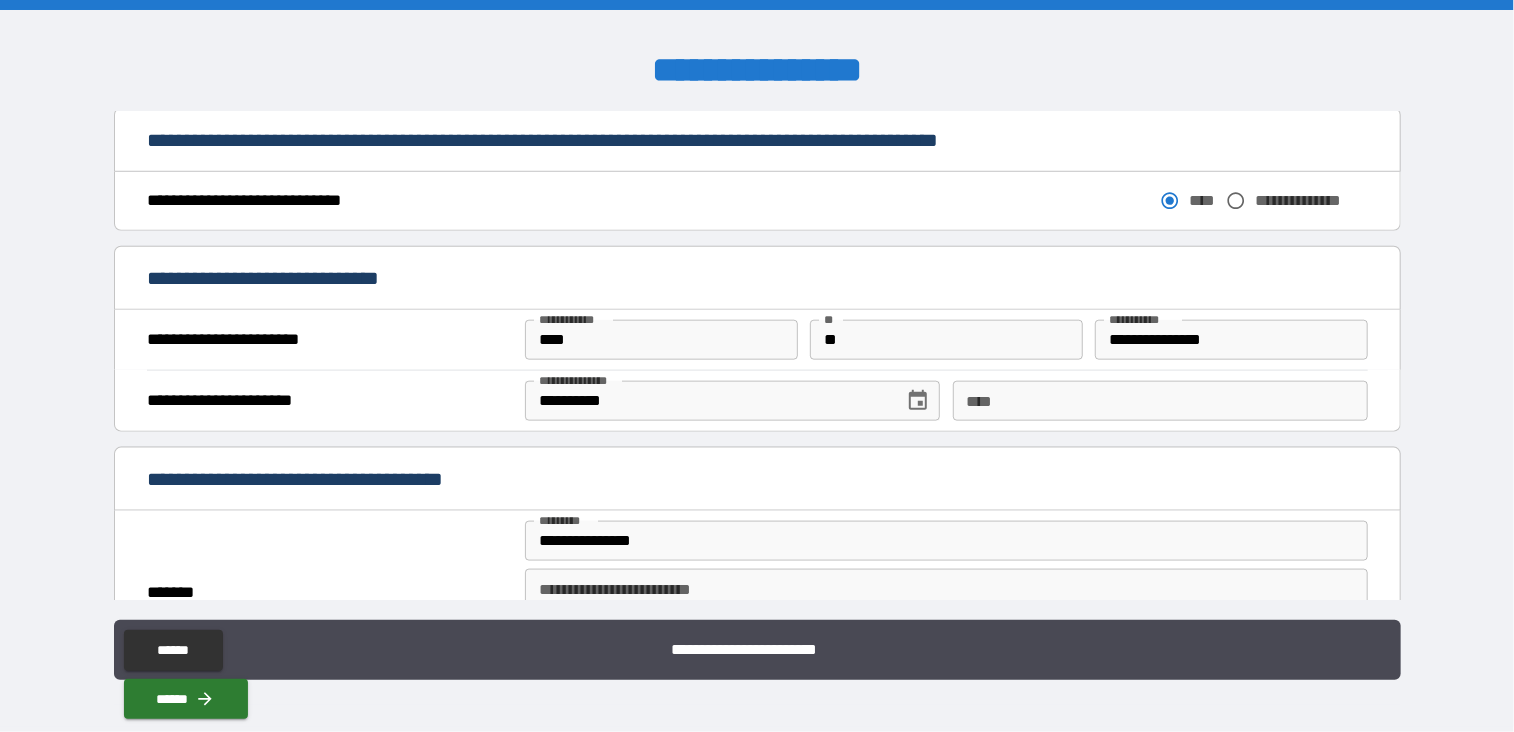 scroll, scrollTop: 1096, scrollLeft: 0, axis: vertical 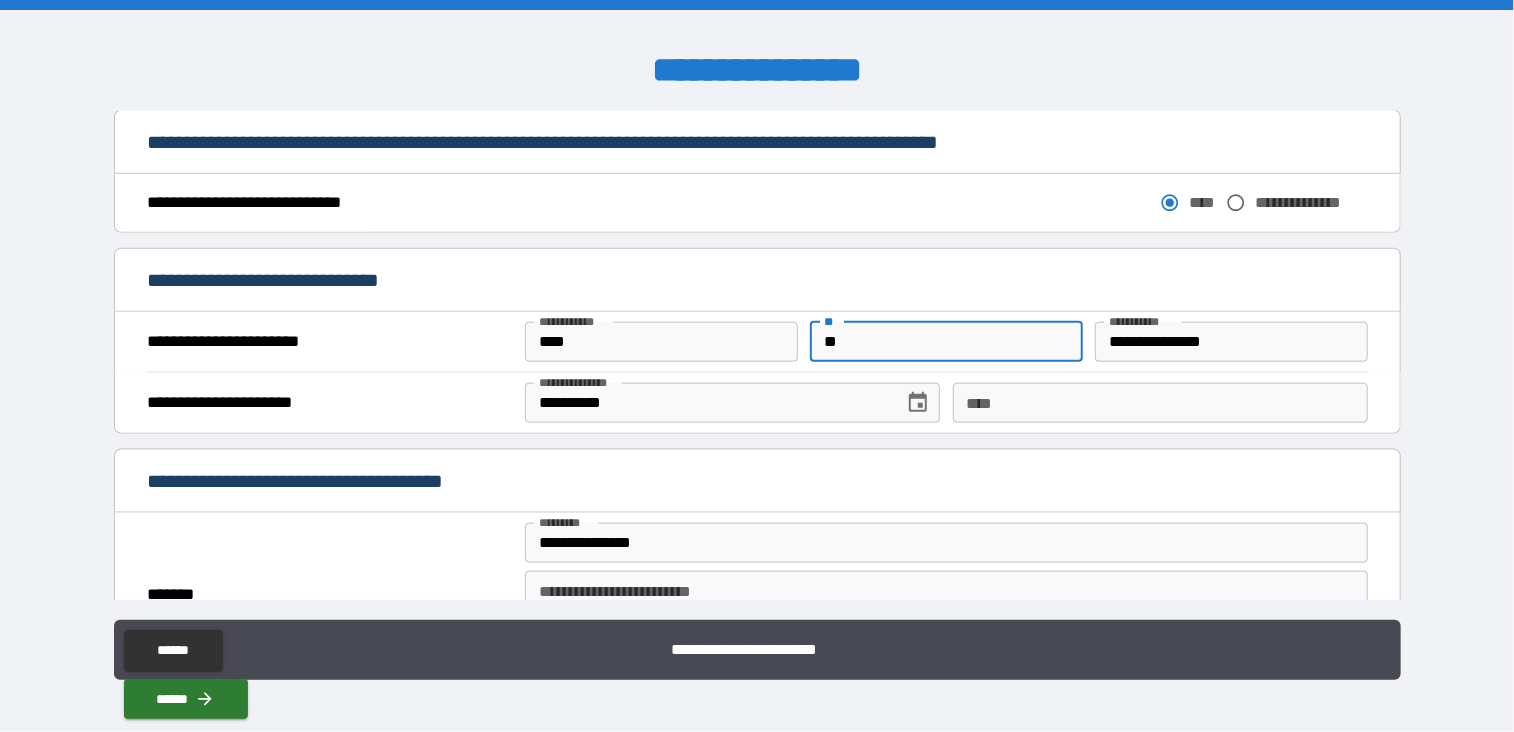 click on "**" at bounding box center (946, 342) 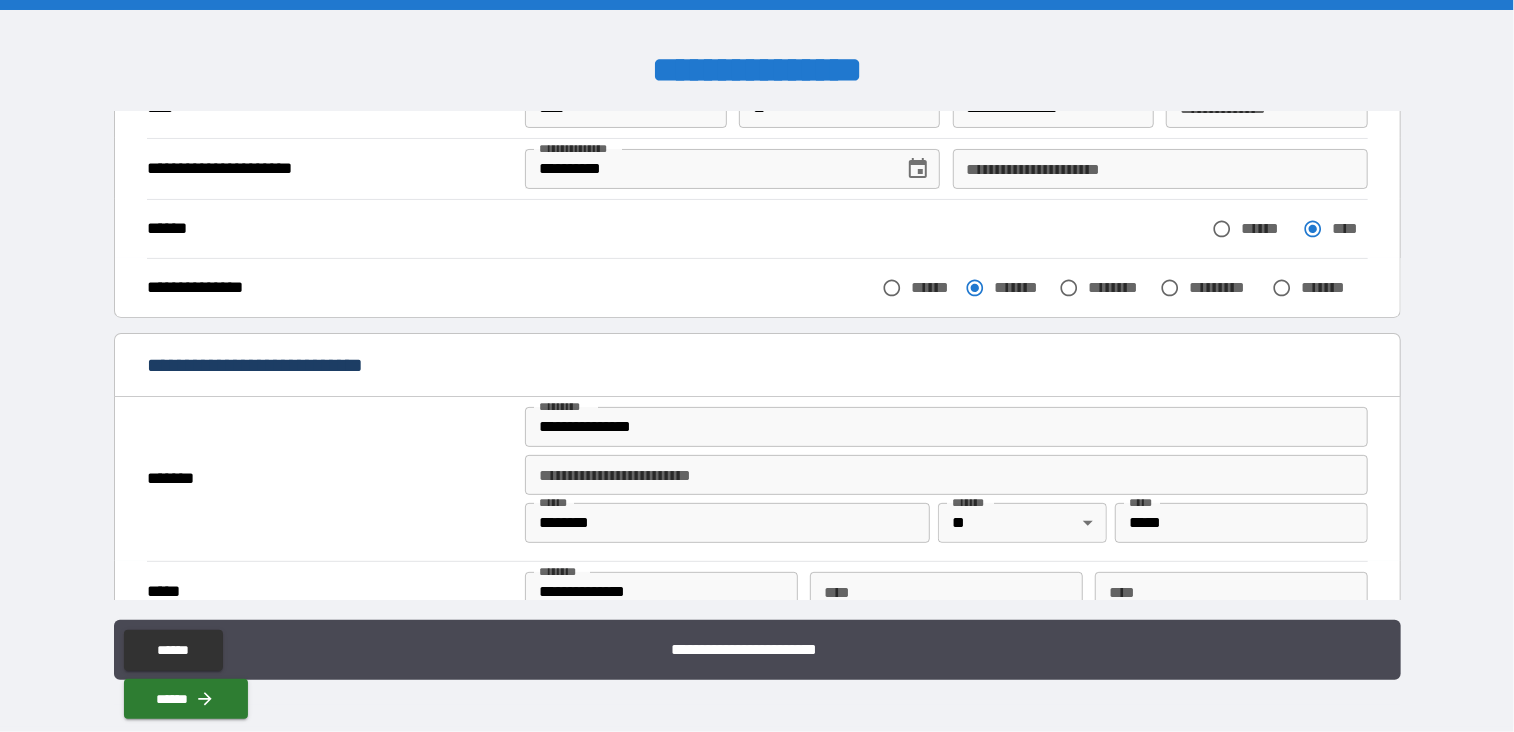 scroll, scrollTop: 0, scrollLeft: 0, axis: both 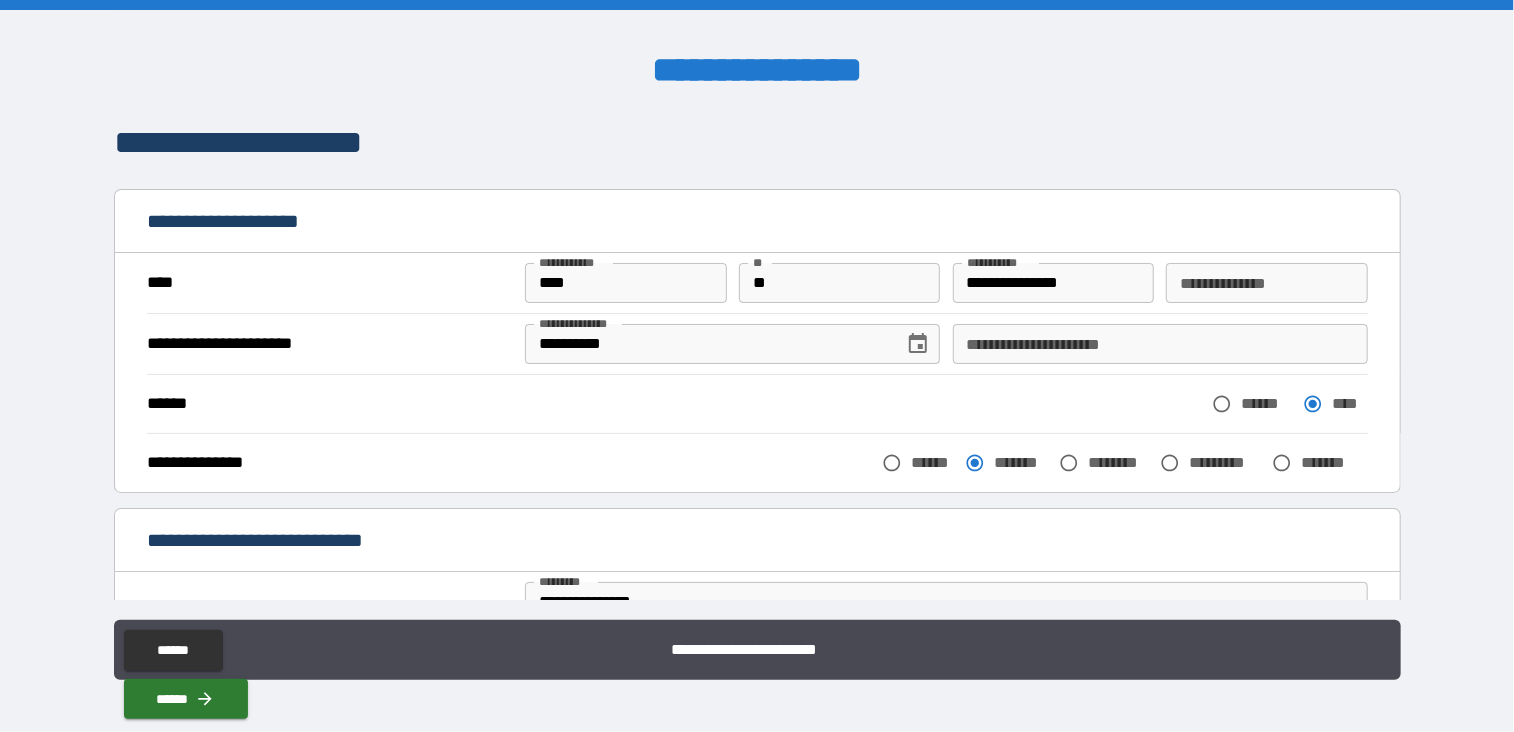 type 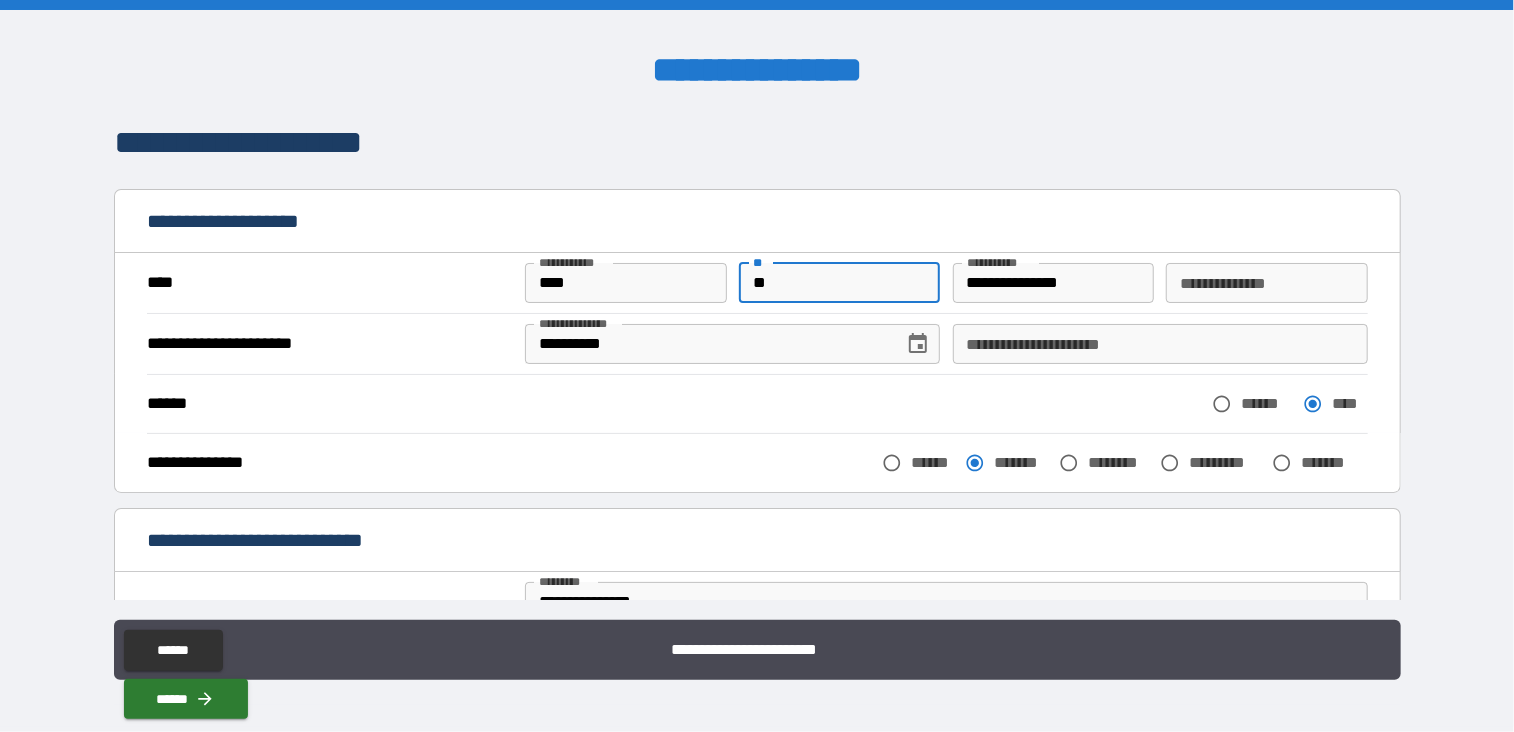 click on "**" at bounding box center [839, 283] 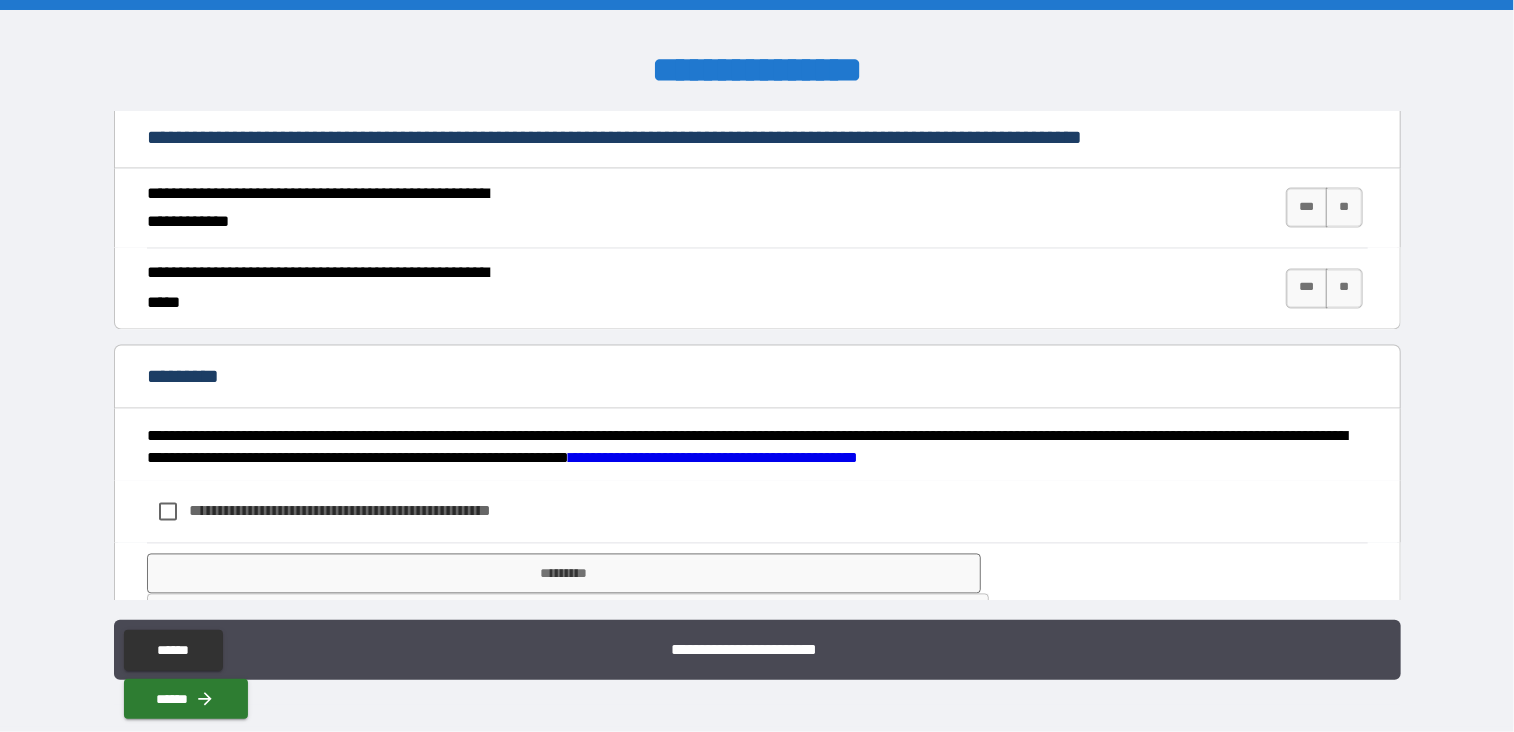 scroll, scrollTop: 1805, scrollLeft: 0, axis: vertical 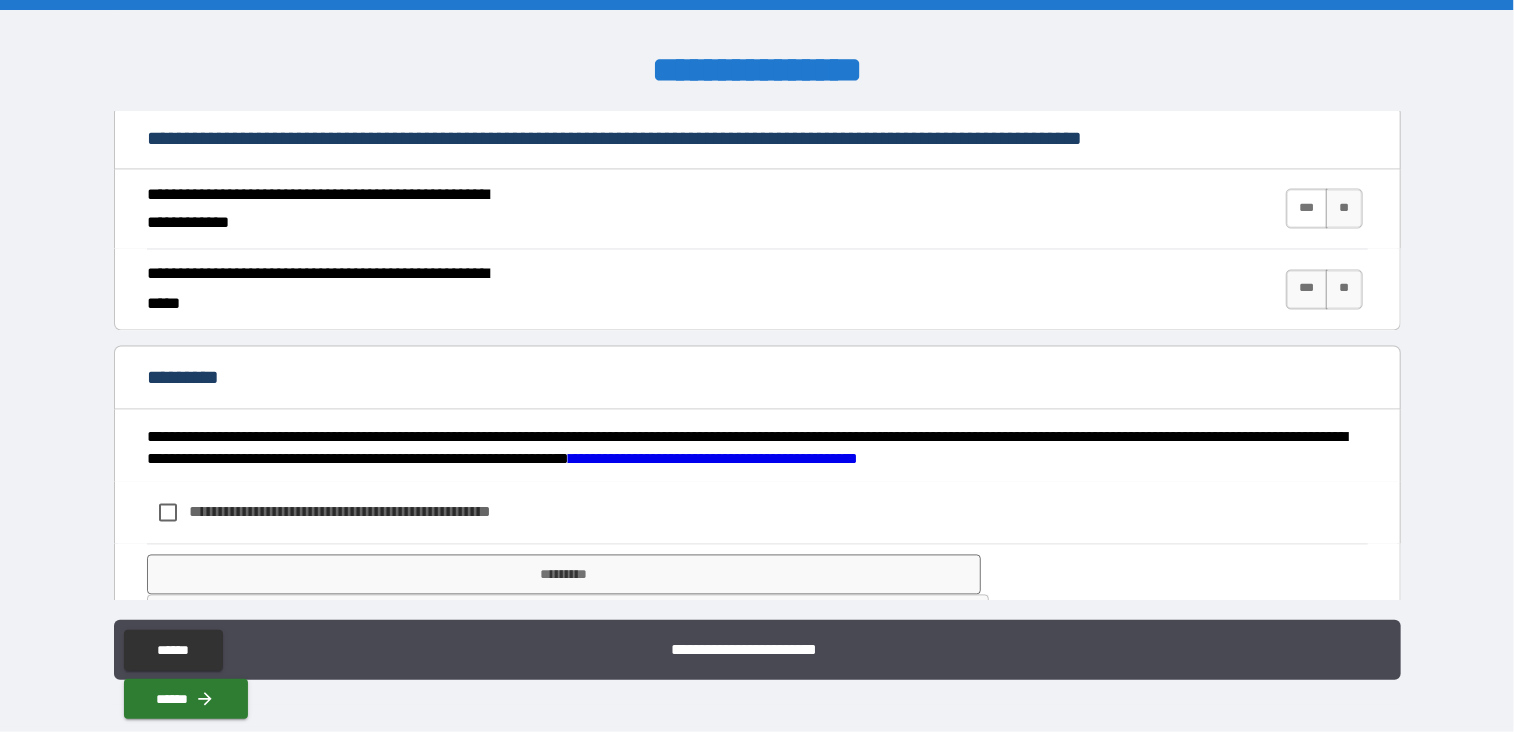 type 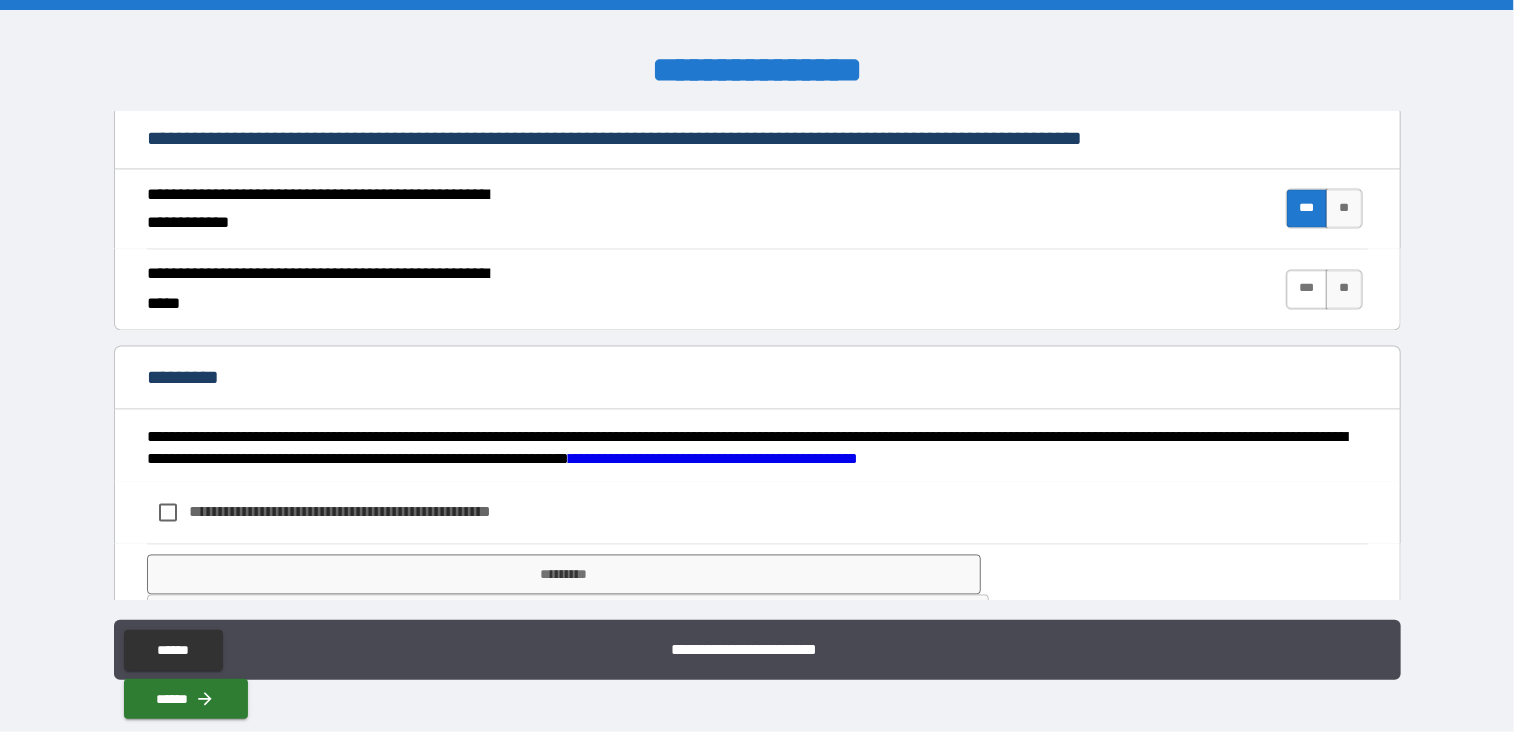 click on "***" at bounding box center [1307, 290] 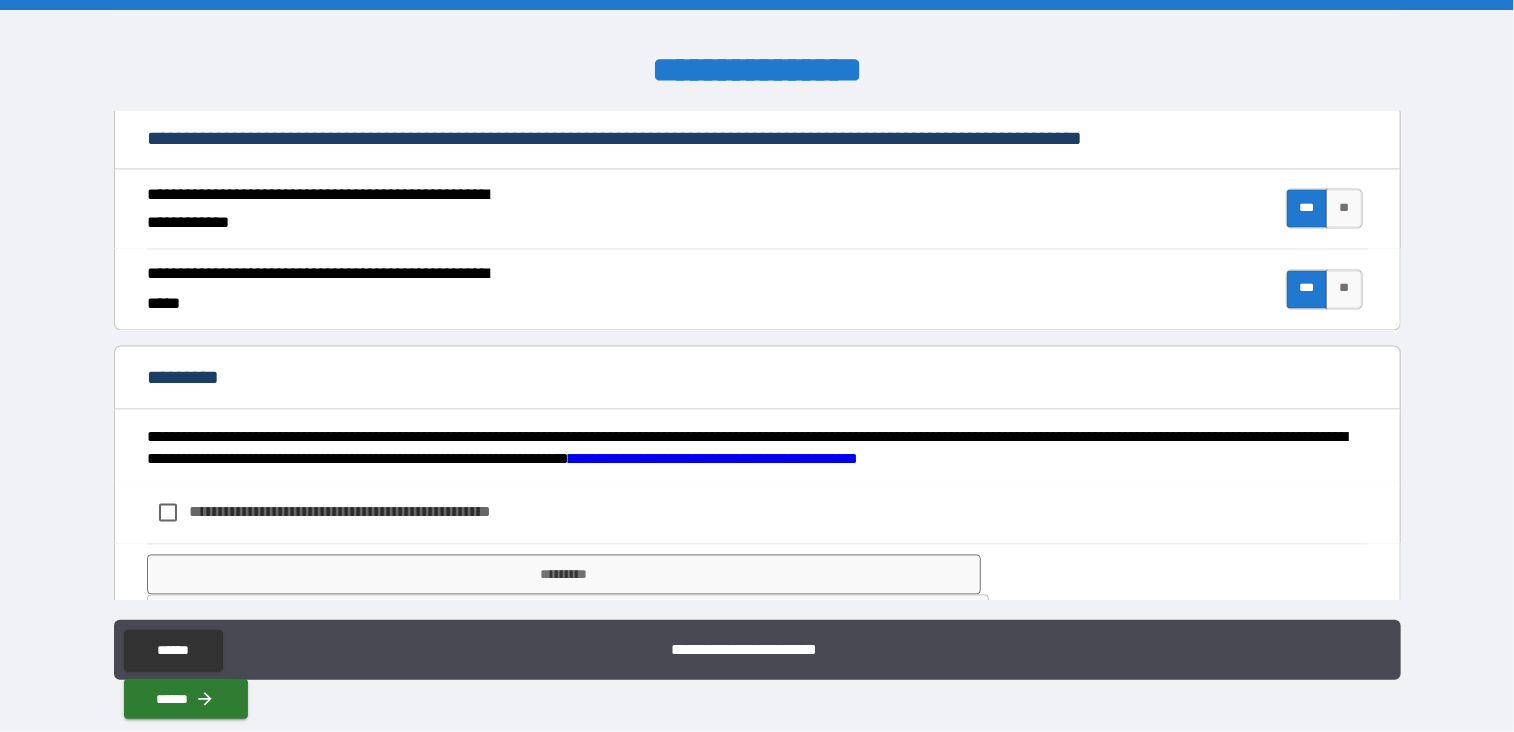 scroll, scrollTop: 1863, scrollLeft: 0, axis: vertical 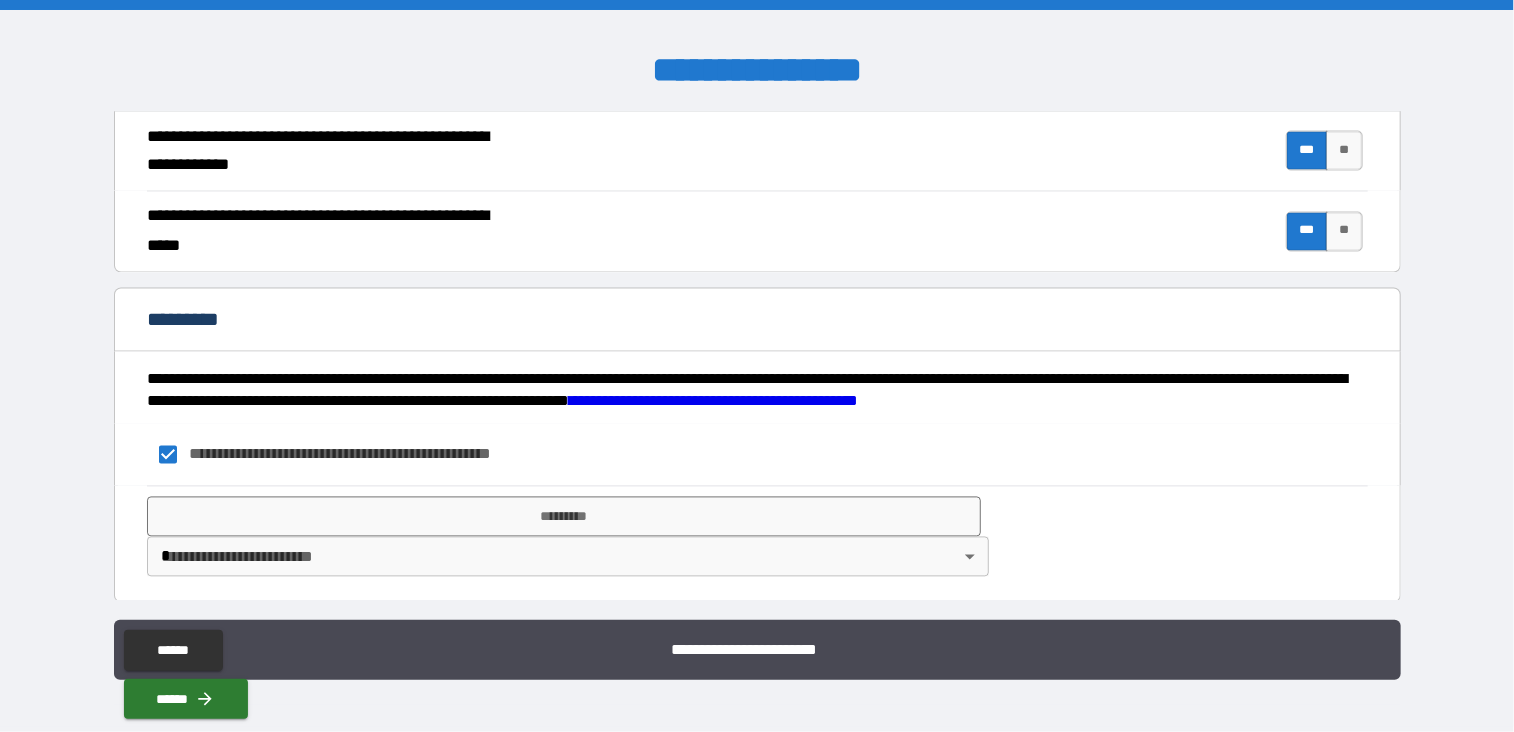 click on "**********" at bounding box center (757, 366) 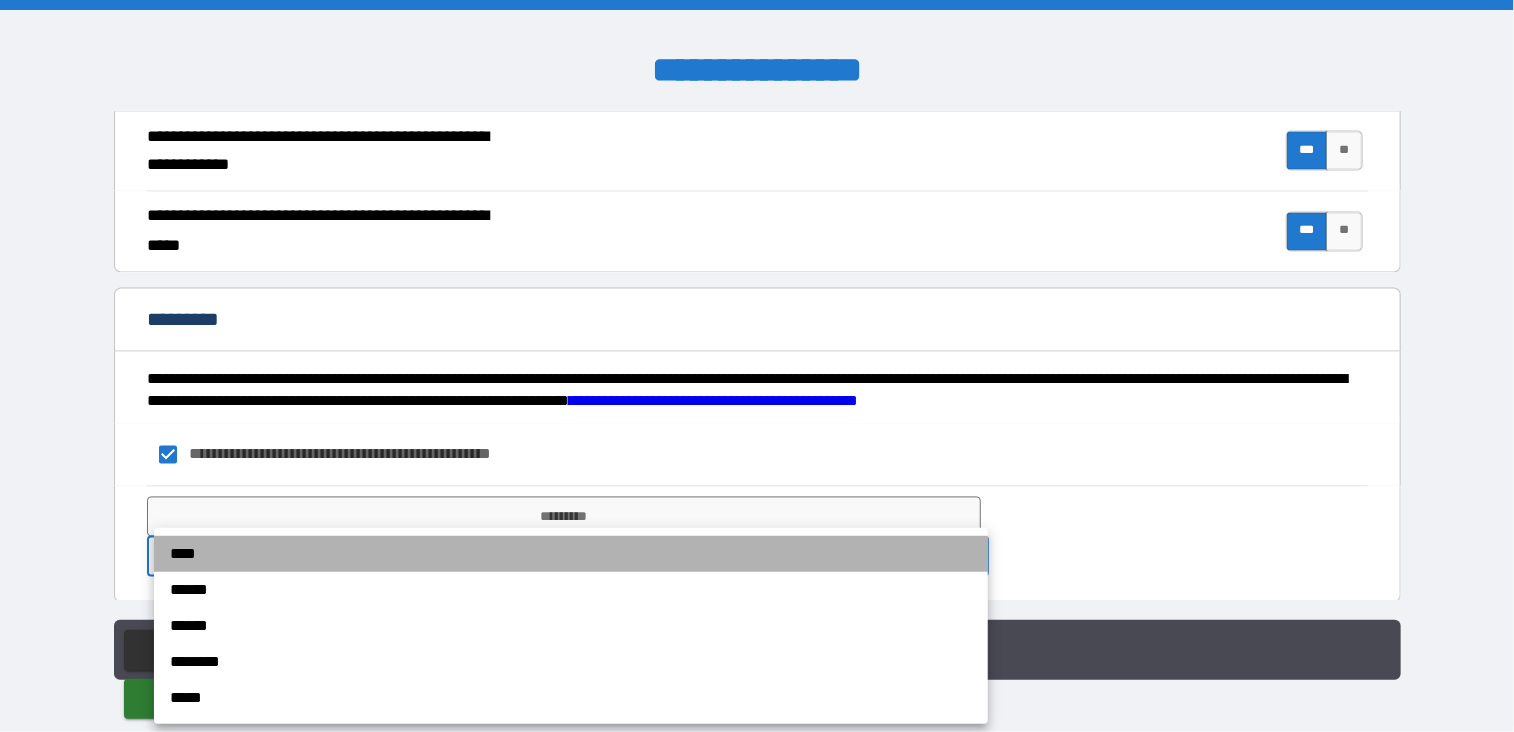 click on "****" at bounding box center (571, 554) 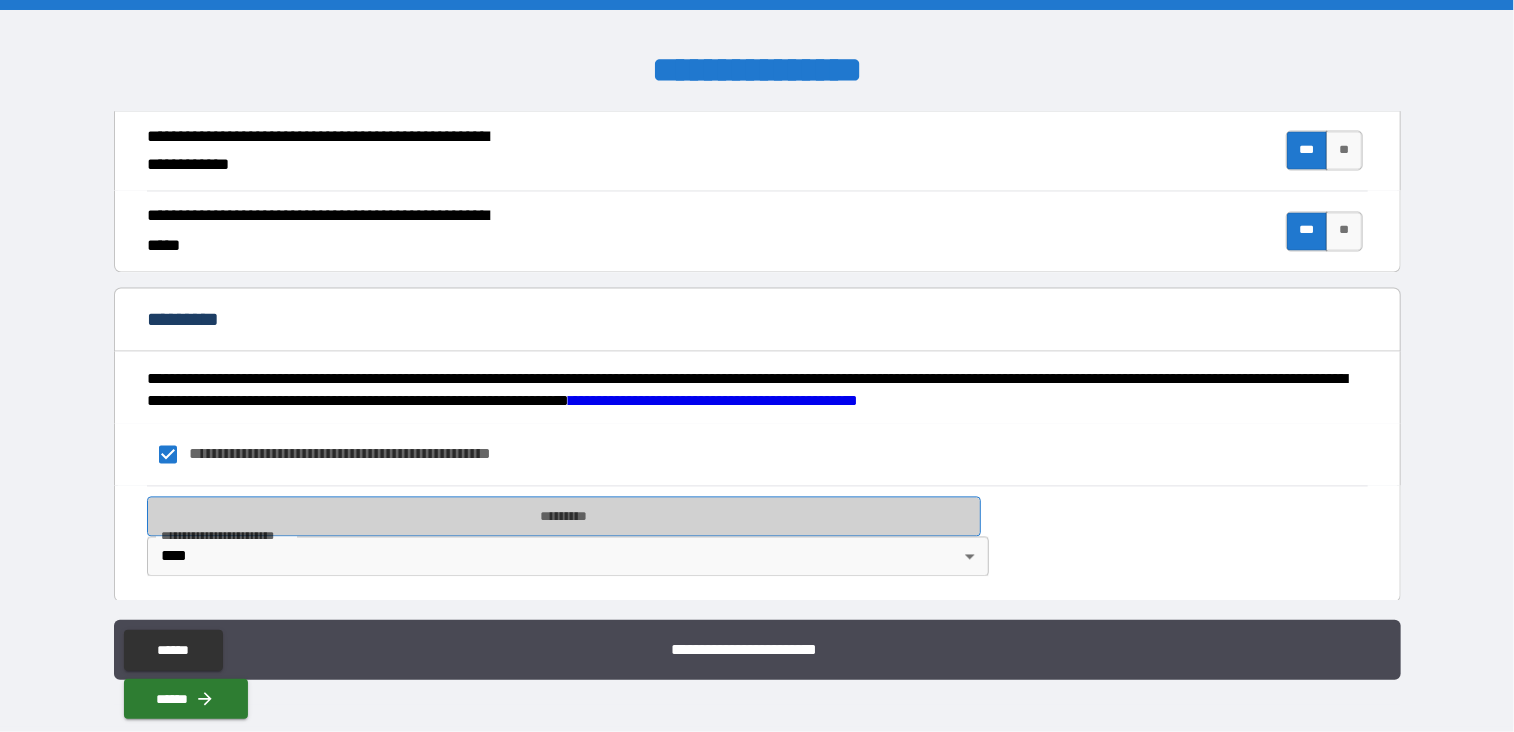 click on "*********" at bounding box center [564, 517] 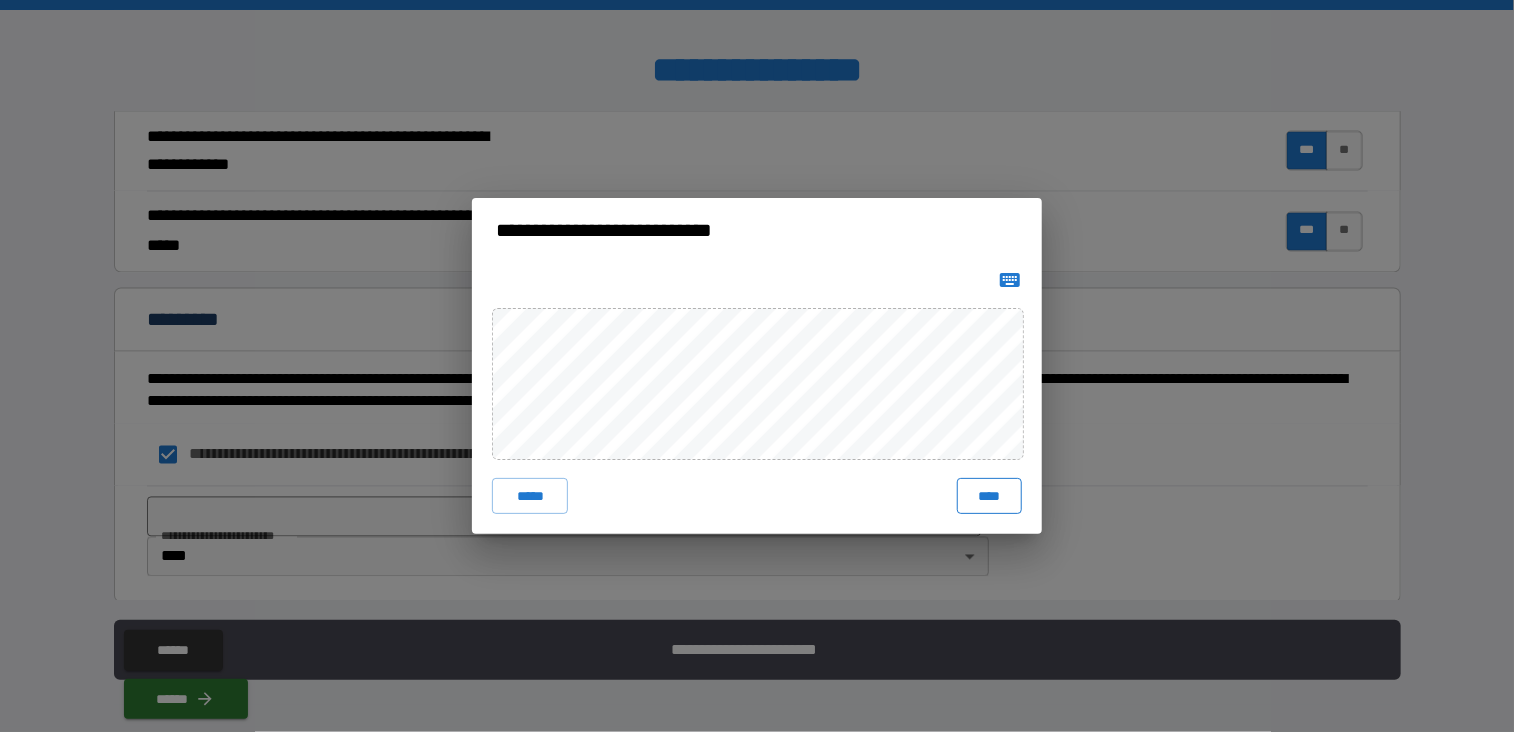 click on "****" at bounding box center [989, 496] 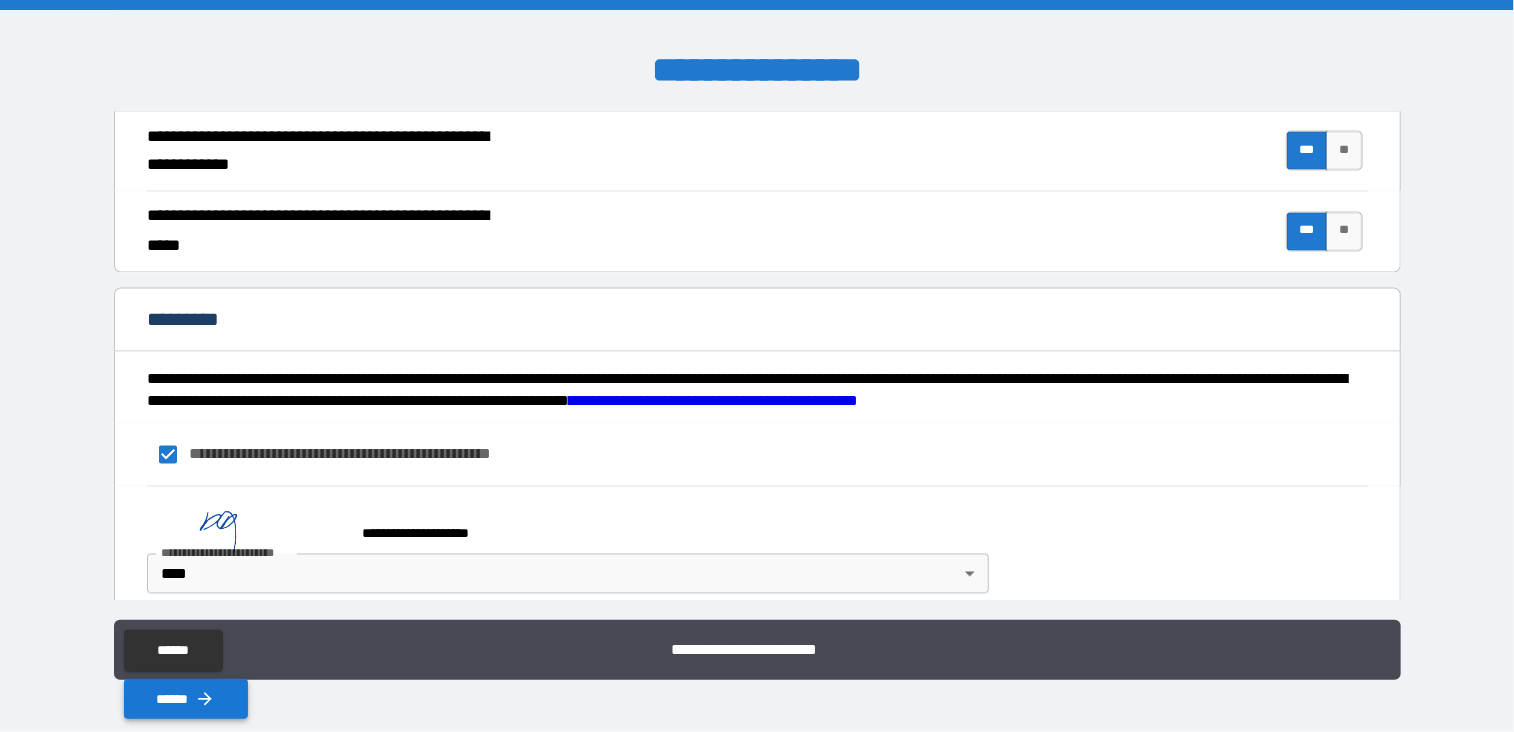 click on "******" at bounding box center (186, 699) 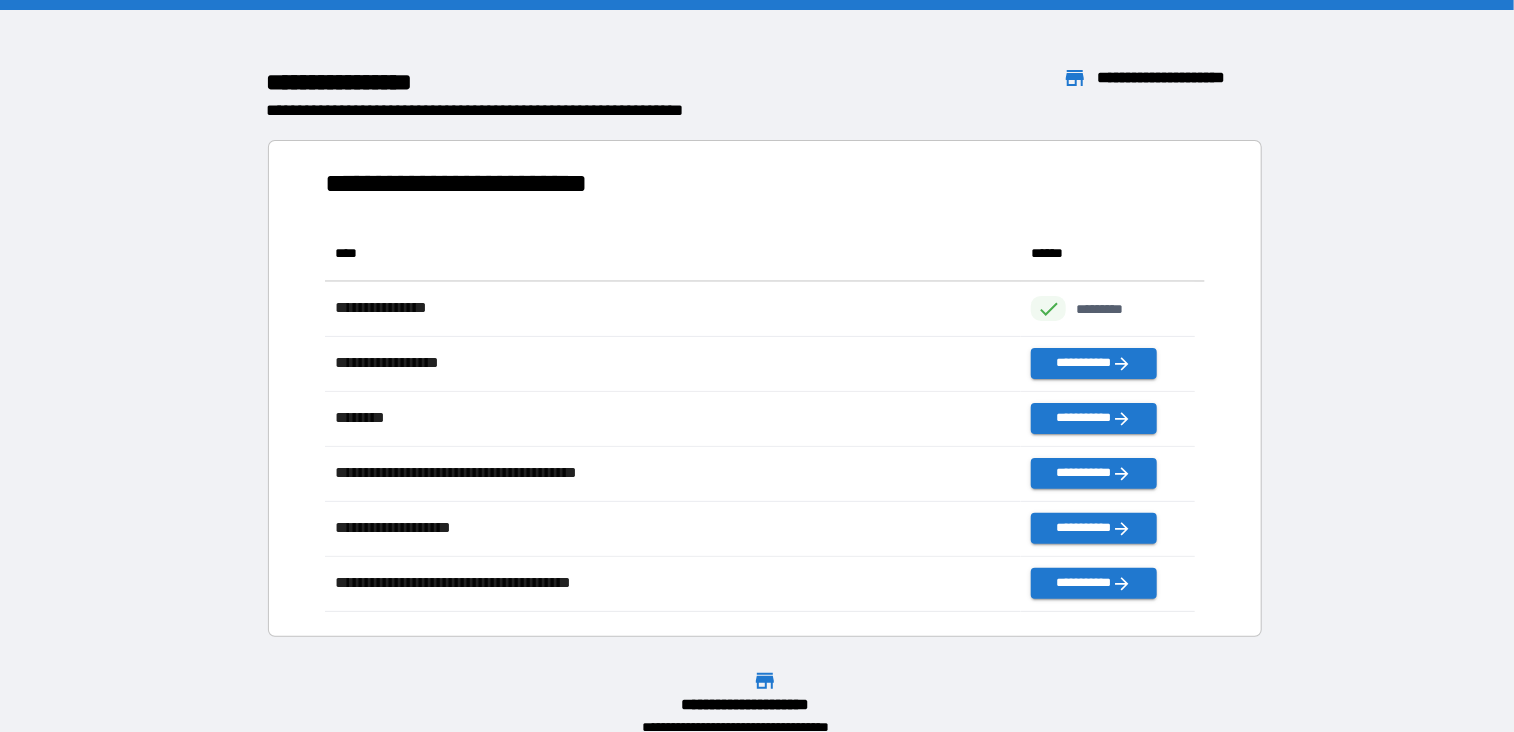 scroll, scrollTop: 16, scrollLeft: 16, axis: both 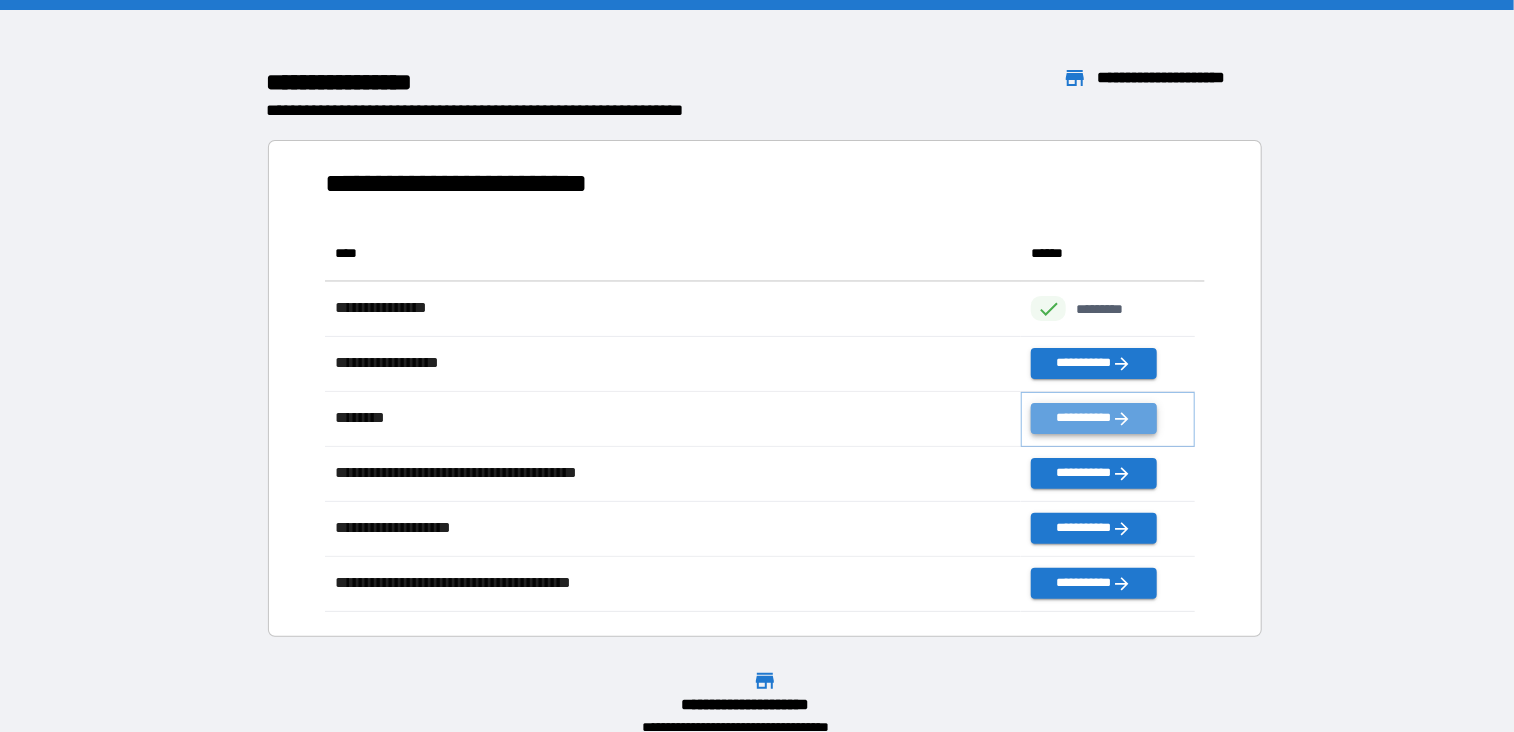 click on "**********" at bounding box center (1093, 418) 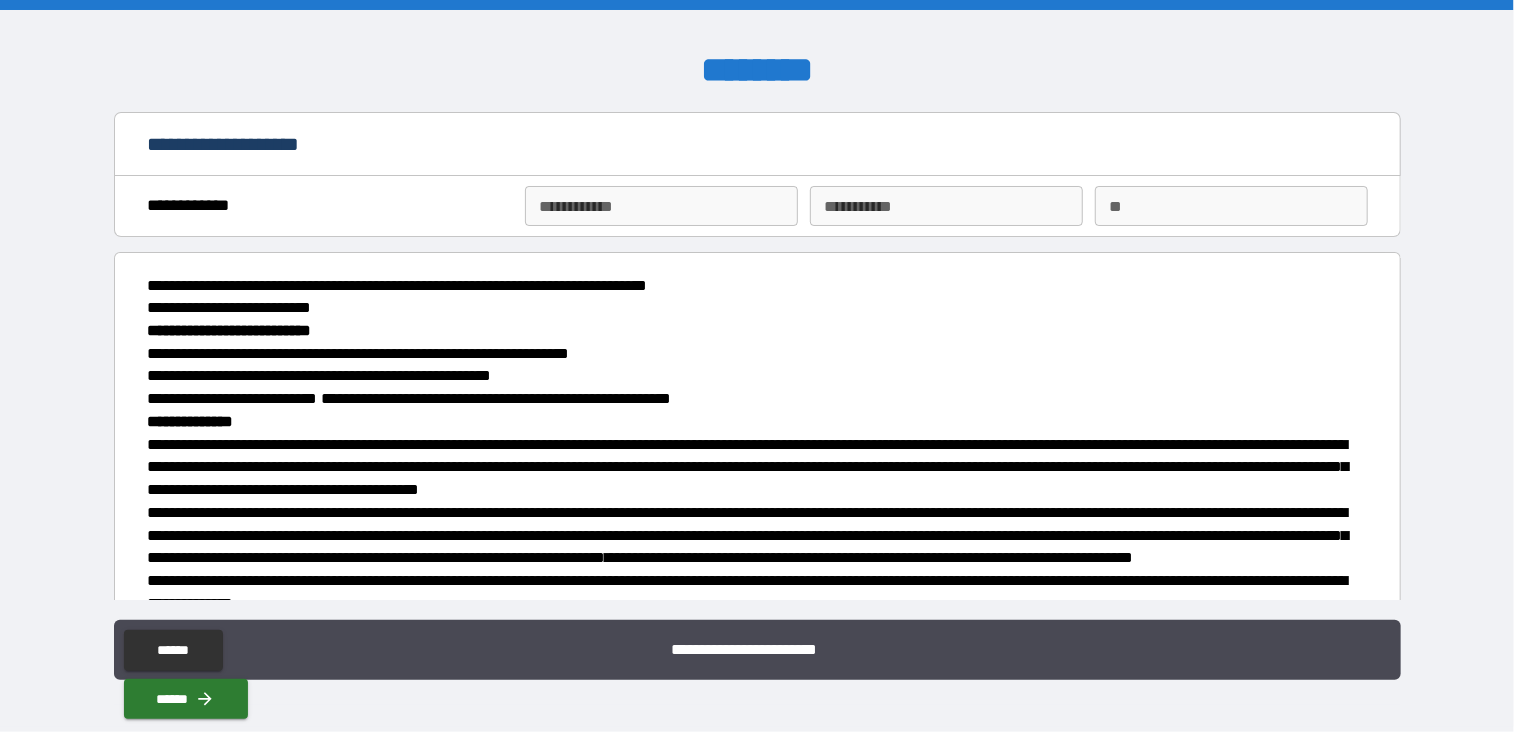 click on "**********" at bounding box center (661, 206) 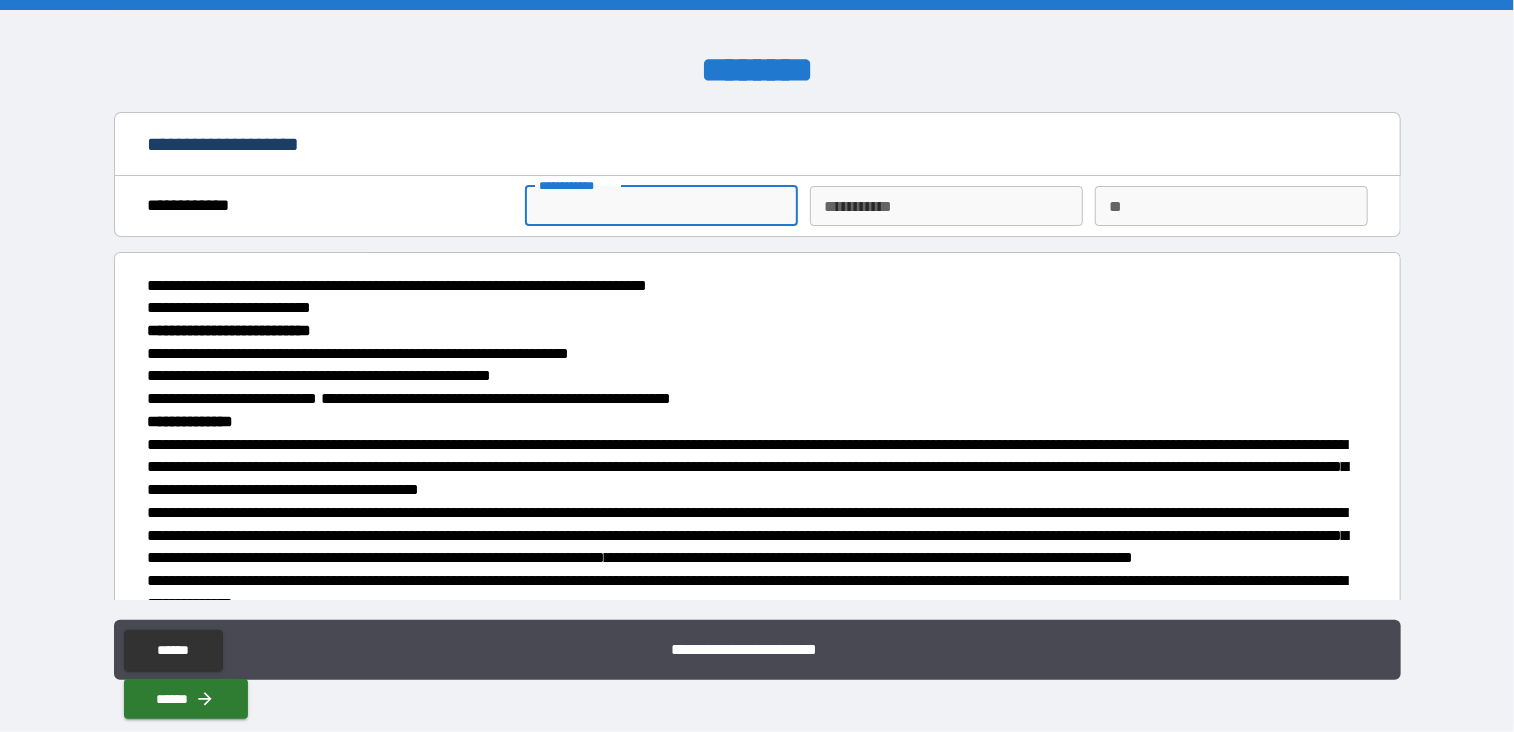 type on "****" 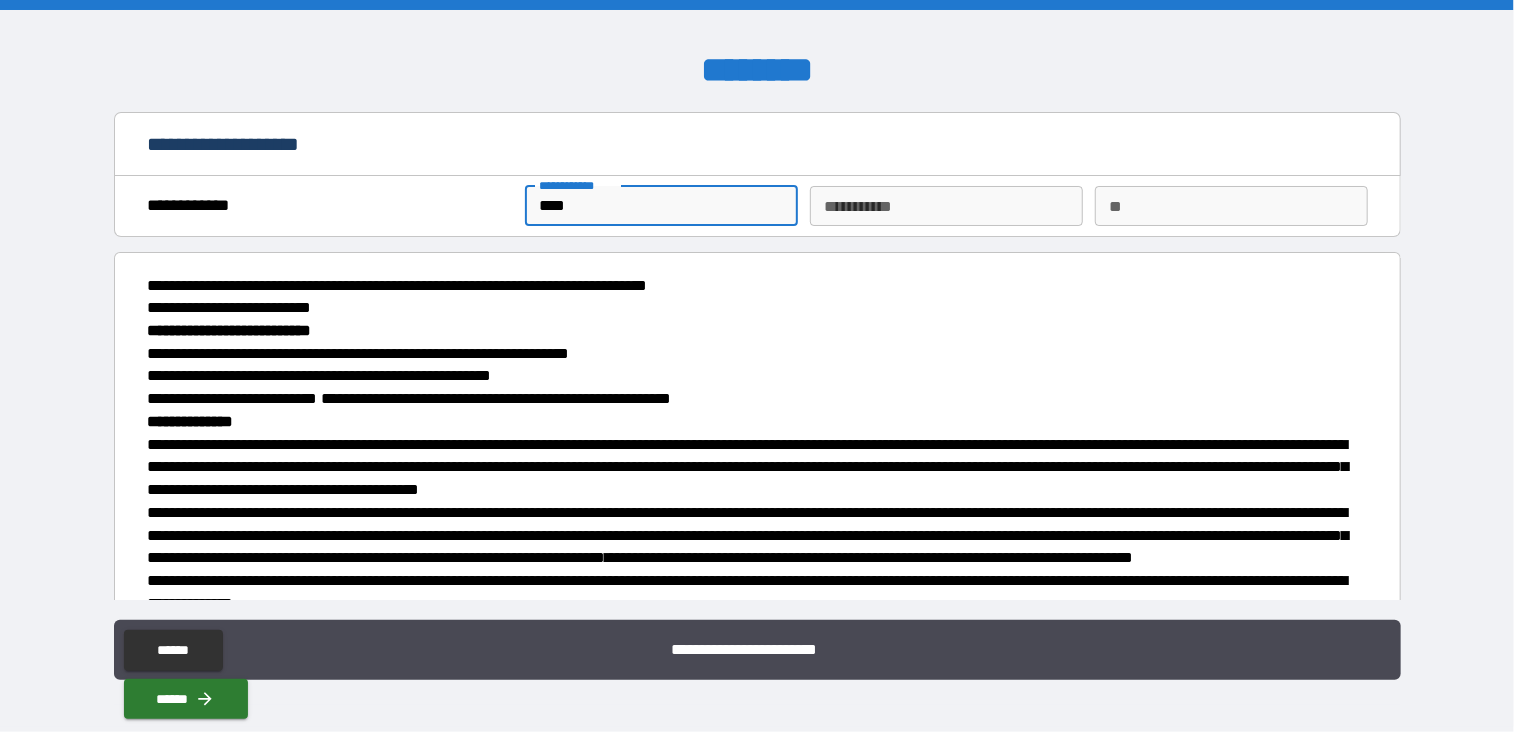 type on "**********" 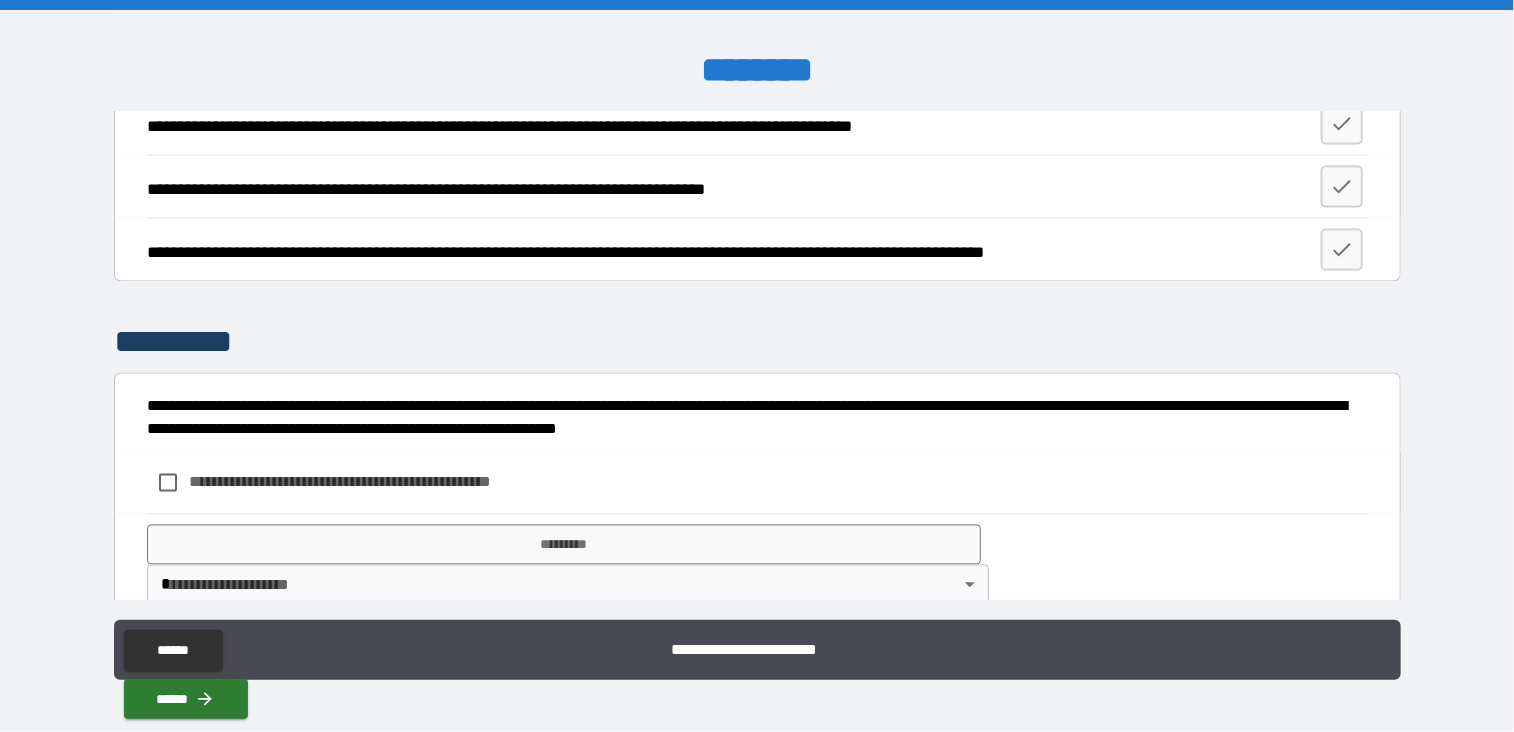 scroll, scrollTop: 1896, scrollLeft: 0, axis: vertical 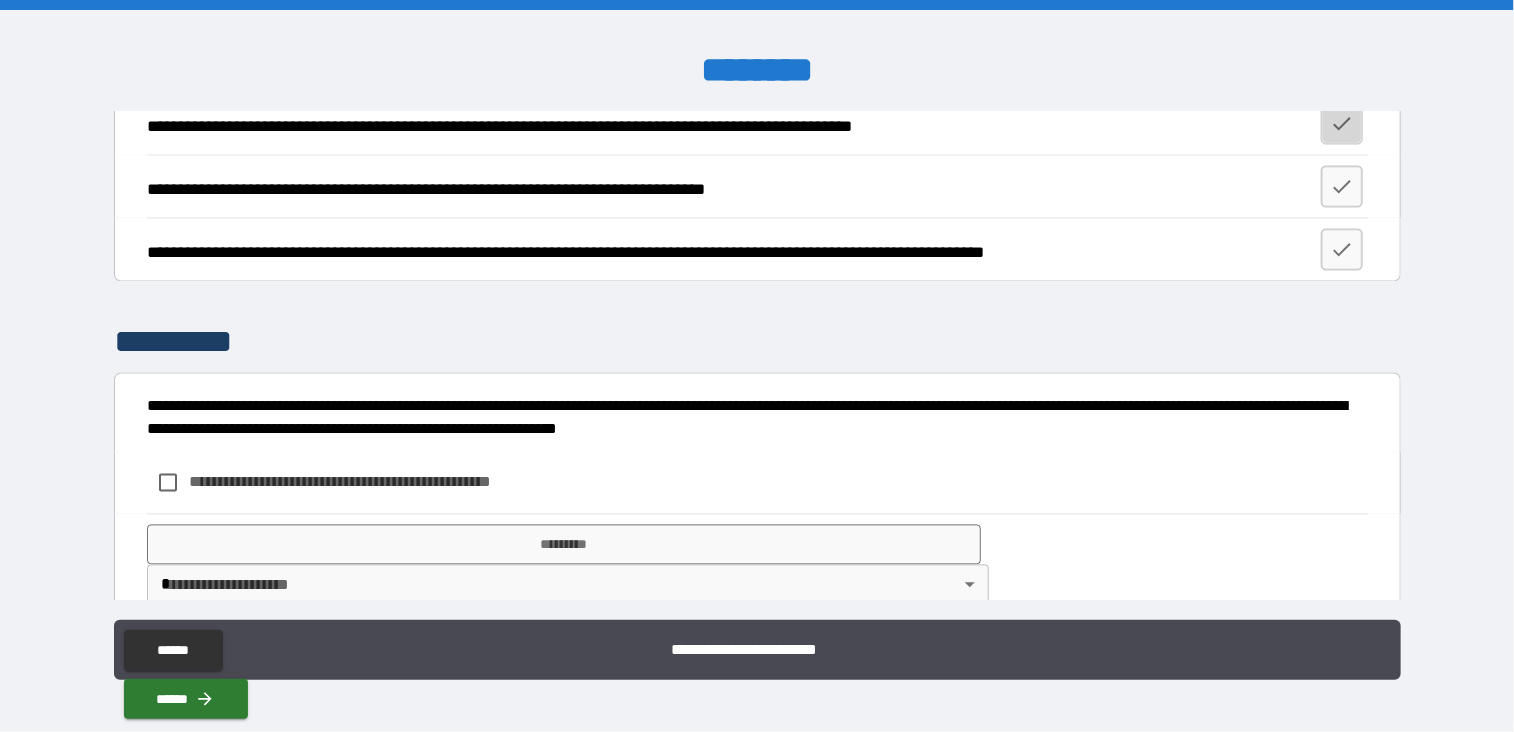 click 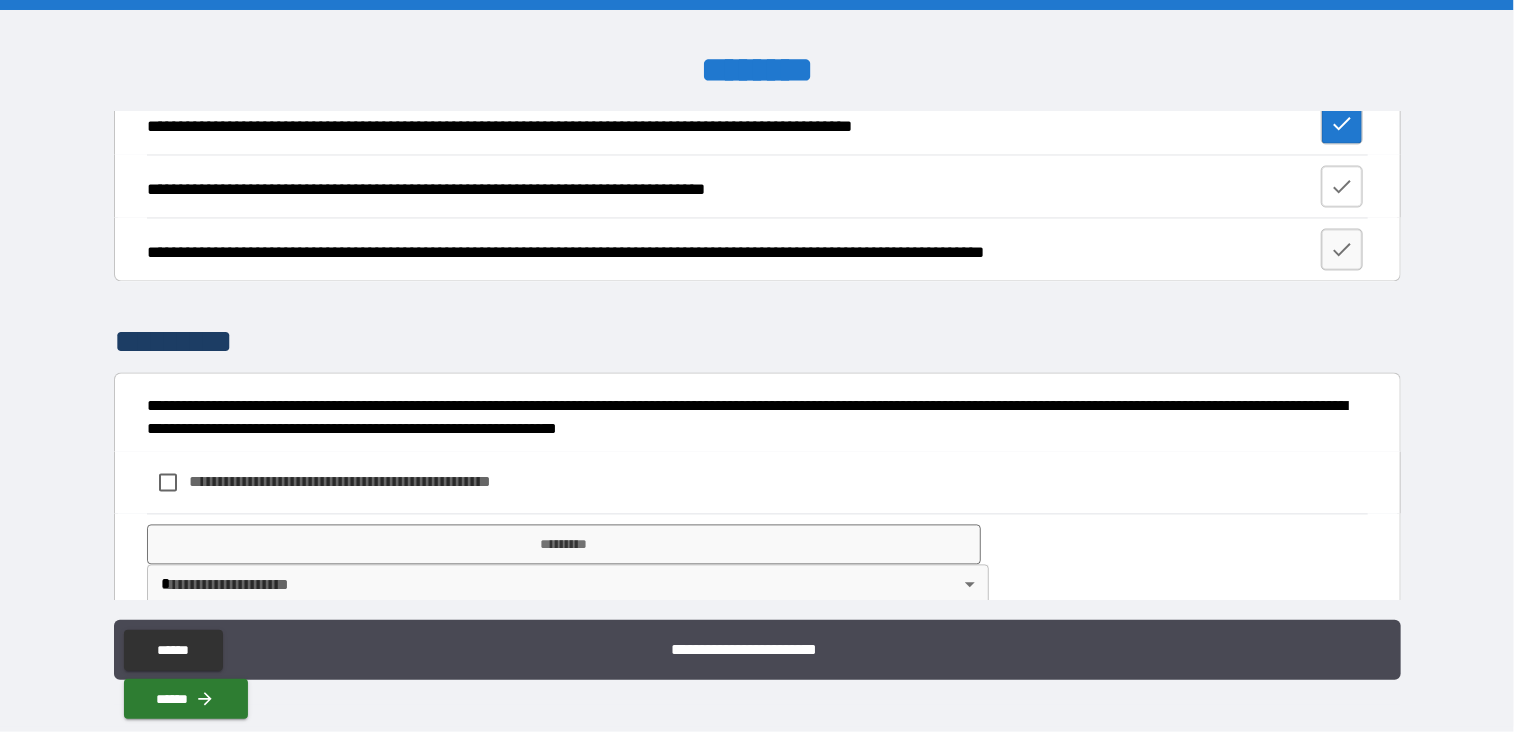 click 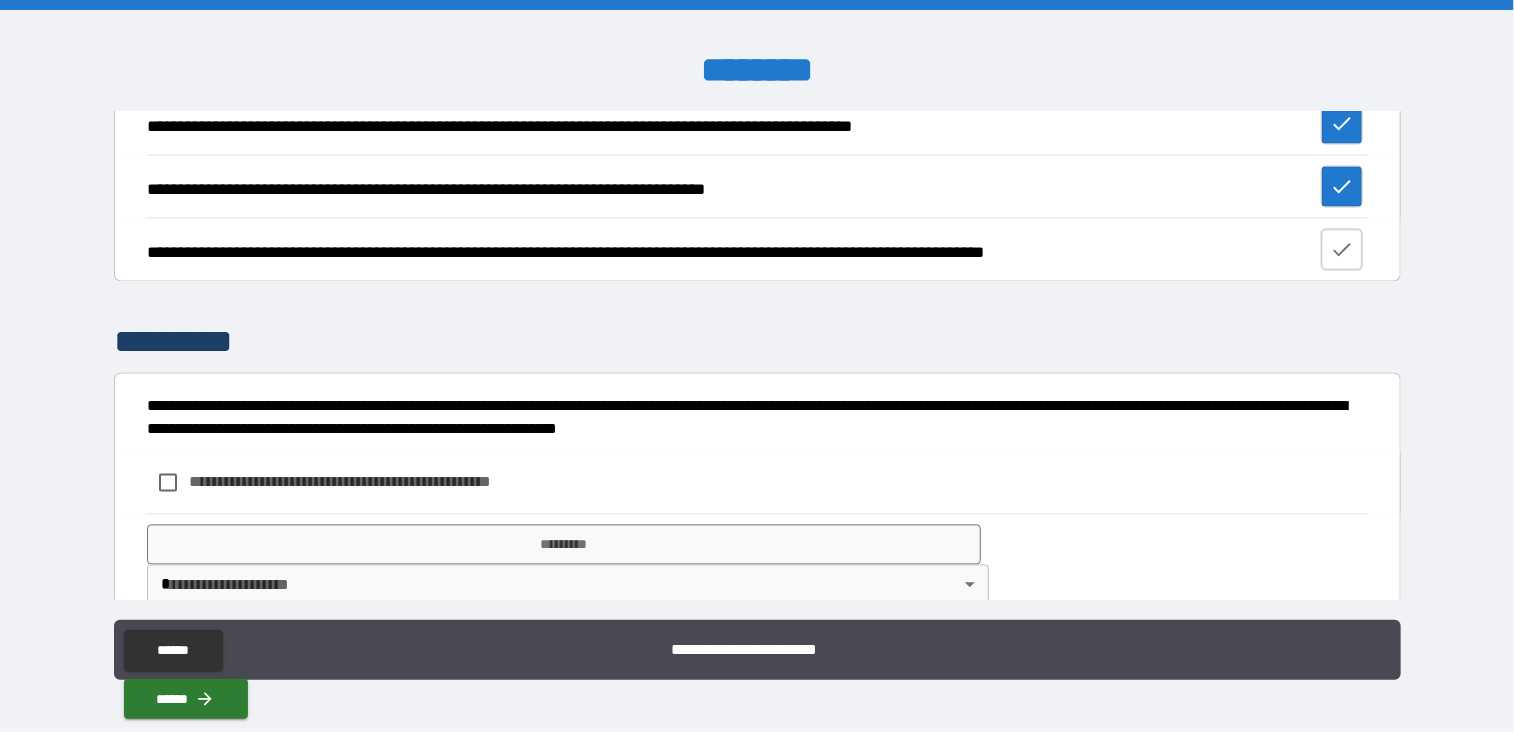 click 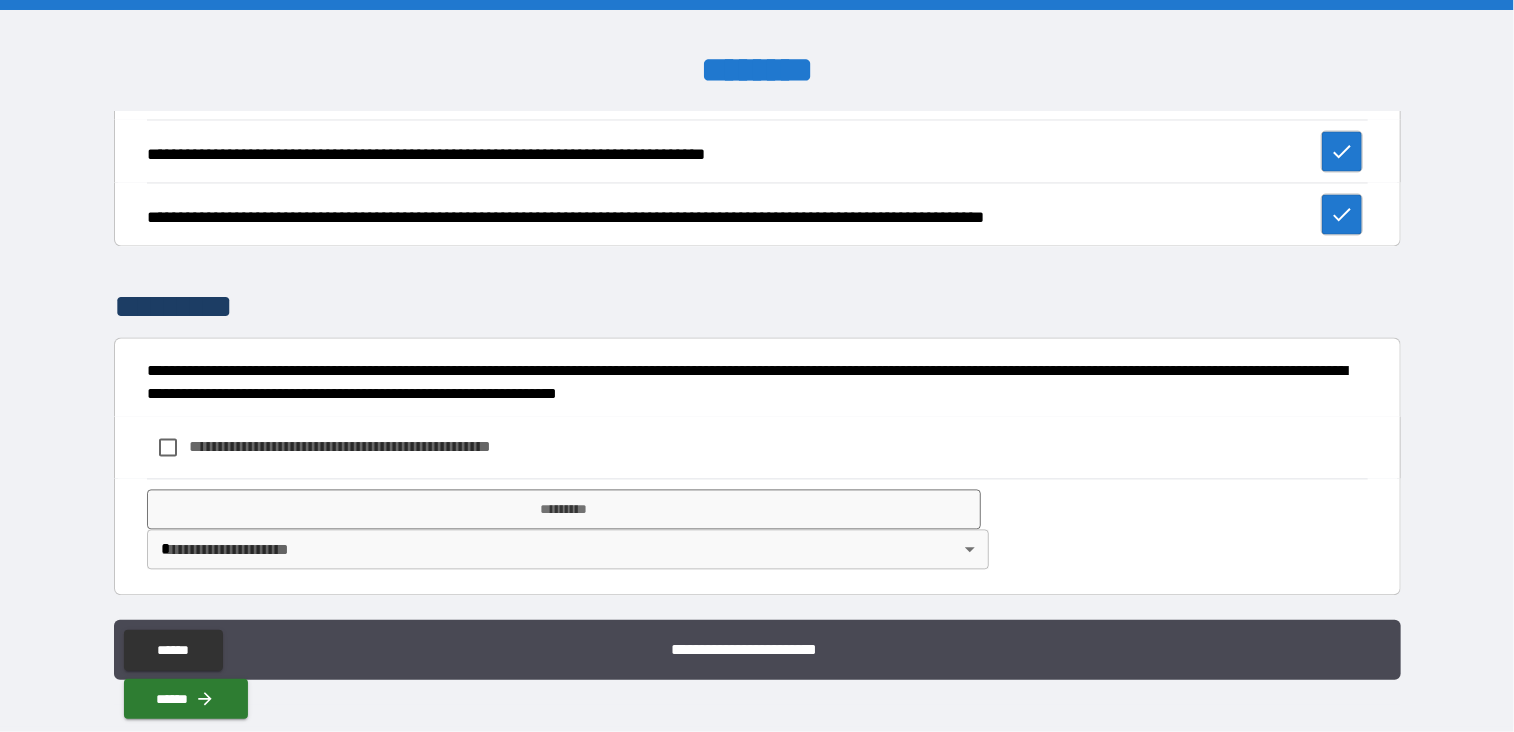 scroll, scrollTop: 2154, scrollLeft: 0, axis: vertical 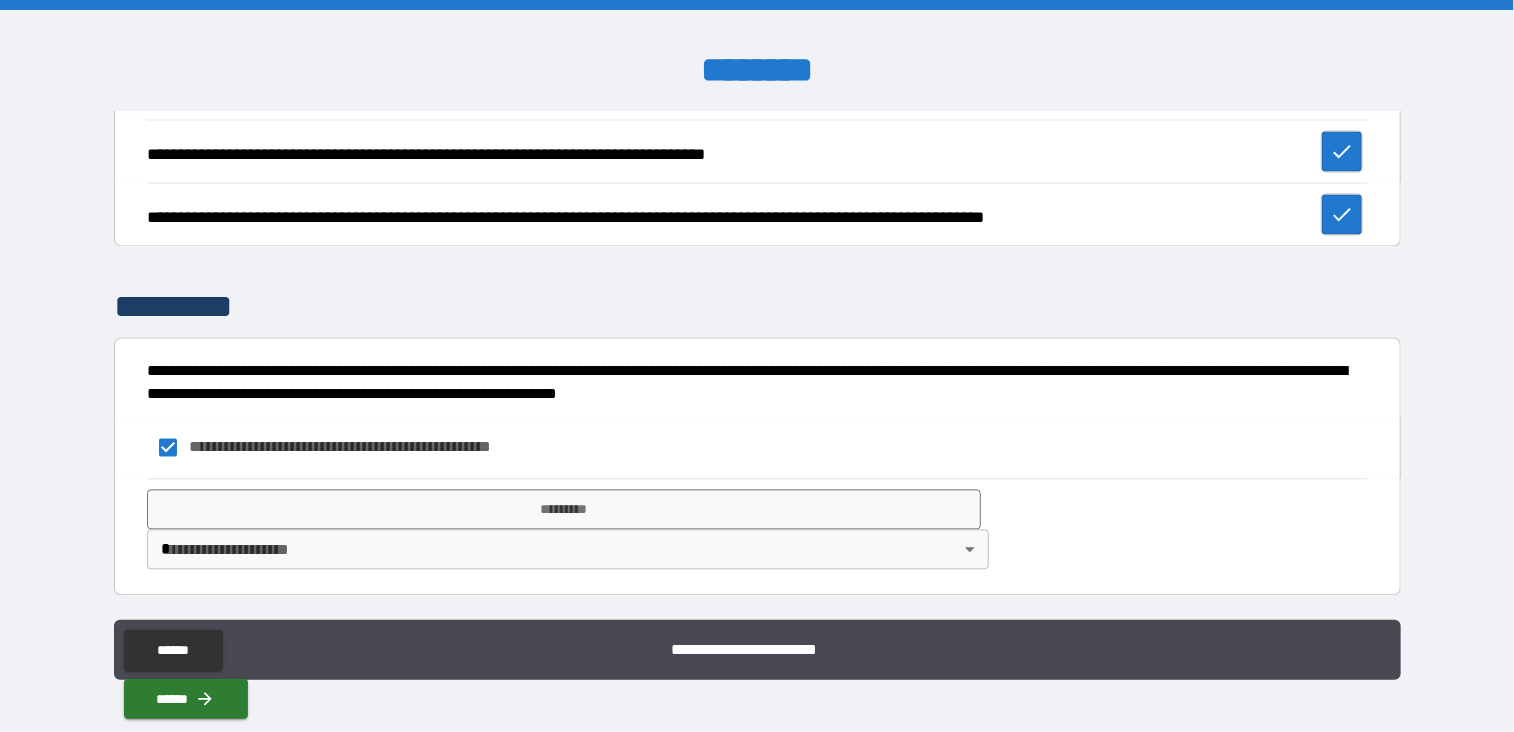 click on "**********" at bounding box center [757, 366] 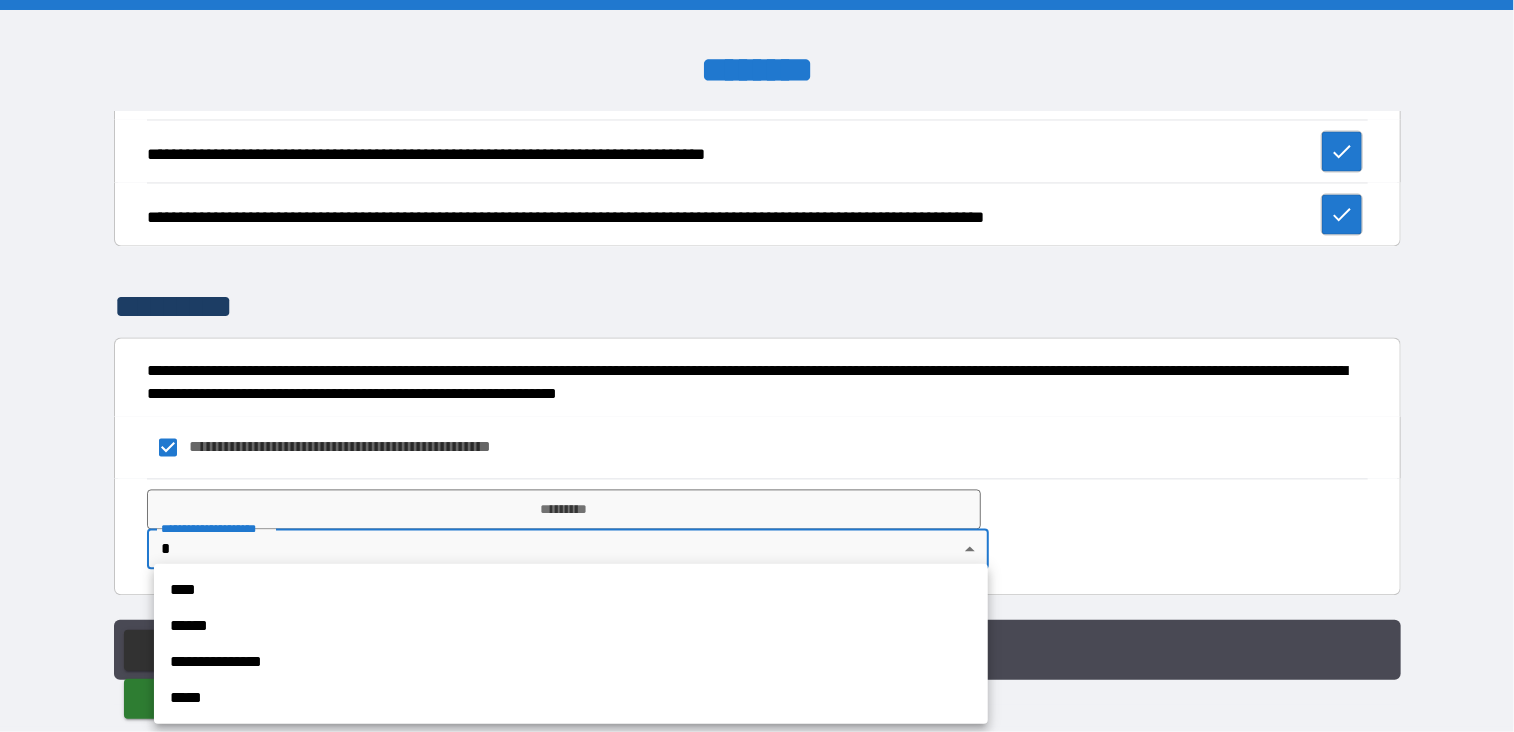 click on "****" at bounding box center (571, 590) 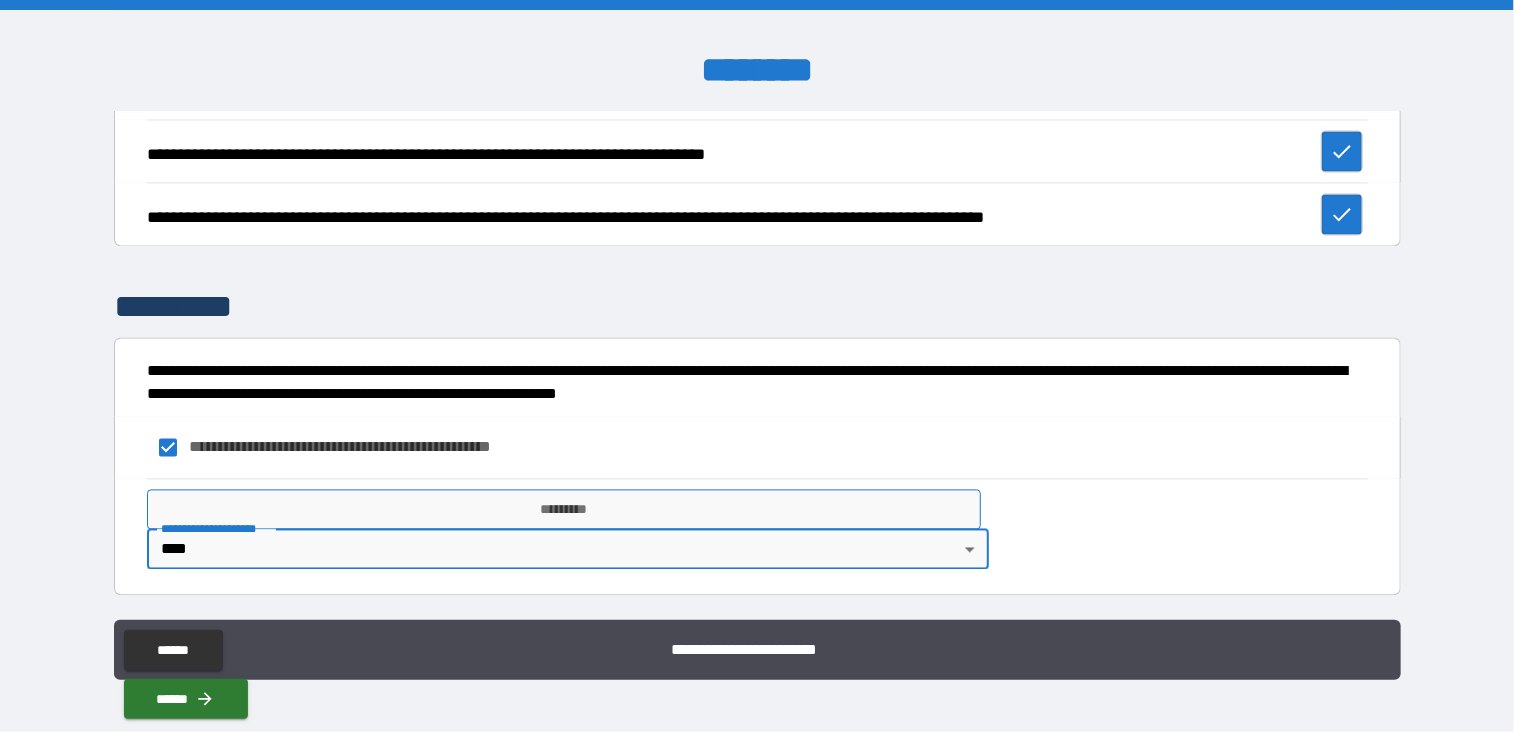 click on "*********" at bounding box center [564, 510] 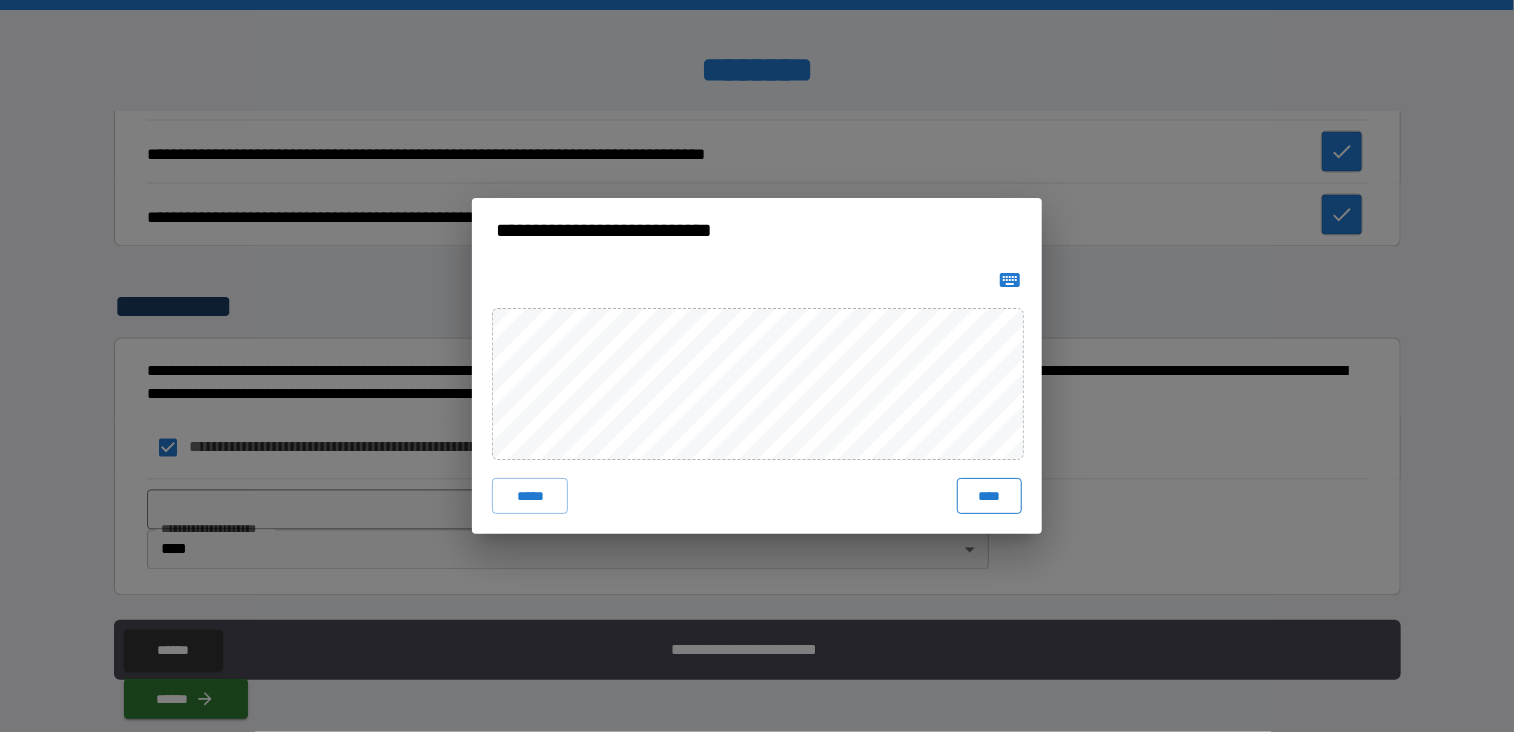 click on "****" at bounding box center (989, 496) 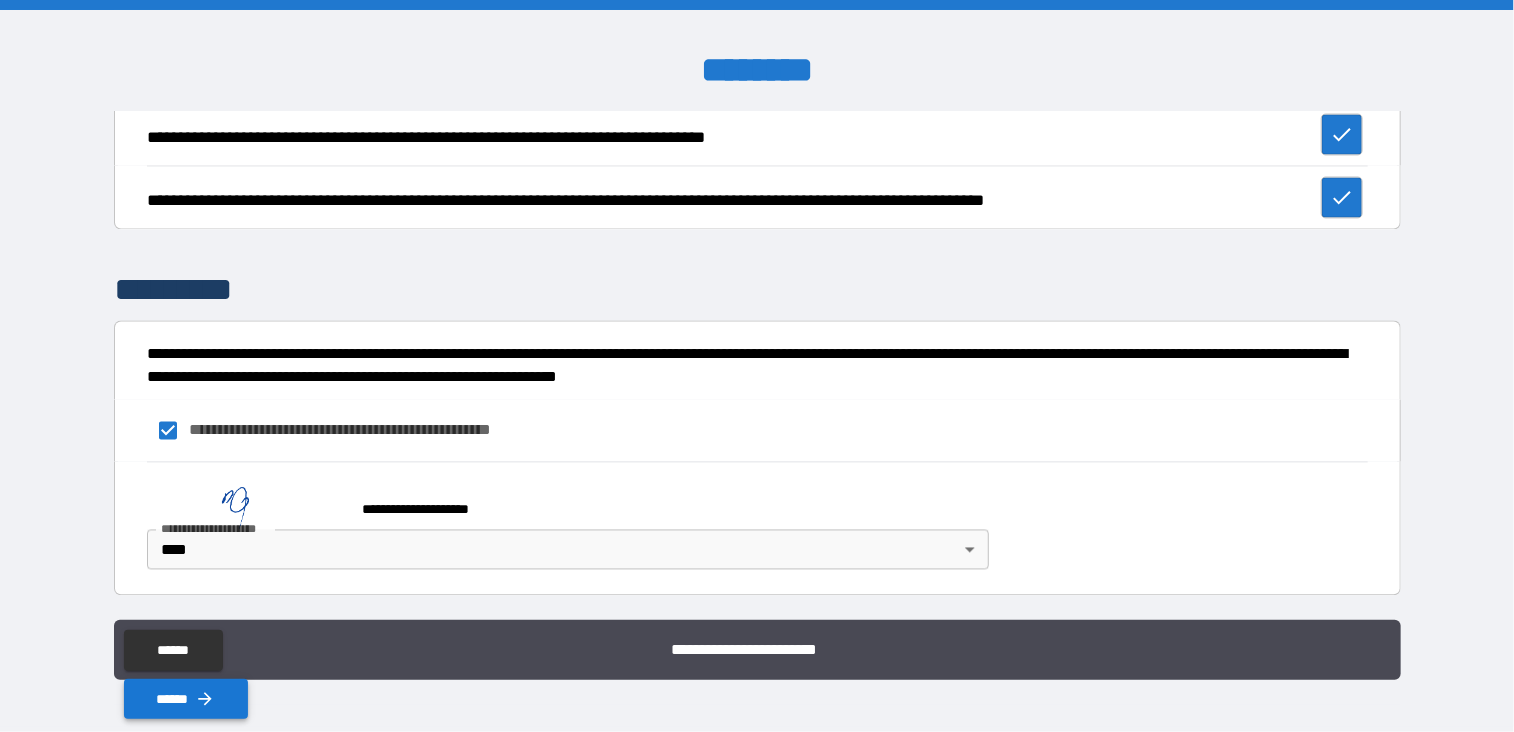 click on "******" at bounding box center (186, 699) 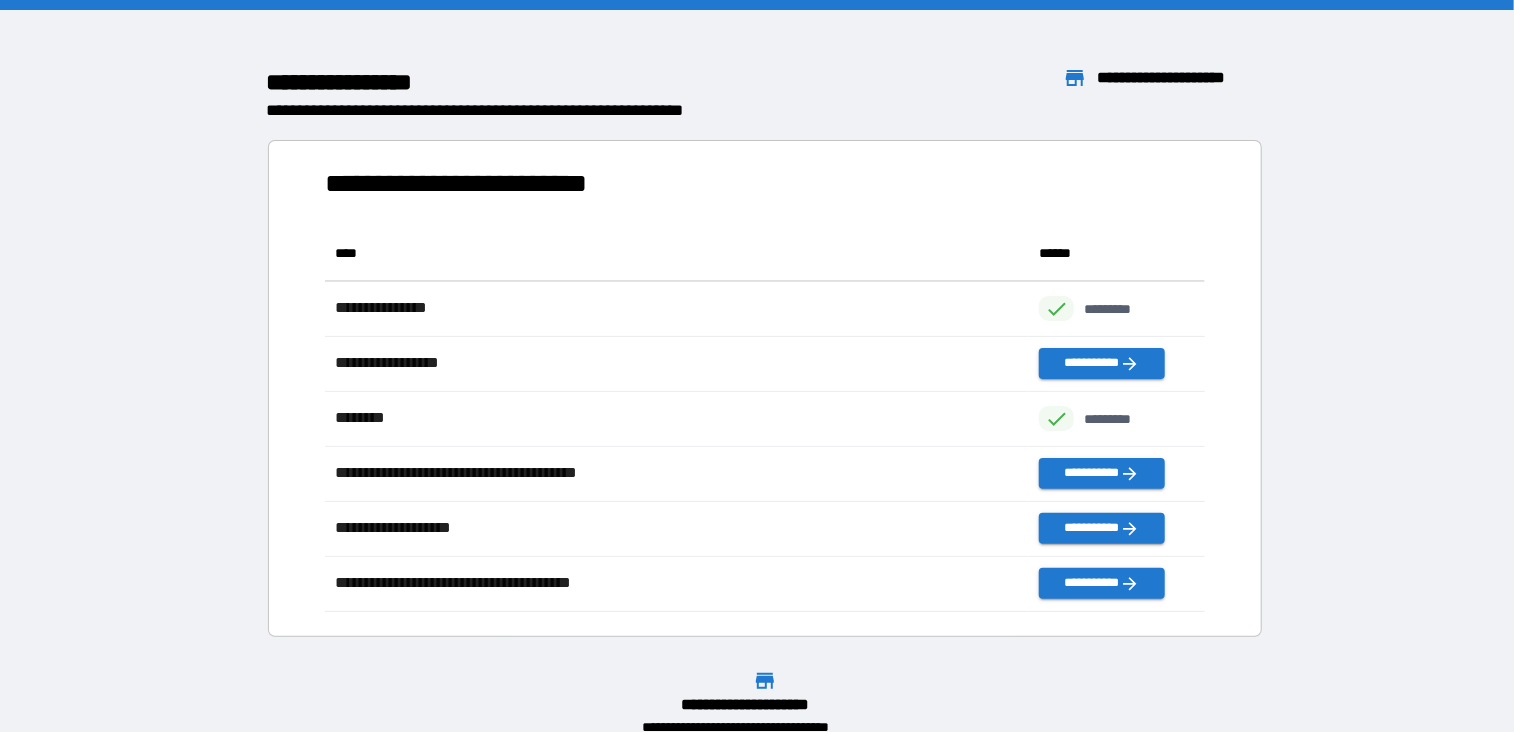 scroll, scrollTop: 16, scrollLeft: 16, axis: both 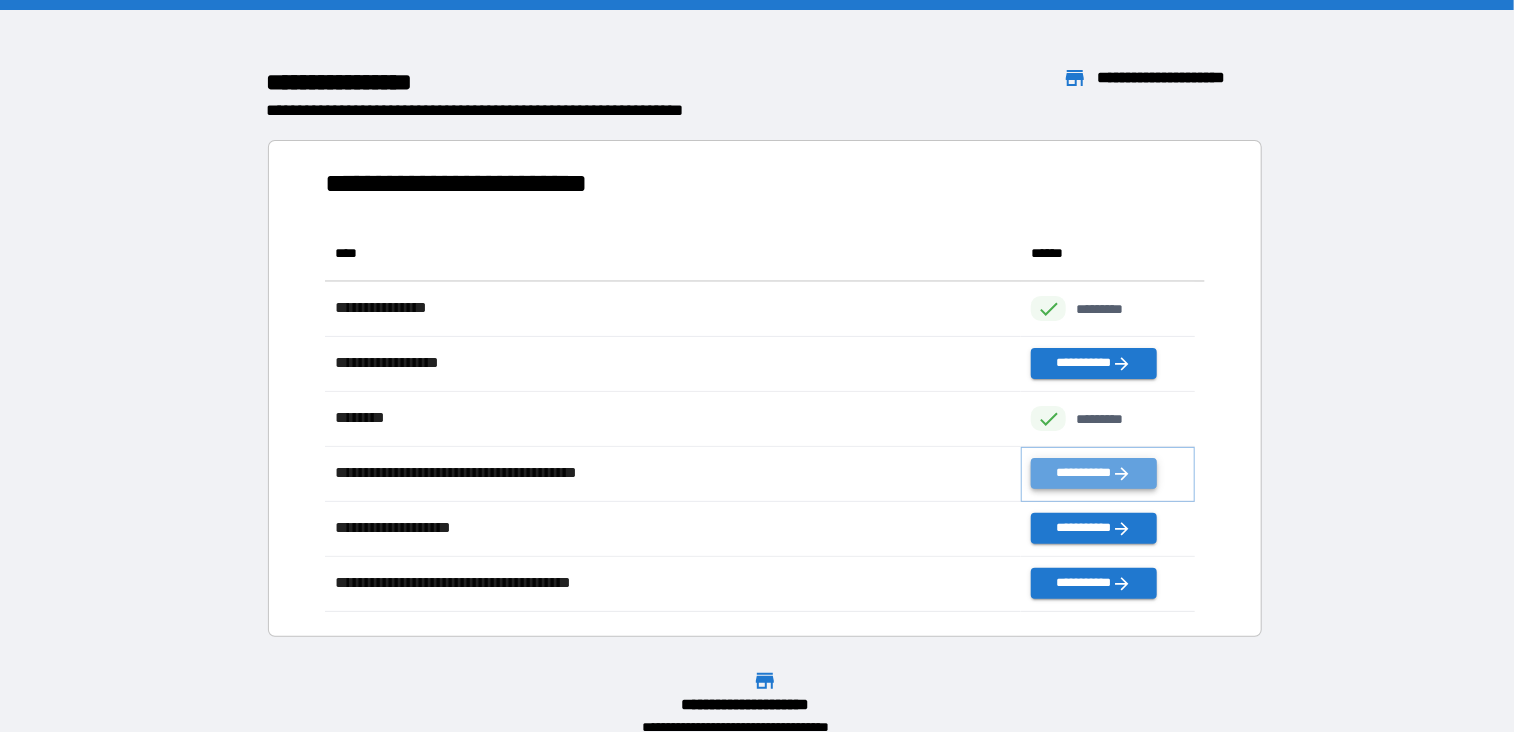 click on "**********" at bounding box center (1093, 473) 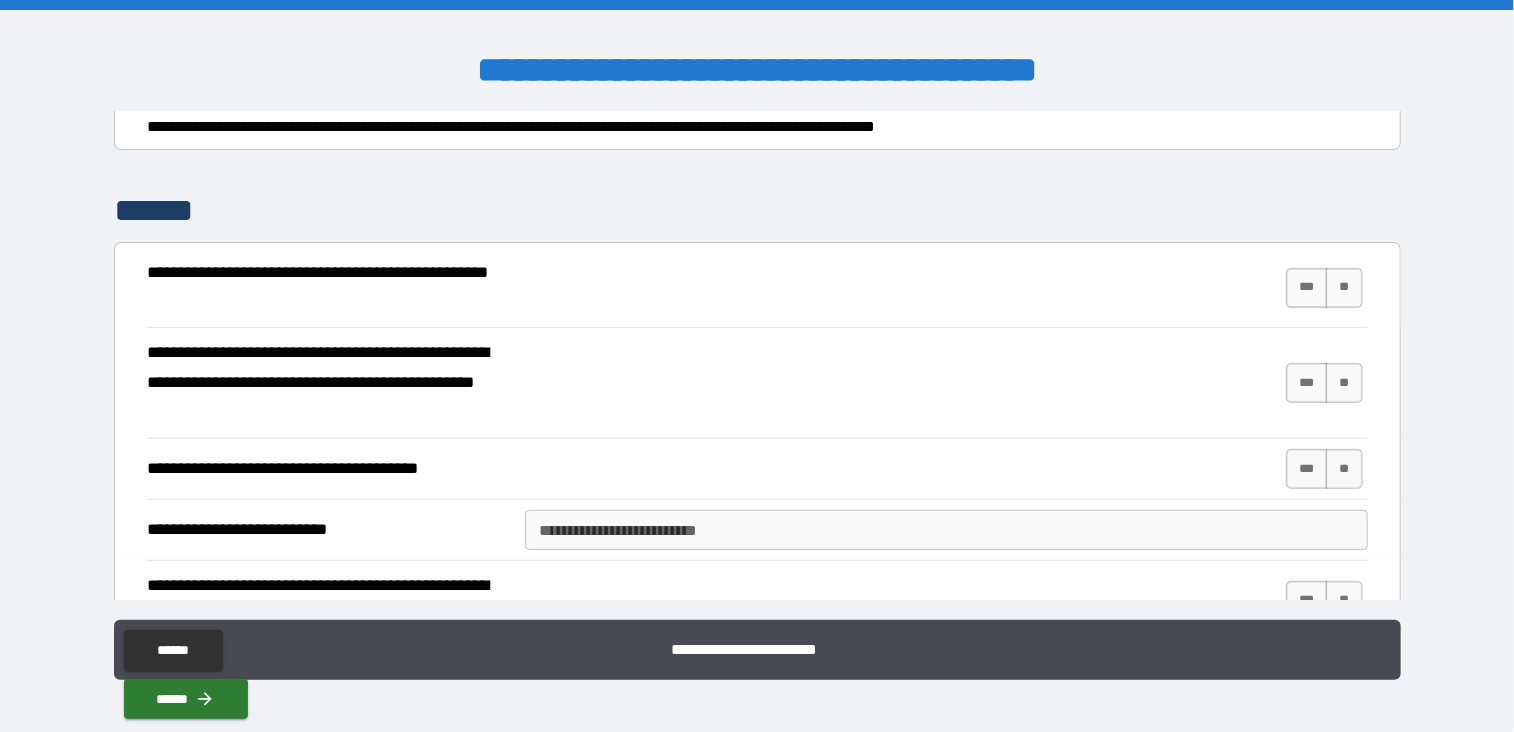 scroll, scrollTop: 260, scrollLeft: 0, axis: vertical 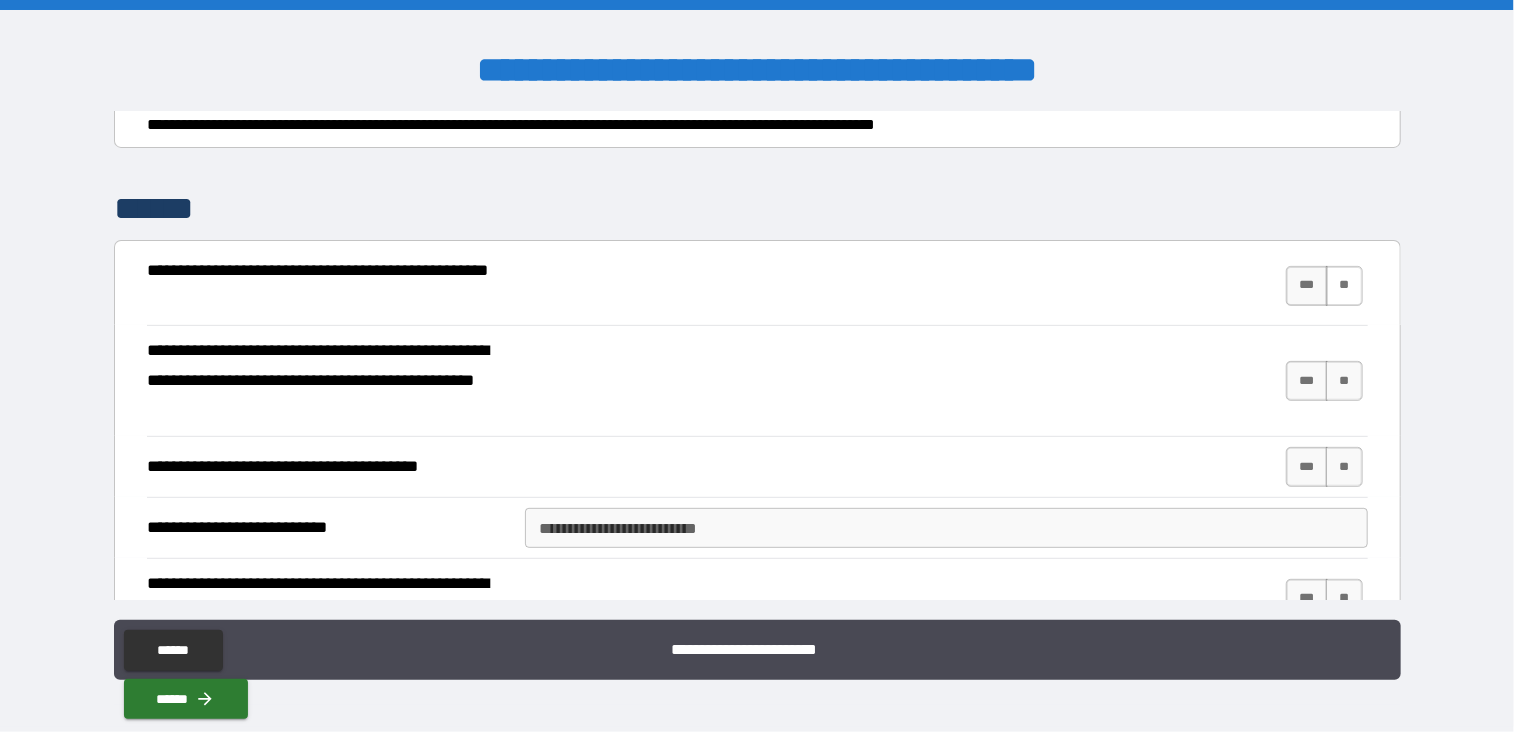 click on "**" at bounding box center (1344, 286) 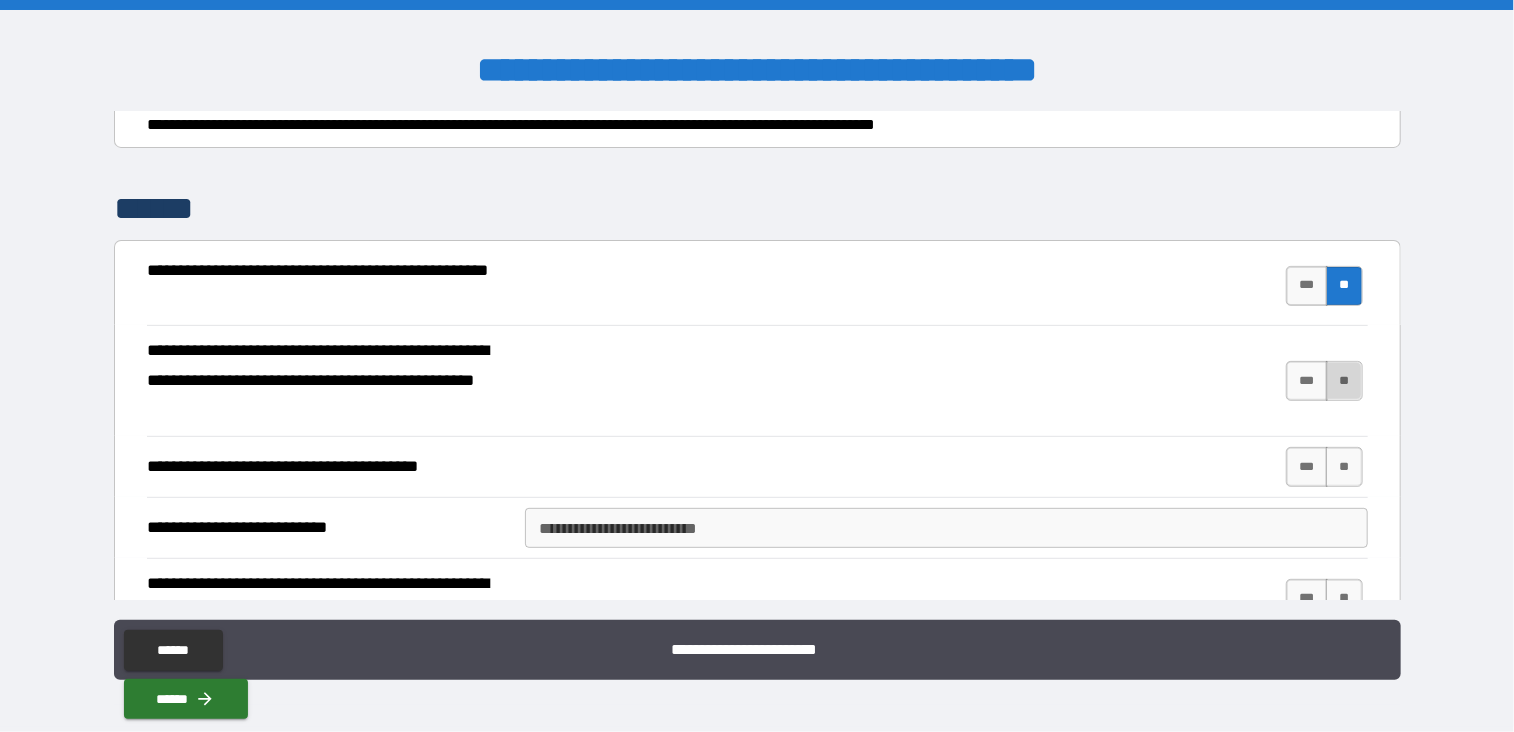 click on "**" at bounding box center [1344, 381] 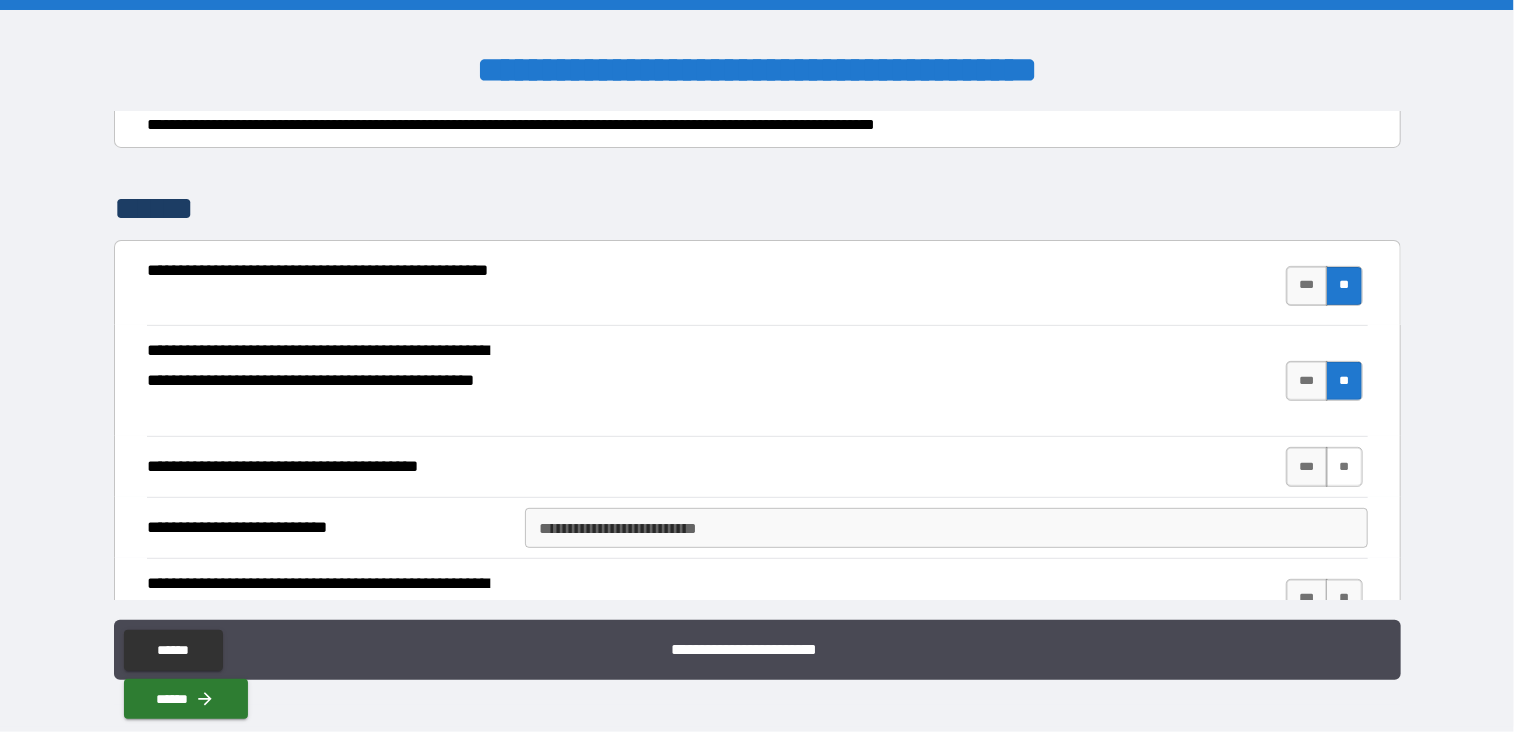 click on "**" at bounding box center [1344, 467] 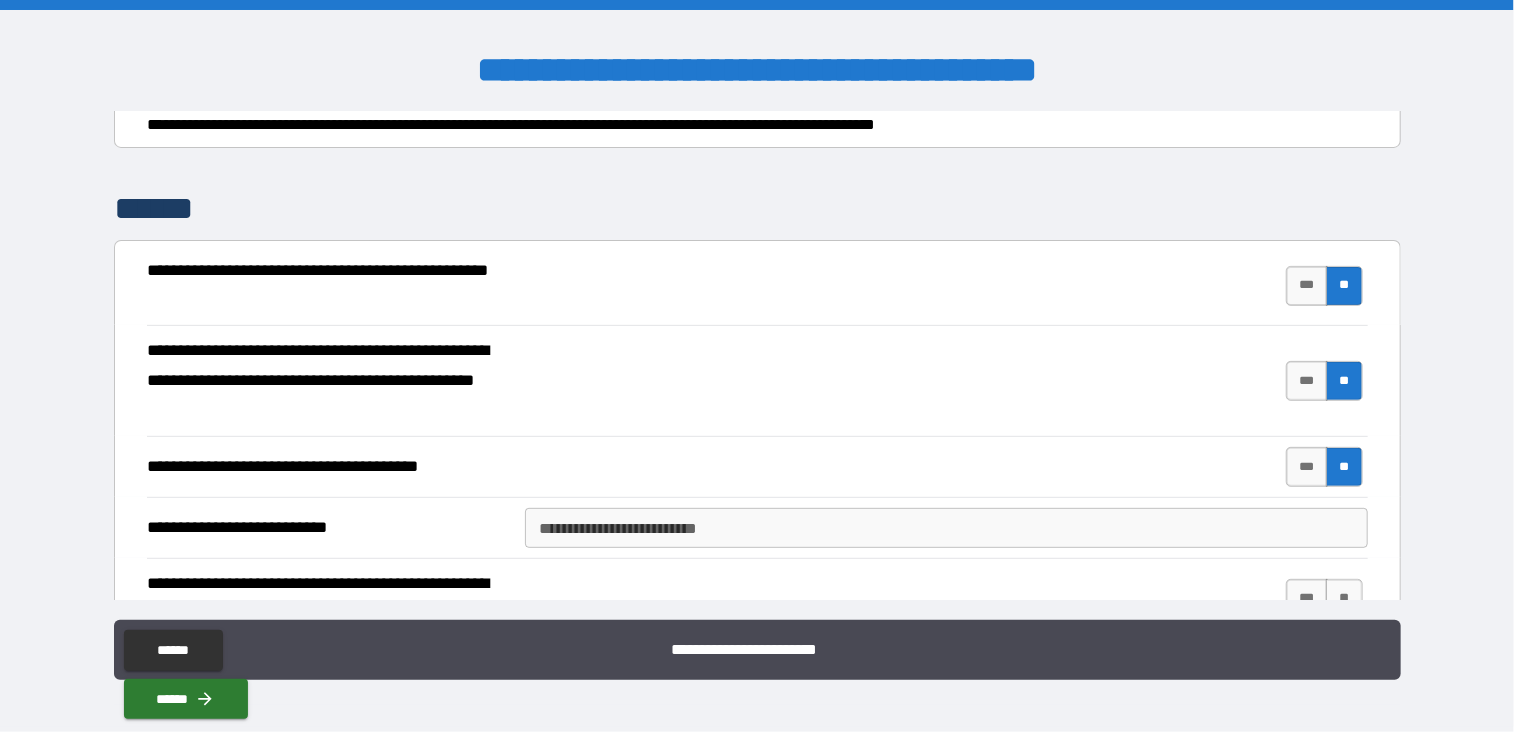 click on "**********" at bounding box center (946, 528) 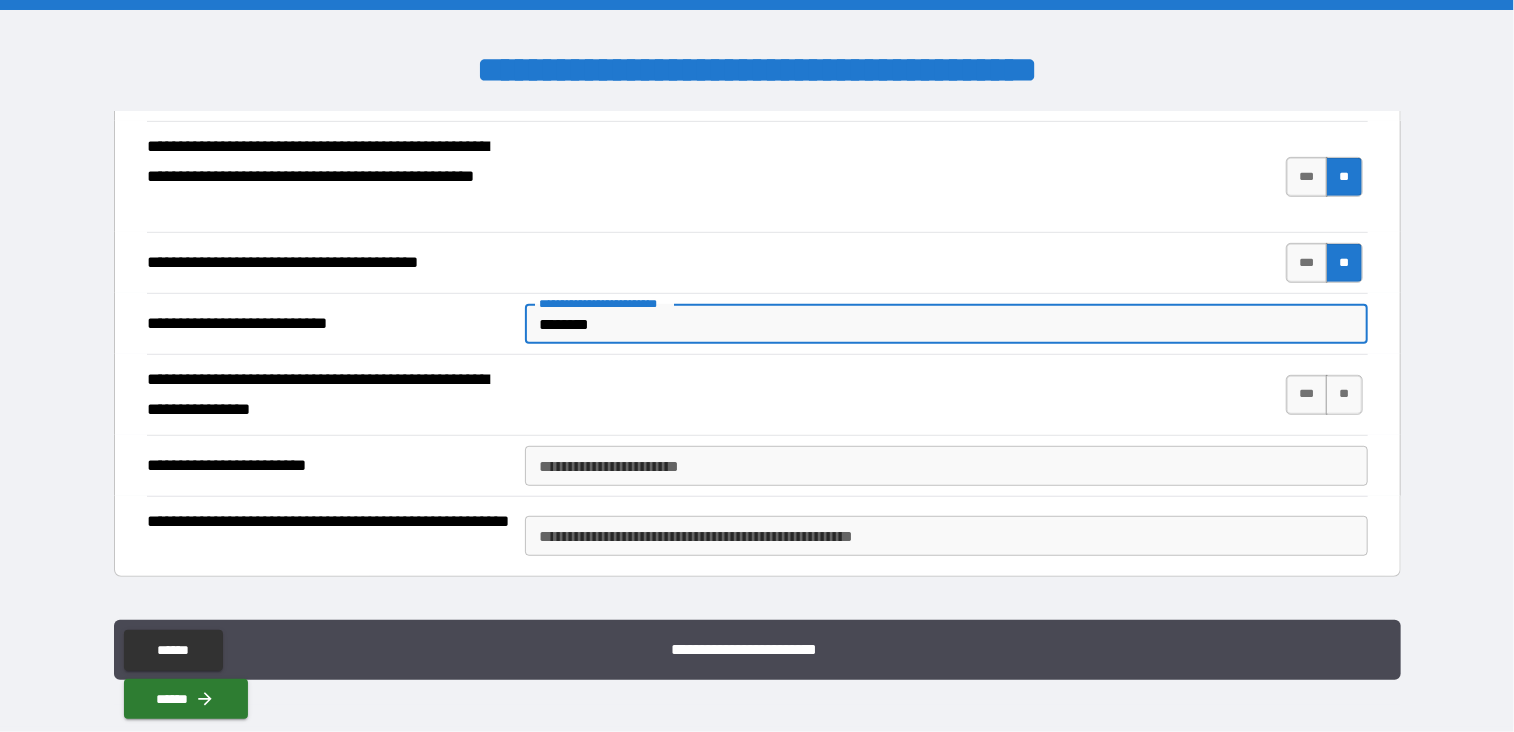 scroll, scrollTop: 466, scrollLeft: 0, axis: vertical 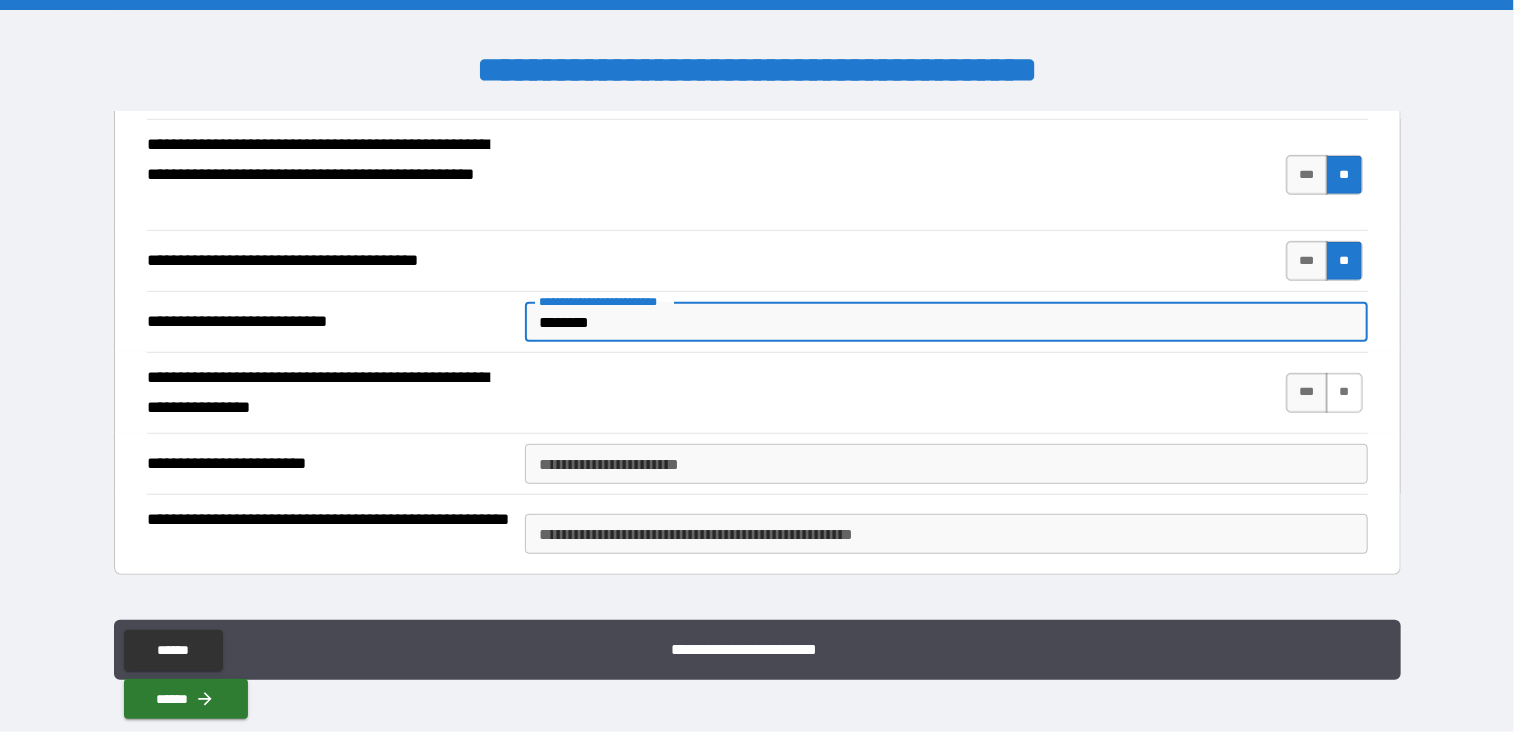 type on "********" 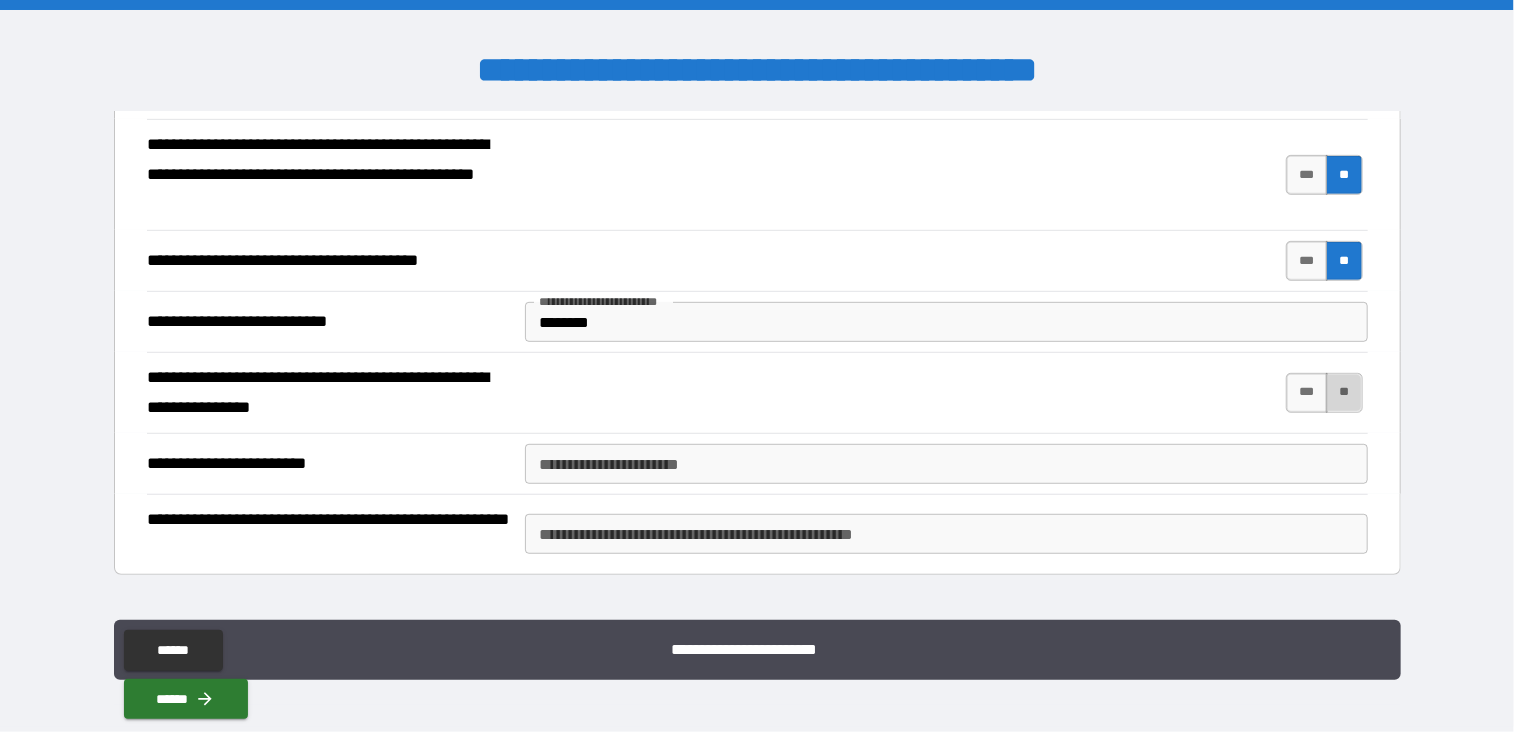 click on "**" at bounding box center (1344, 393) 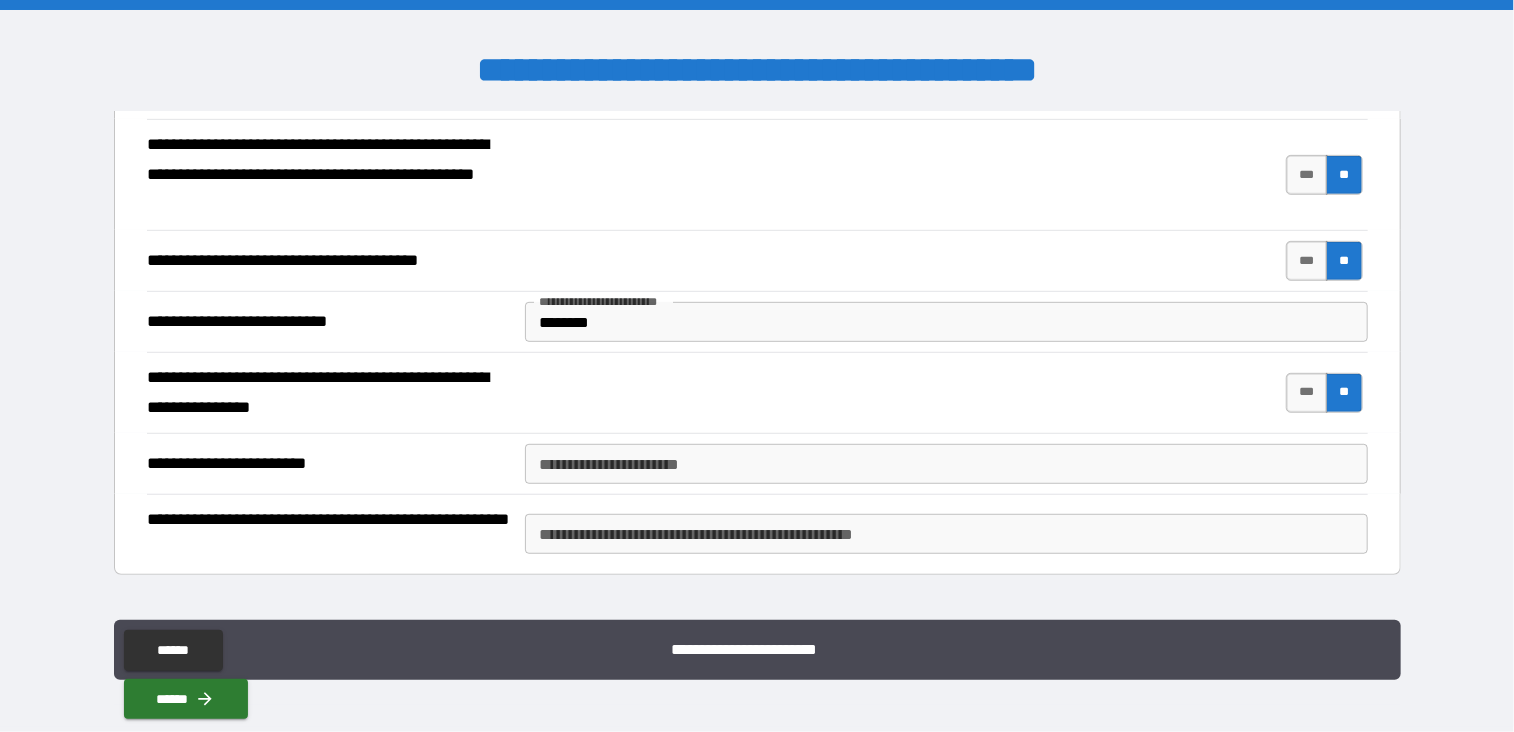 click on "**********" at bounding box center (946, 464) 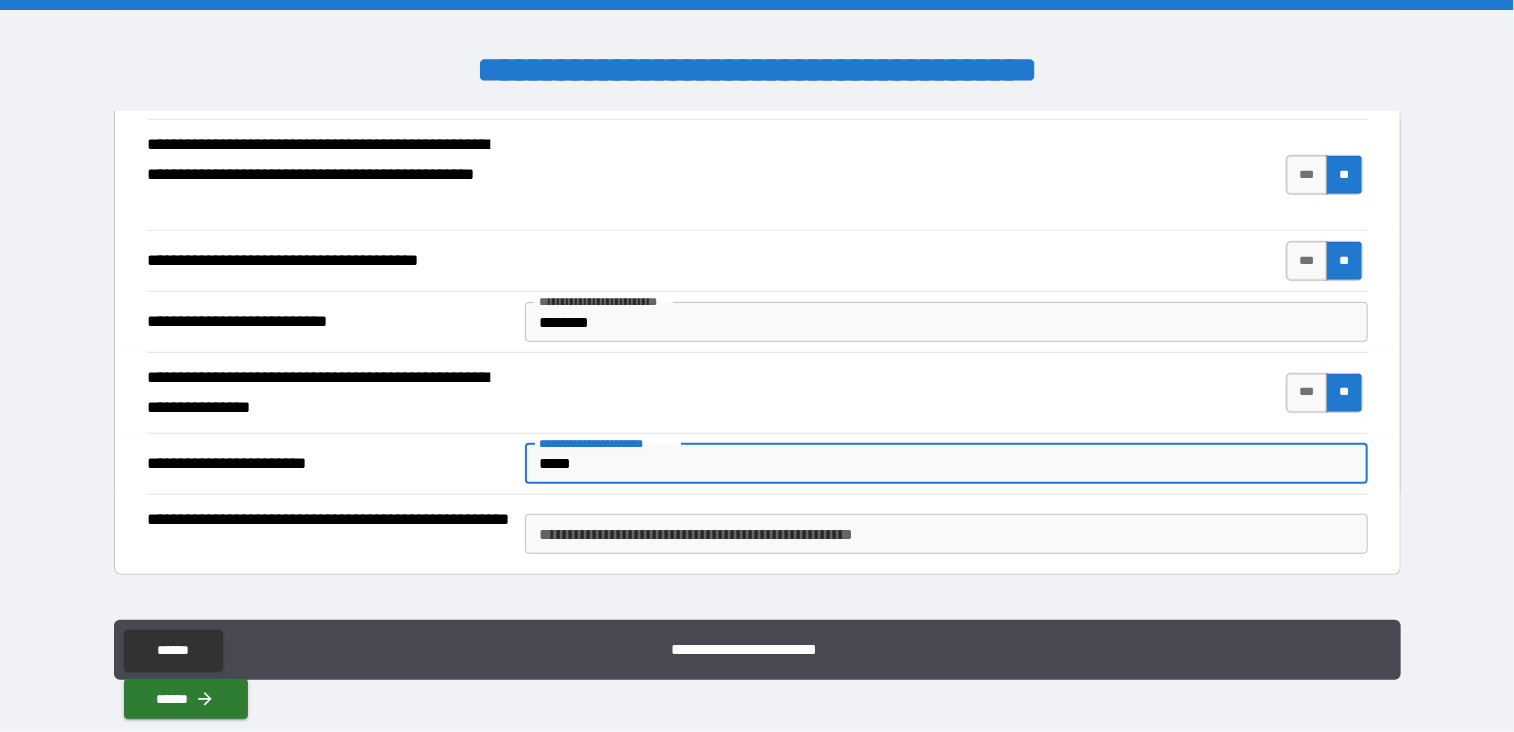 type on "*****" 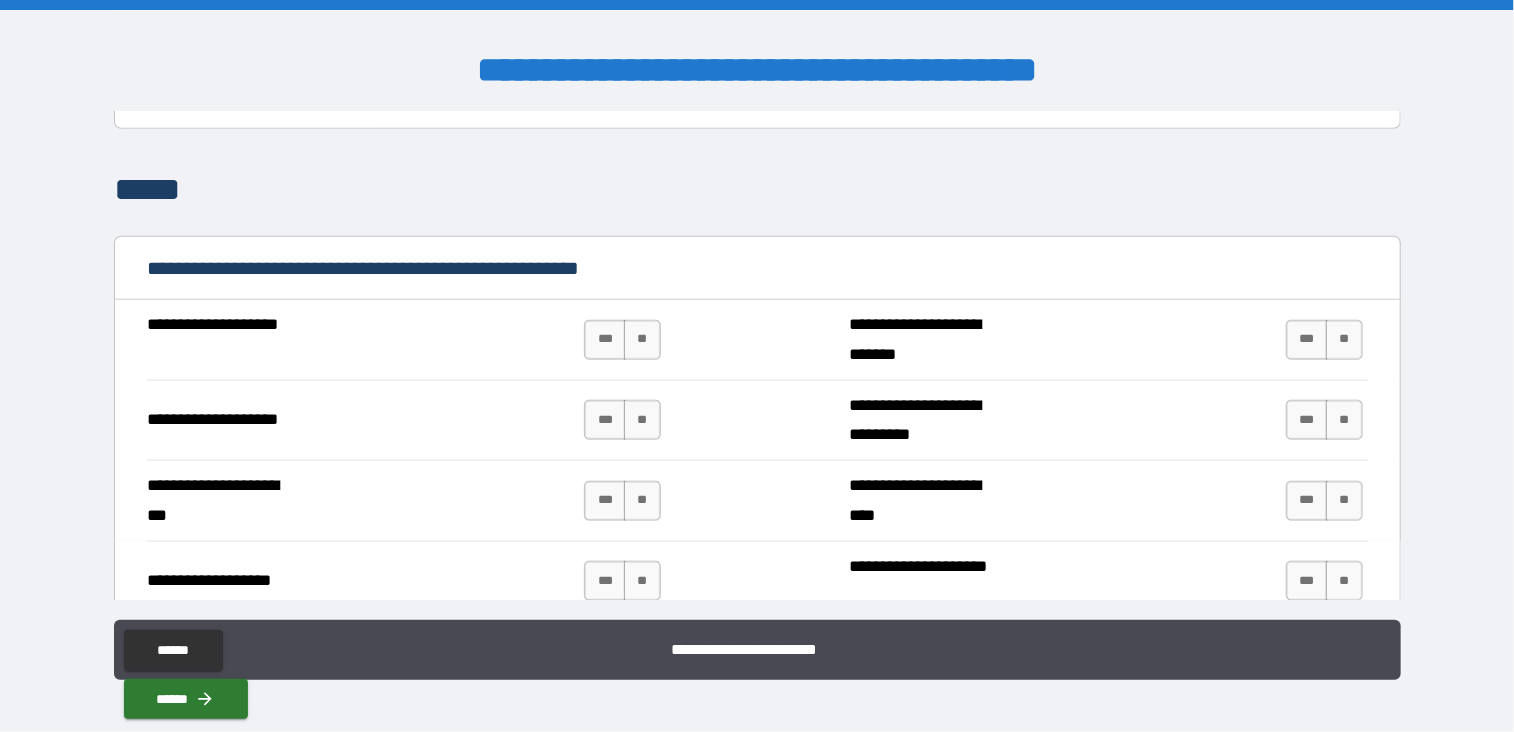 scroll, scrollTop: 946, scrollLeft: 0, axis: vertical 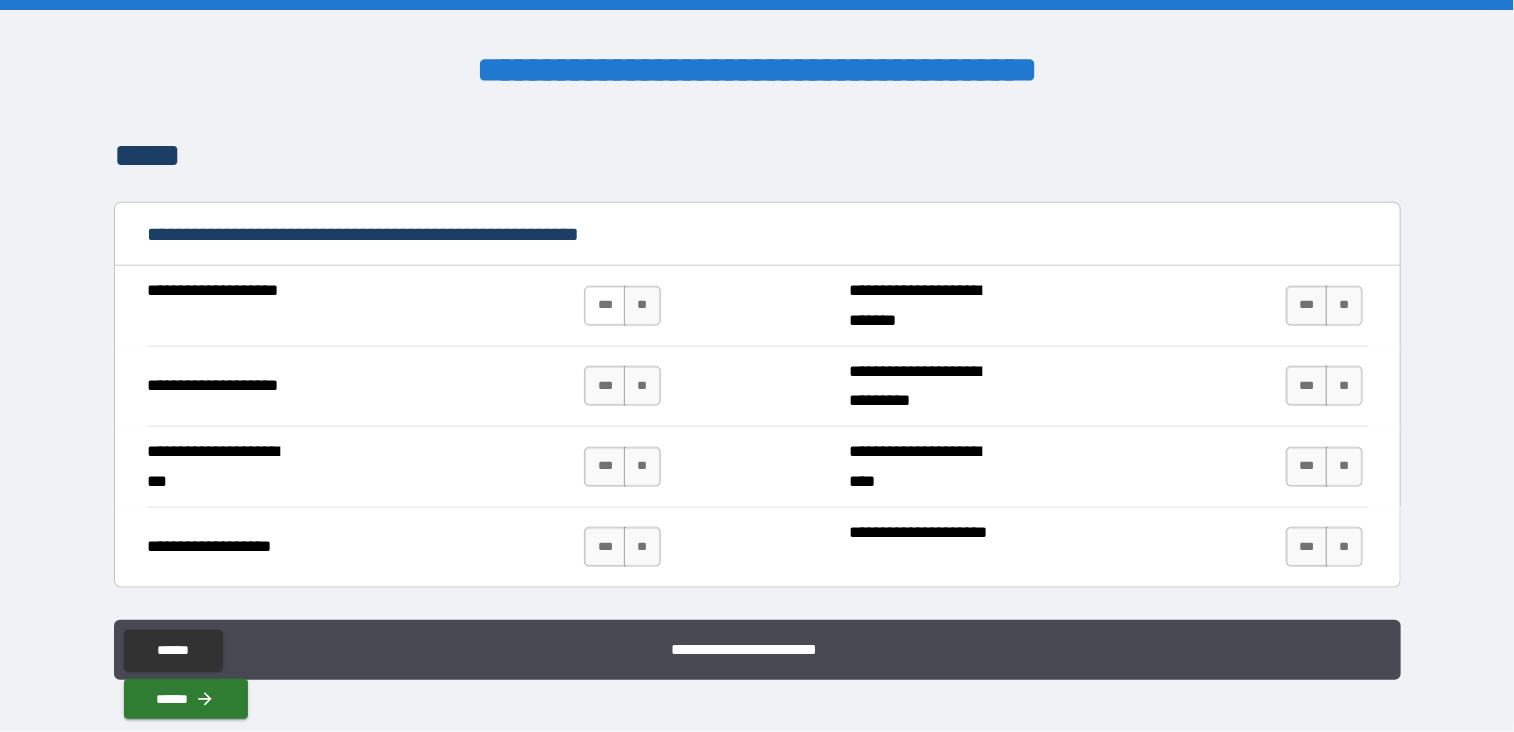 type on "******" 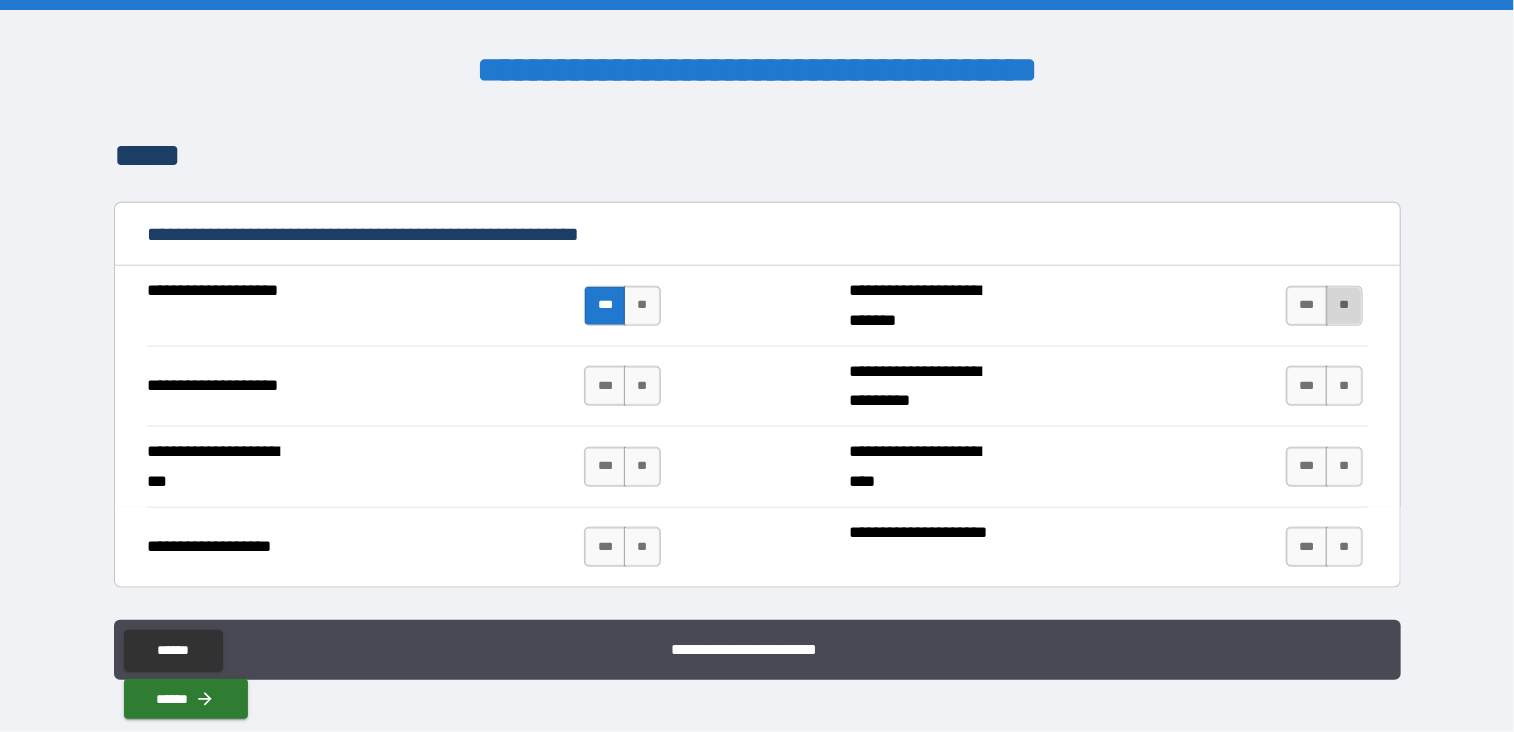 click on "**" at bounding box center [1344, 306] 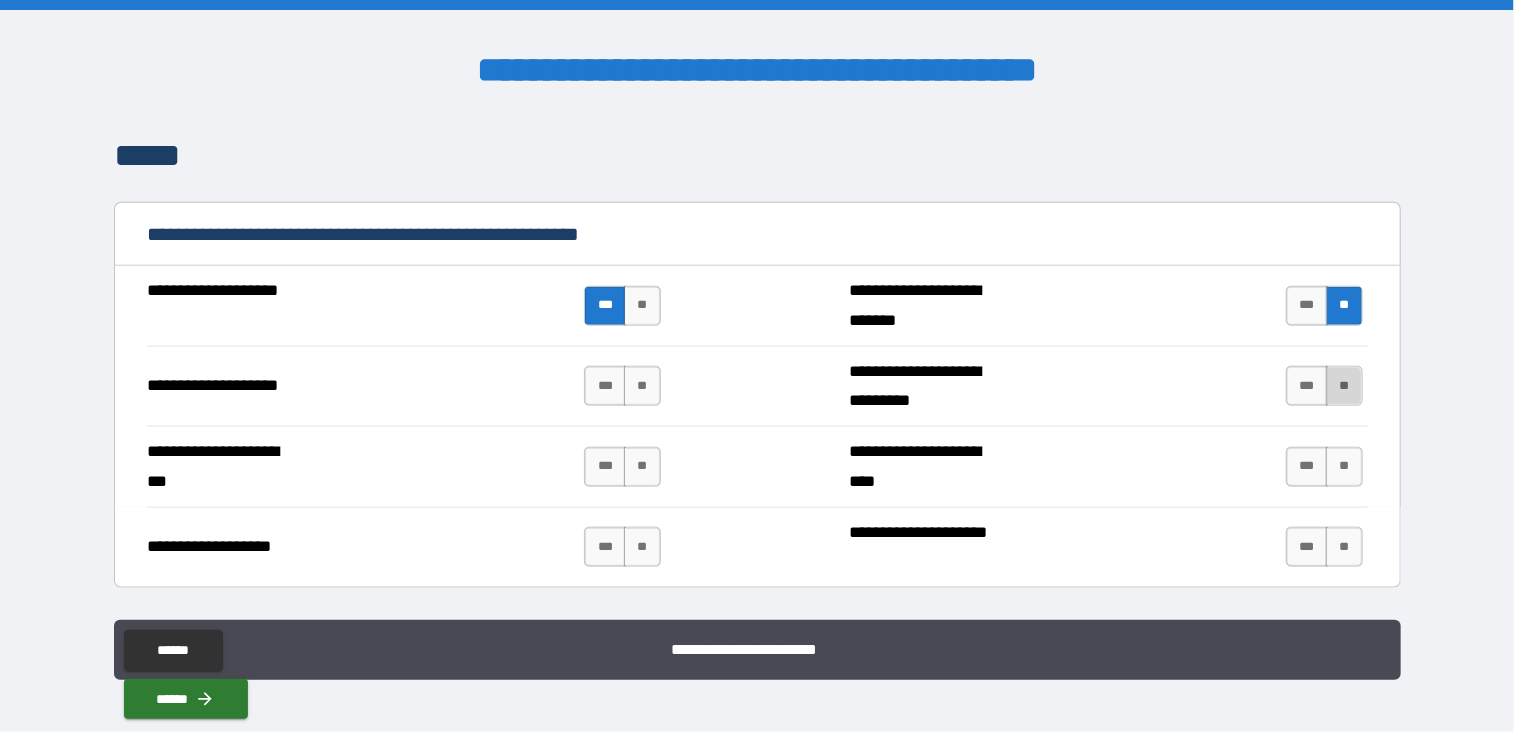 click on "**" at bounding box center (1344, 386) 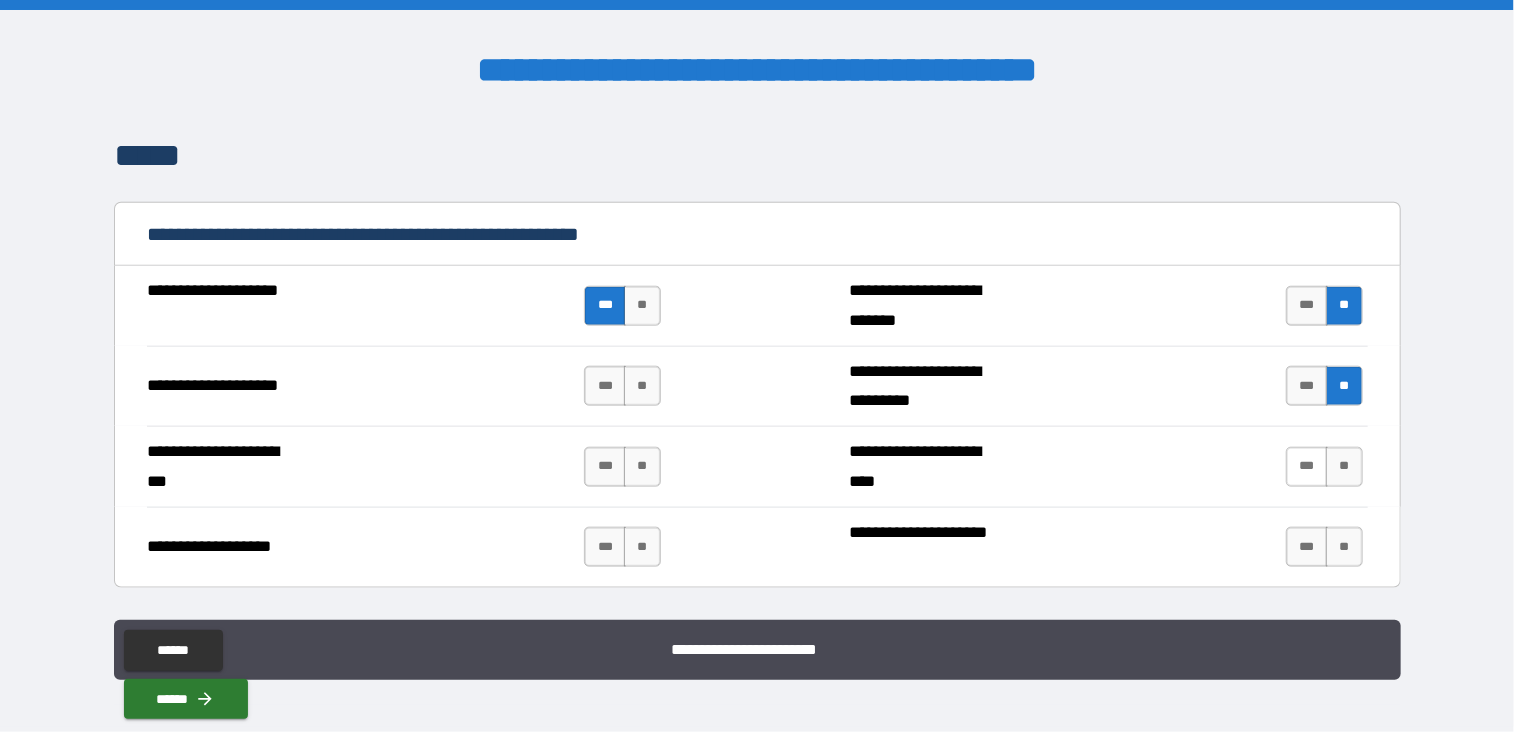 click on "***" at bounding box center [1307, 467] 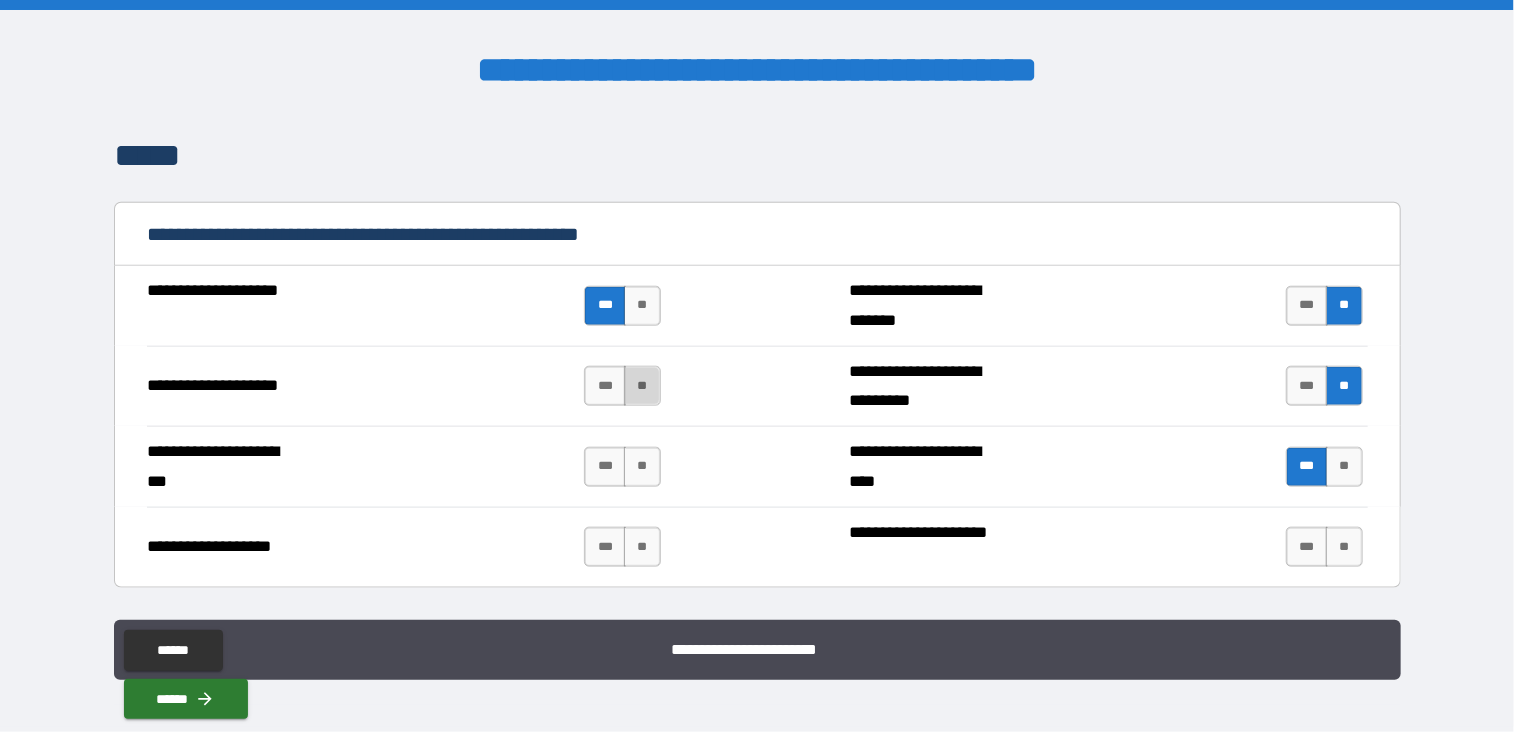 click on "**" at bounding box center [642, 386] 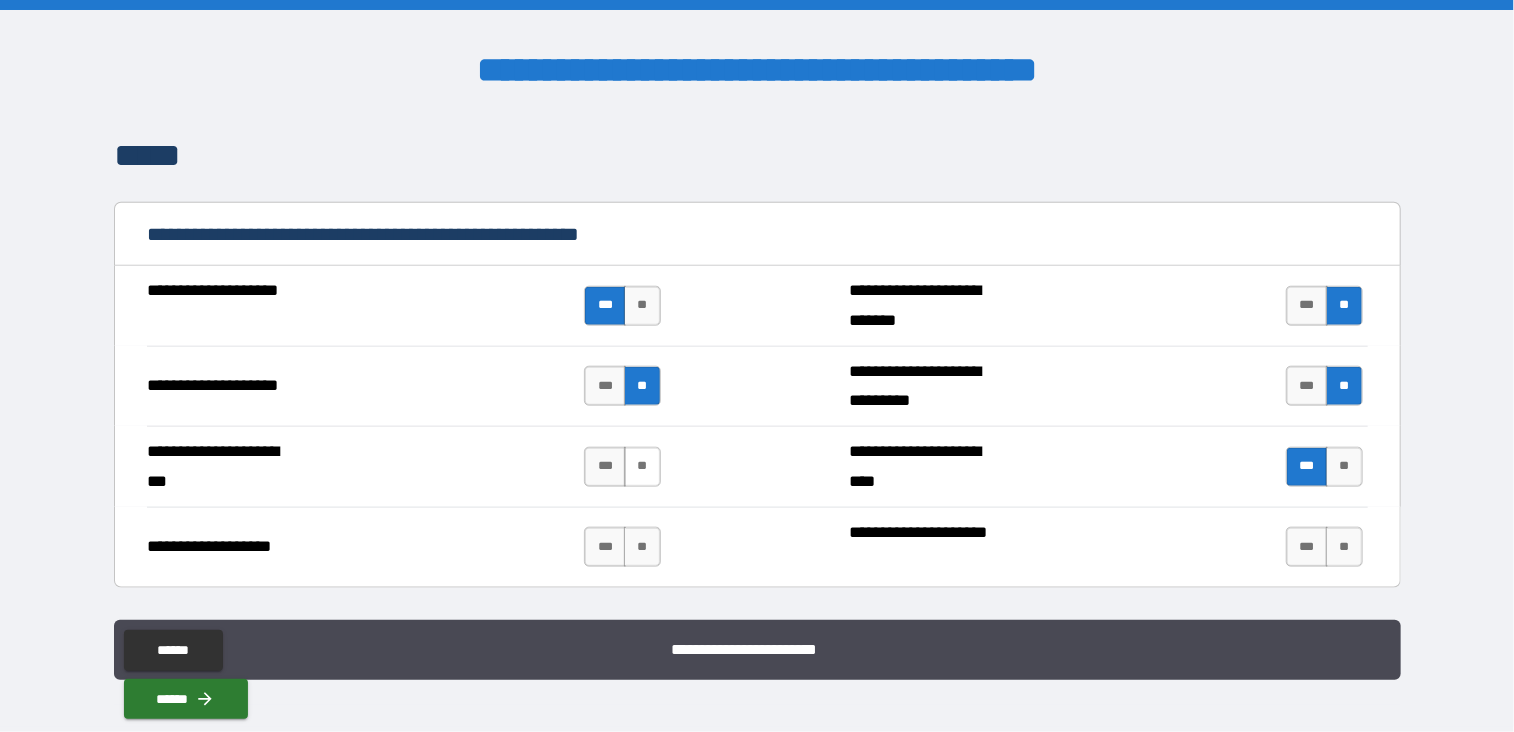 click on "**" at bounding box center (642, 467) 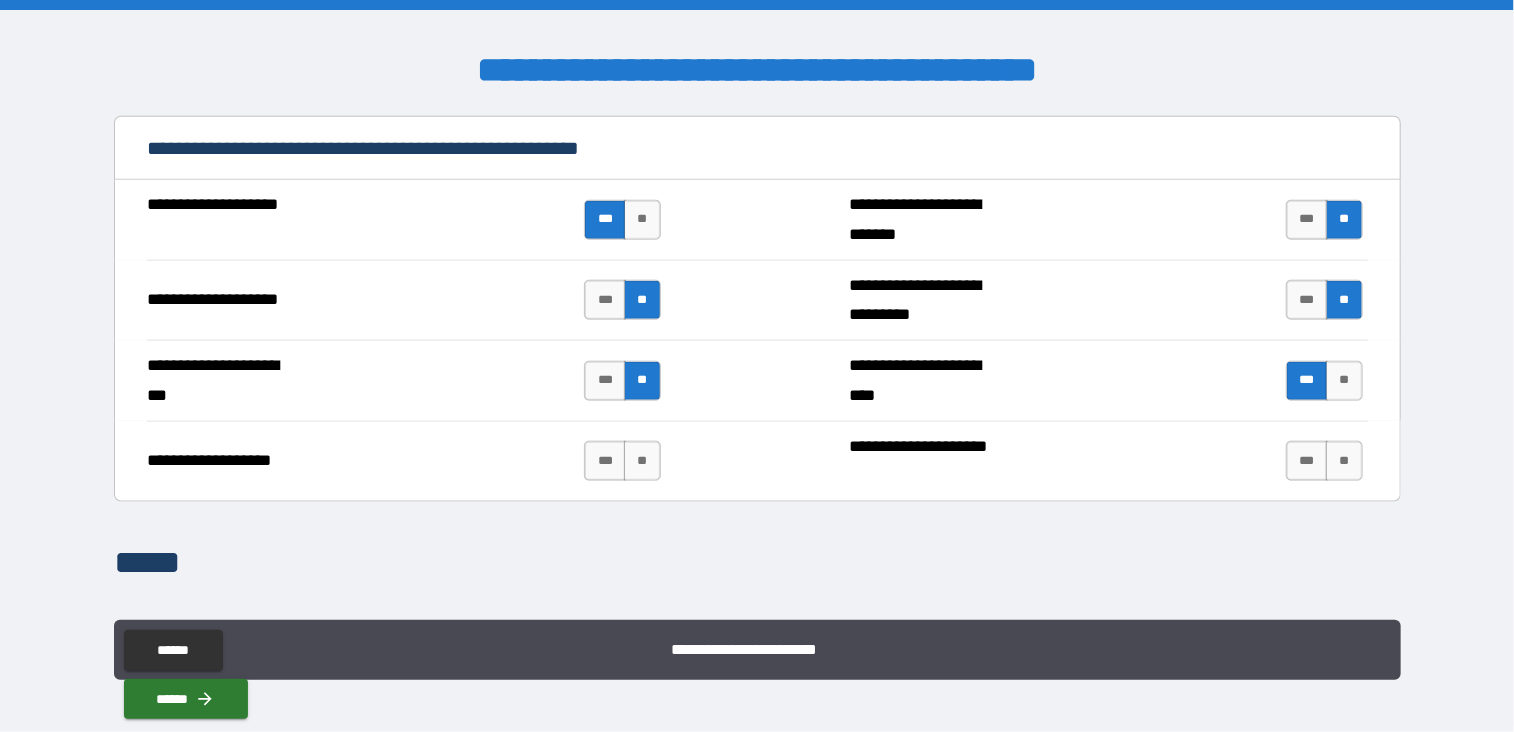 scroll, scrollTop: 1042, scrollLeft: 0, axis: vertical 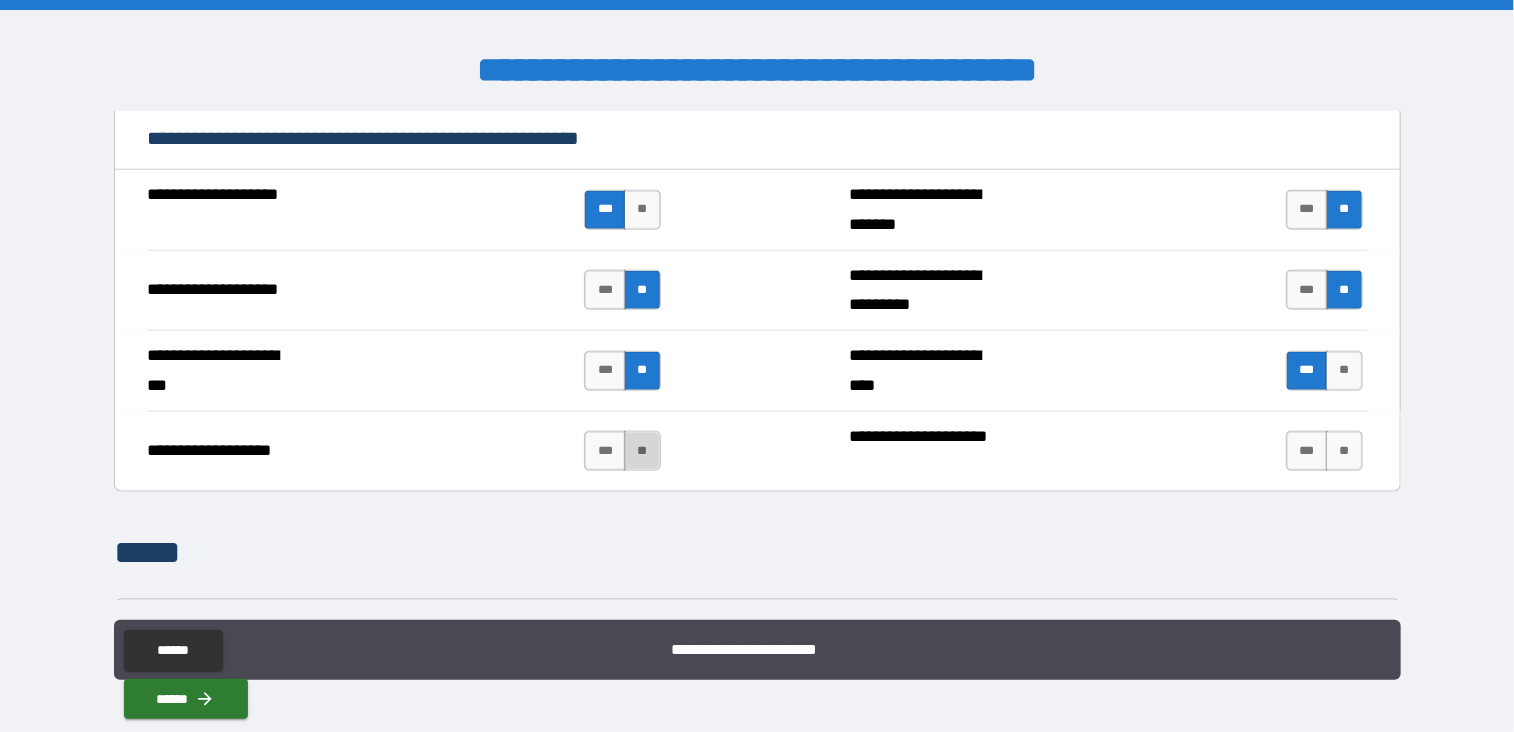 click on "**" at bounding box center [642, 451] 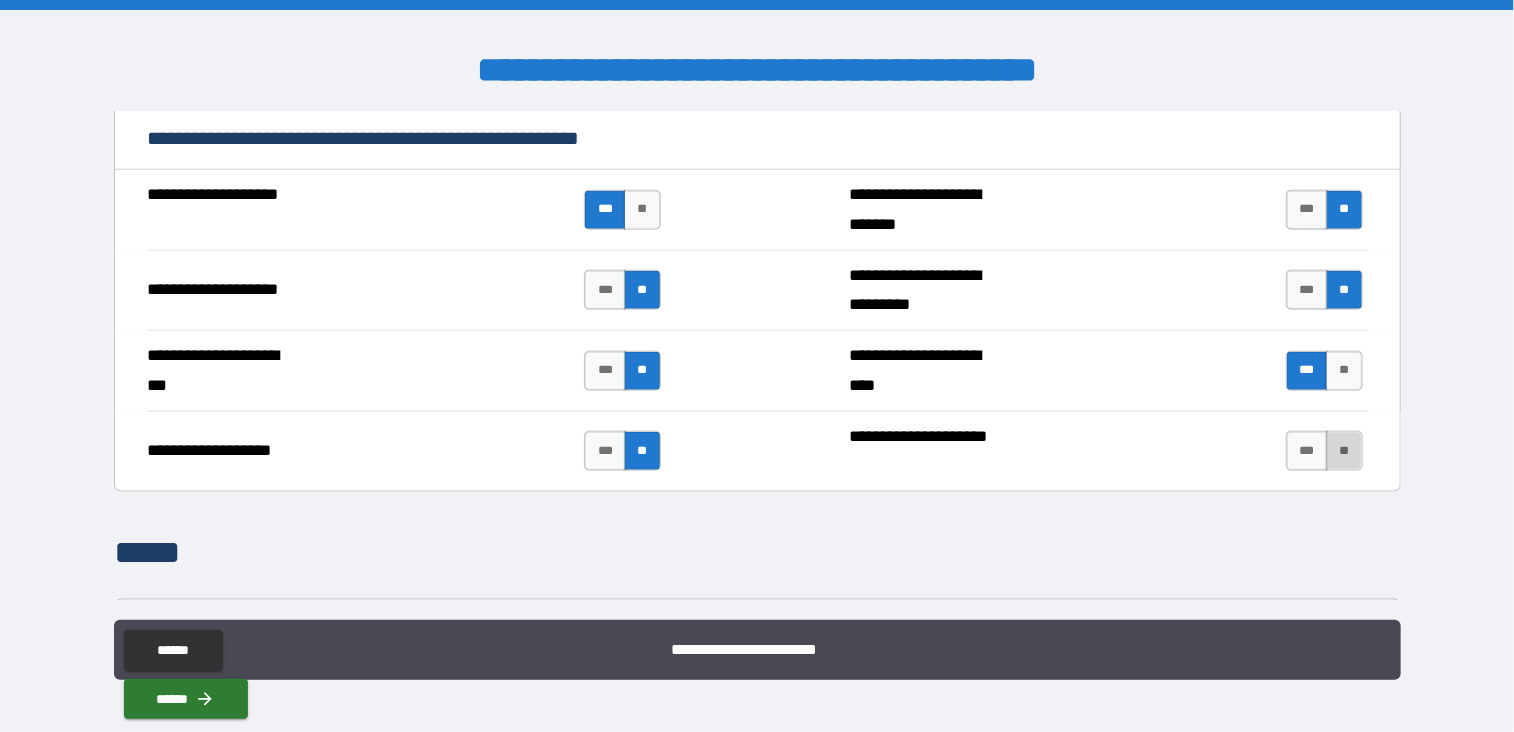 click on "**" at bounding box center (1344, 451) 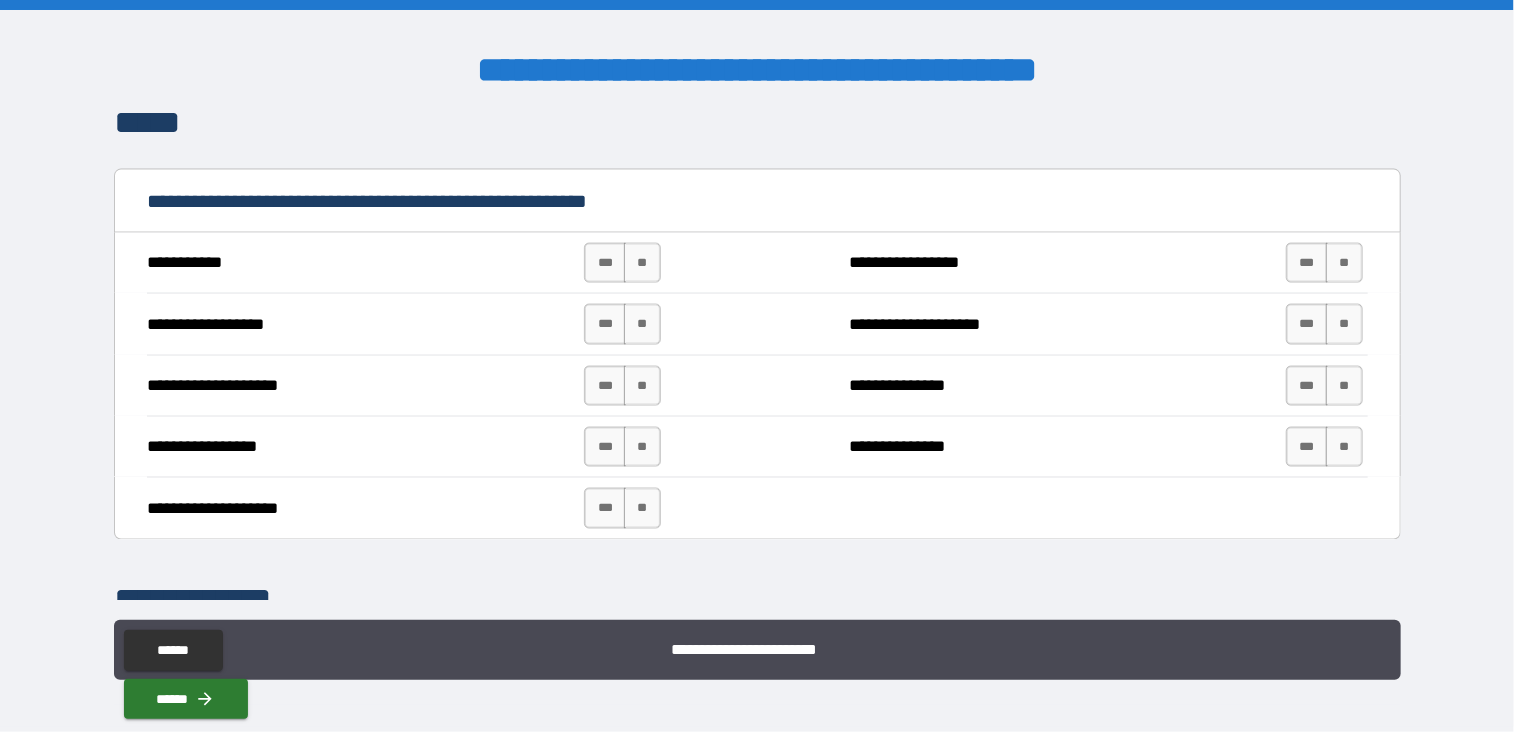 scroll, scrollTop: 1472, scrollLeft: 0, axis: vertical 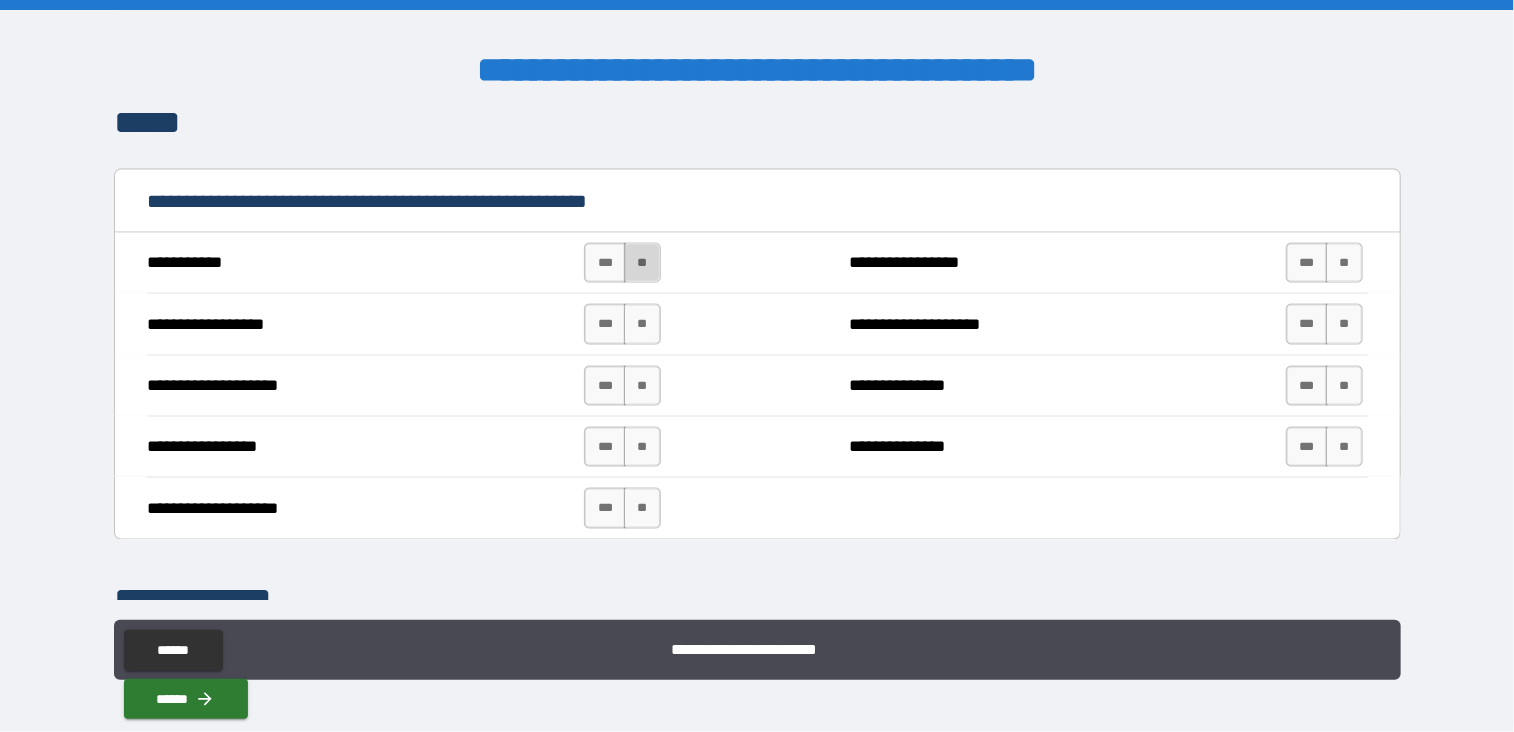 click on "**" at bounding box center (642, 263) 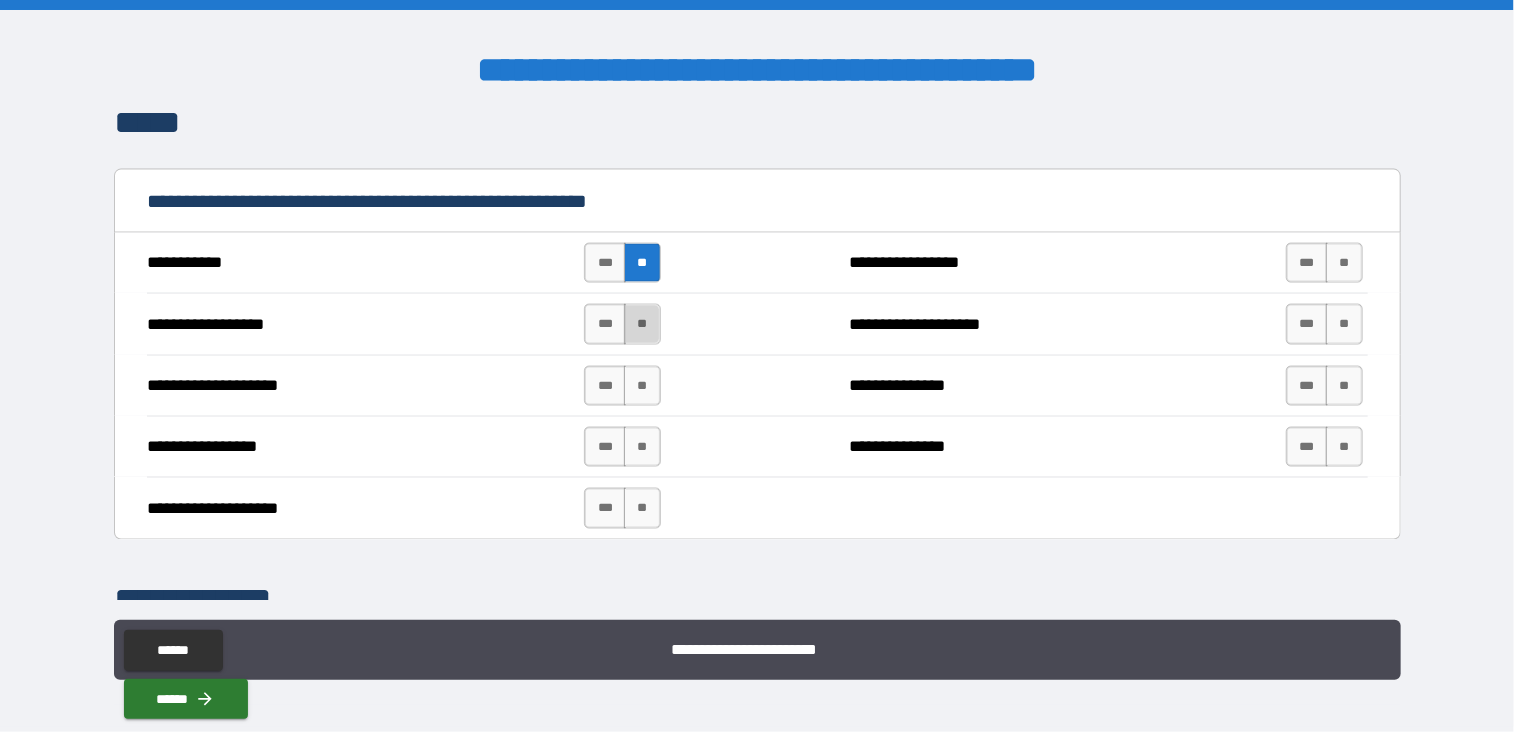 click on "**" at bounding box center [642, 324] 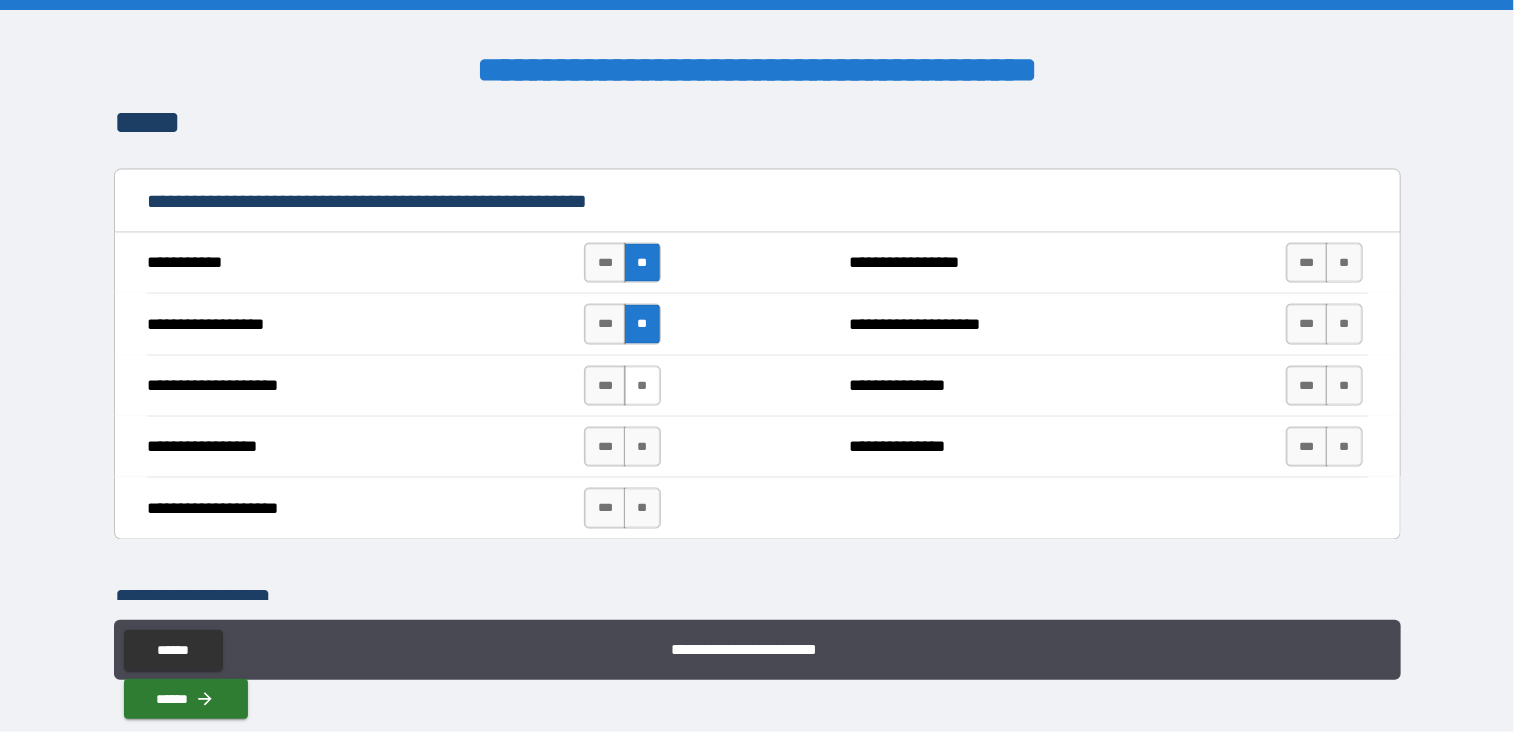 click on "**" at bounding box center (642, 386) 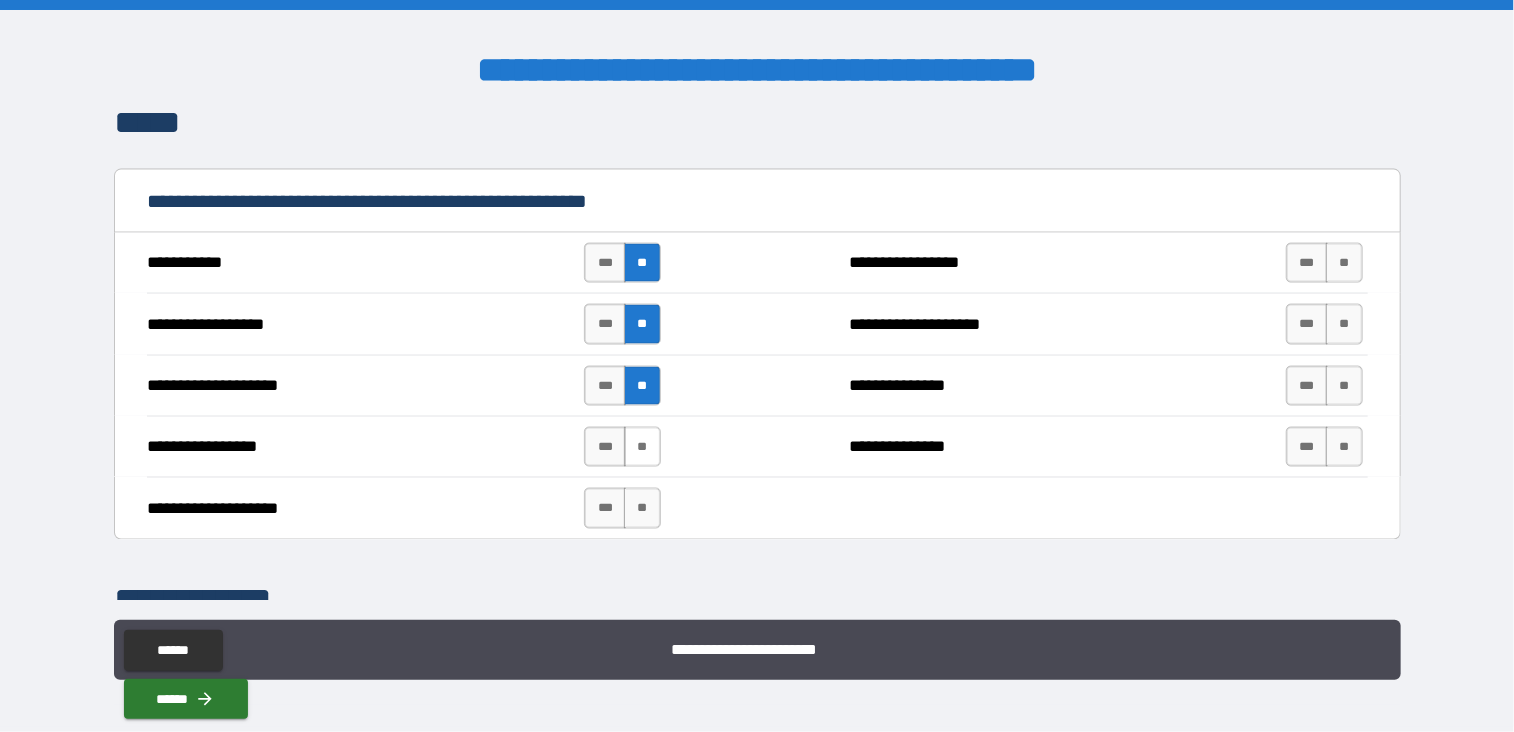 click on "**" at bounding box center (642, 447) 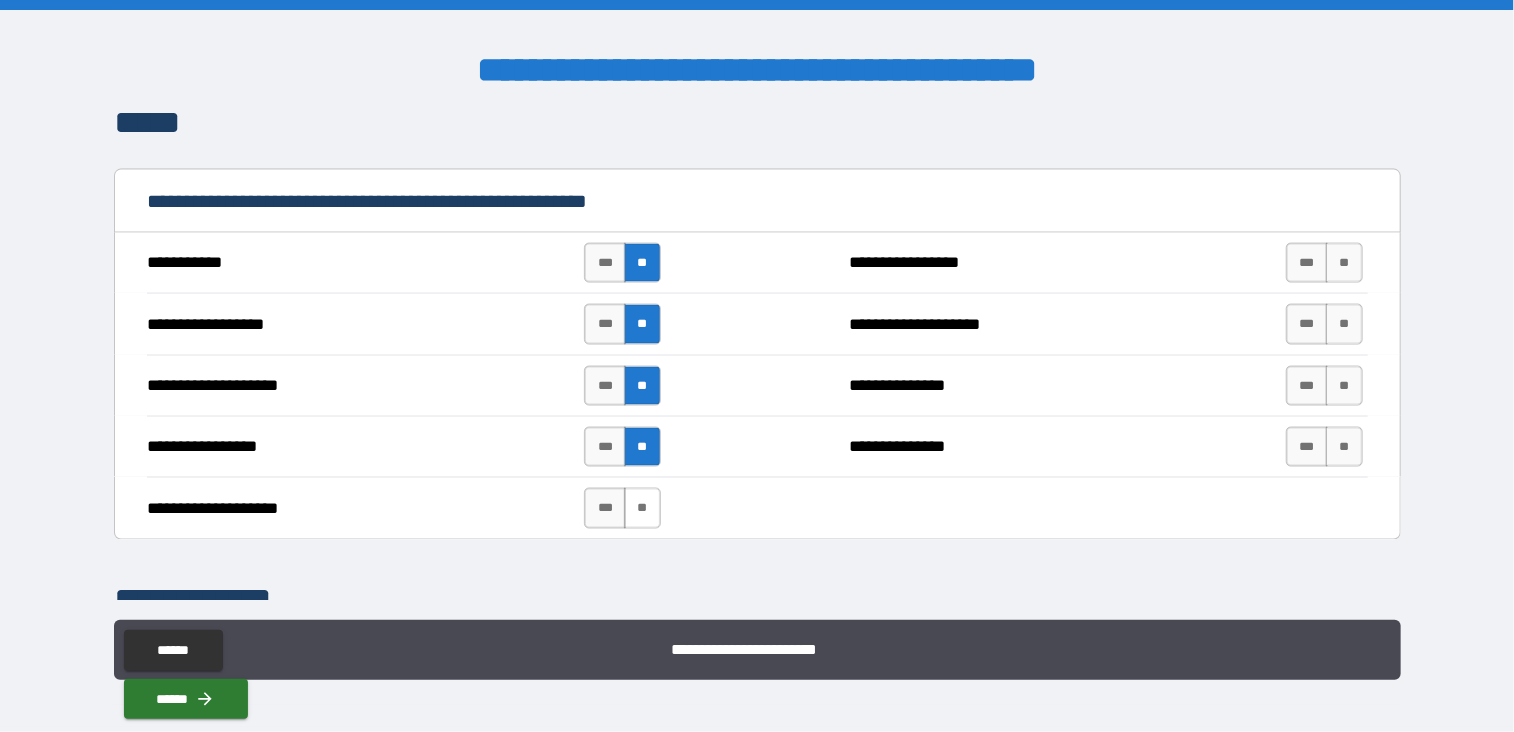 click on "**" at bounding box center (642, 508) 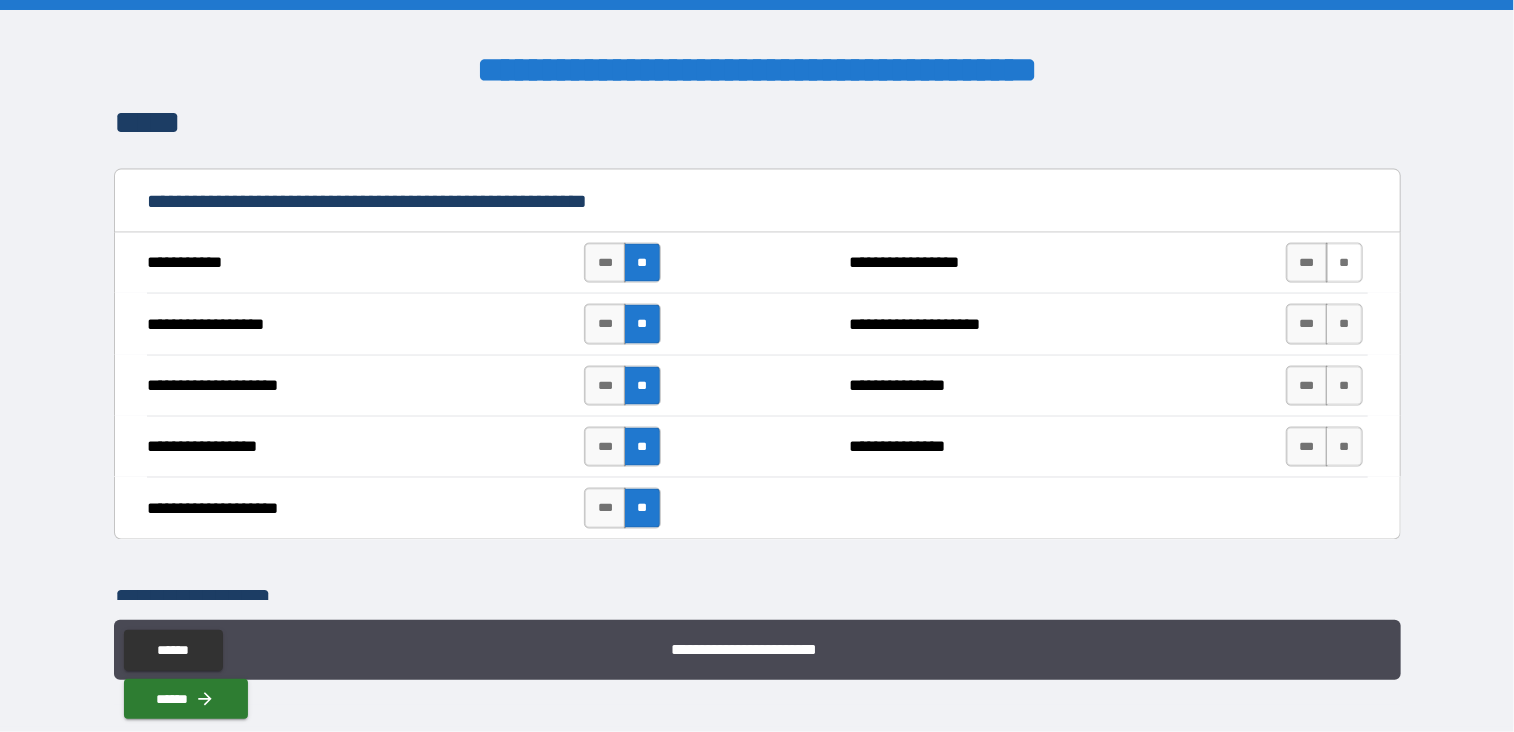 click on "**" at bounding box center (1344, 263) 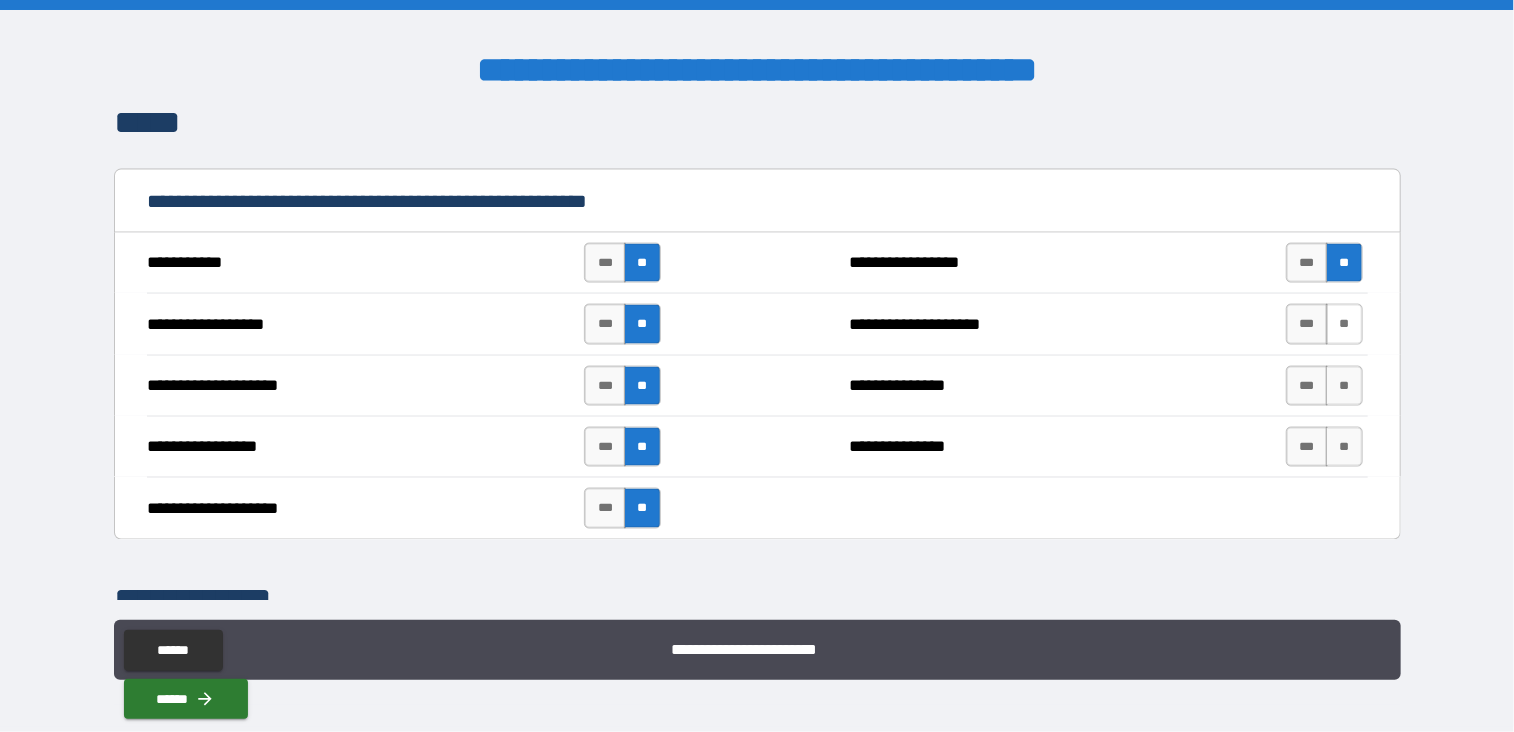 click on "**" at bounding box center [1344, 324] 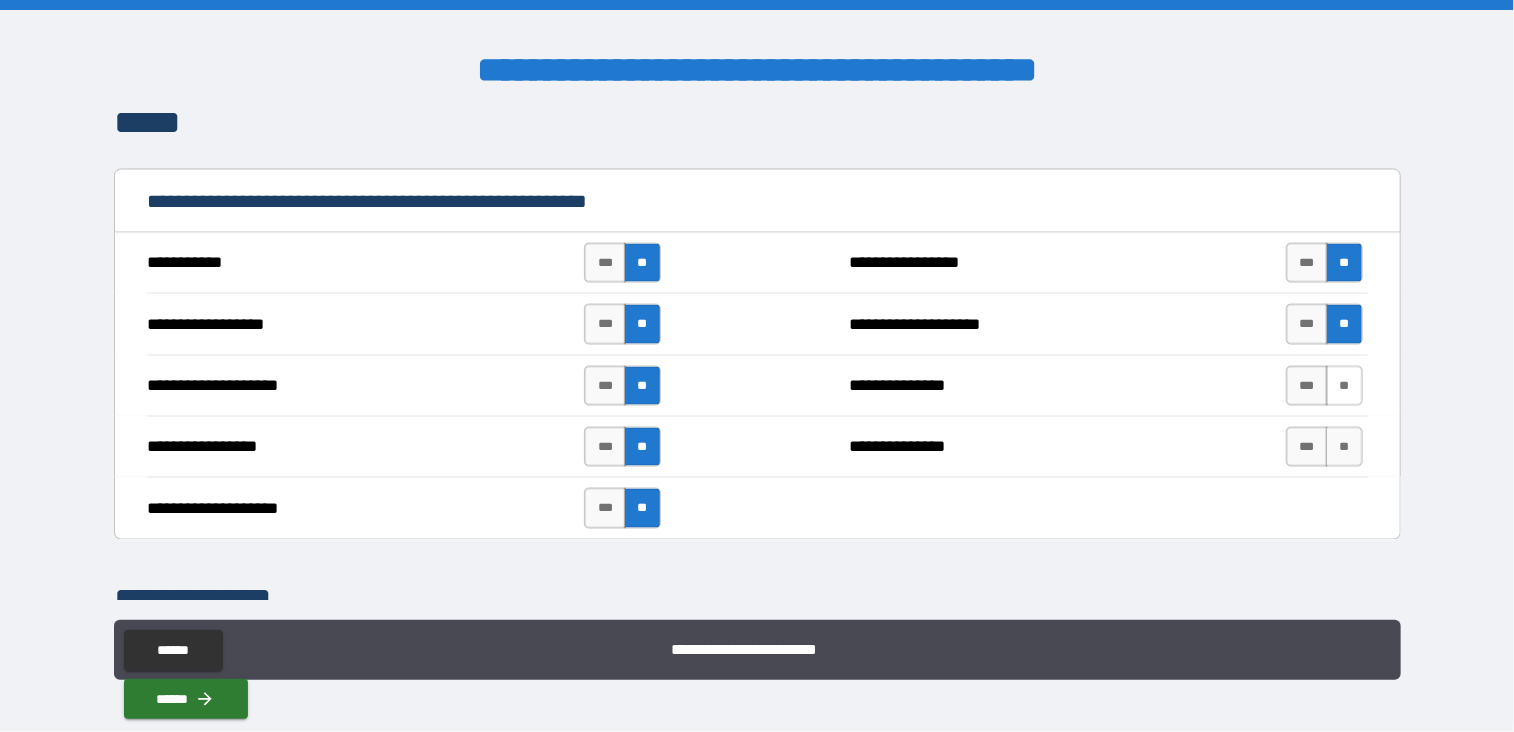 click on "**" at bounding box center (1344, 386) 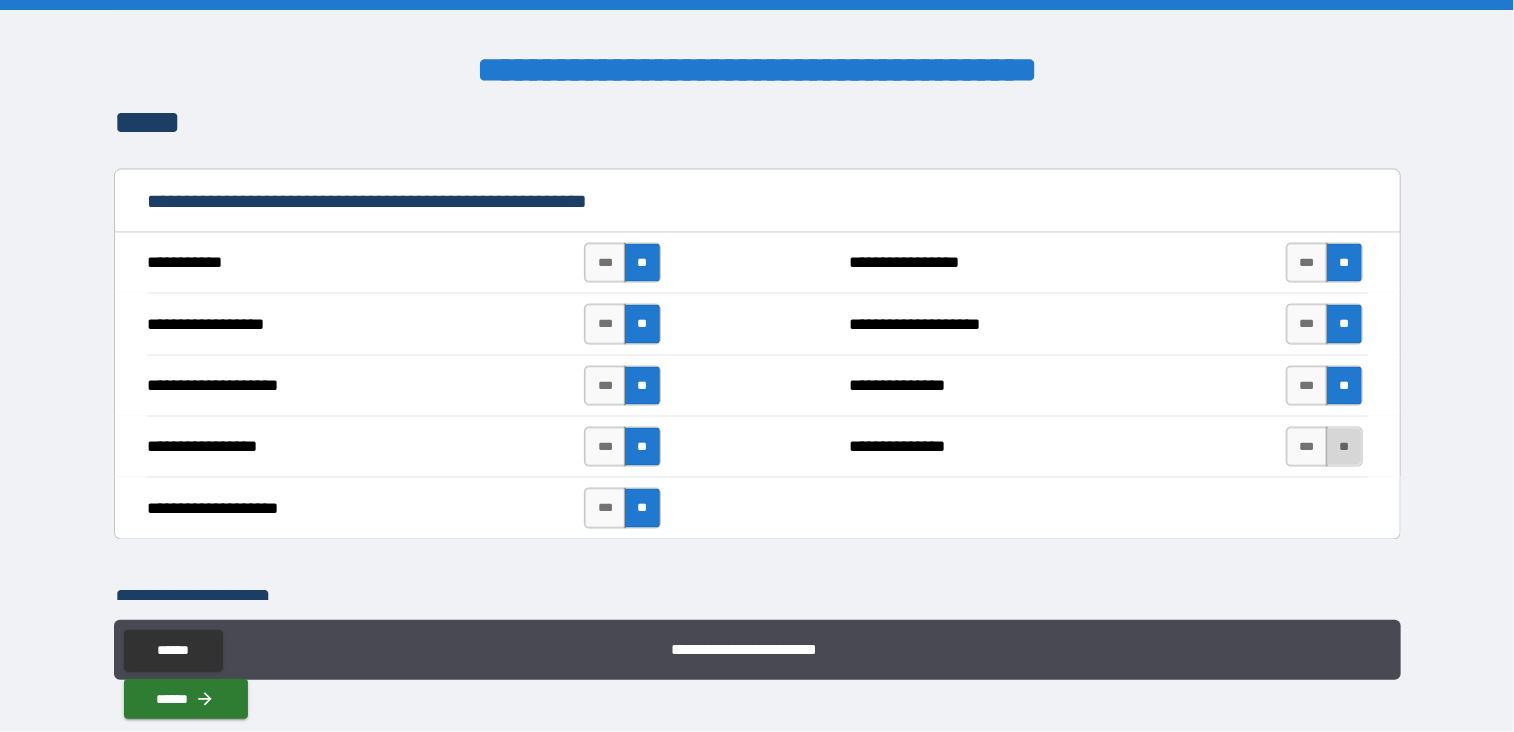 click on "**" at bounding box center [1344, 447] 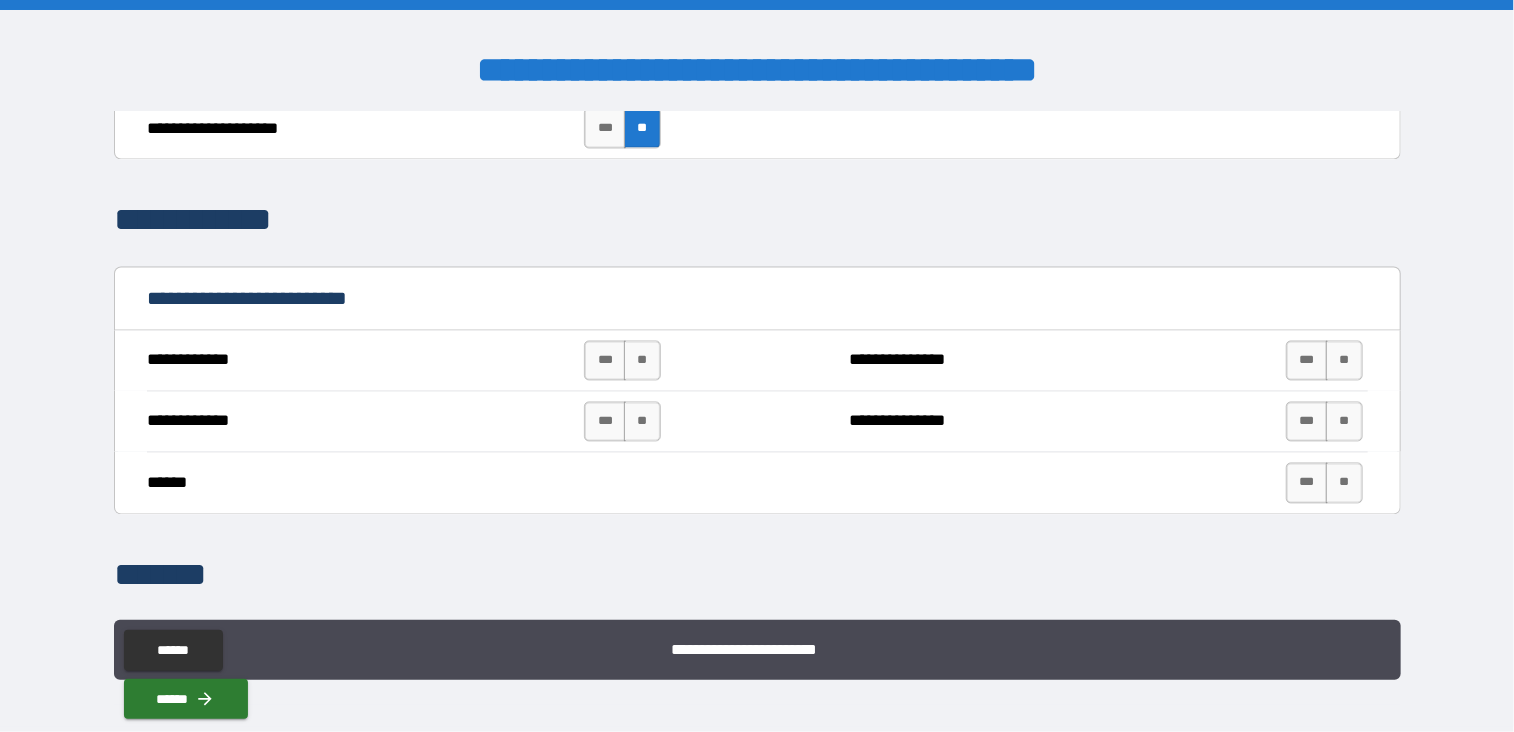 scroll, scrollTop: 1895, scrollLeft: 0, axis: vertical 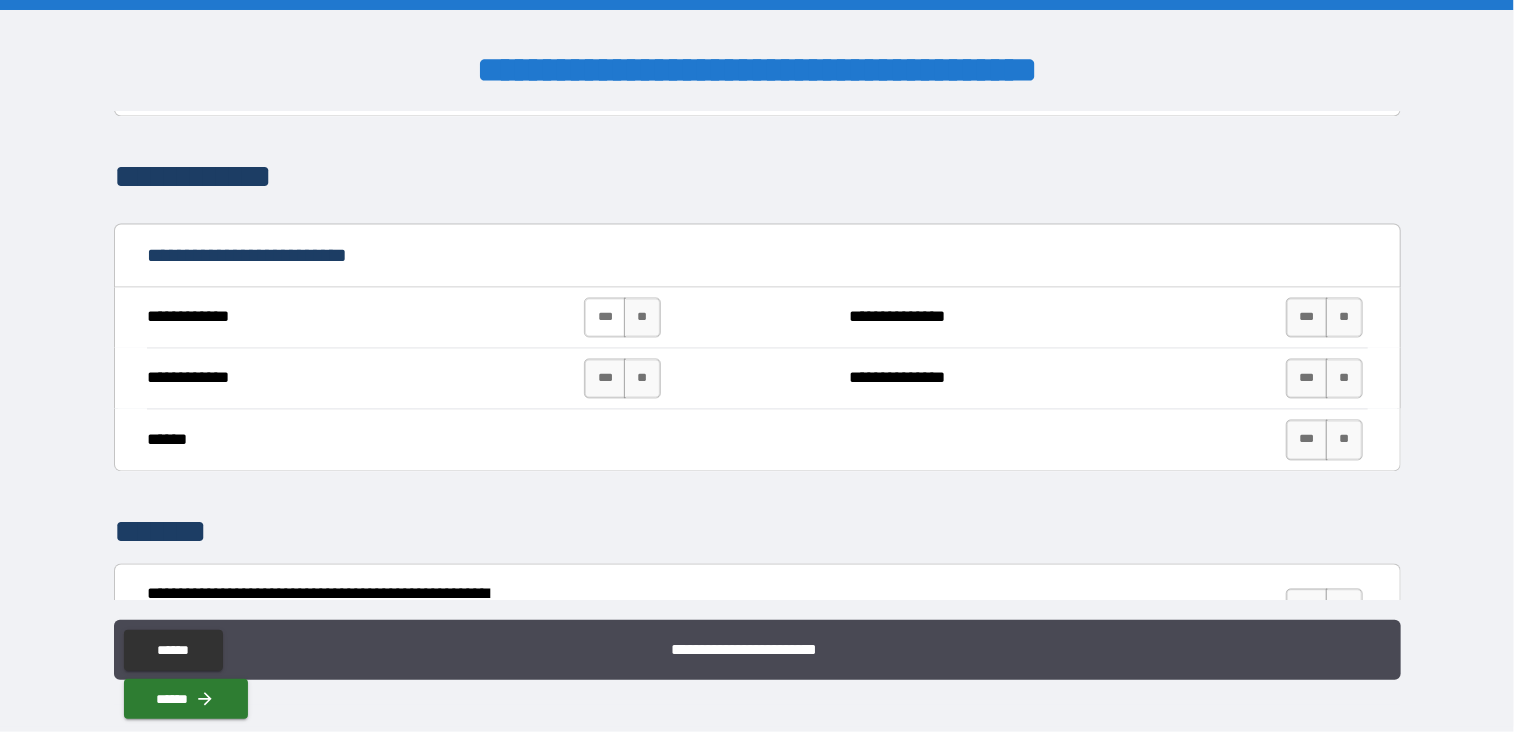 click on "***" at bounding box center (605, 318) 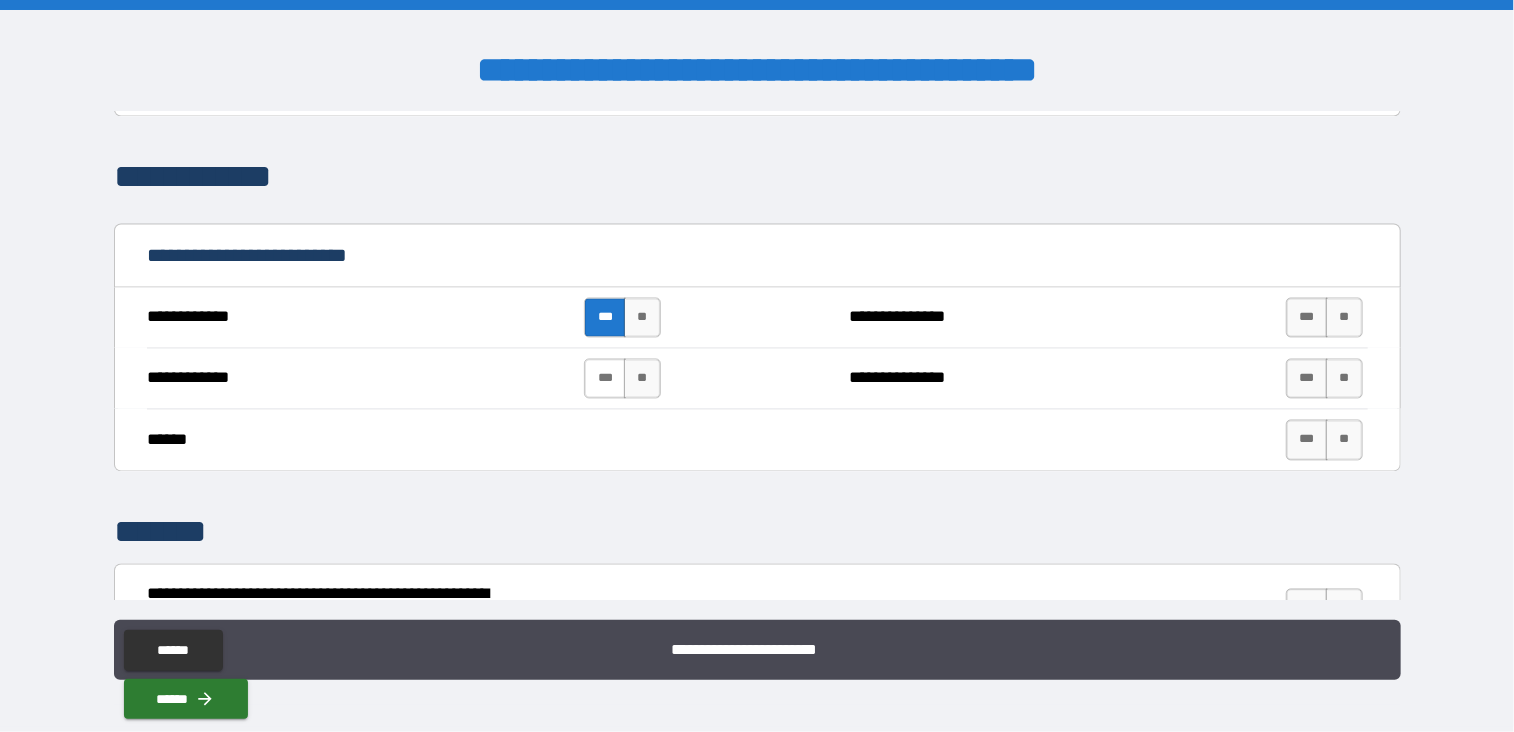 click on "***" at bounding box center (605, 379) 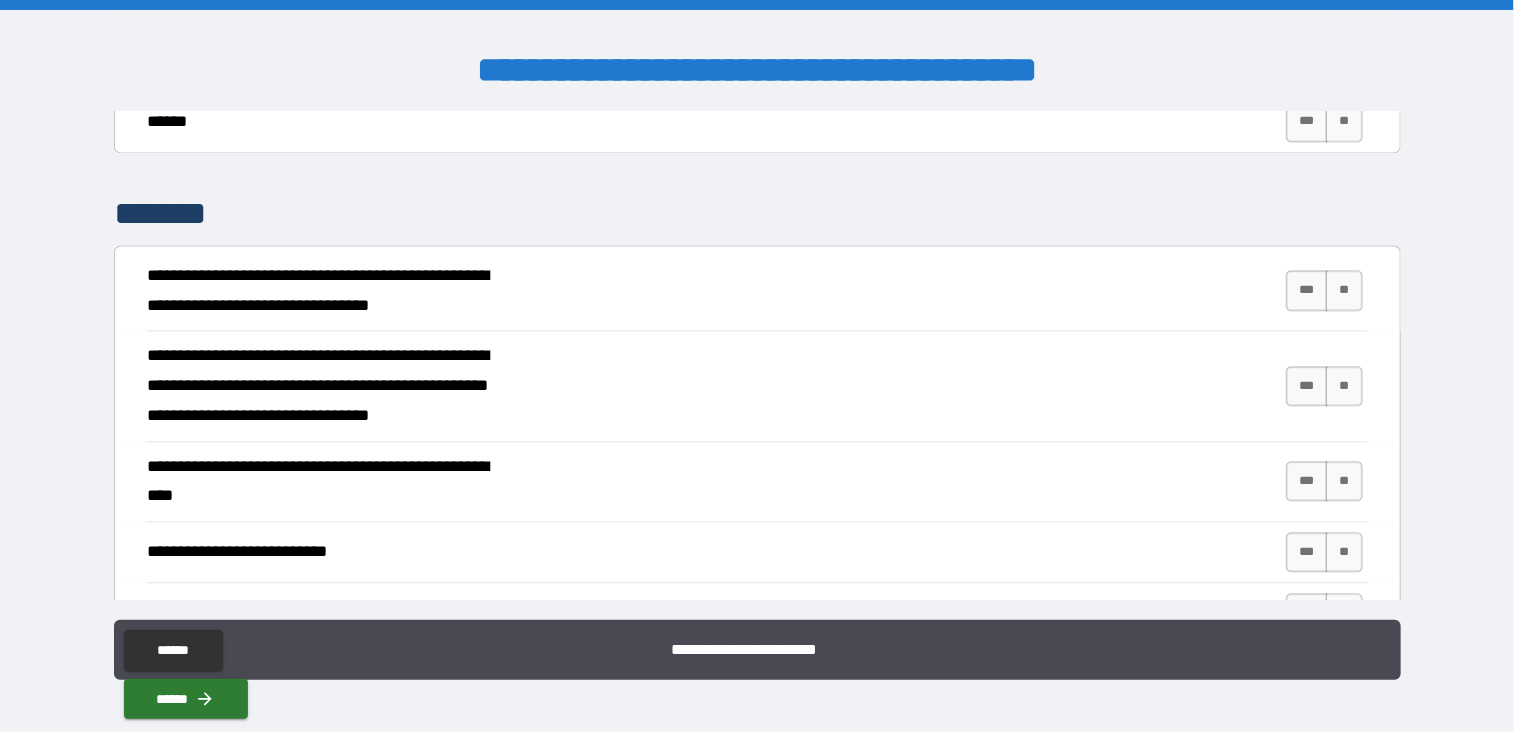 scroll, scrollTop: 2212, scrollLeft: 0, axis: vertical 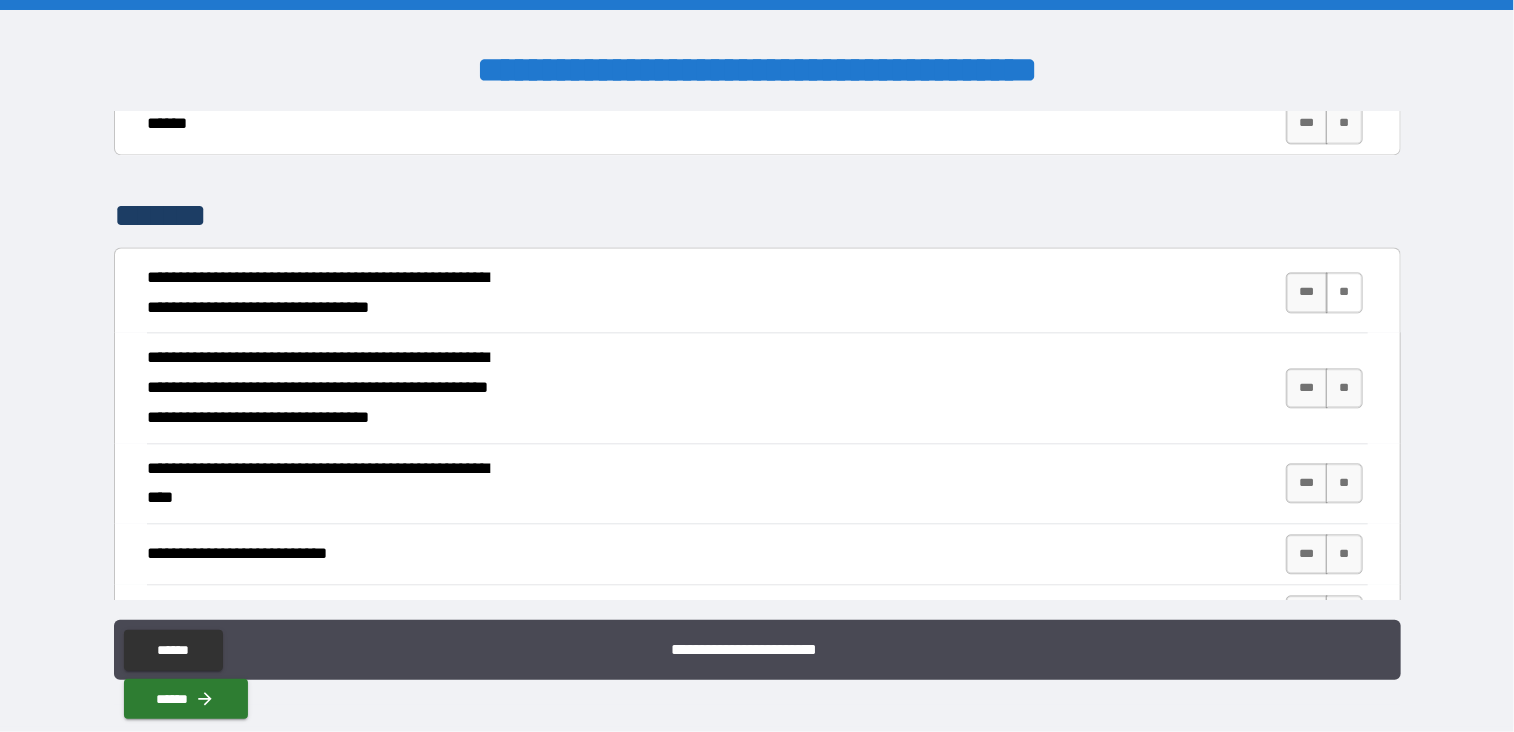 click on "**" at bounding box center [1344, 292] 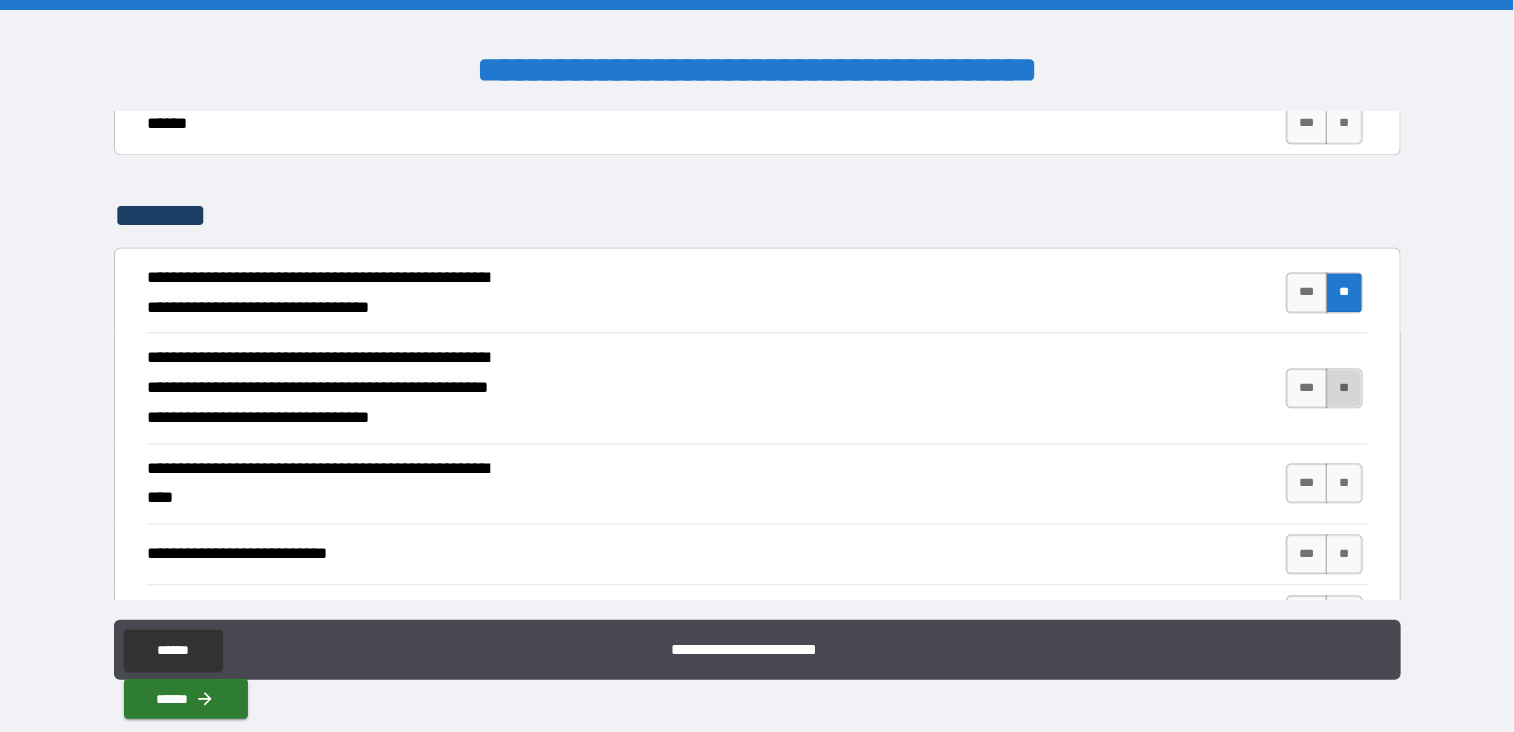 click on "**" at bounding box center [1344, 388] 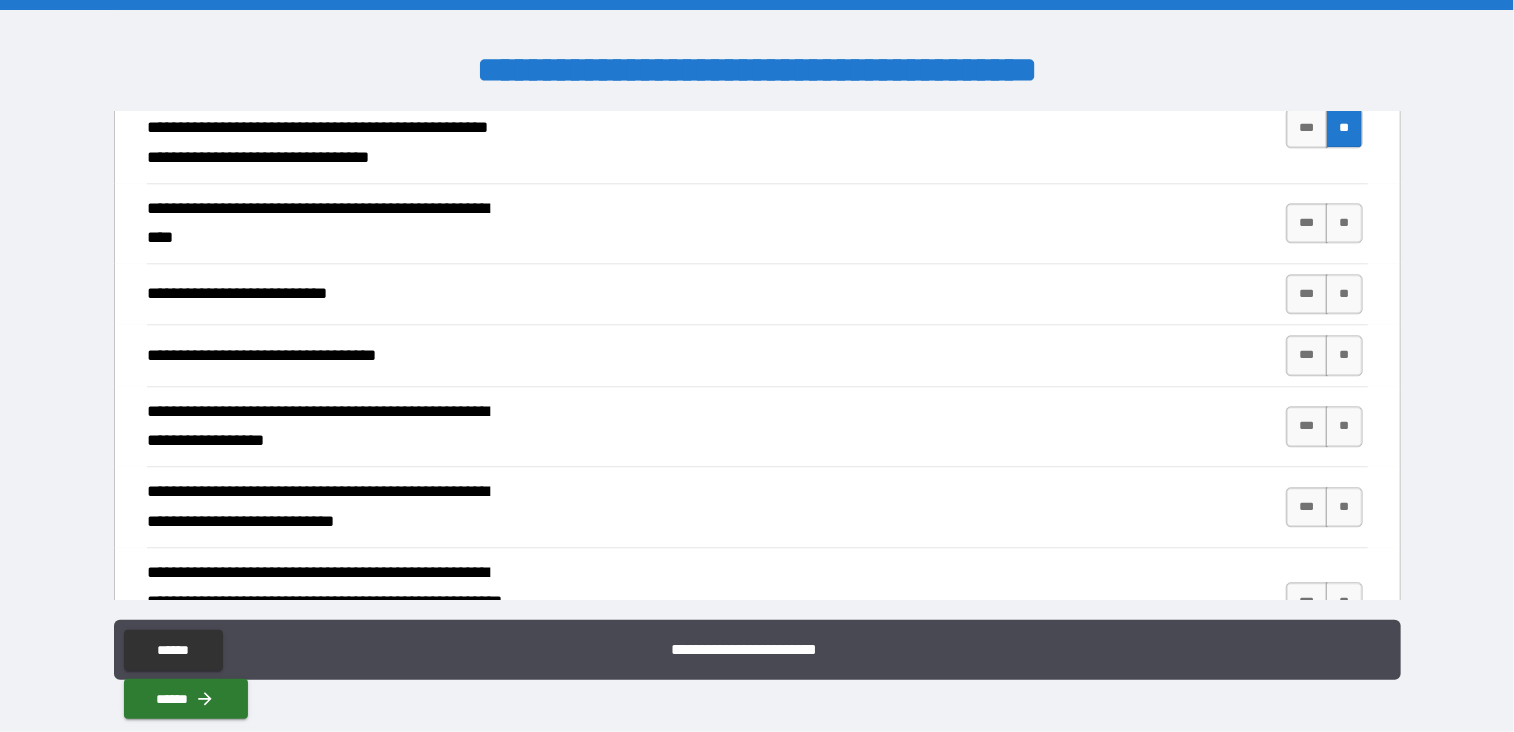 scroll, scrollTop: 2471, scrollLeft: 0, axis: vertical 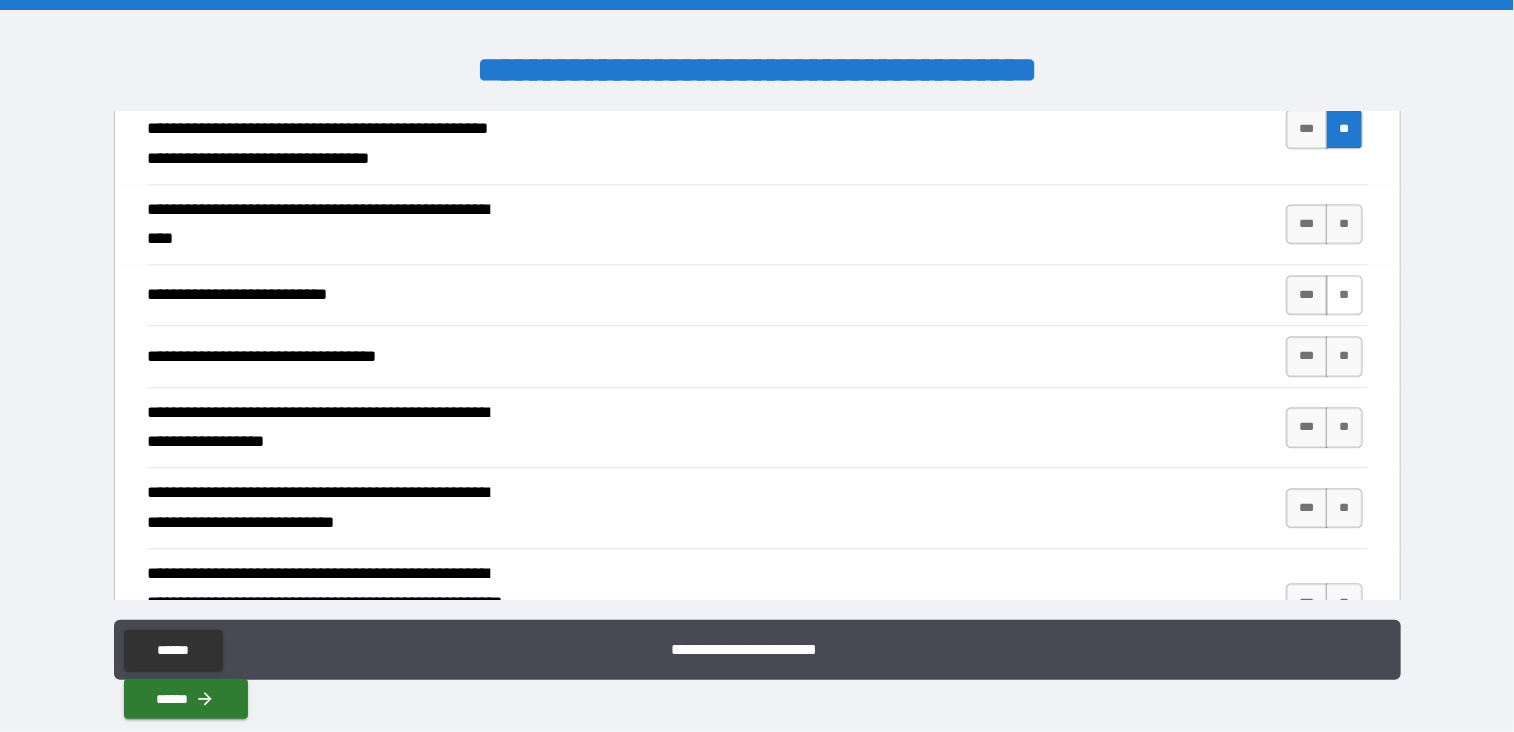 click on "**" at bounding box center (1344, 295) 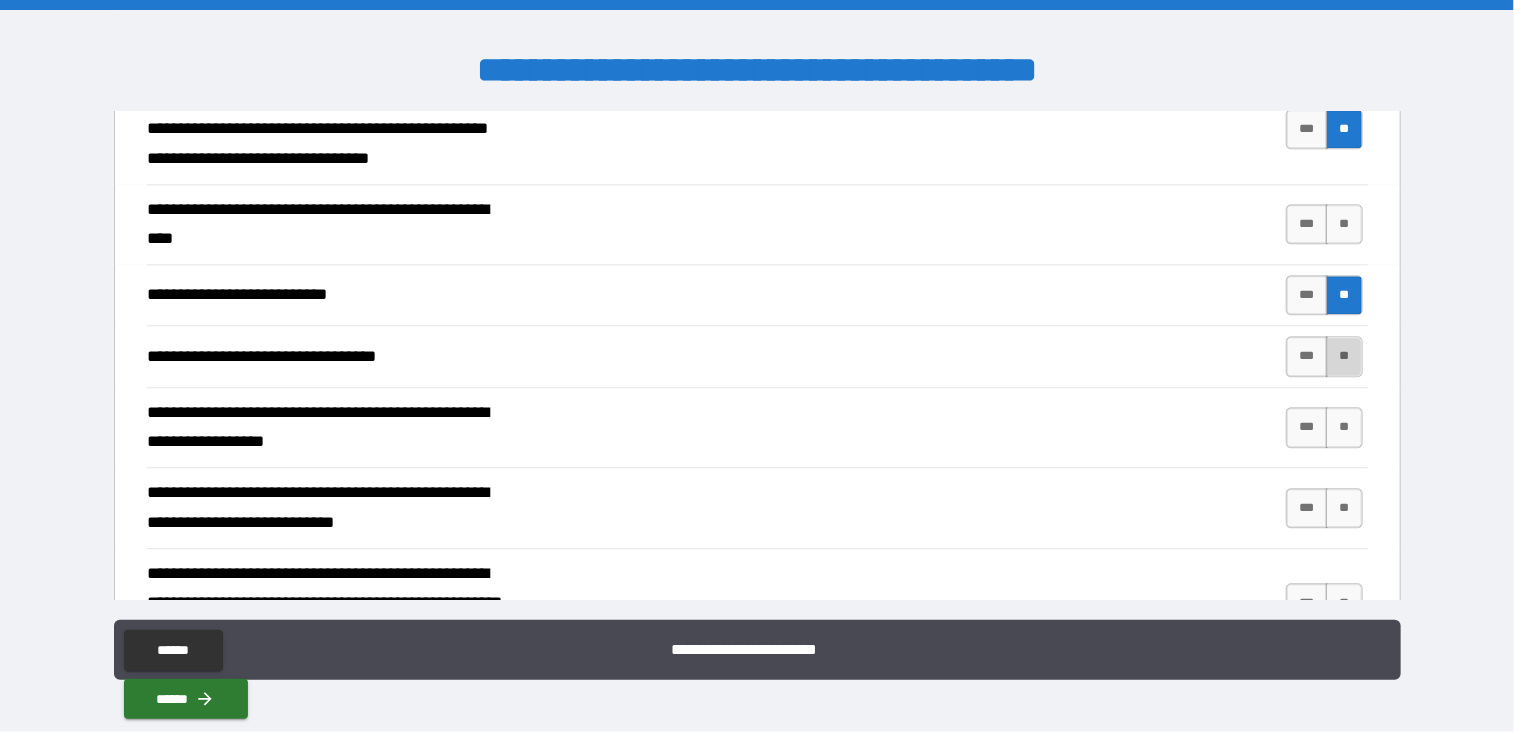 click on "**" at bounding box center [1344, 356] 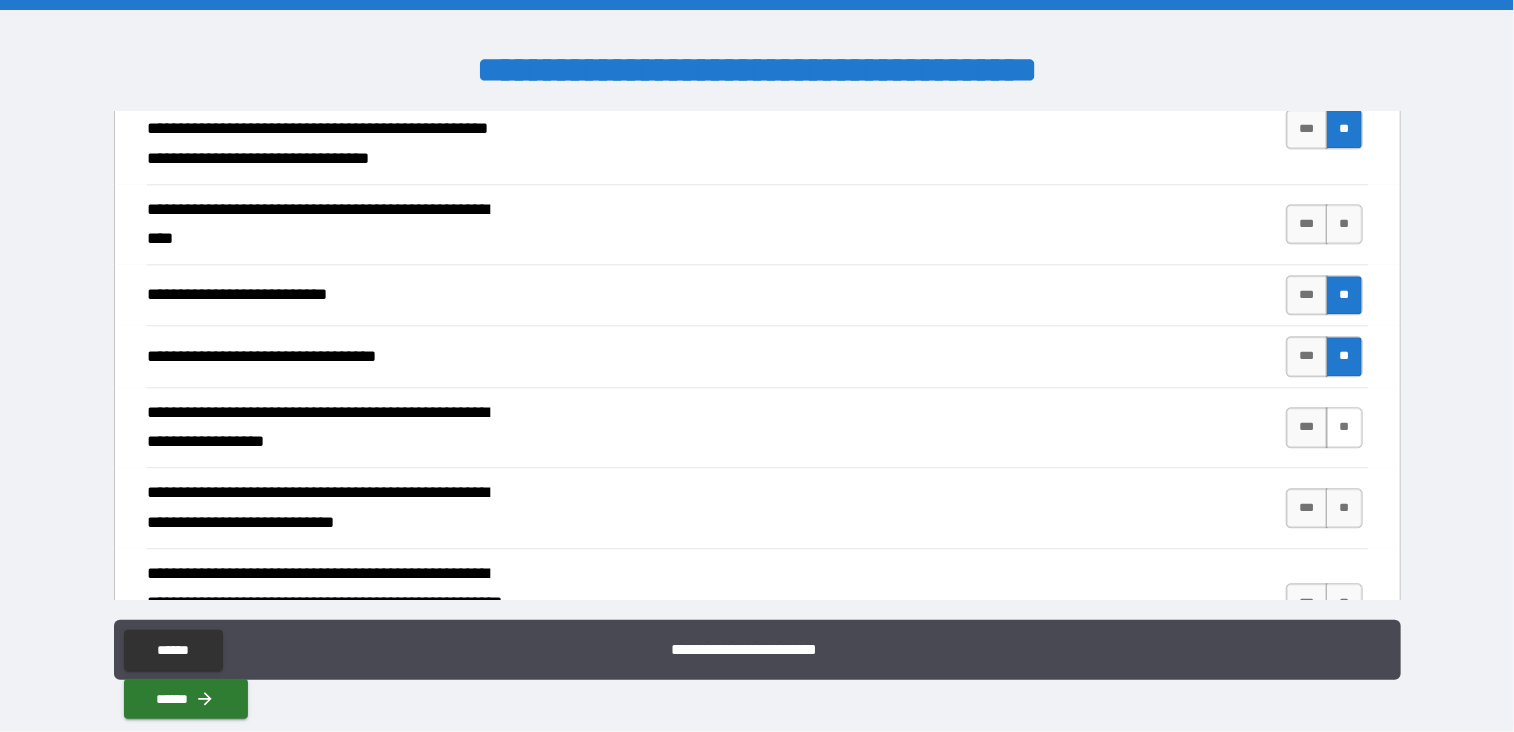 click on "**" at bounding box center [1344, 427] 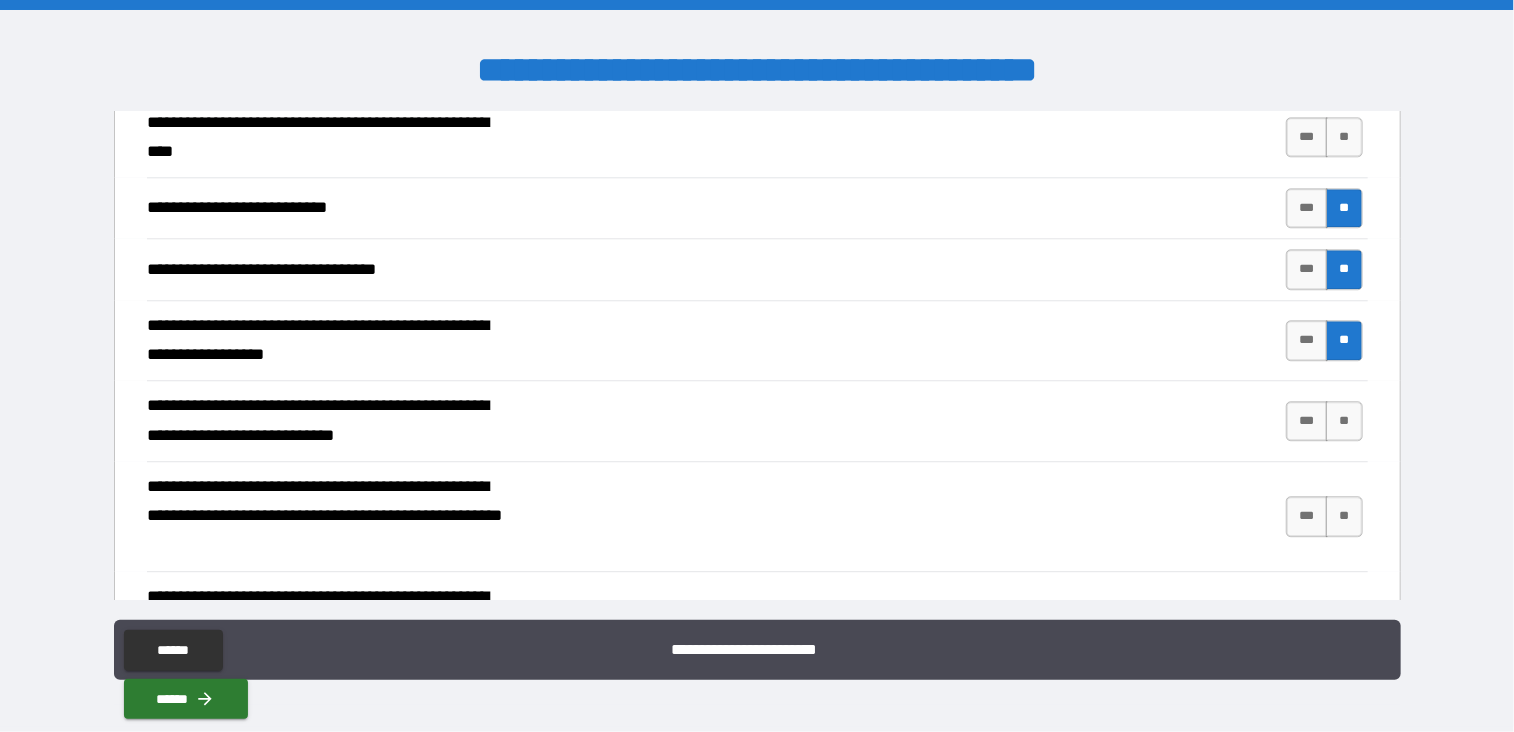 scroll, scrollTop: 2563, scrollLeft: 0, axis: vertical 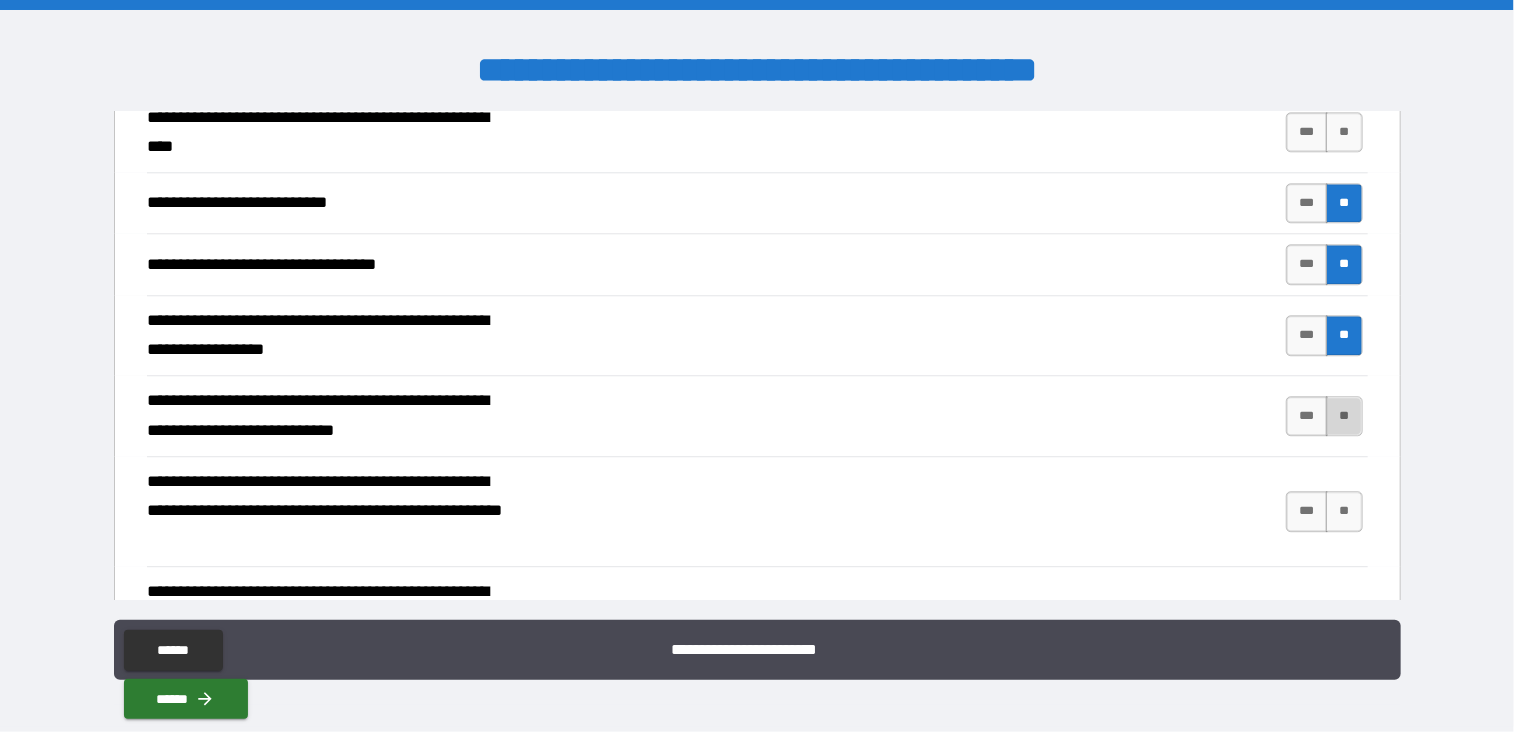 click on "**" at bounding box center [1344, 416] 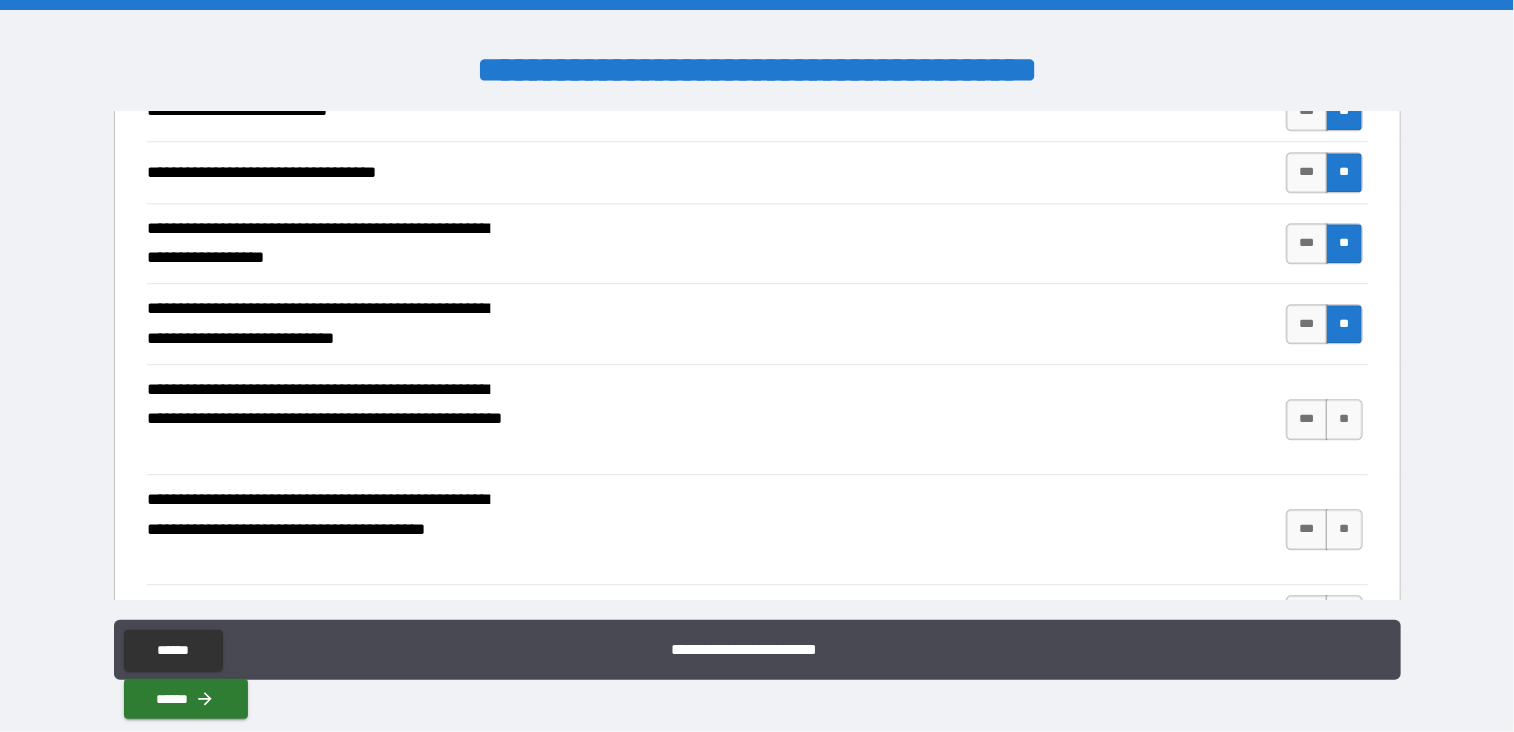 scroll, scrollTop: 2656, scrollLeft: 0, axis: vertical 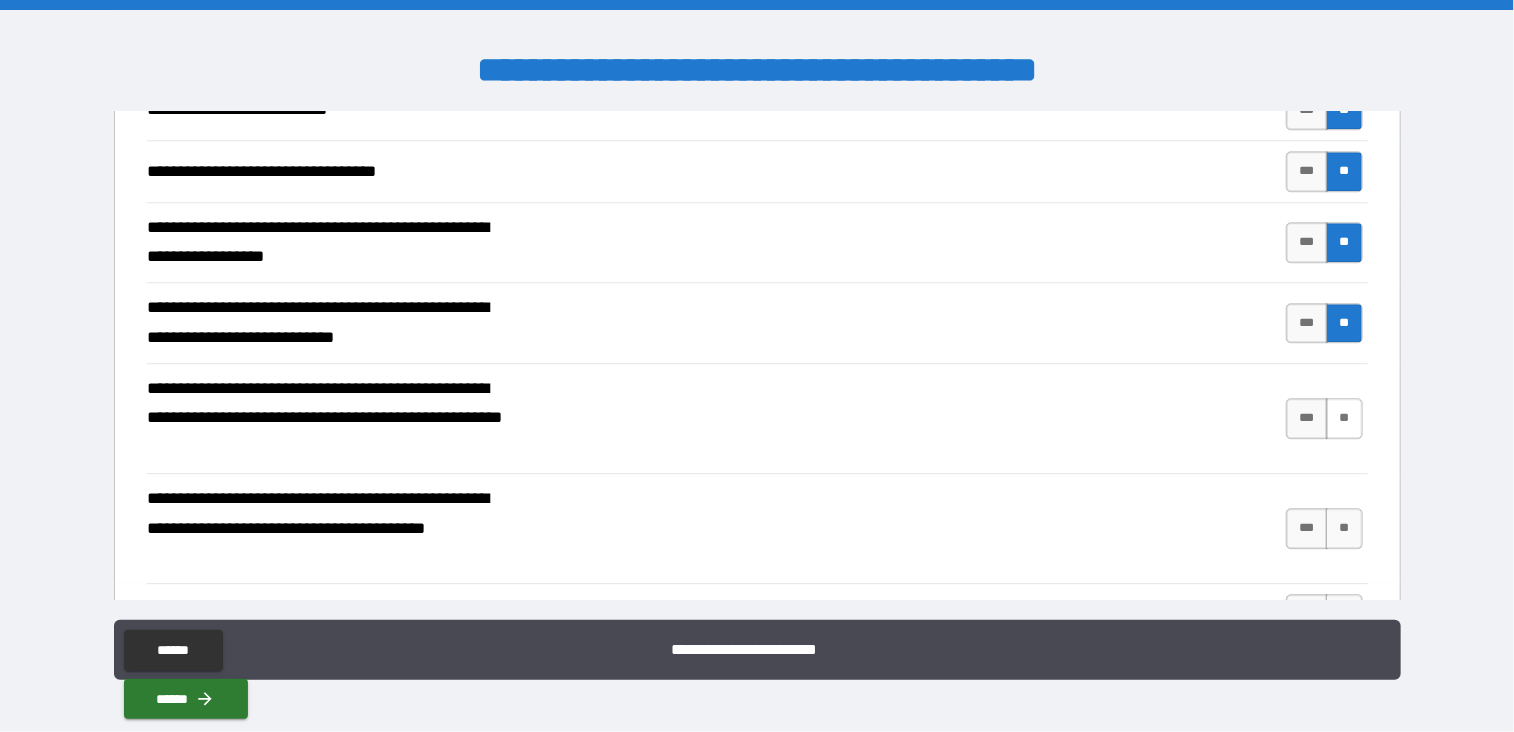 click on "**" at bounding box center (1344, 418) 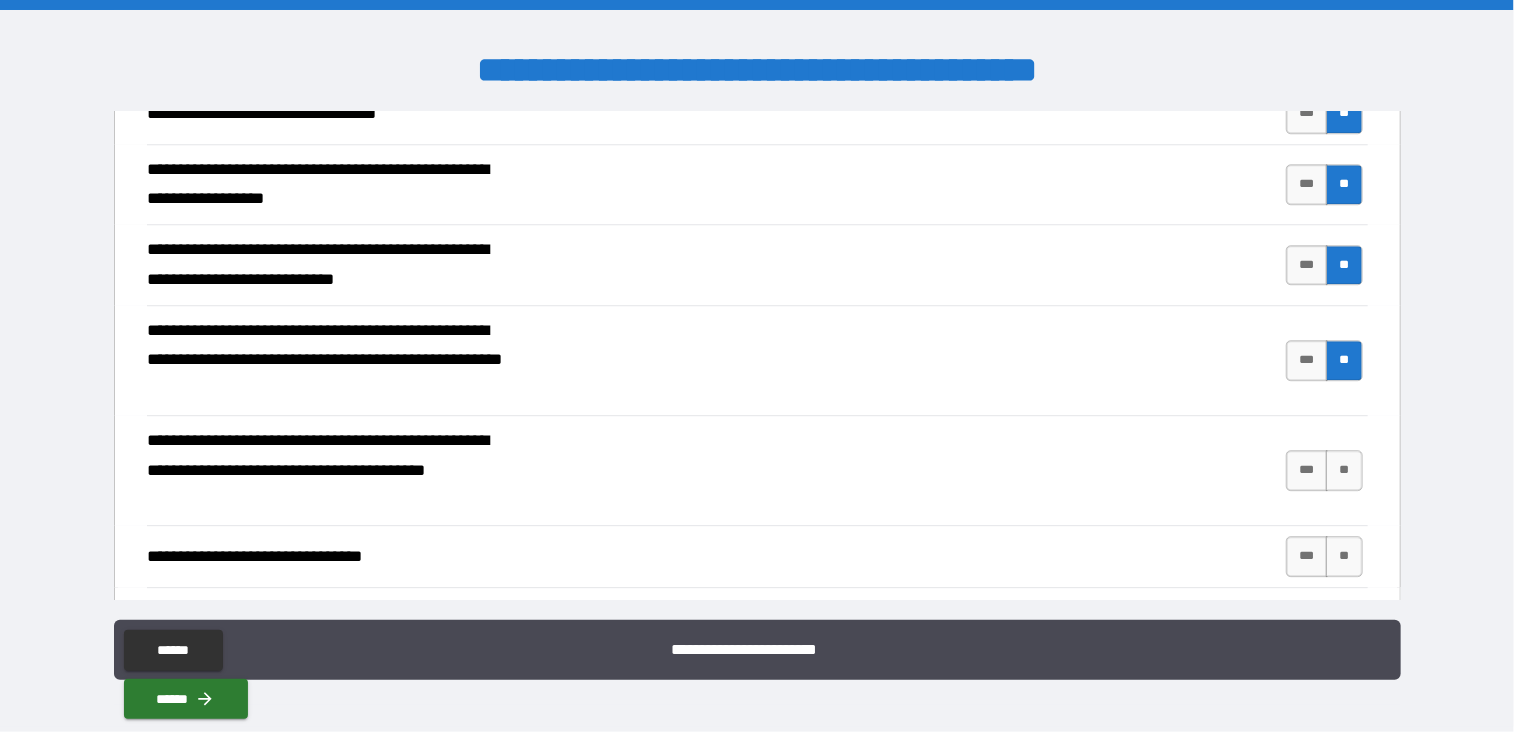 scroll, scrollTop: 2715, scrollLeft: 0, axis: vertical 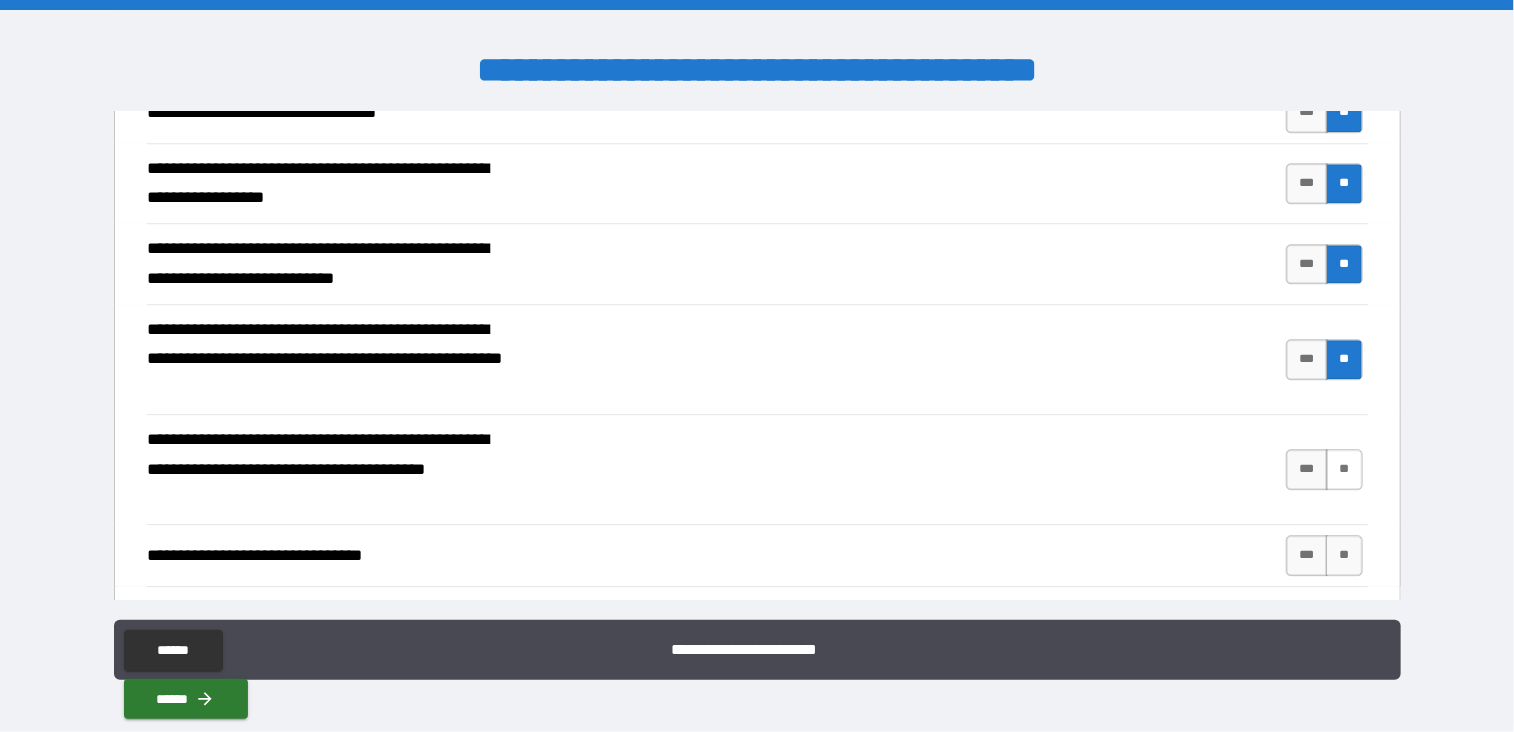 click on "**" at bounding box center [1344, 469] 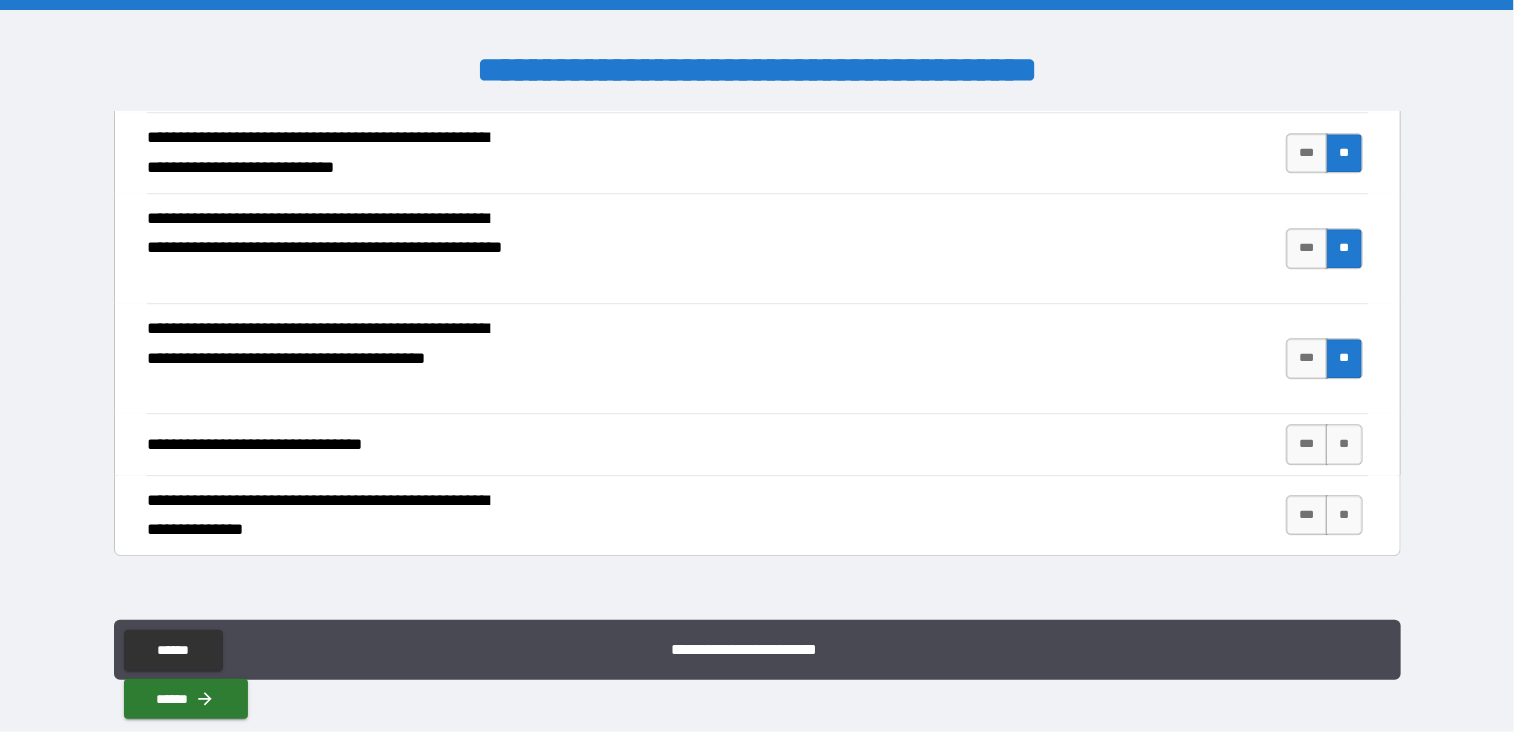 scroll, scrollTop: 2840, scrollLeft: 0, axis: vertical 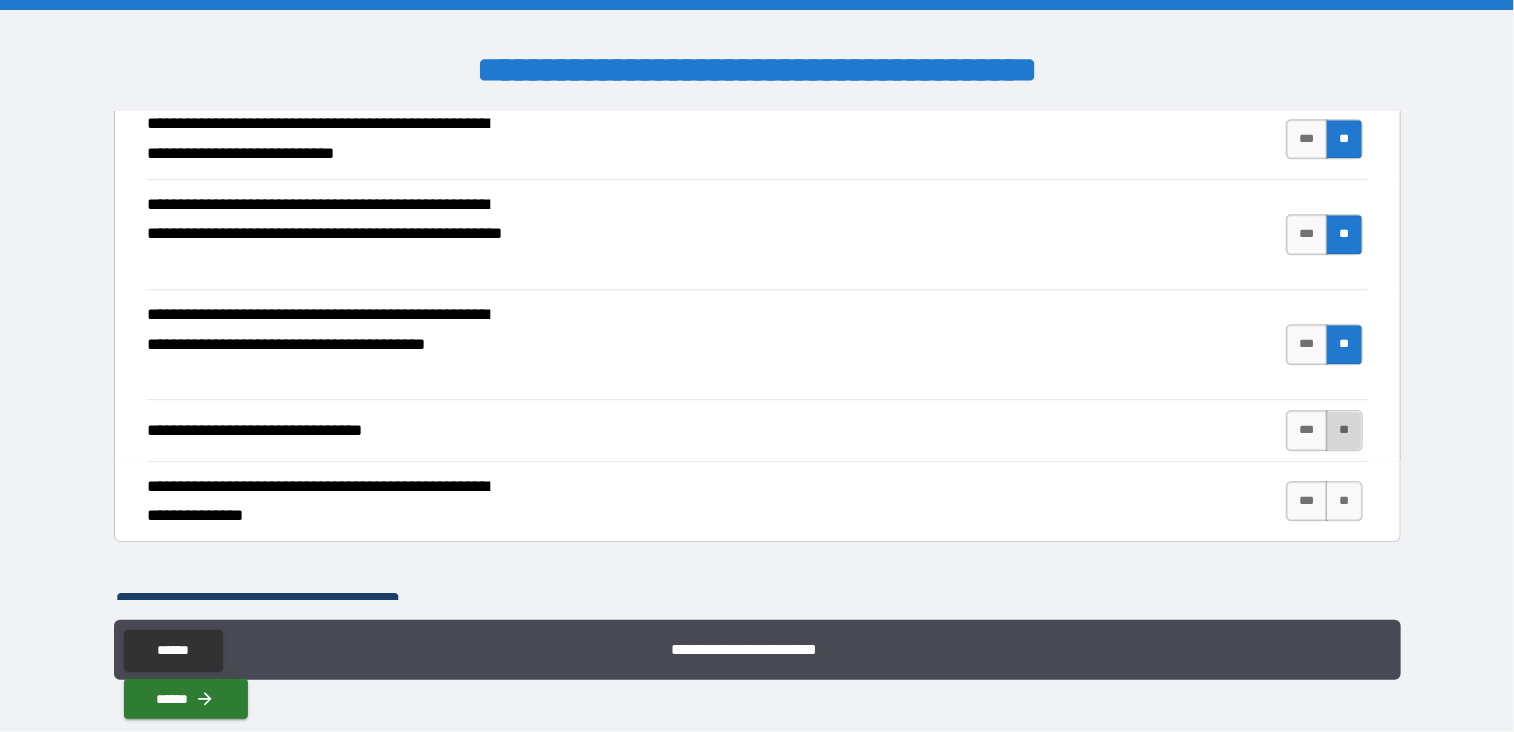 click on "**" at bounding box center (1344, 430) 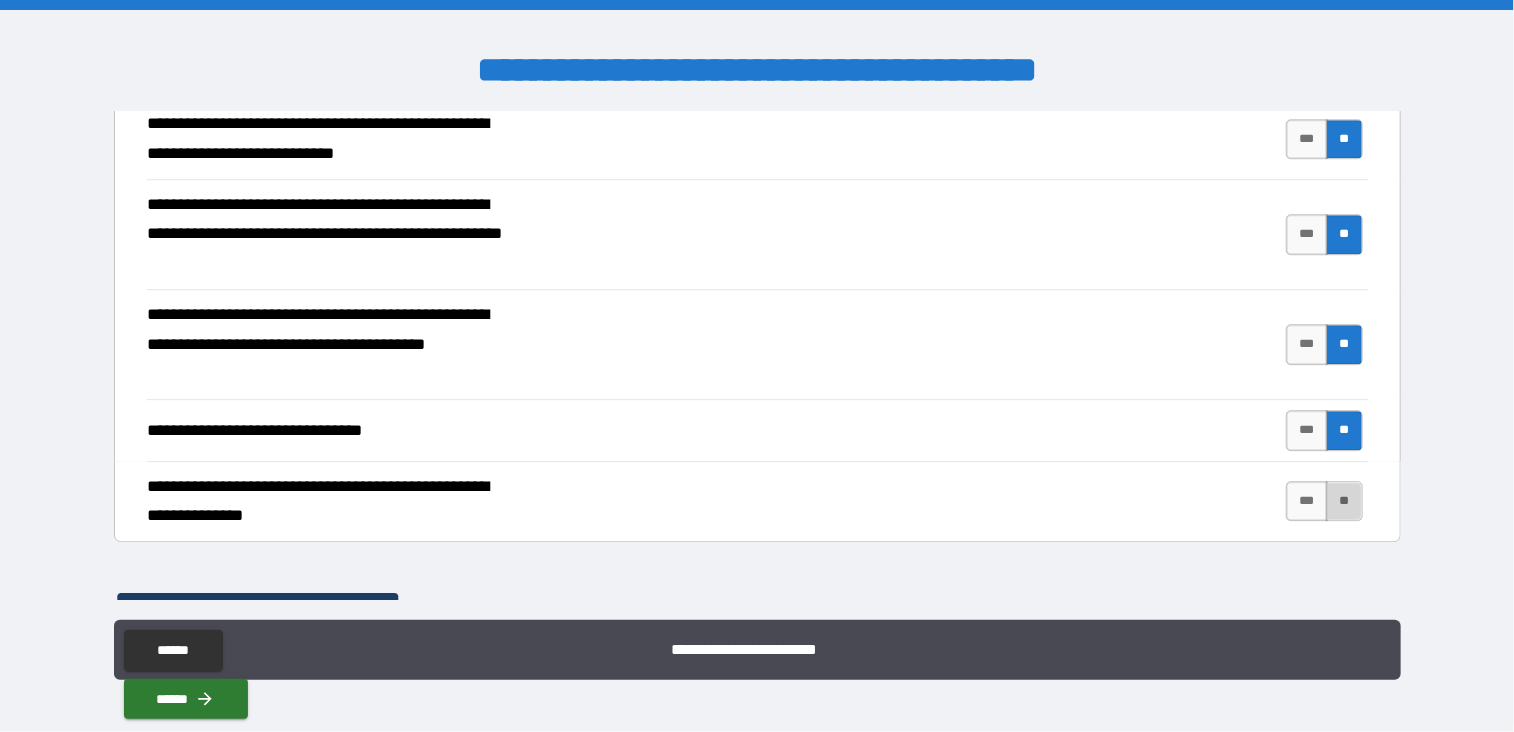 click on "**" at bounding box center [1344, 501] 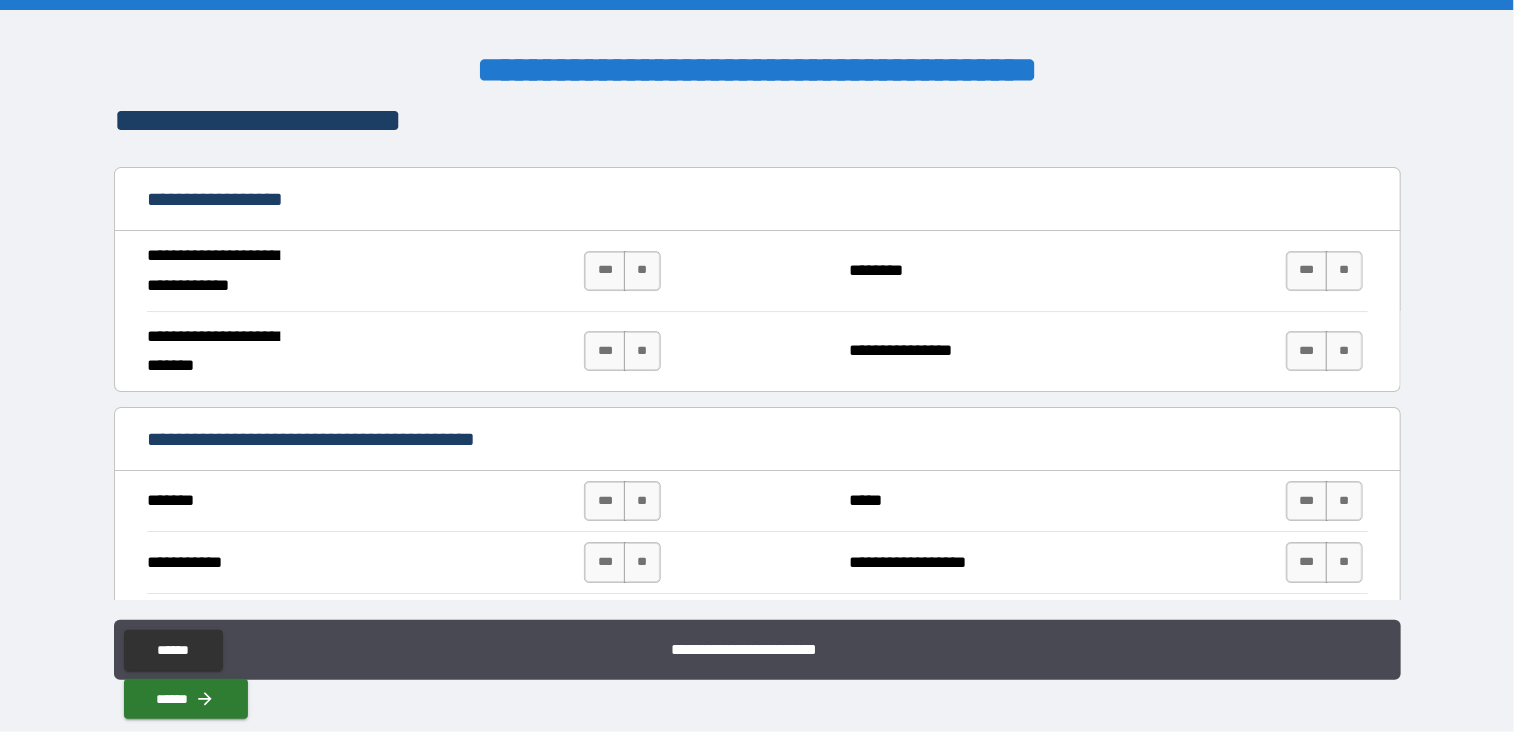 scroll, scrollTop: 3327, scrollLeft: 0, axis: vertical 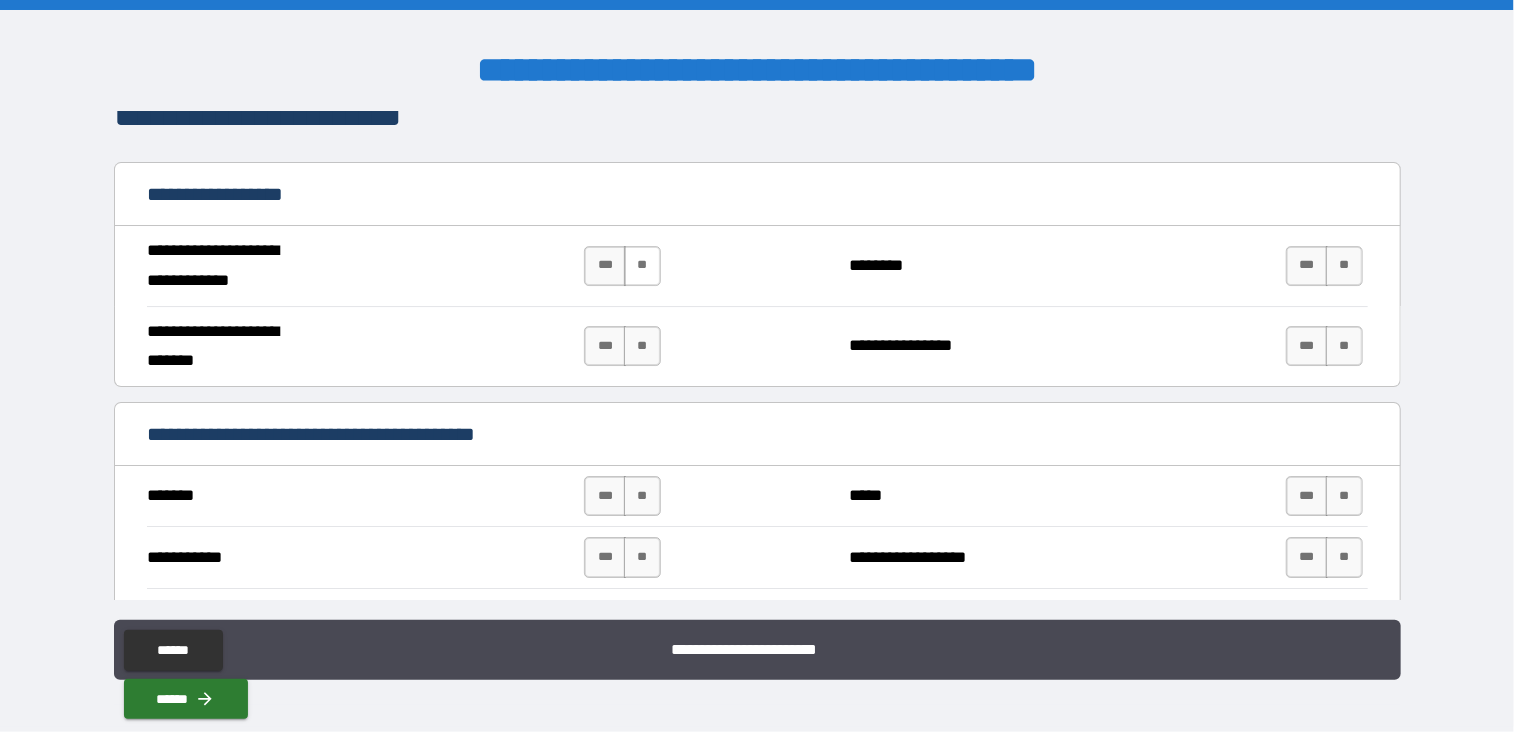 click on "**" at bounding box center (642, 266) 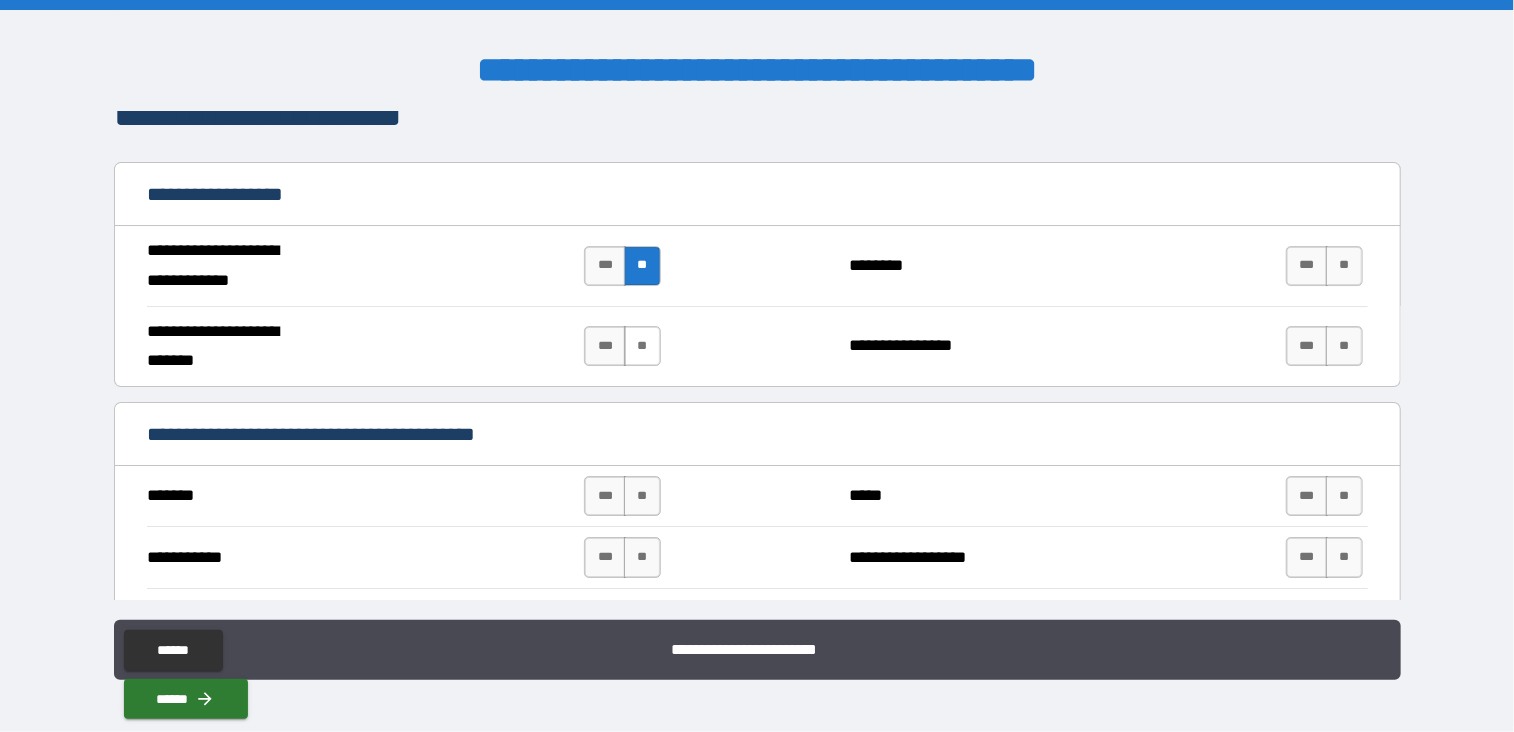 click on "**" at bounding box center (642, 346) 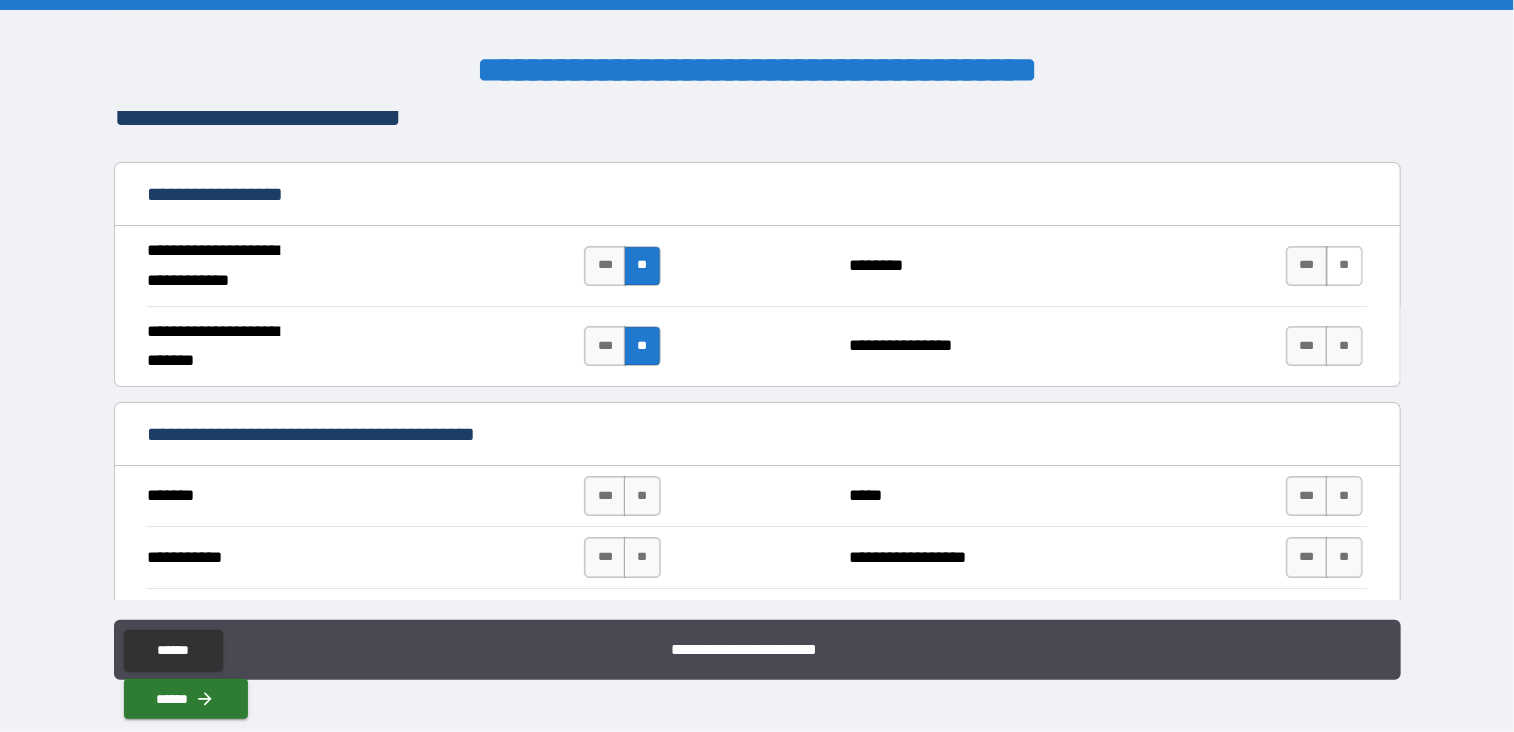 click on "**" at bounding box center [1344, 266] 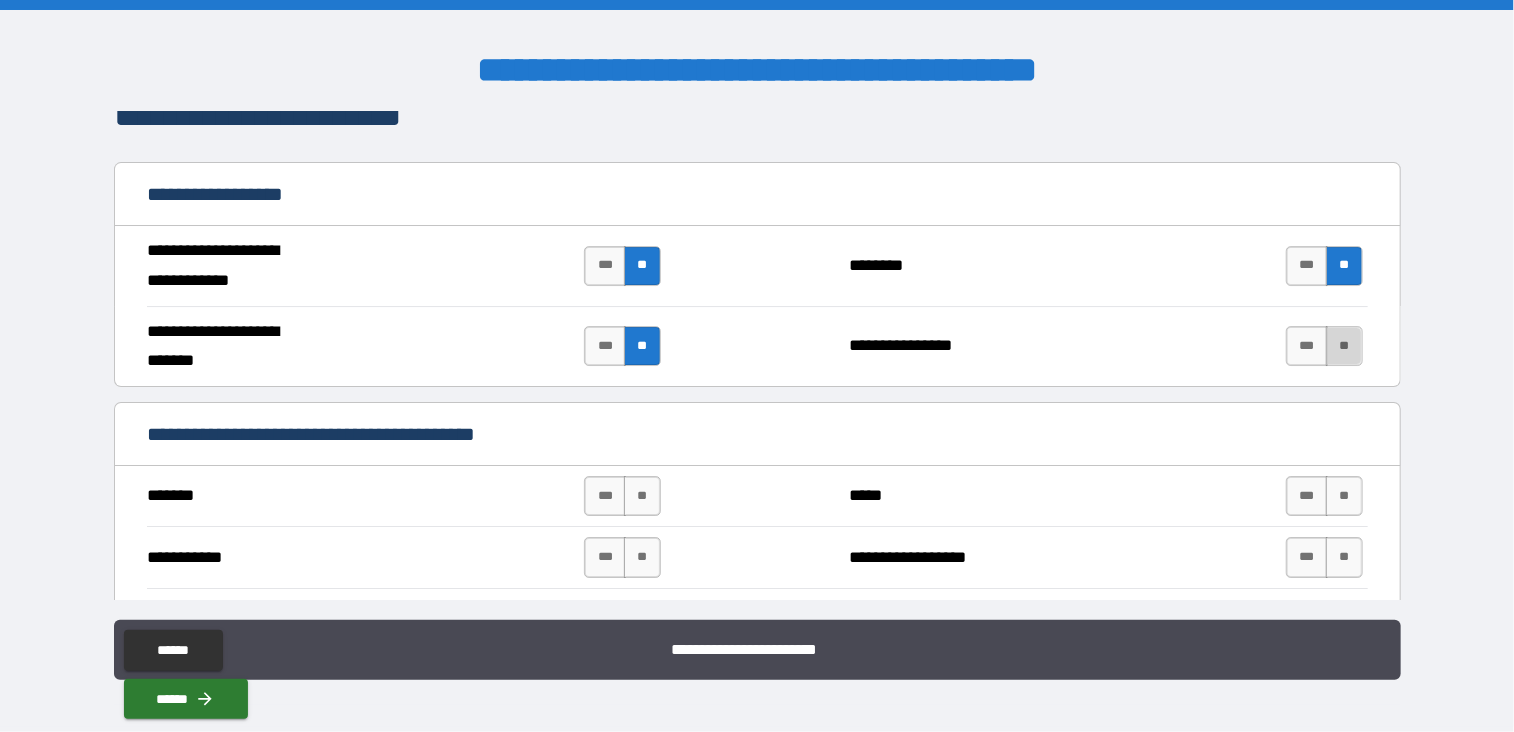 click on "**" at bounding box center (1344, 346) 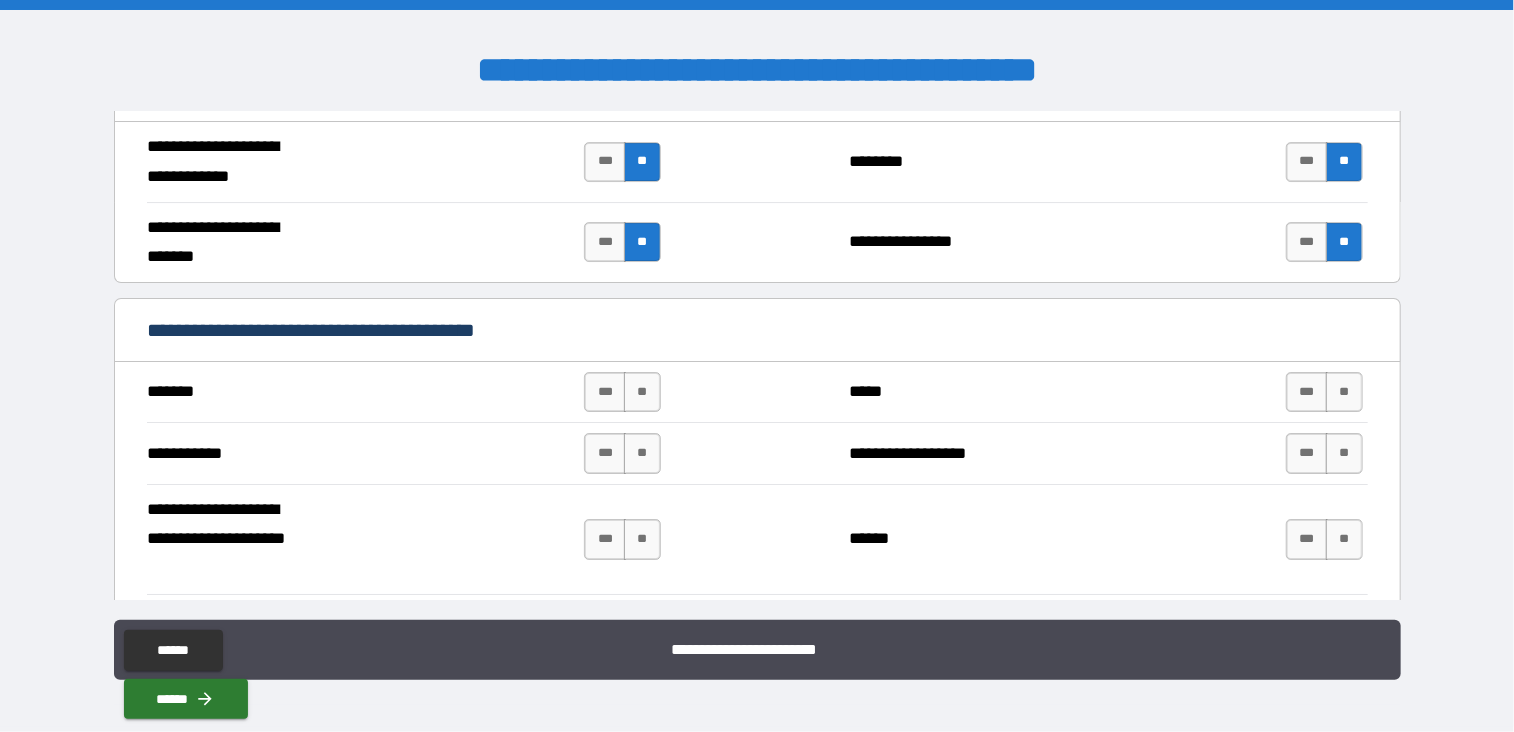 scroll, scrollTop: 3434, scrollLeft: 0, axis: vertical 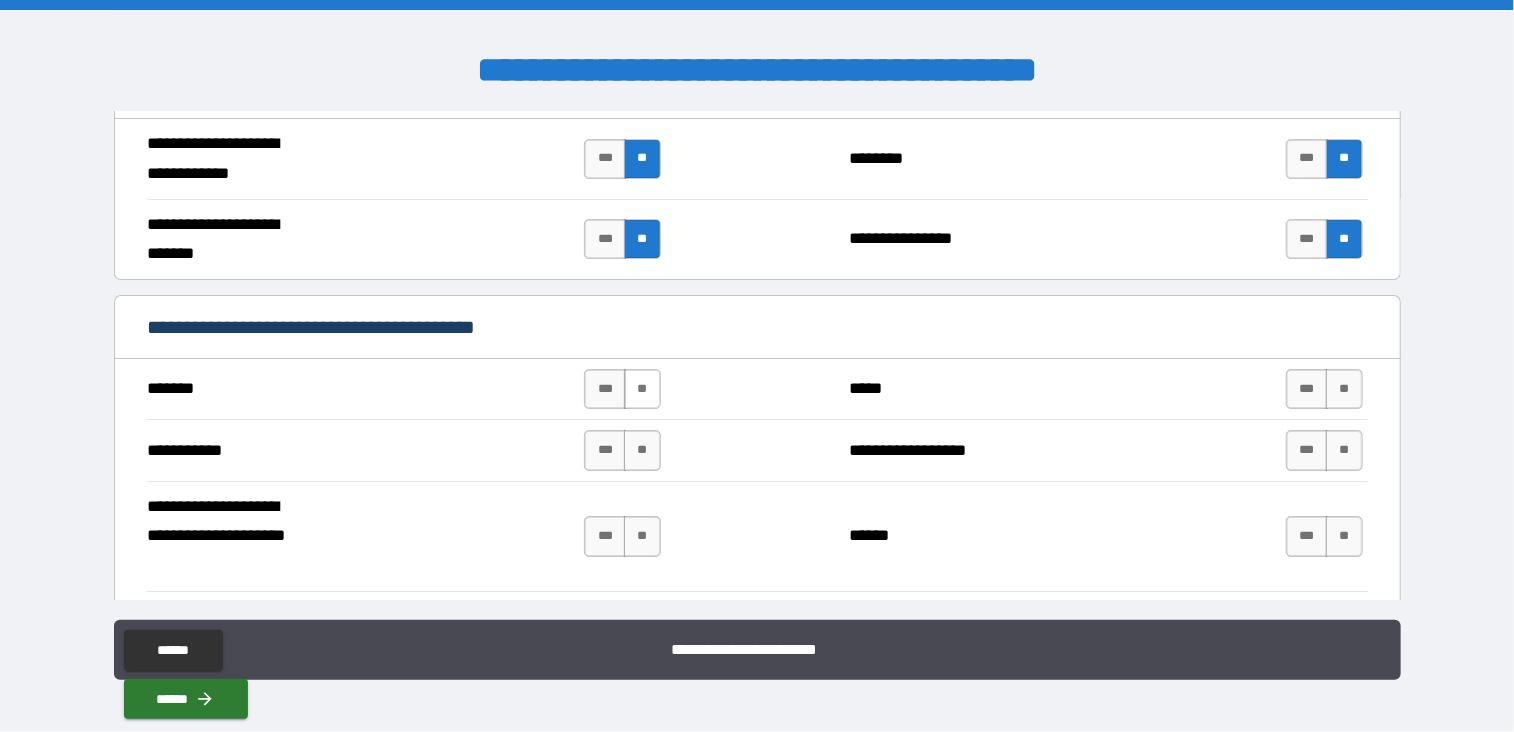 click on "**" at bounding box center [642, 389] 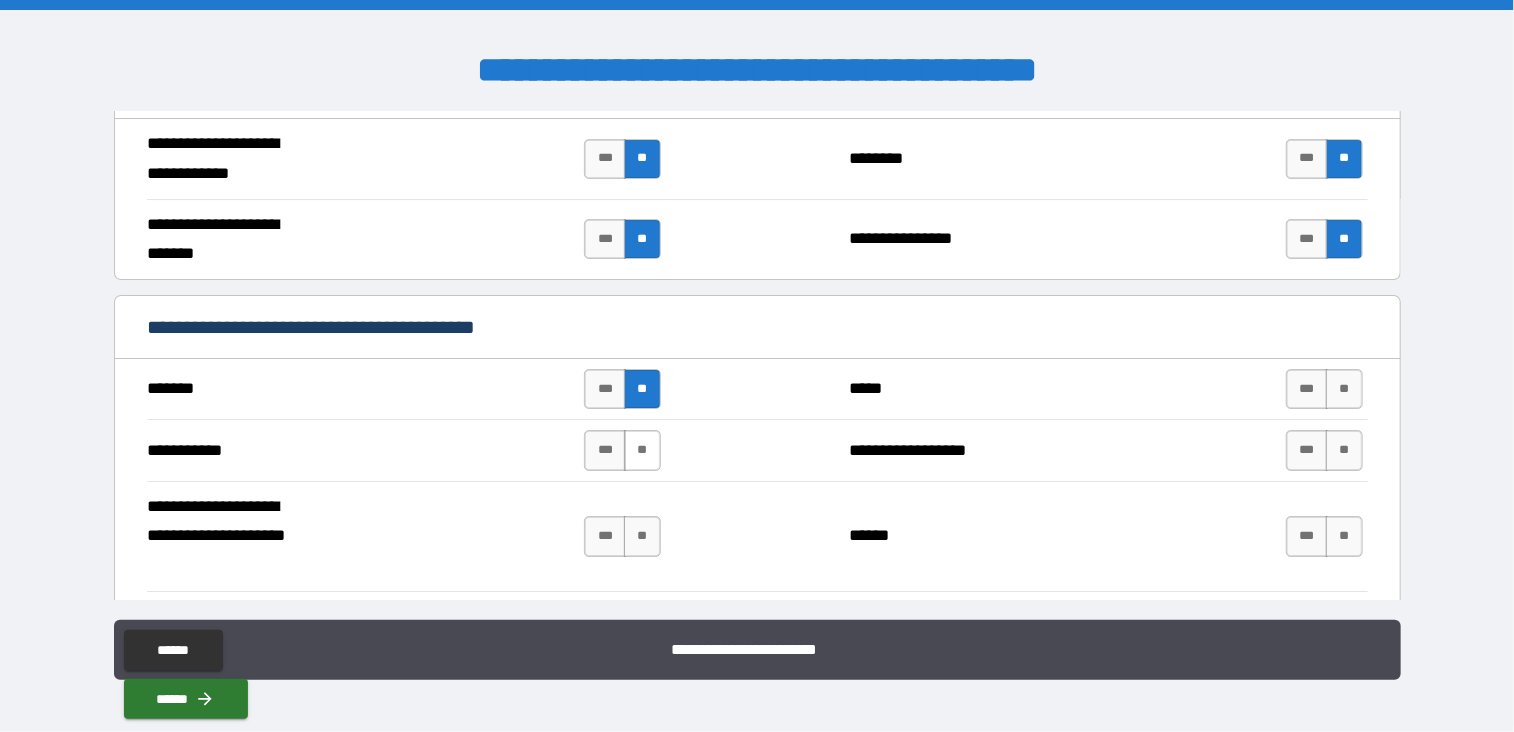 click on "**" at bounding box center (642, 450) 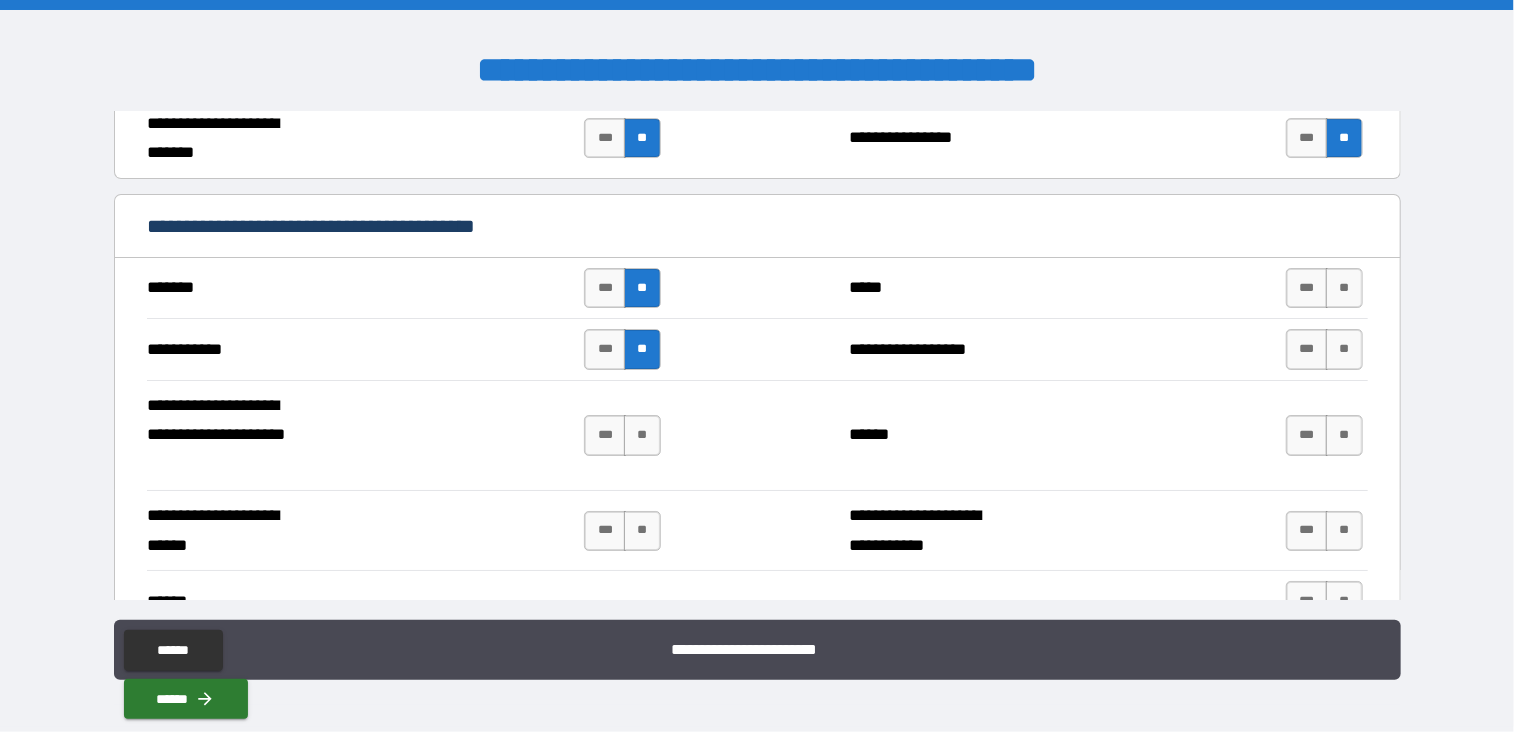 scroll, scrollTop: 3542, scrollLeft: 0, axis: vertical 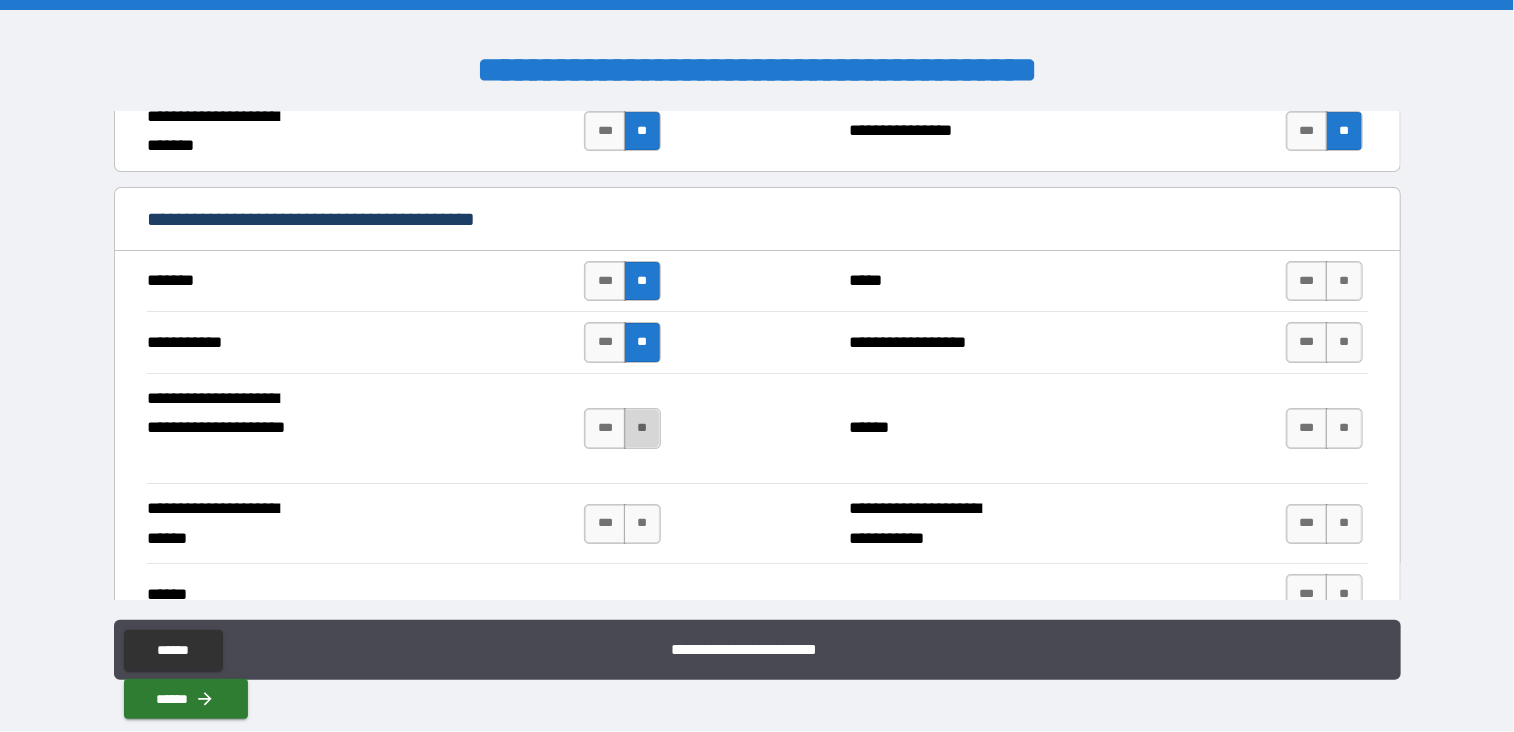 click on "**" at bounding box center [642, 428] 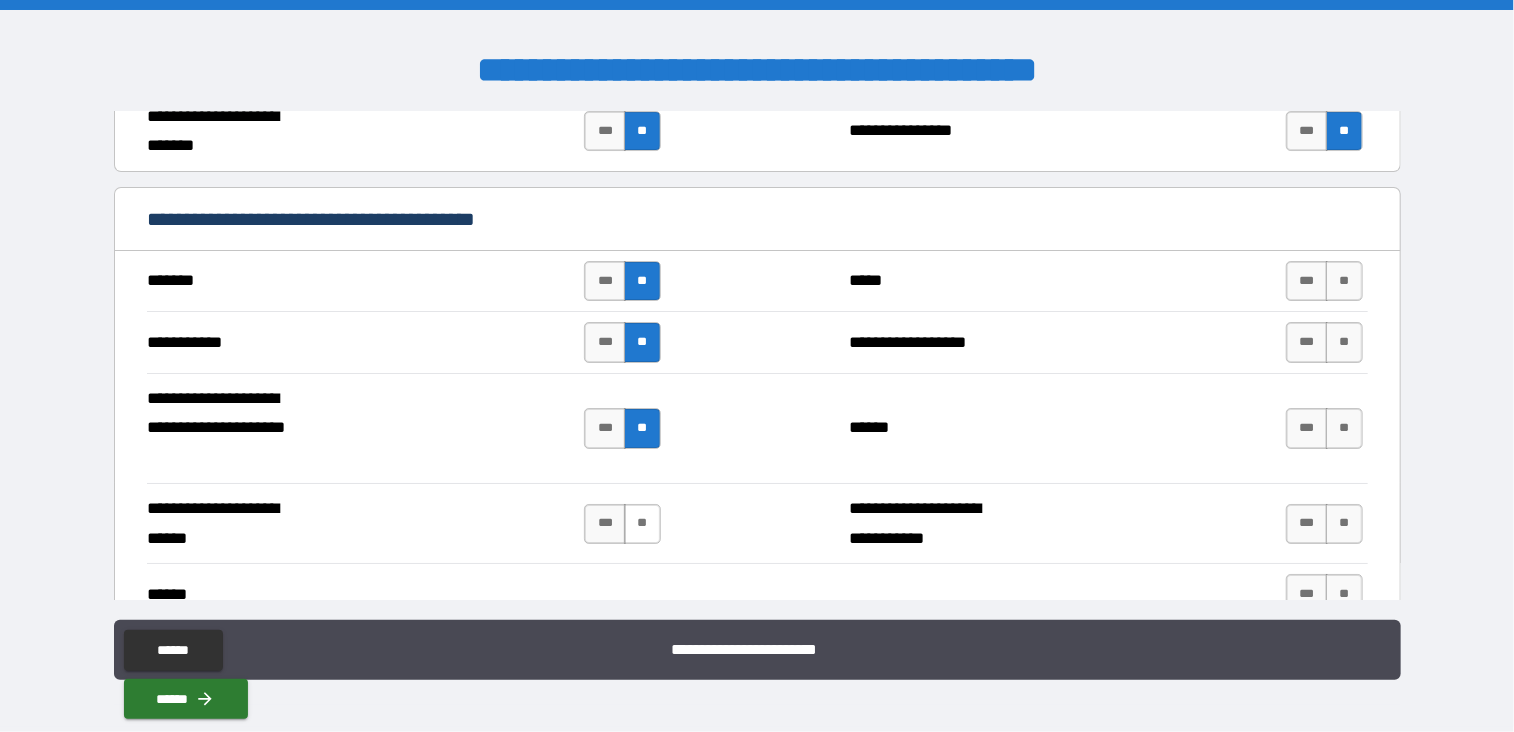click on "**" at bounding box center [642, 524] 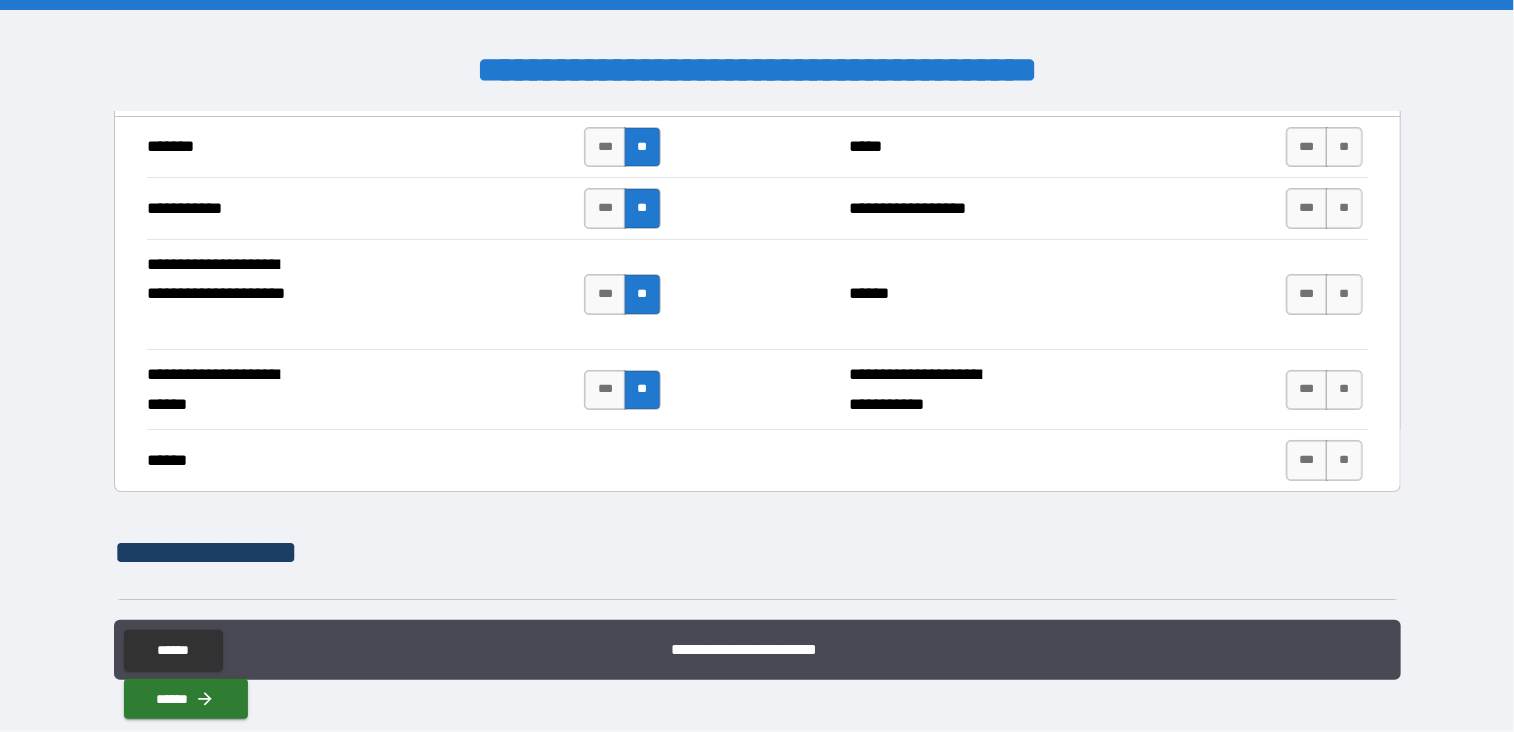 scroll, scrollTop: 3680, scrollLeft: 0, axis: vertical 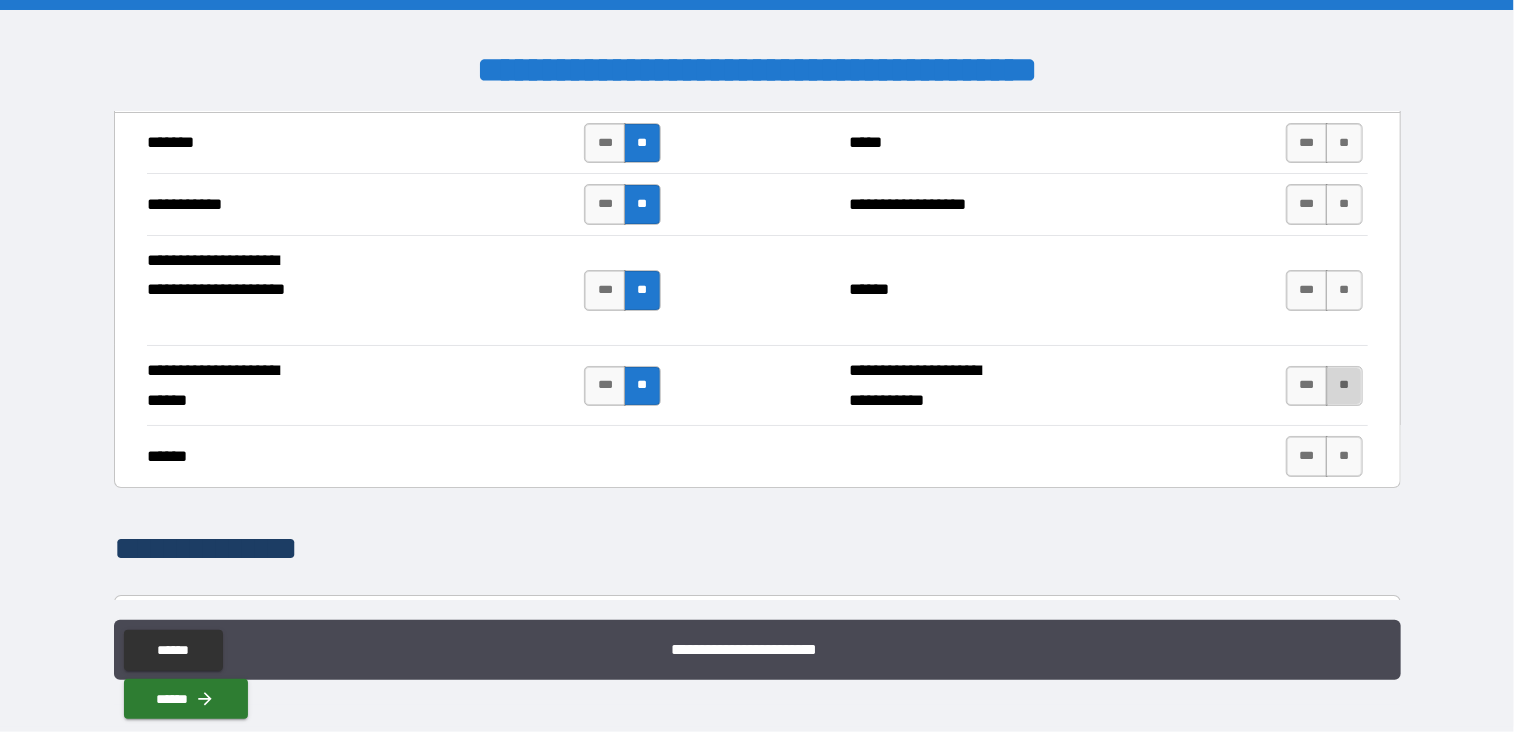 click on "**" at bounding box center [1344, 386] 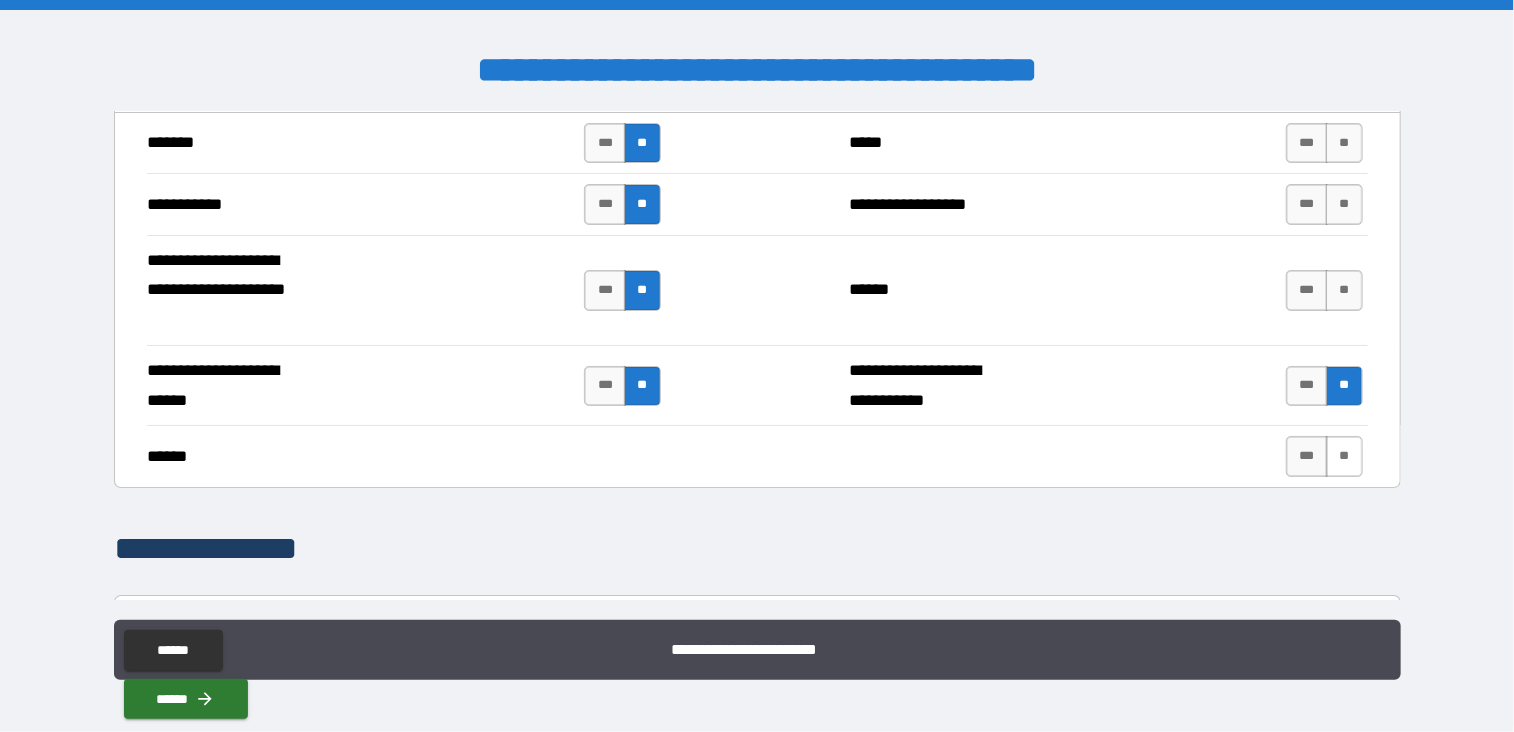 click on "**" at bounding box center [1344, 456] 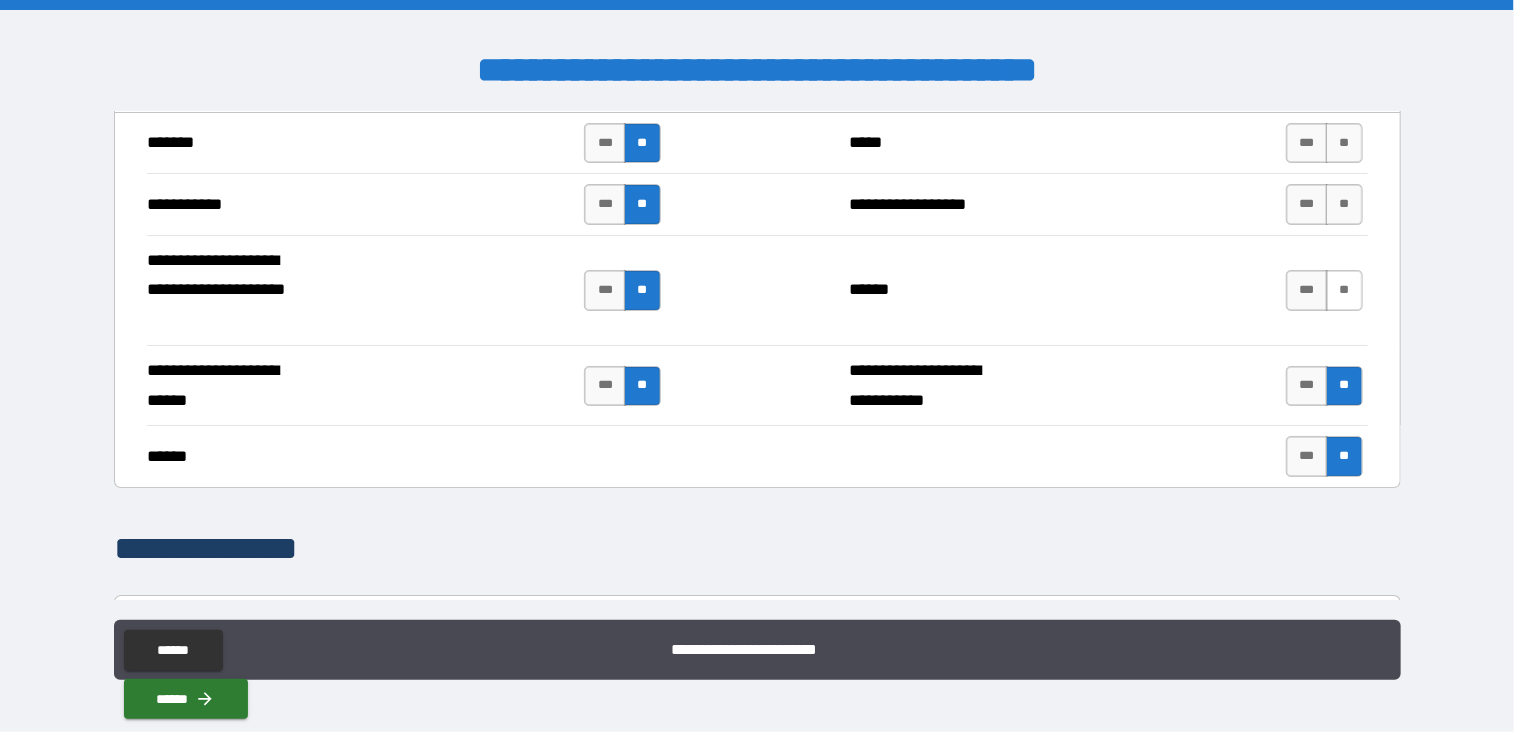 click on "**" at bounding box center [1344, 290] 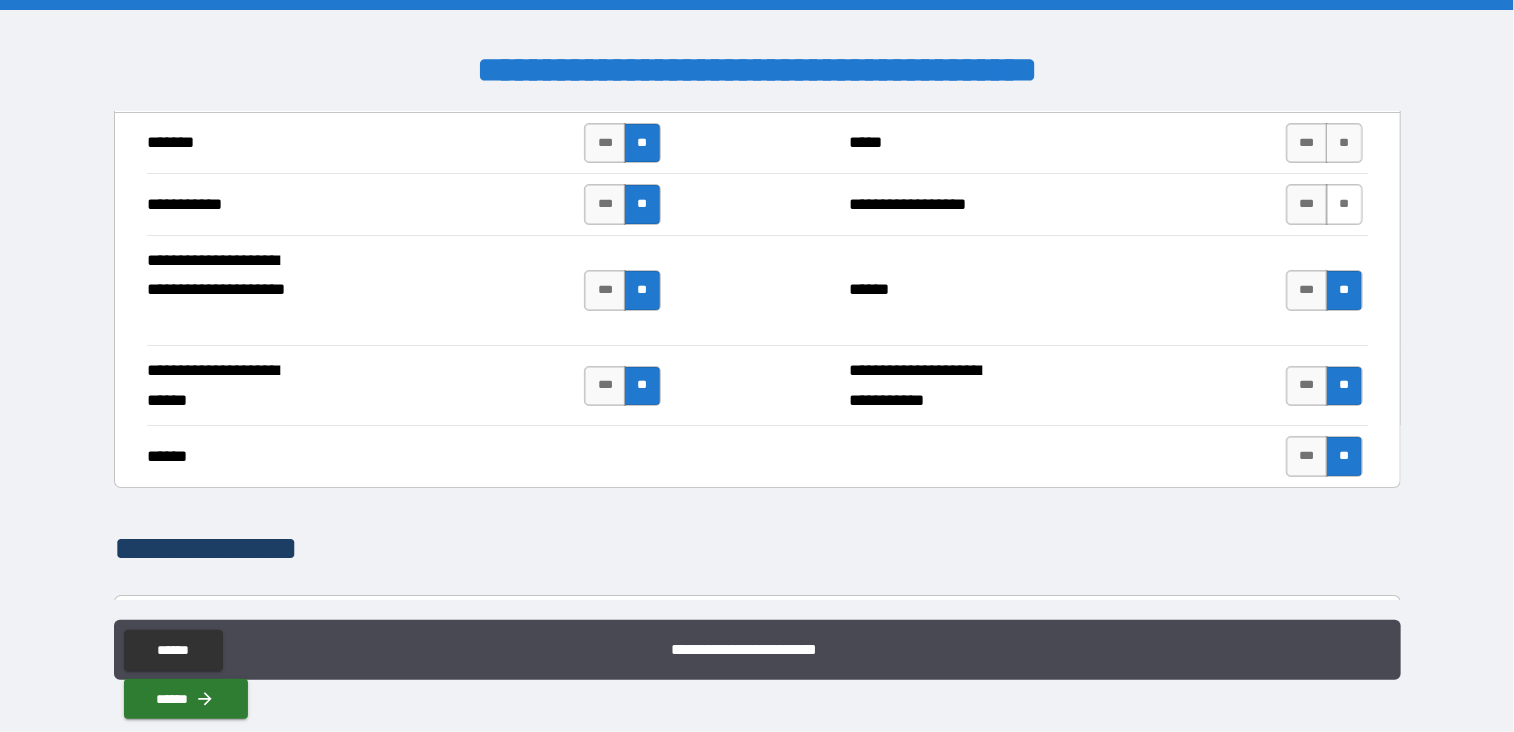 click on "**" at bounding box center (1344, 204) 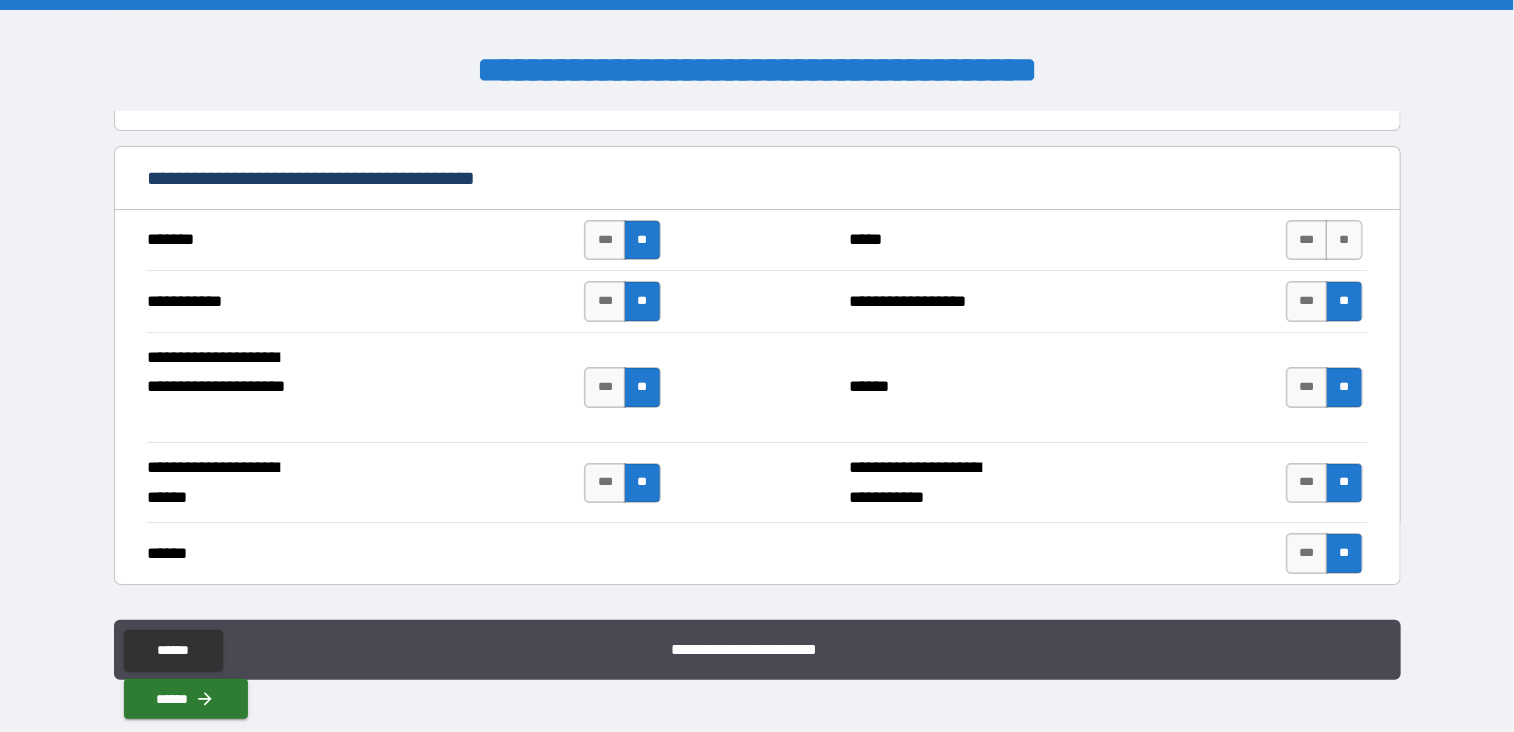scroll, scrollTop: 3584, scrollLeft: 0, axis: vertical 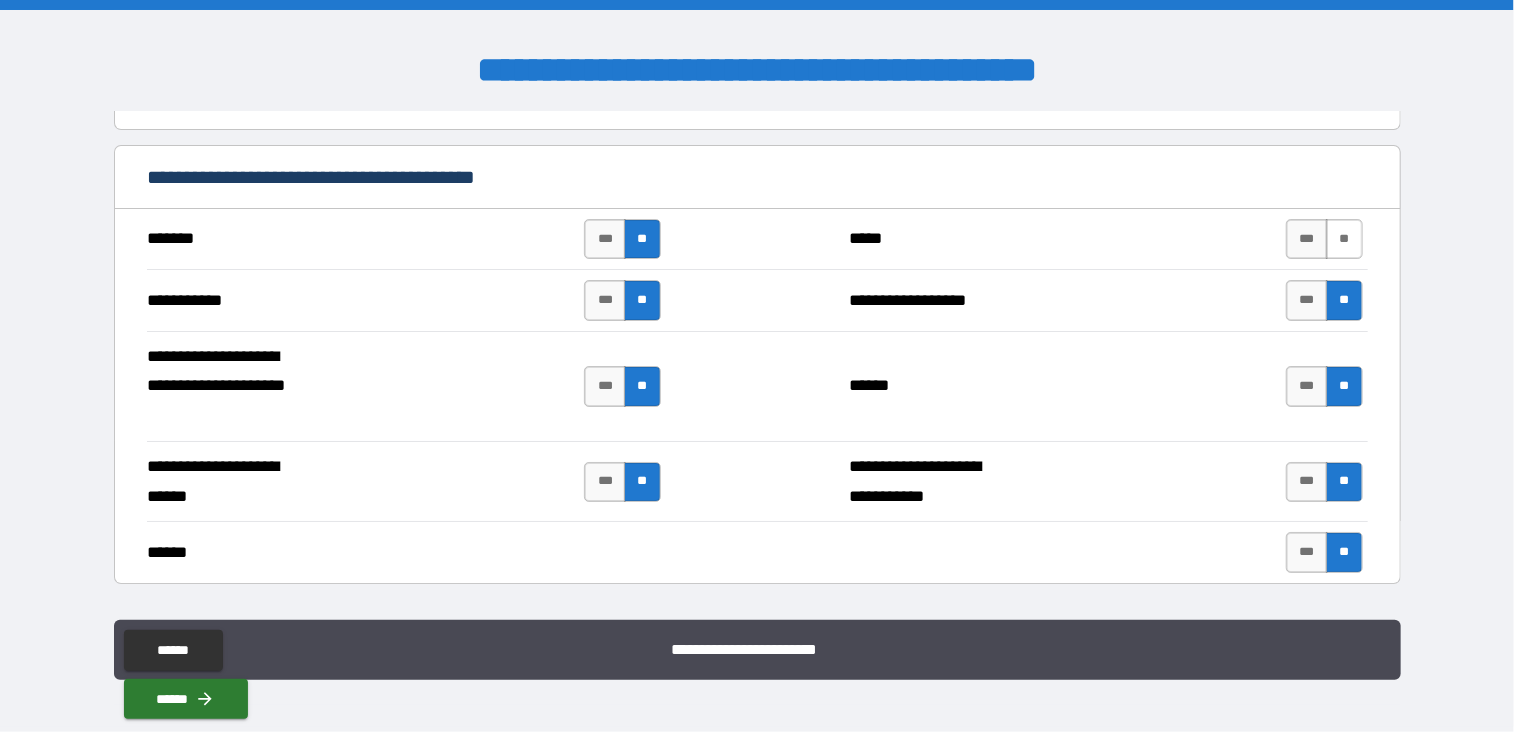 click on "**" at bounding box center [1344, 239] 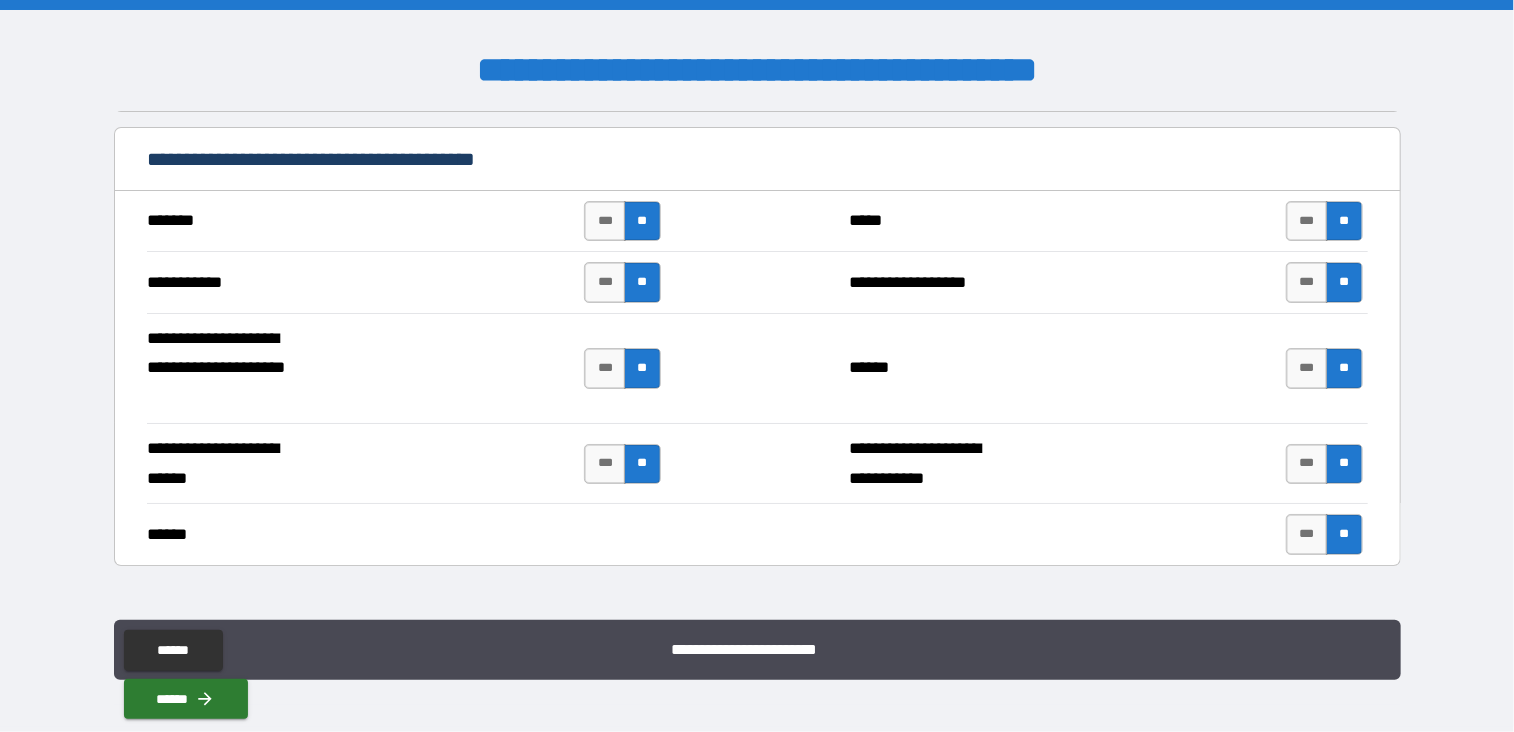 scroll, scrollTop: 3598, scrollLeft: 0, axis: vertical 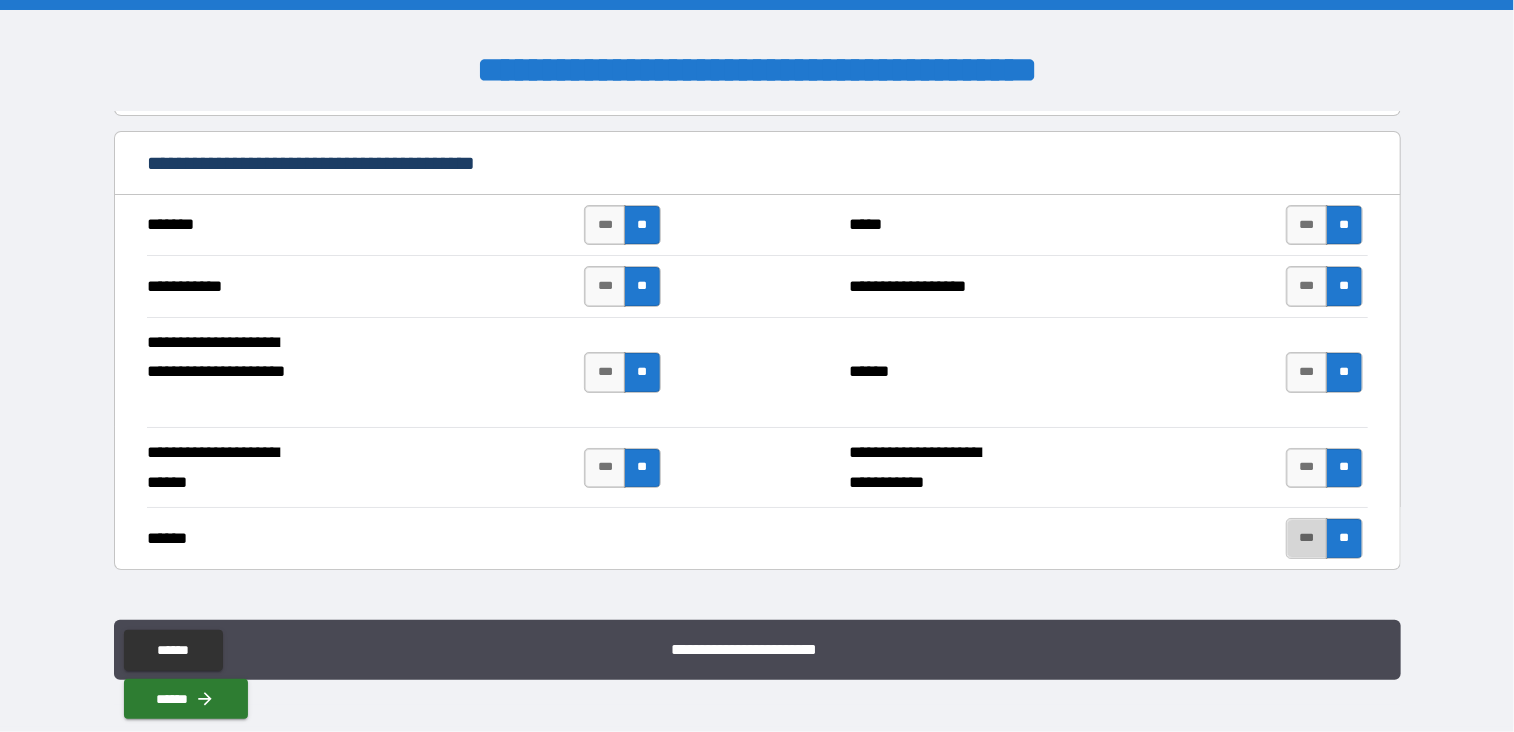 click on "***" at bounding box center [1307, 538] 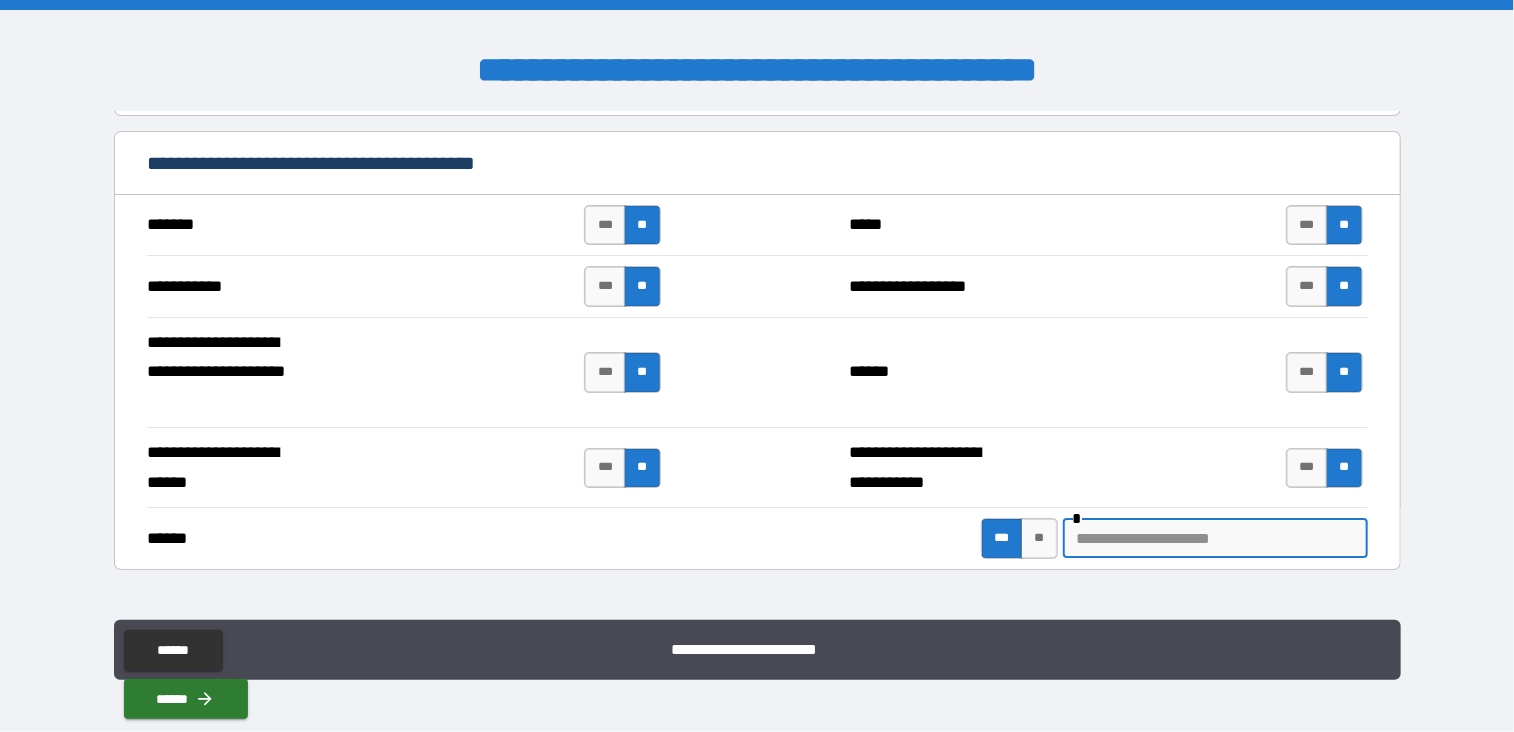click at bounding box center (1215, 538) 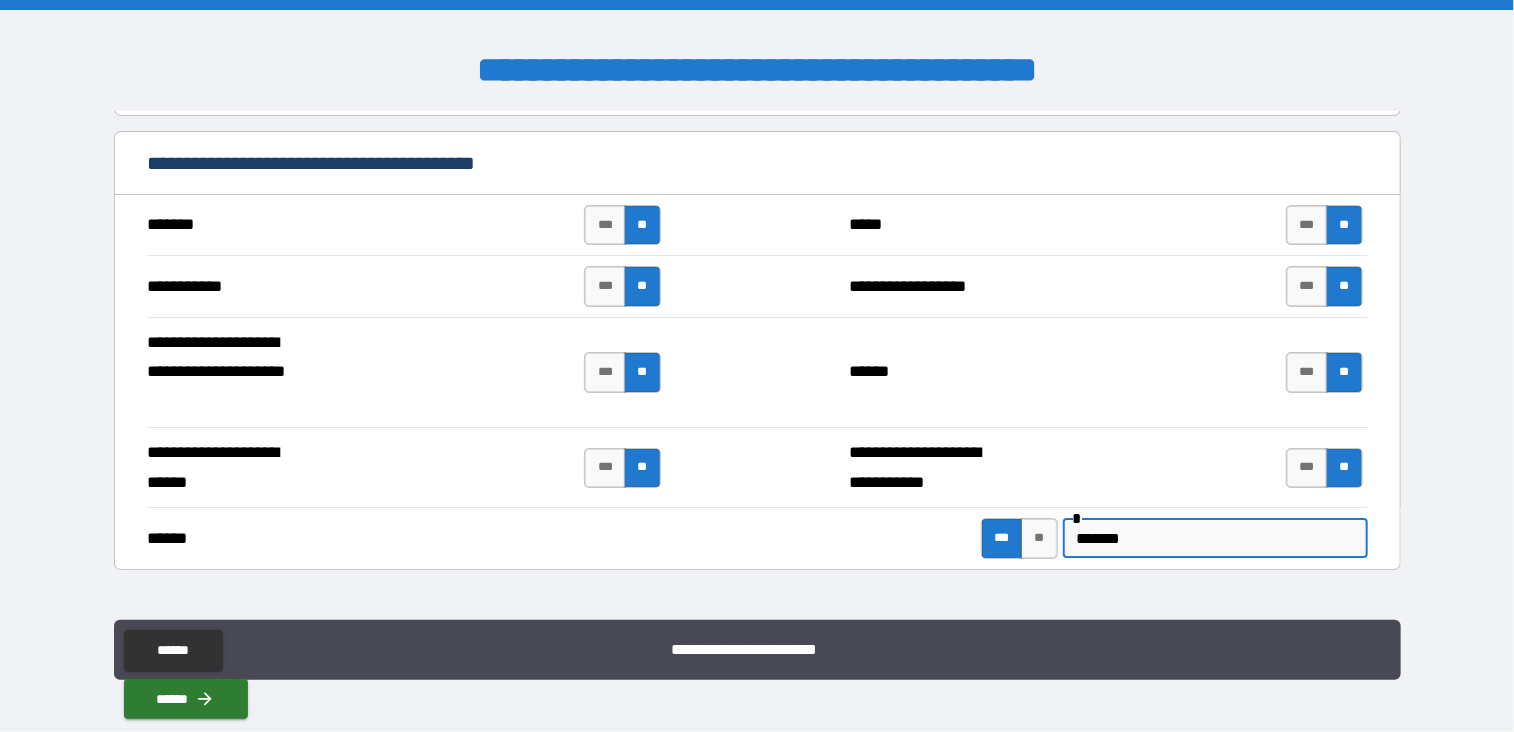 type on "*******" 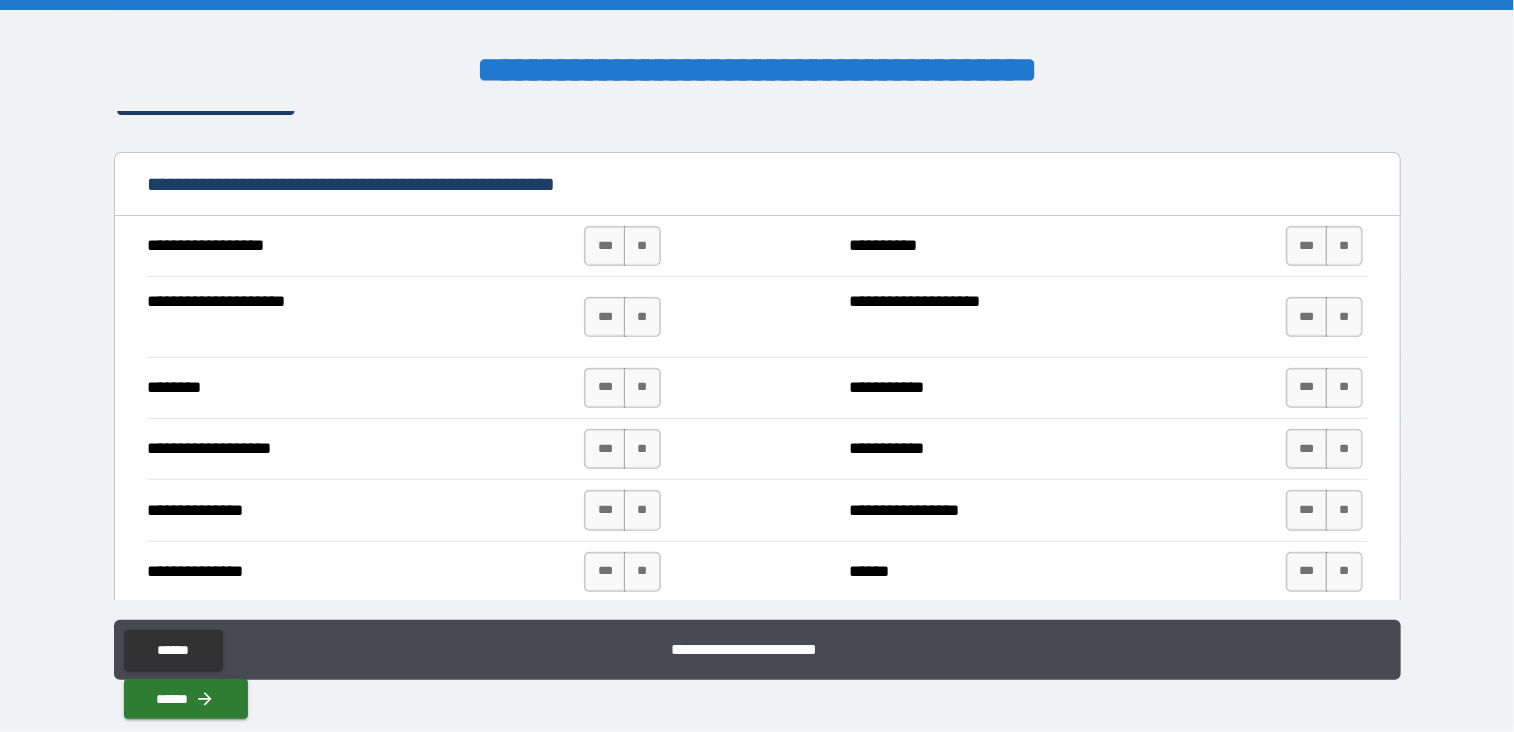 scroll, scrollTop: 4155, scrollLeft: 0, axis: vertical 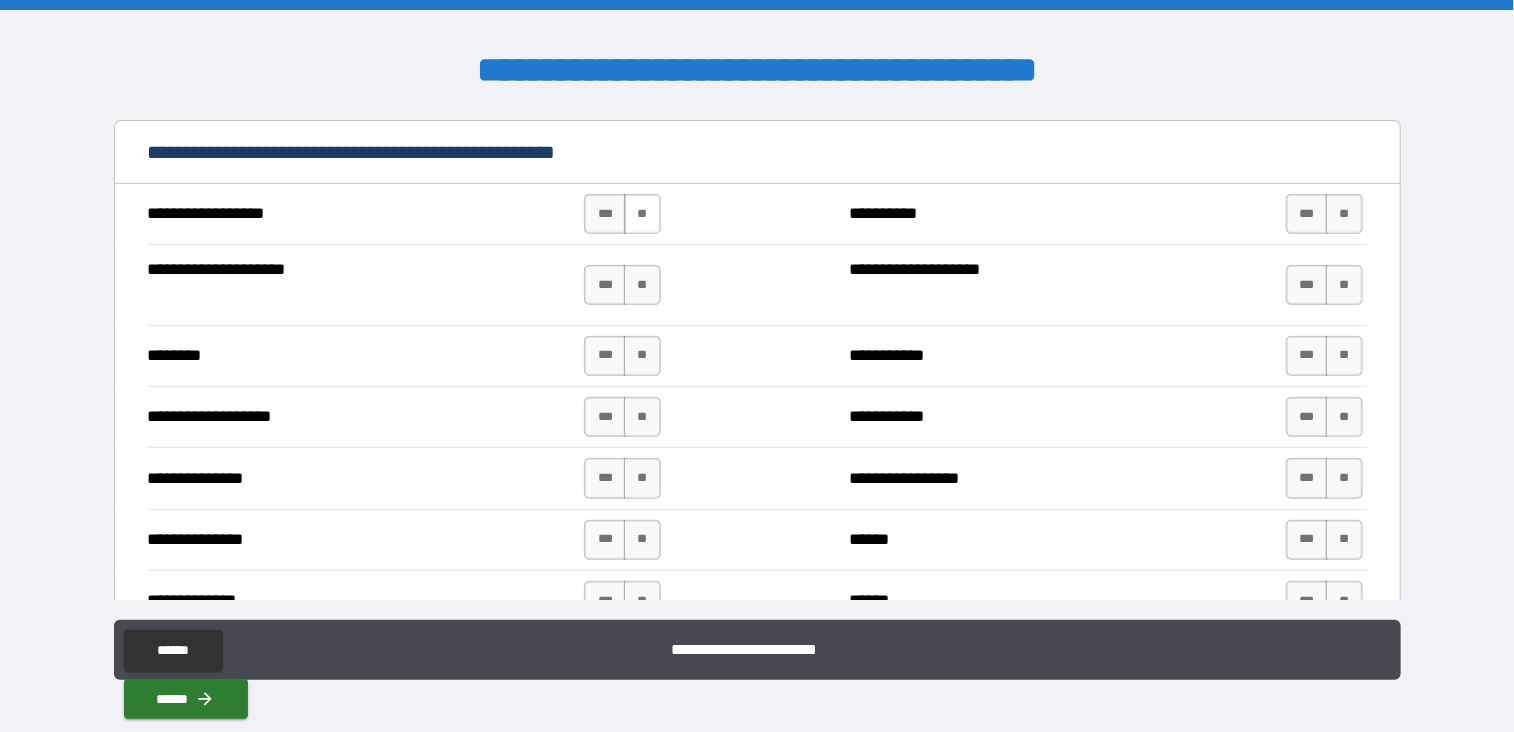 click on "**" at bounding box center [642, 214] 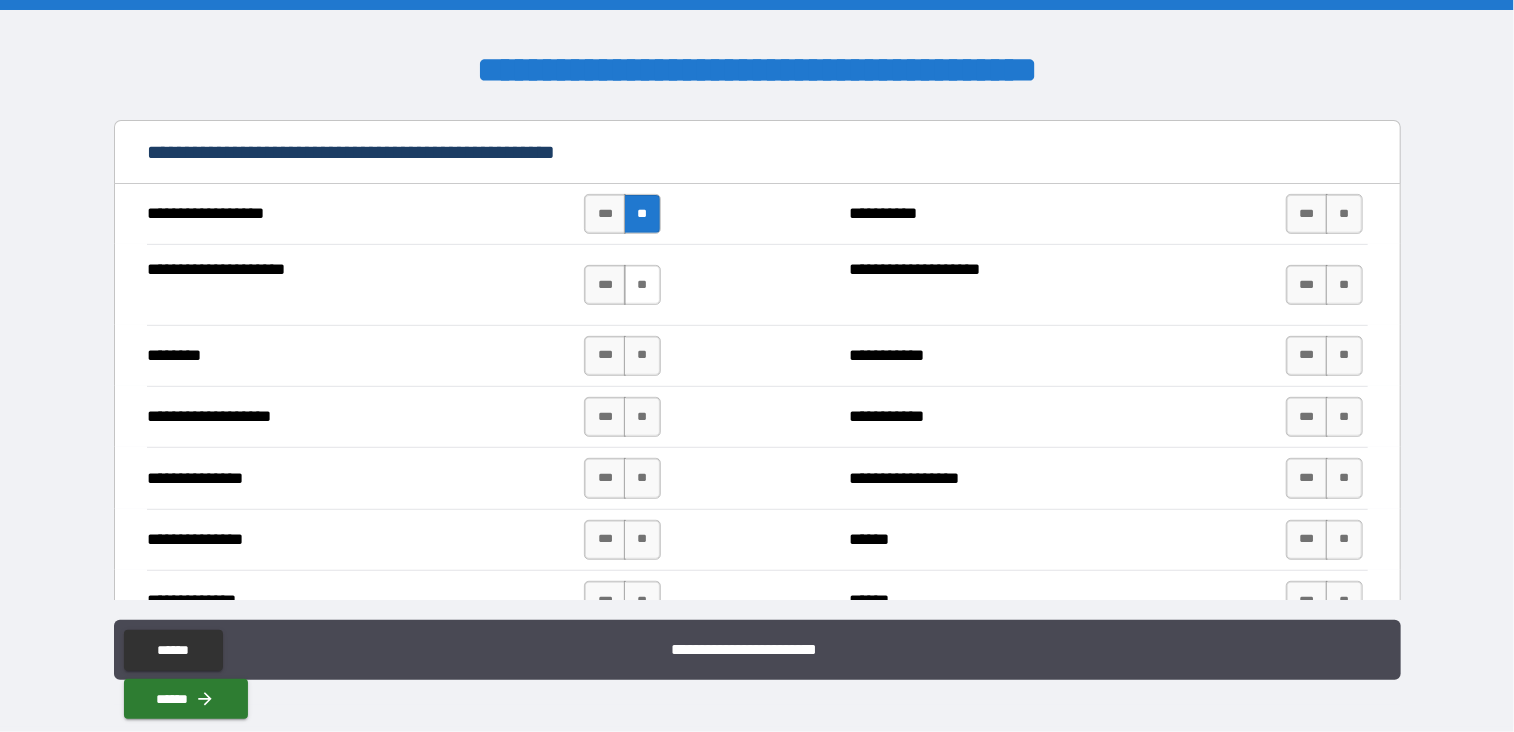 click on "**" at bounding box center [642, 285] 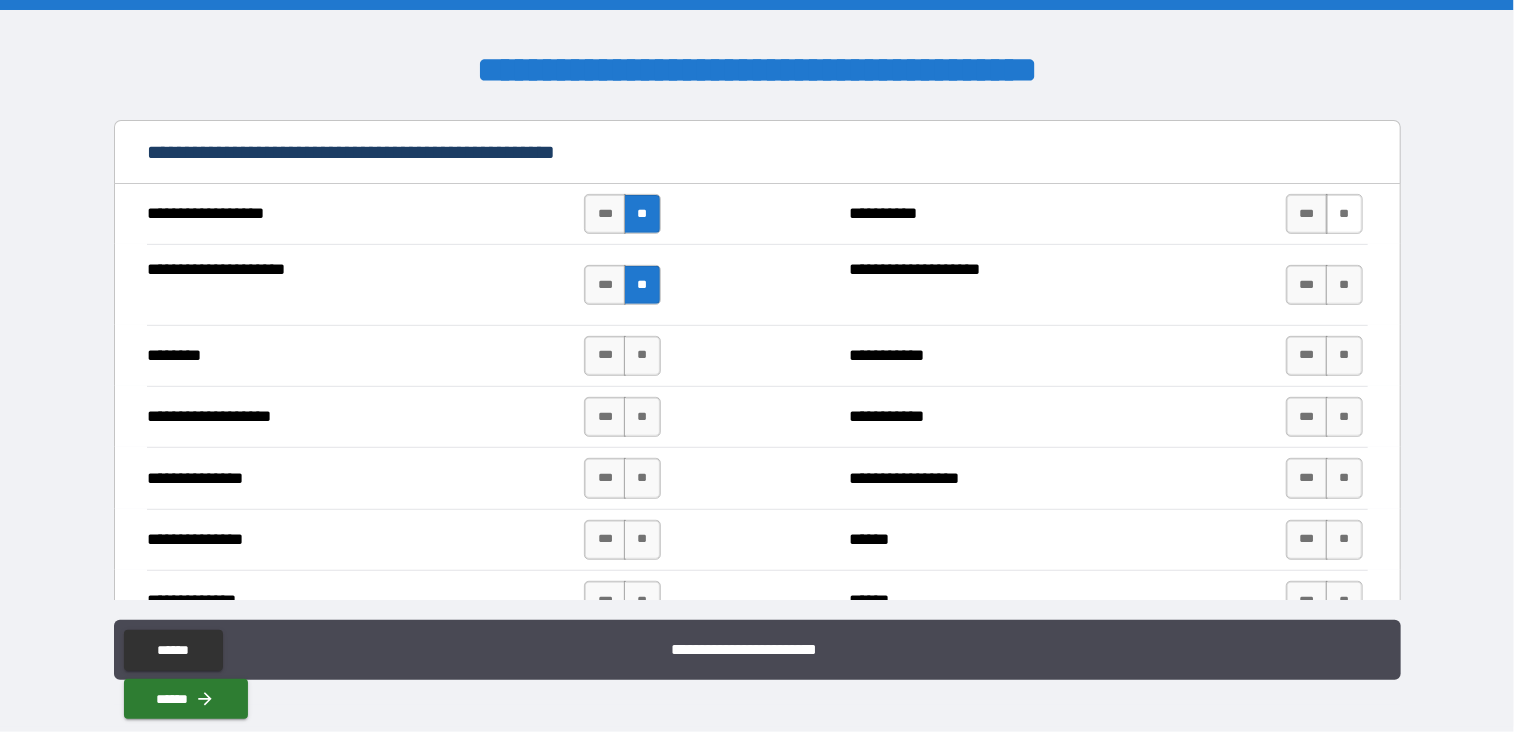 click on "**" at bounding box center [1344, 214] 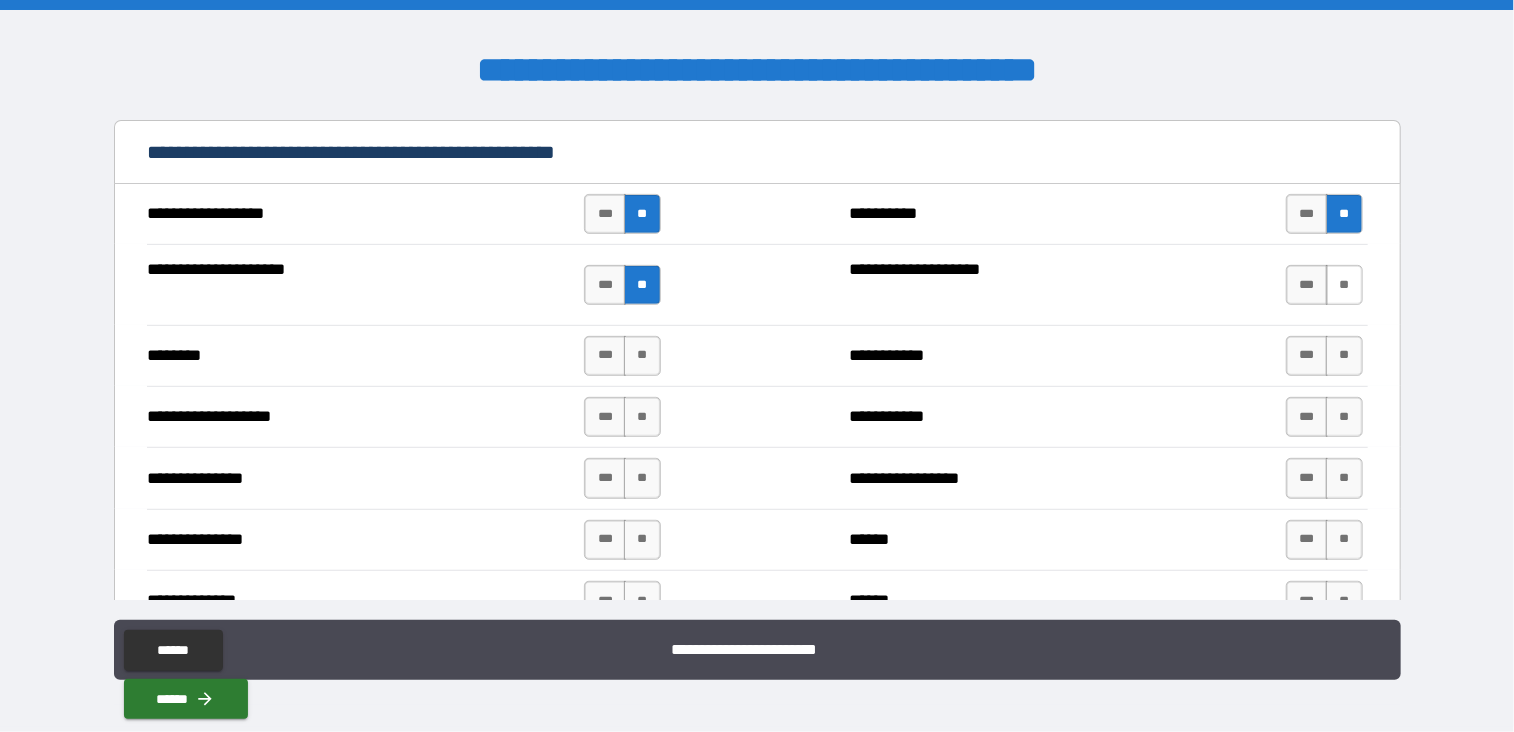click on "**" at bounding box center (1344, 285) 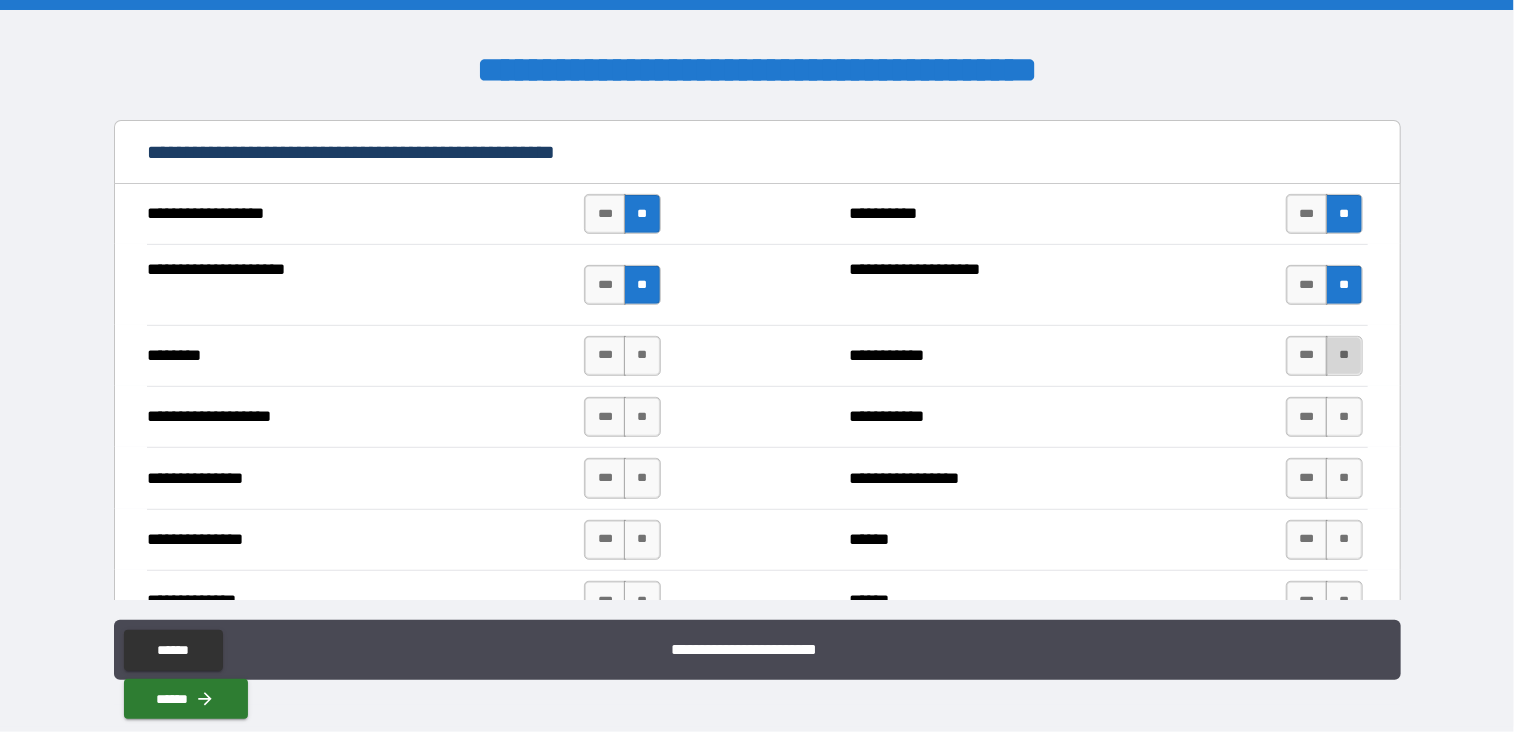 click on "**" at bounding box center (1344, 356) 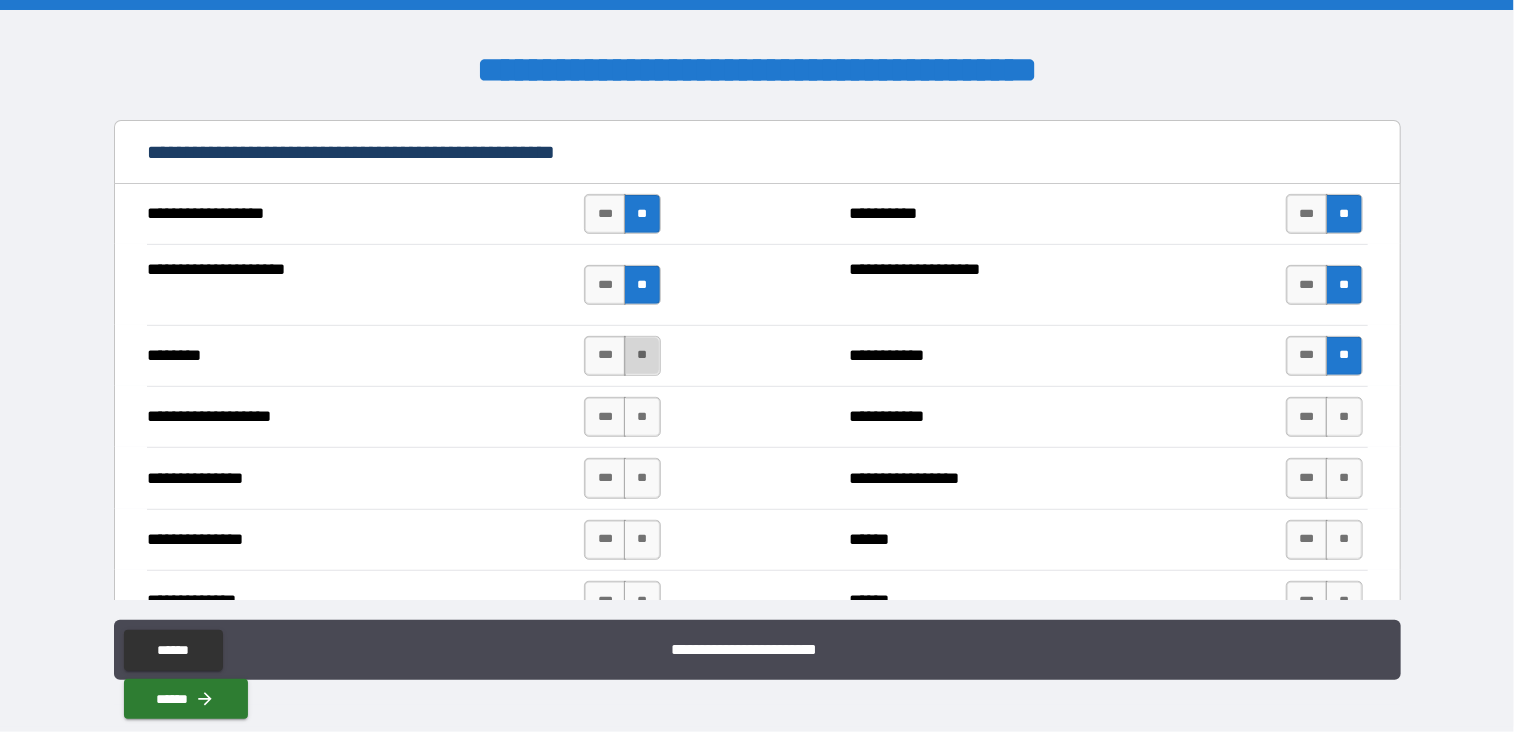 click on "**" at bounding box center (642, 356) 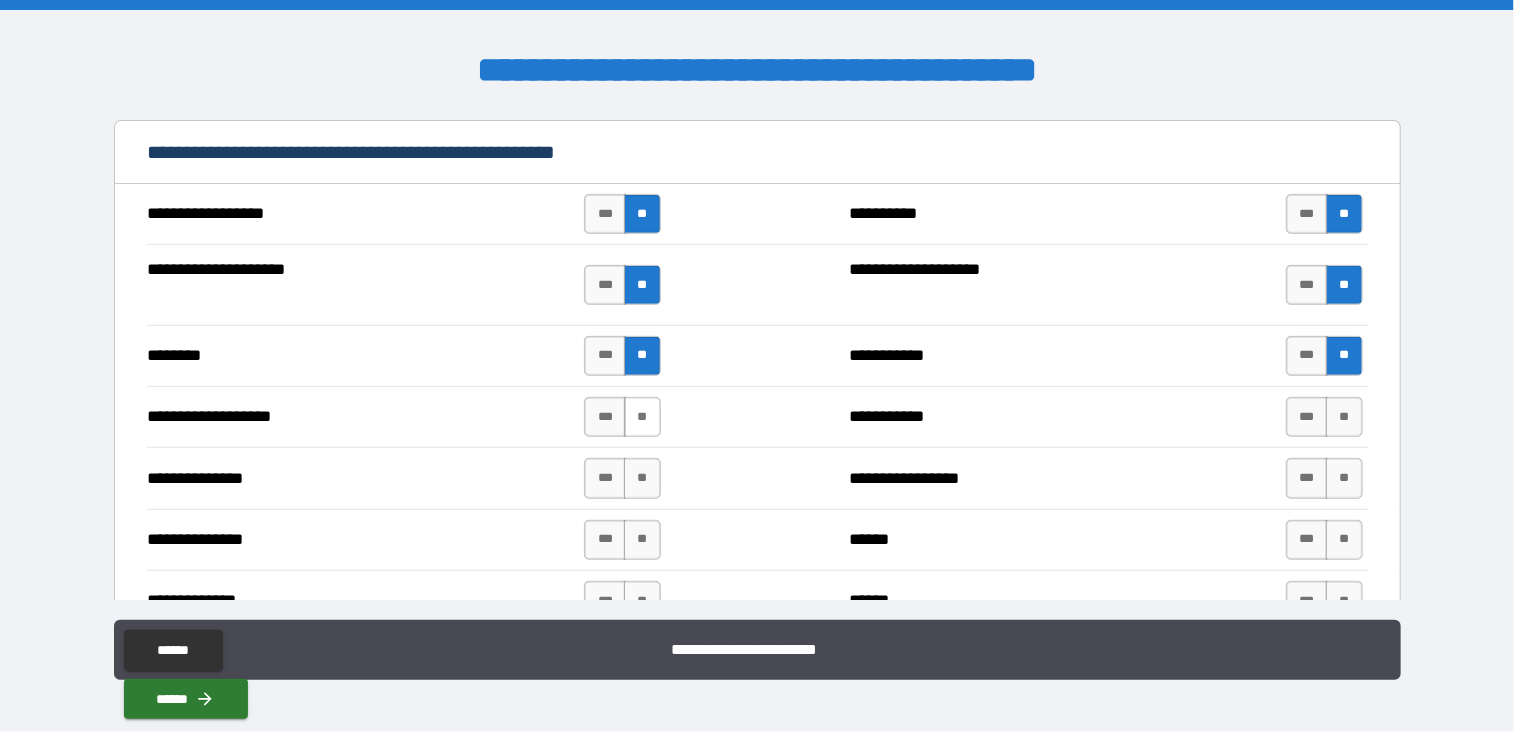 click on "**" at bounding box center (642, 417) 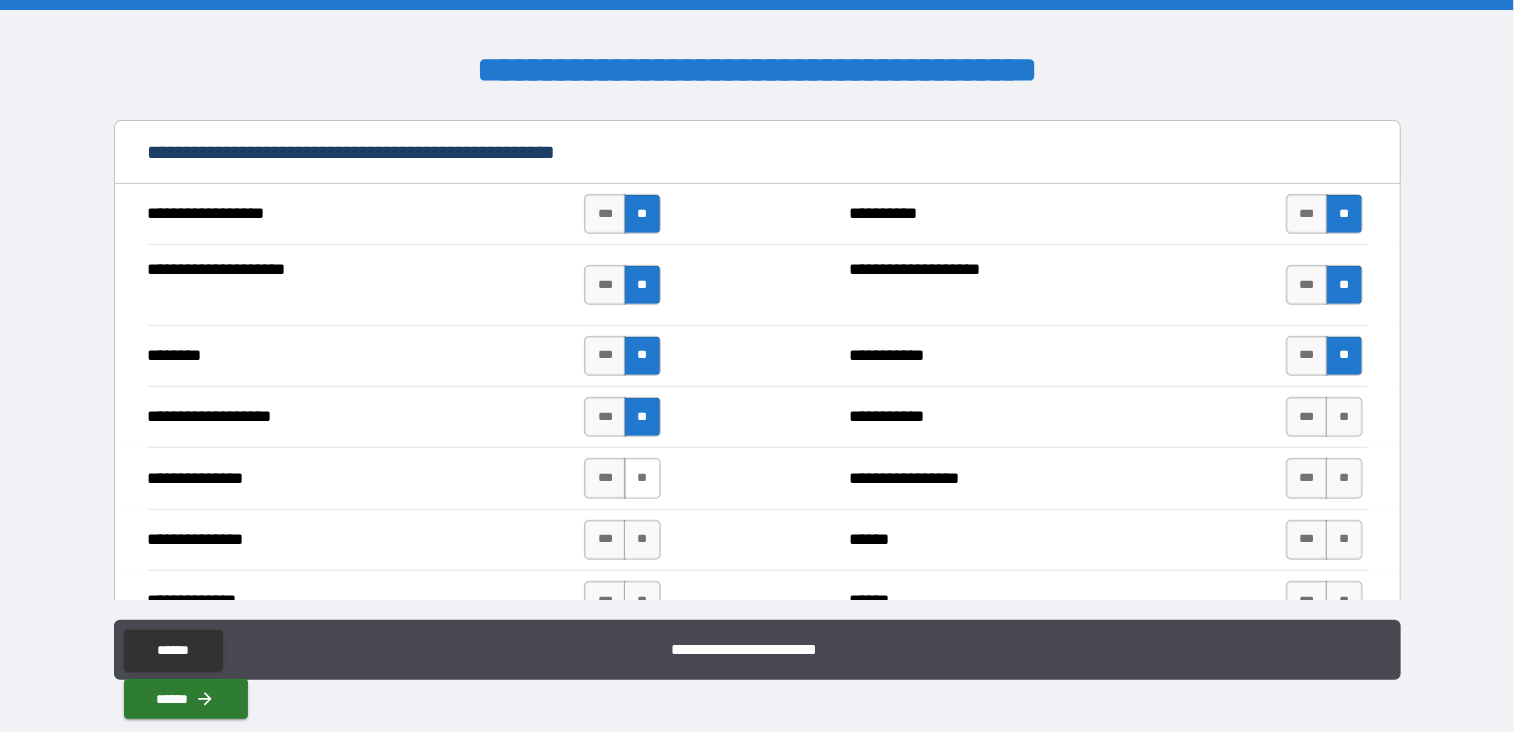 click on "**" at bounding box center [642, 478] 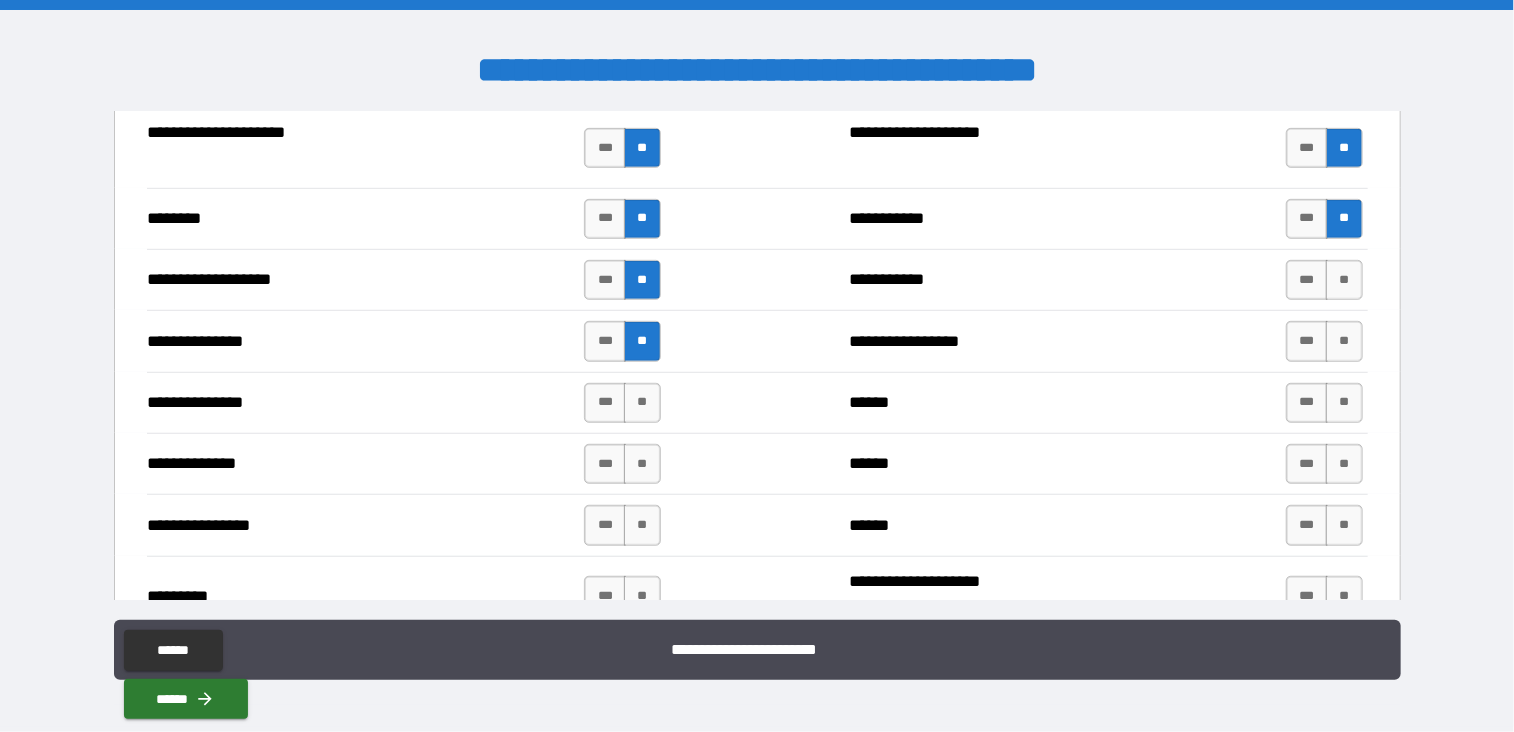 scroll, scrollTop: 4336, scrollLeft: 0, axis: vertical 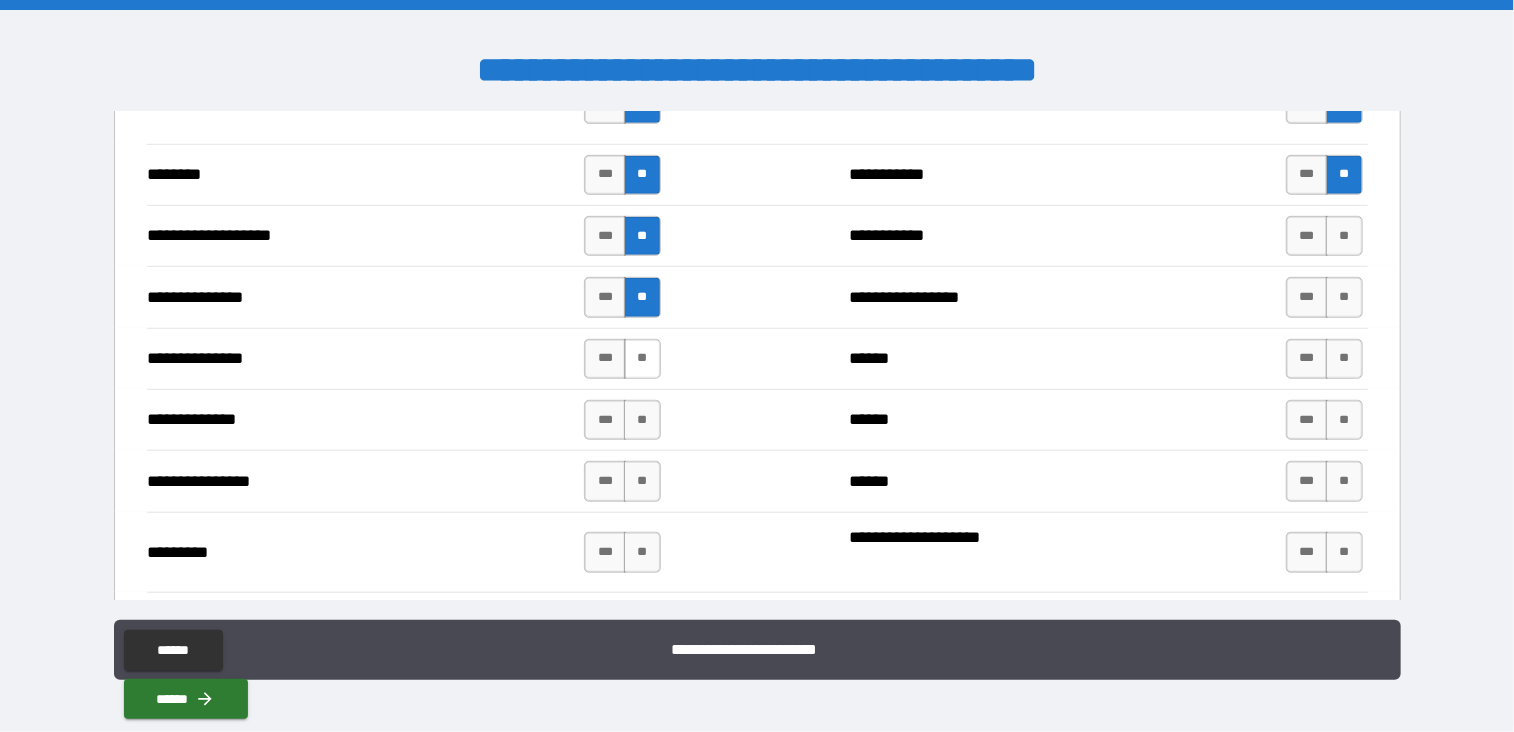 click on "**" at bounding box center (642, 359) 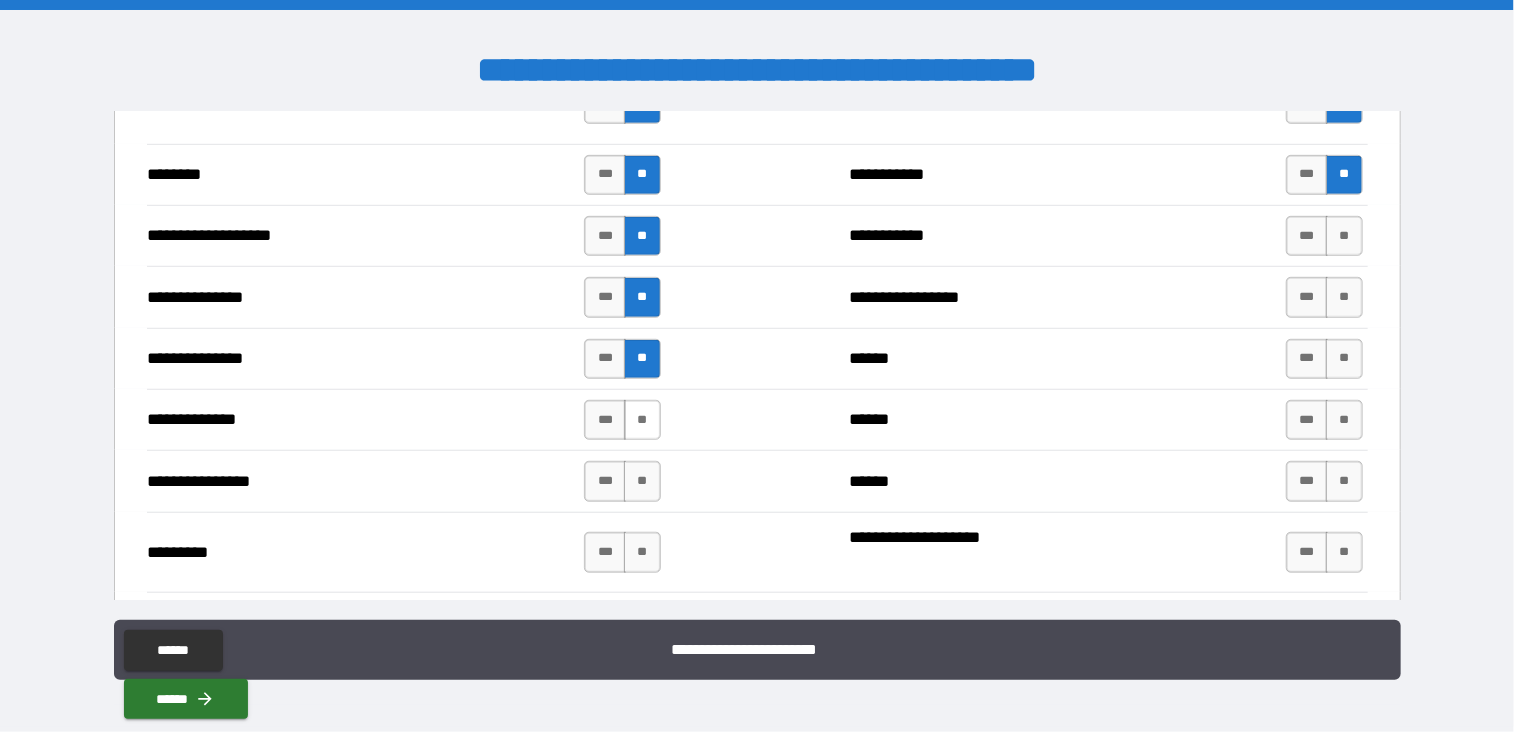 click on "**" at bounding box center [642, 420] 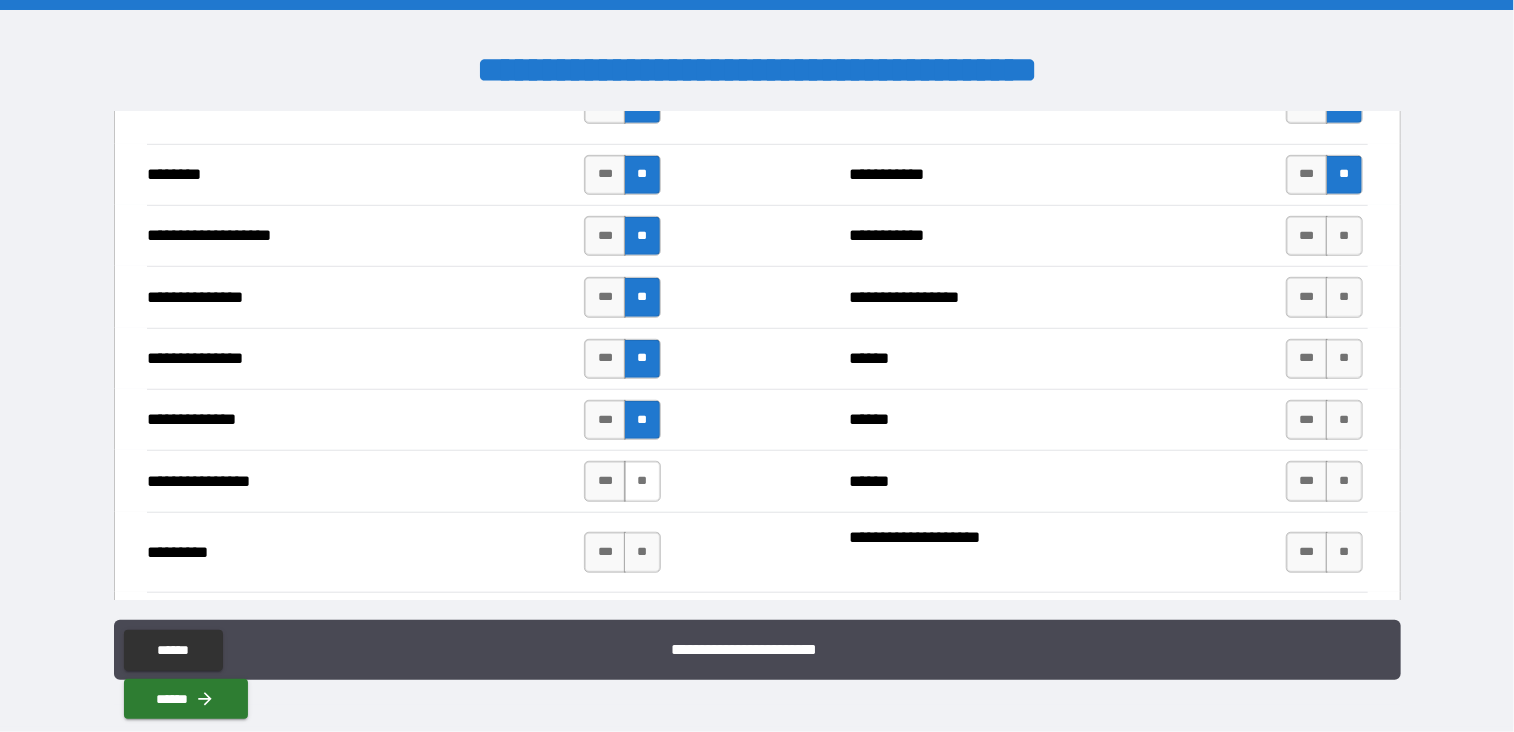 click on "**" at bounding box center (642, 481) 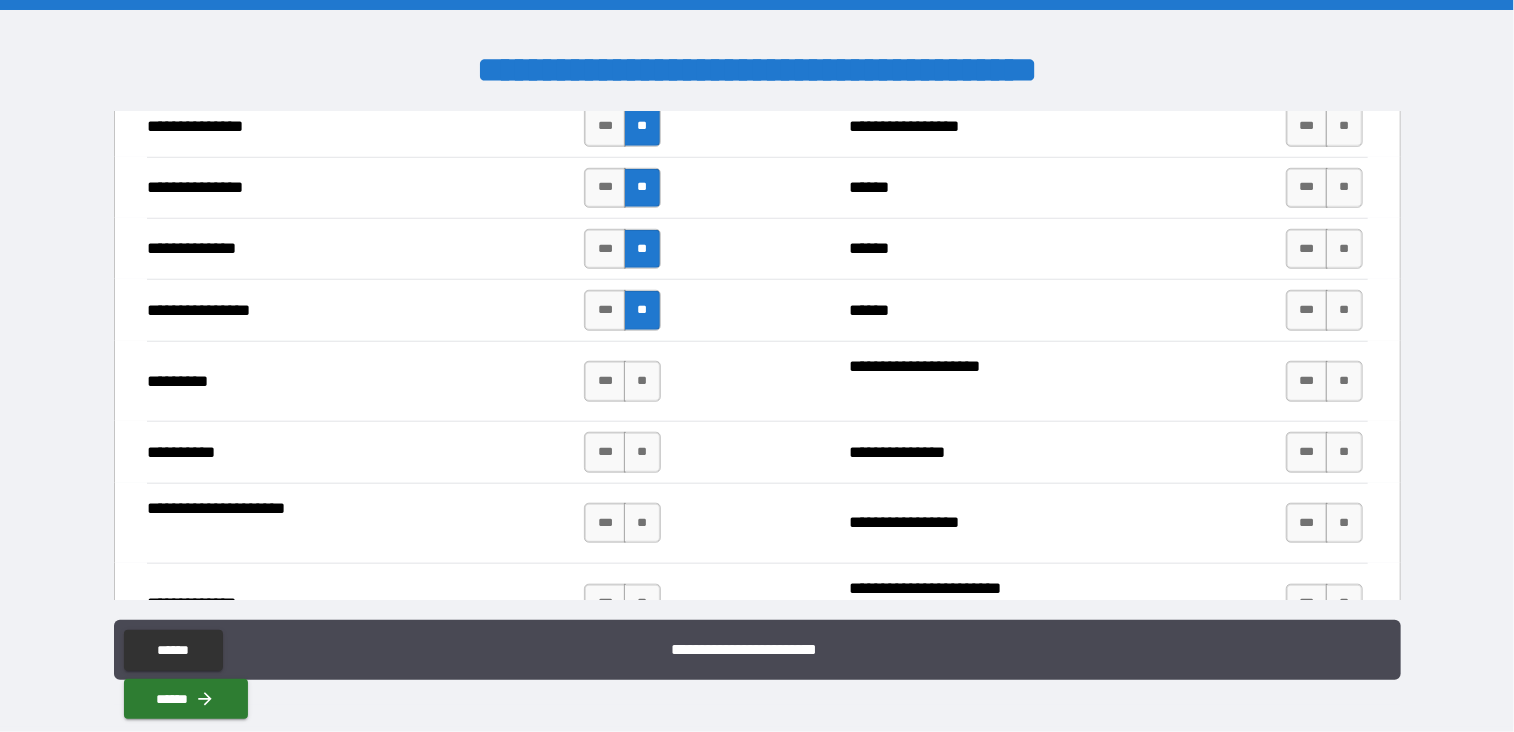 scroll, scrollTop: 4508, scrollLeft: 0, axis: vertical 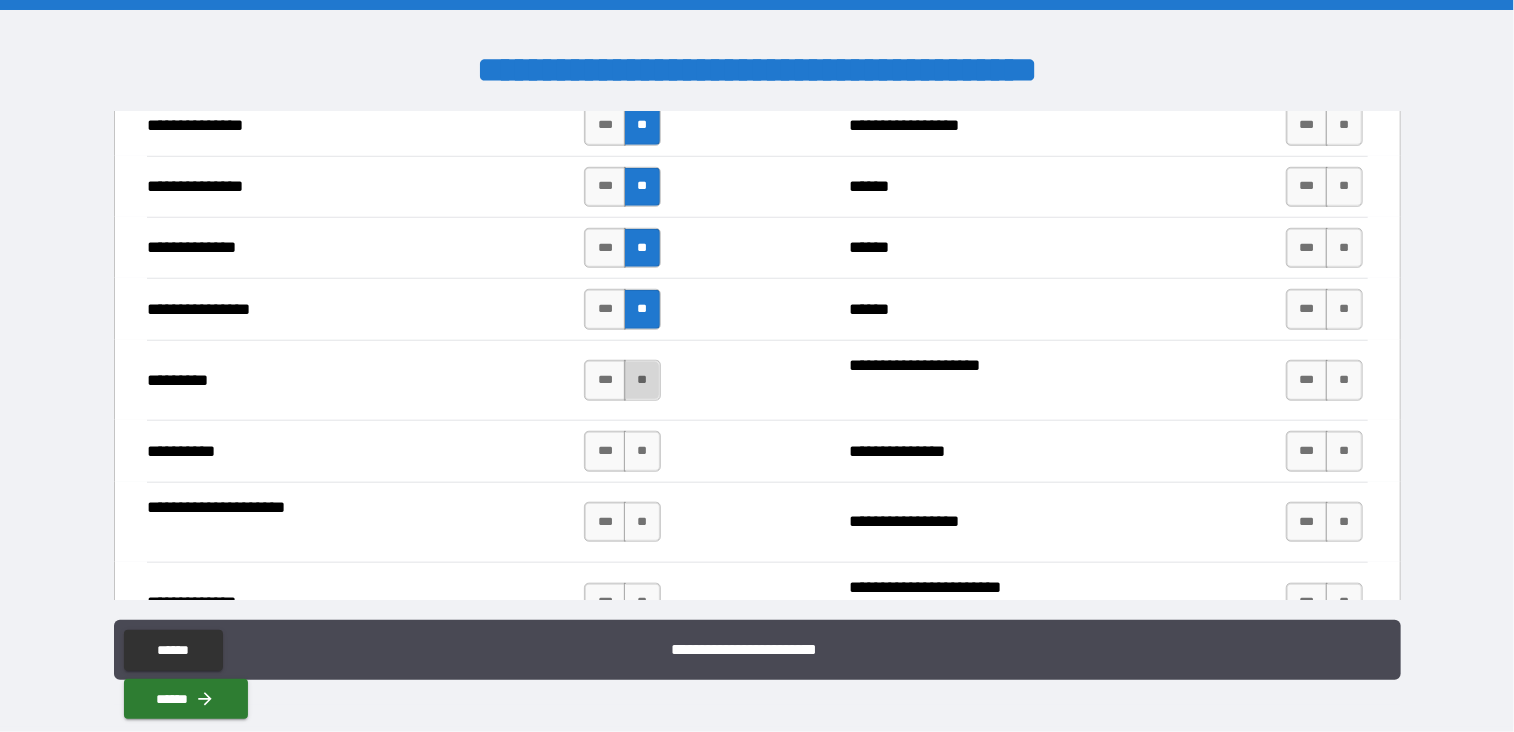click on "**" at bounding box center (642, 380) 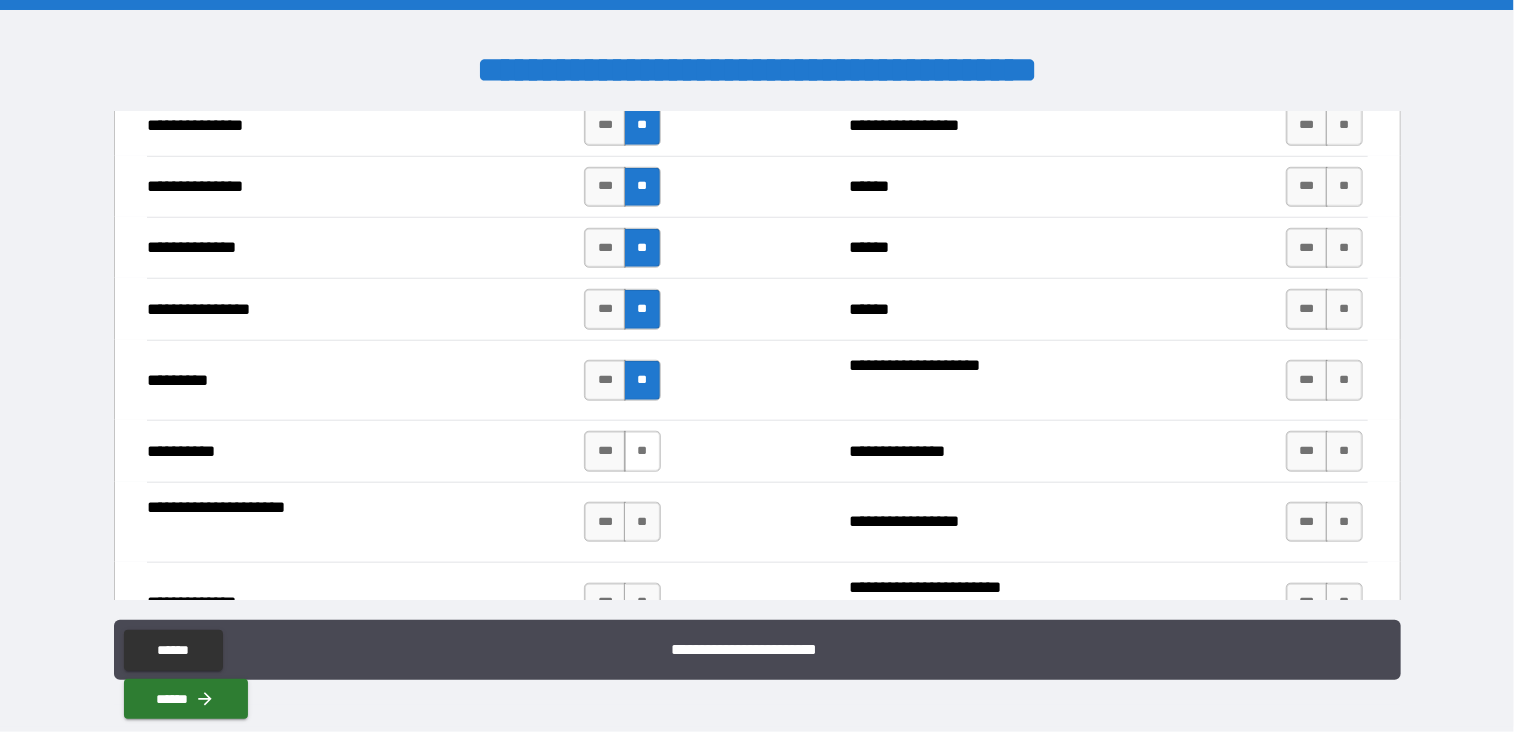 click on "**" at bounding box center [642, 451] 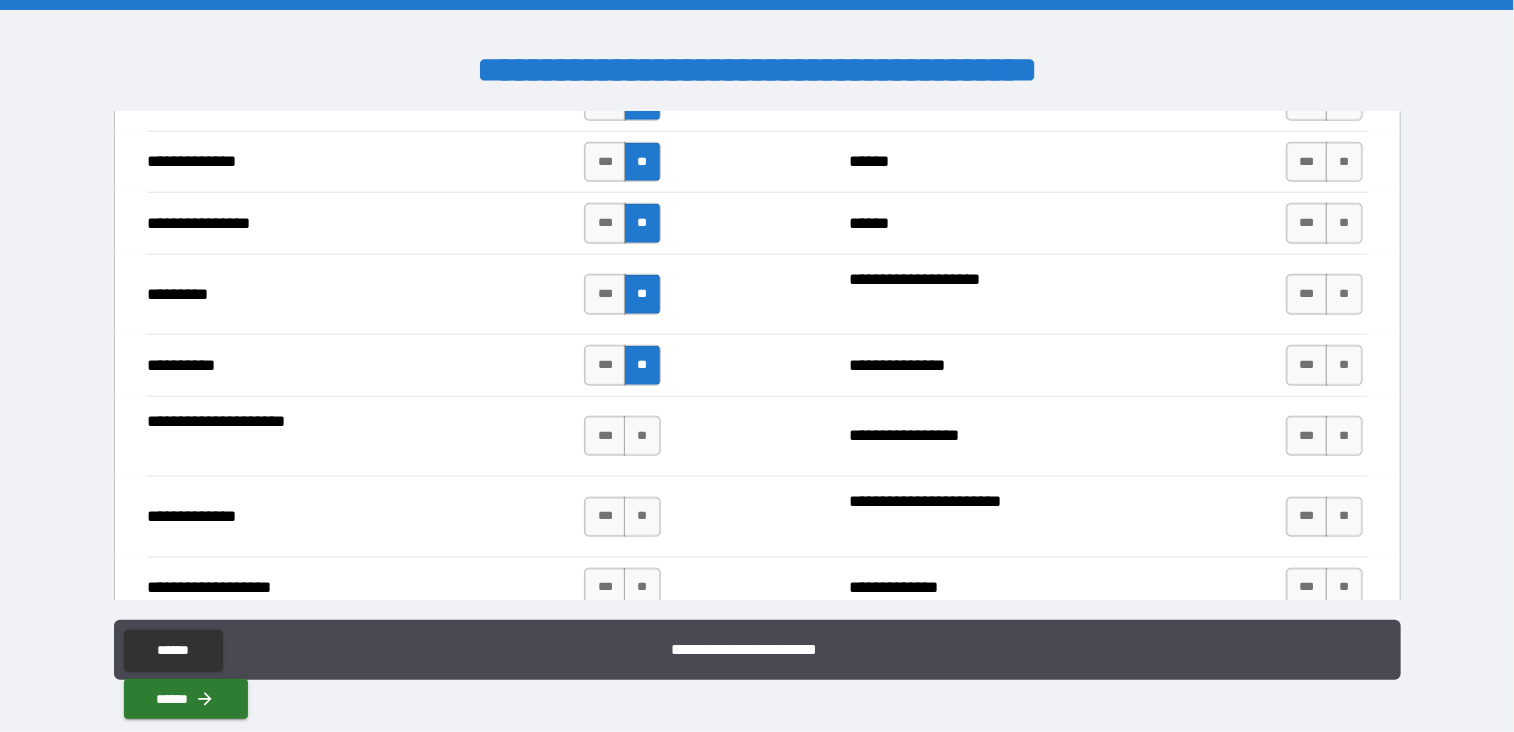 scroll, scrollTop: 4610, scrollLeft: 0, axis: vertical 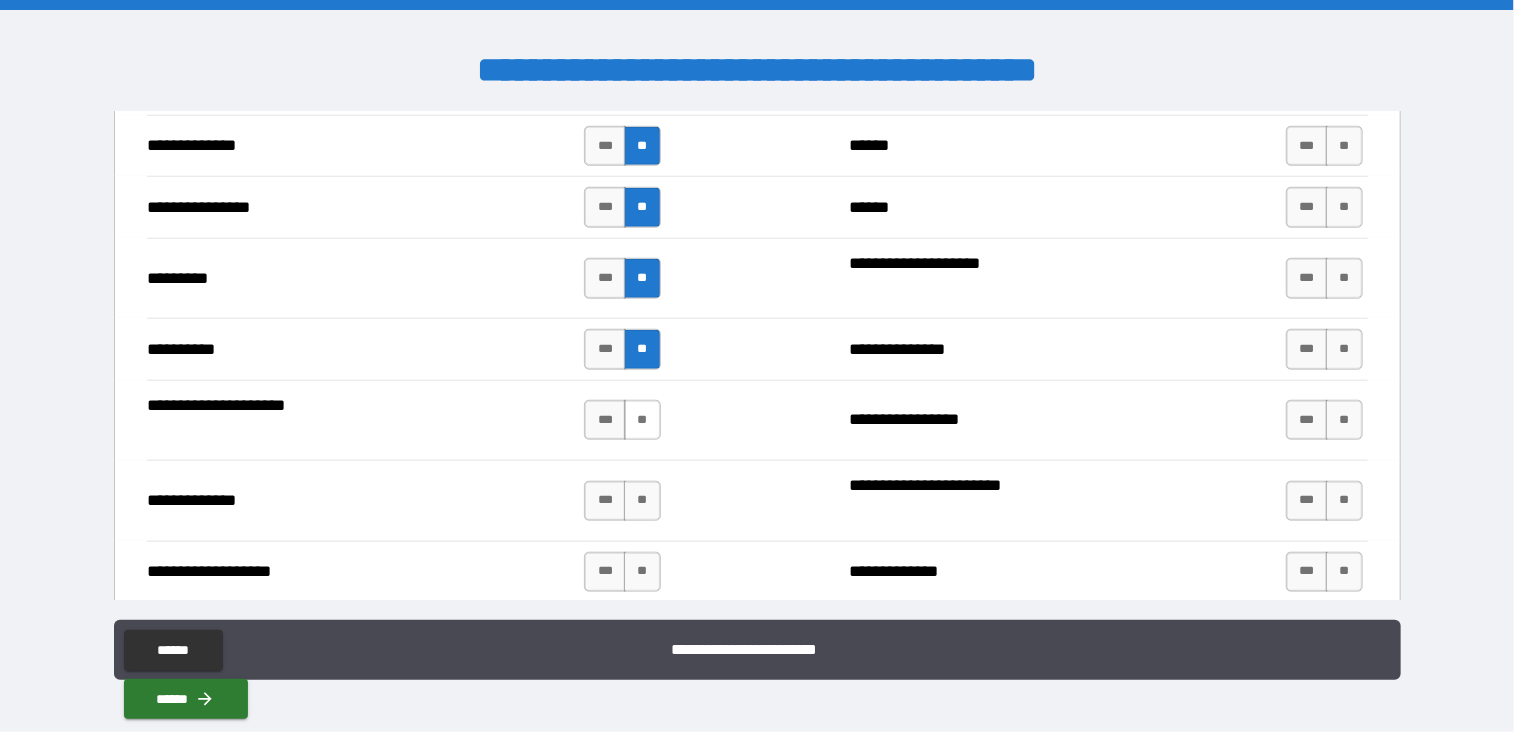 click on "**" at bounding box center (642, 420) 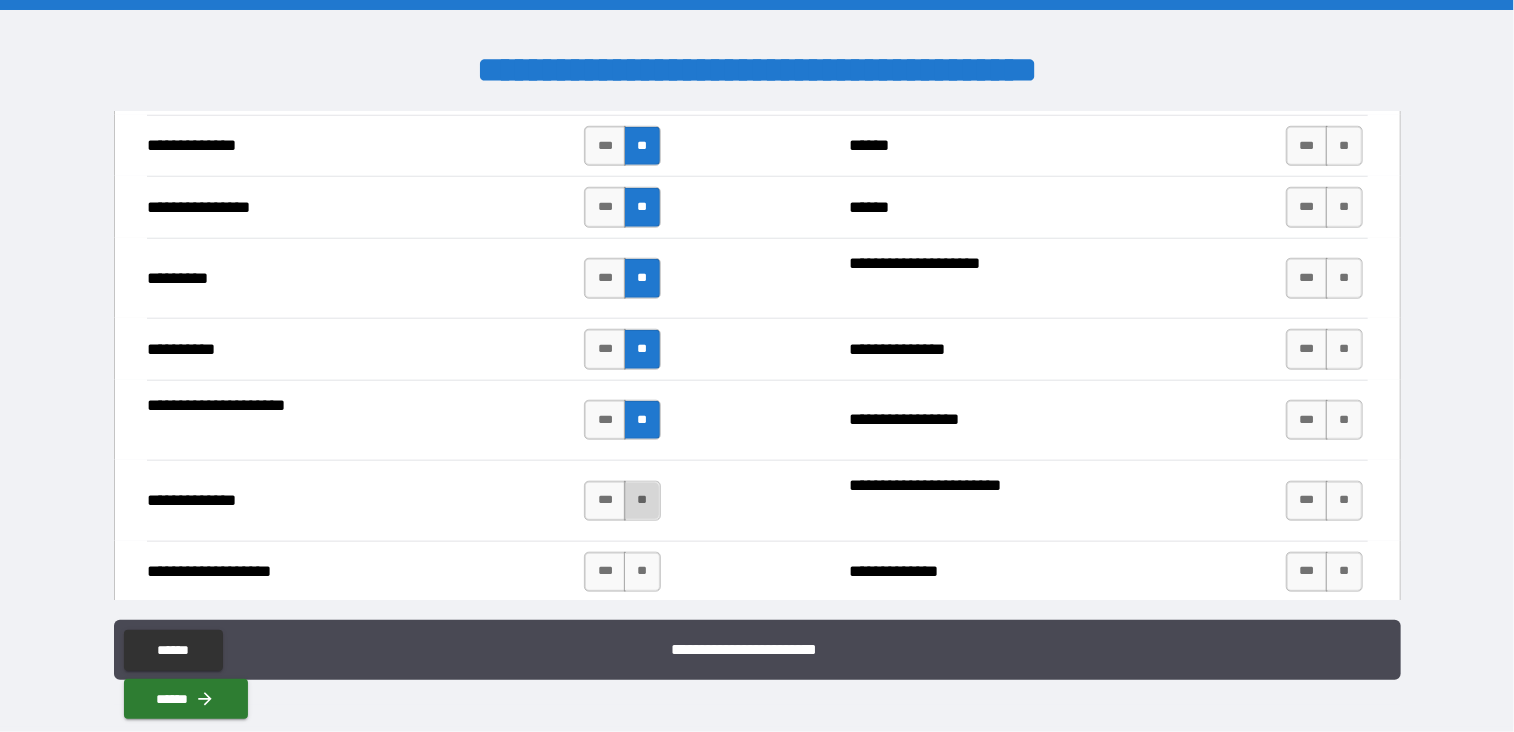 click on "**" at bounding box center (642, 501) 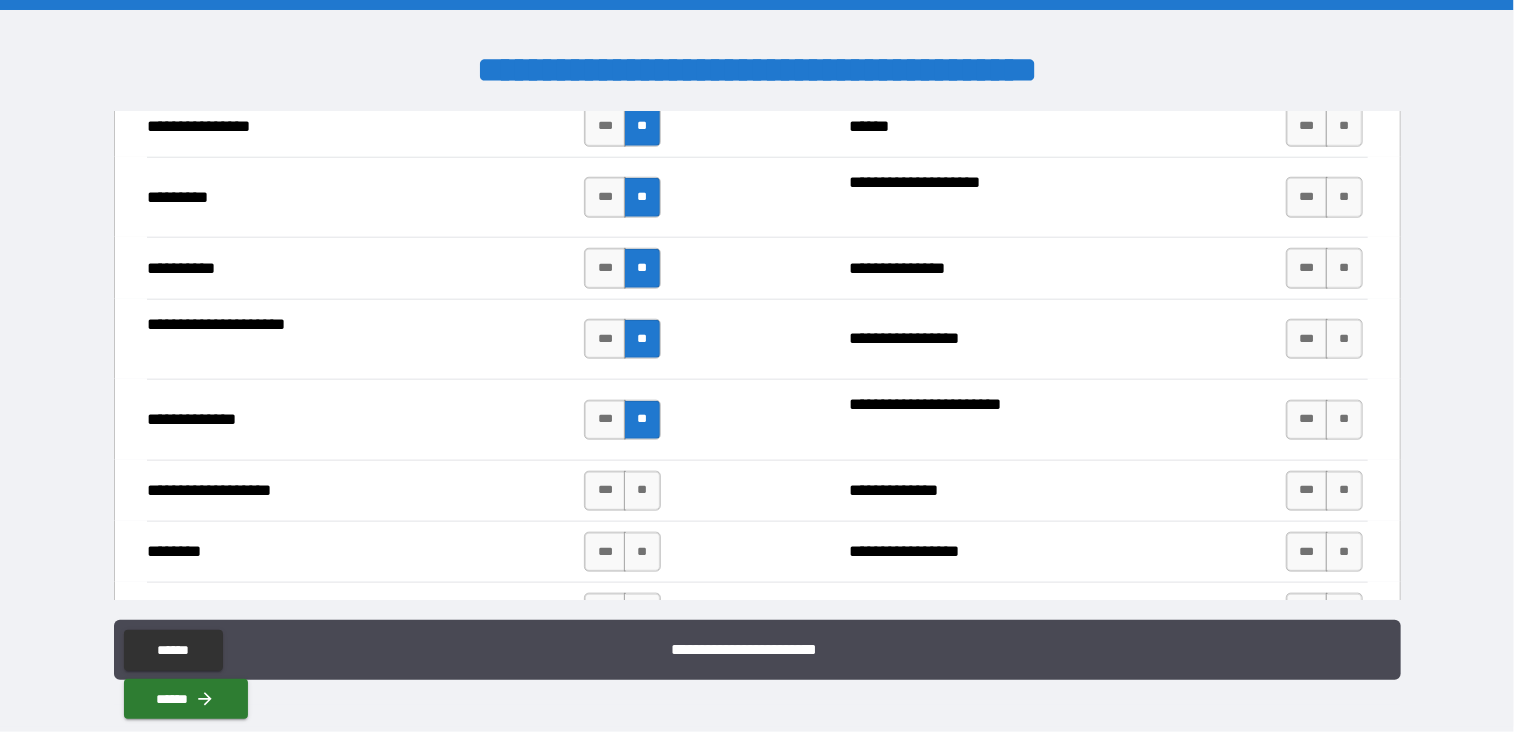 scroll, scrollTop: 4692, scrollLeft: 0, axis: vertical 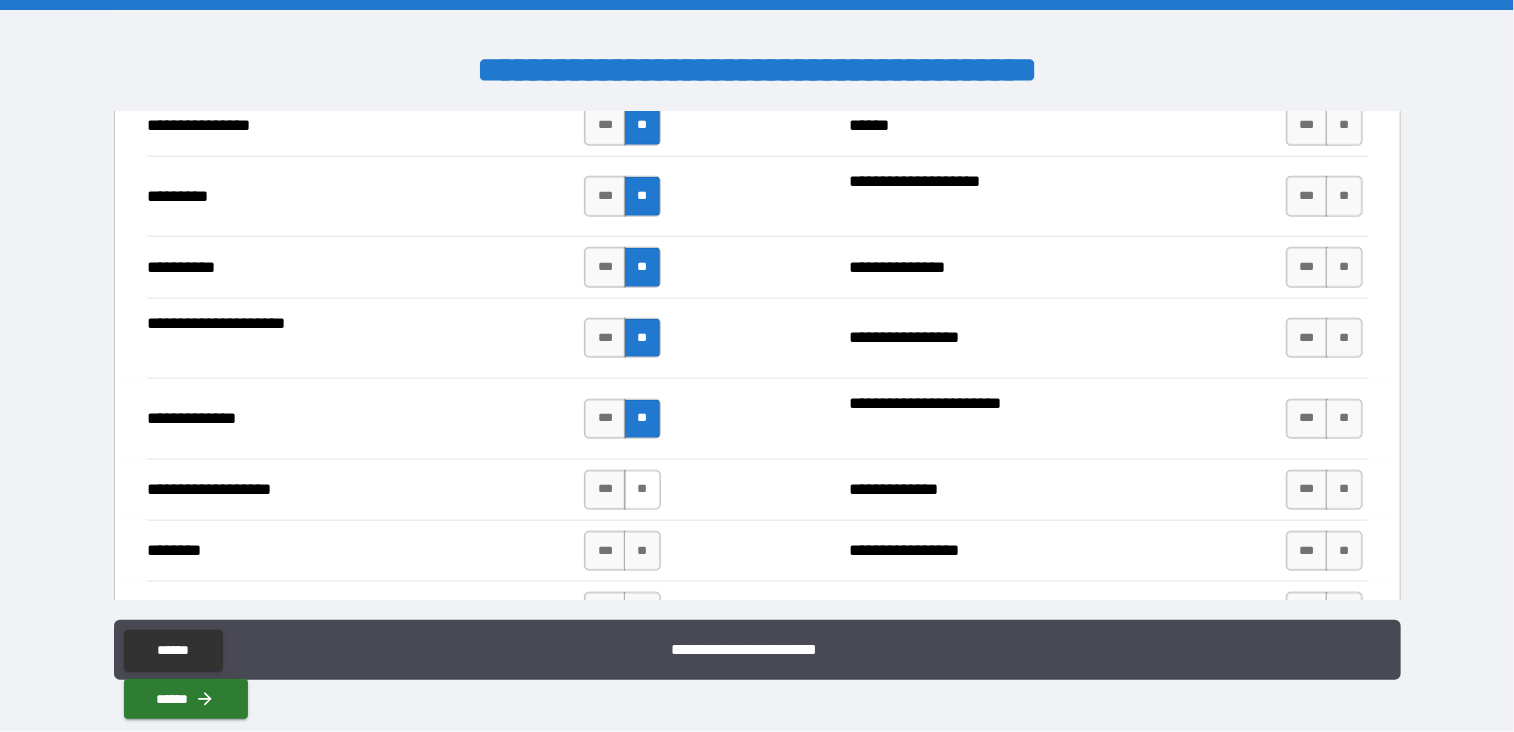 click on "**" at bounding box center [642, 490] 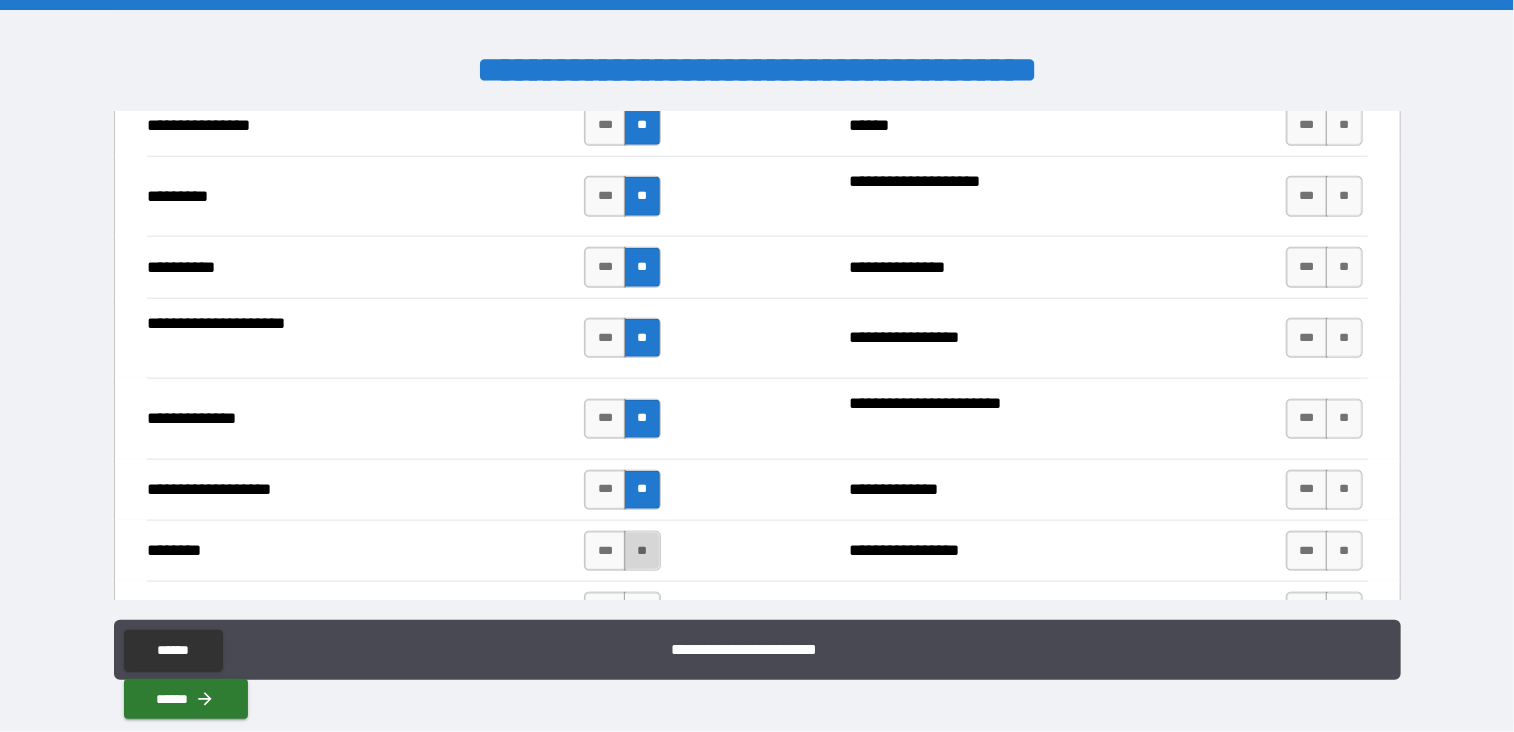 click on "**" at bounding box center (642, 551) 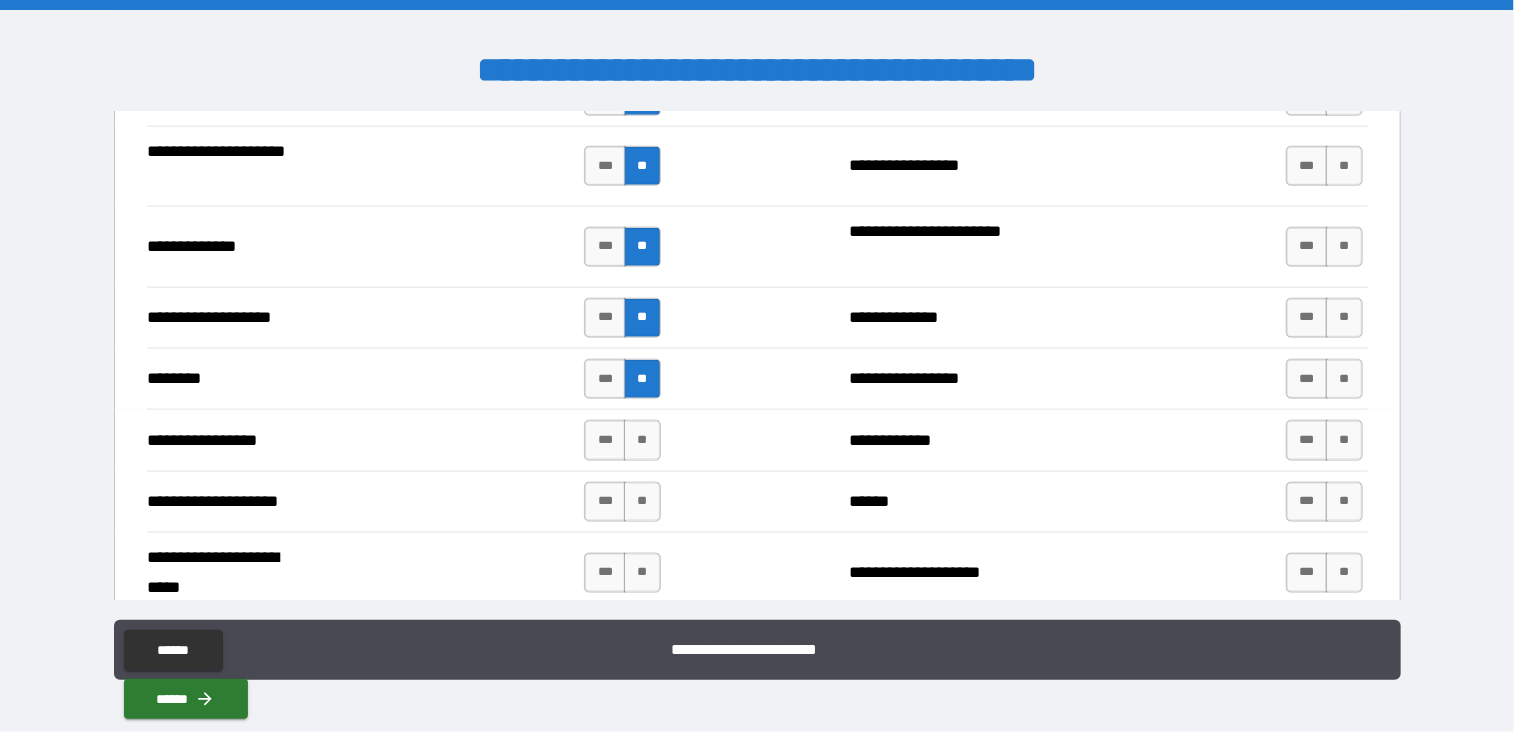 scroll, scrollTop: 4868, scrollLeft: 0, axis: vertical 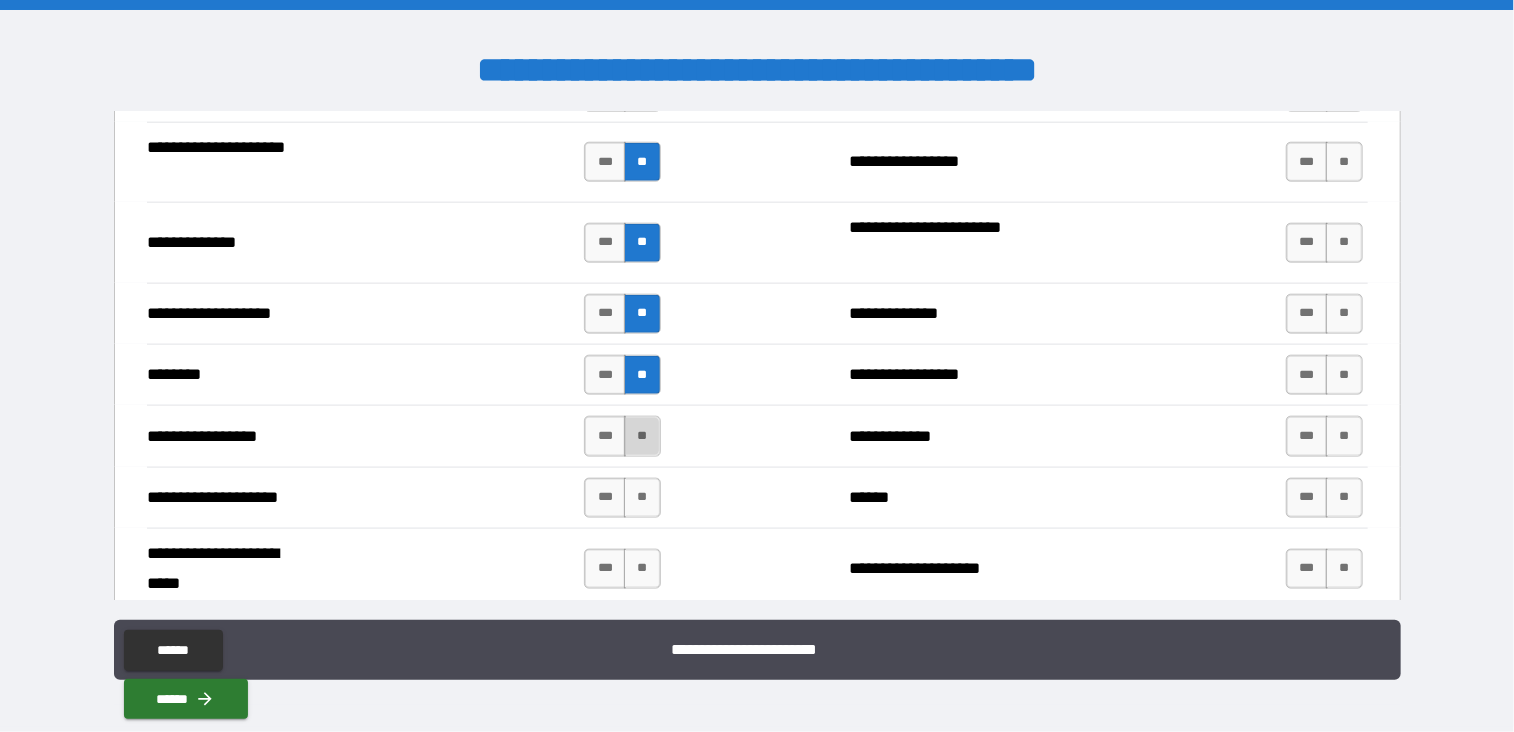 click on "**" at bounding box center (642, 436) 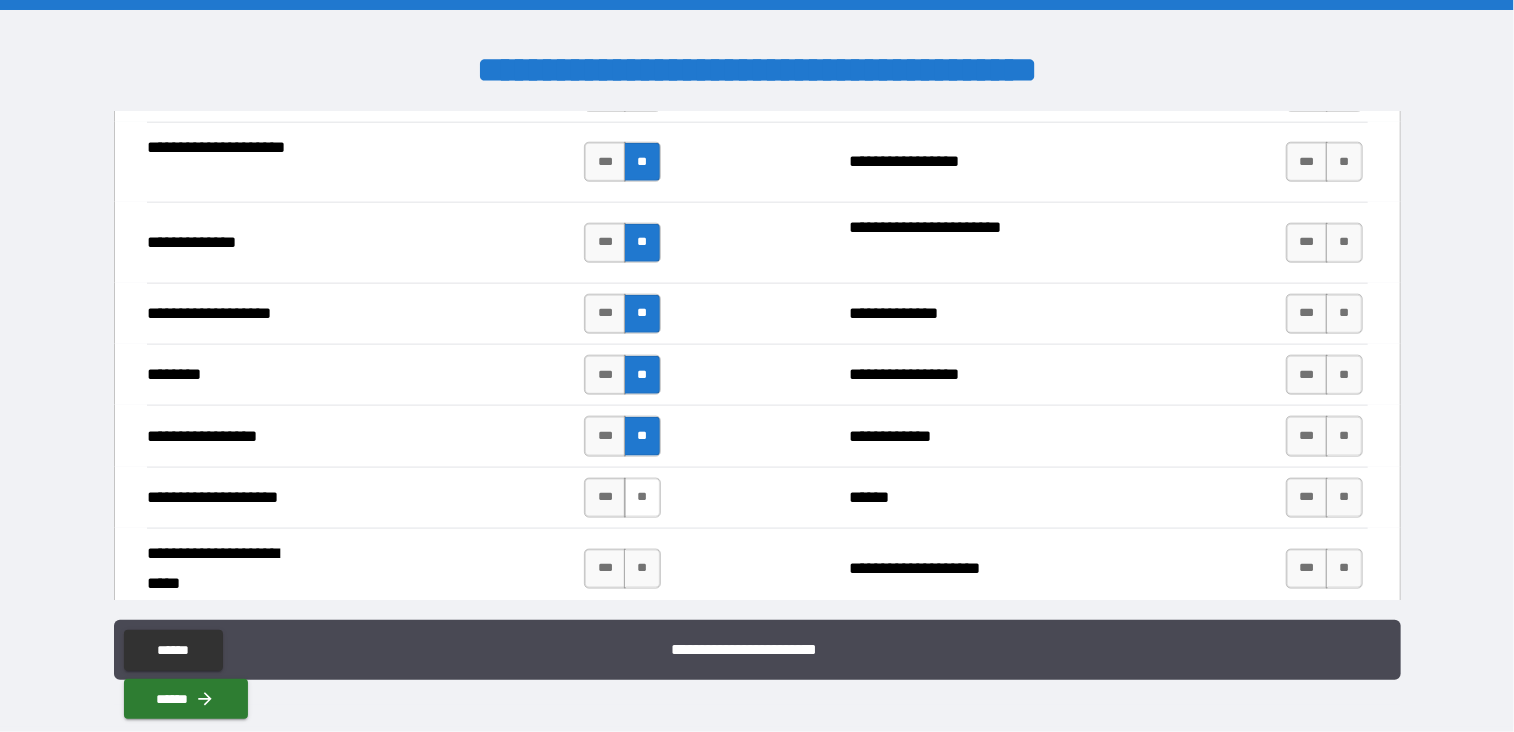 click on "**" at bounding box center (642, 498) 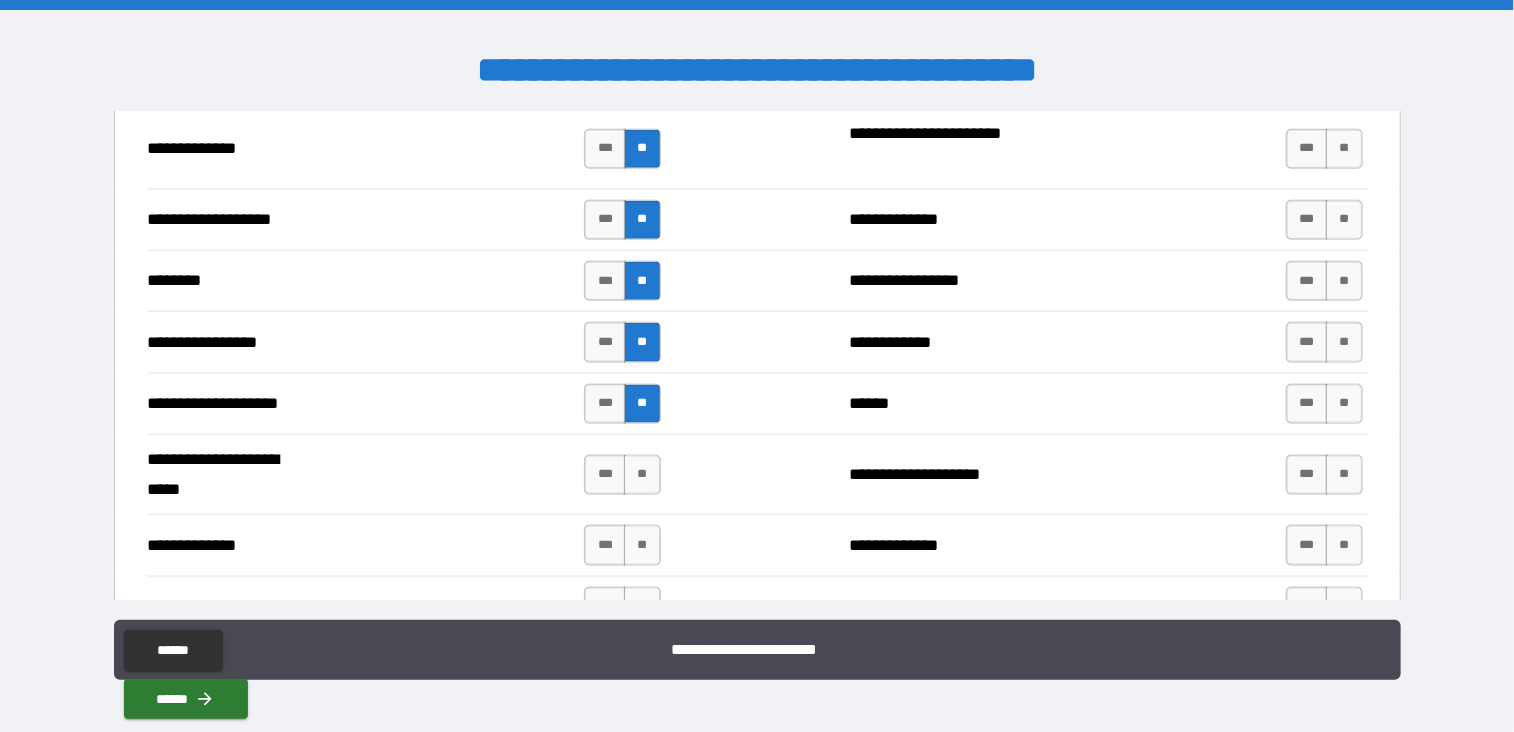 scroll, scrollTop: 4978, scrollLeft: 0, axis: vertical 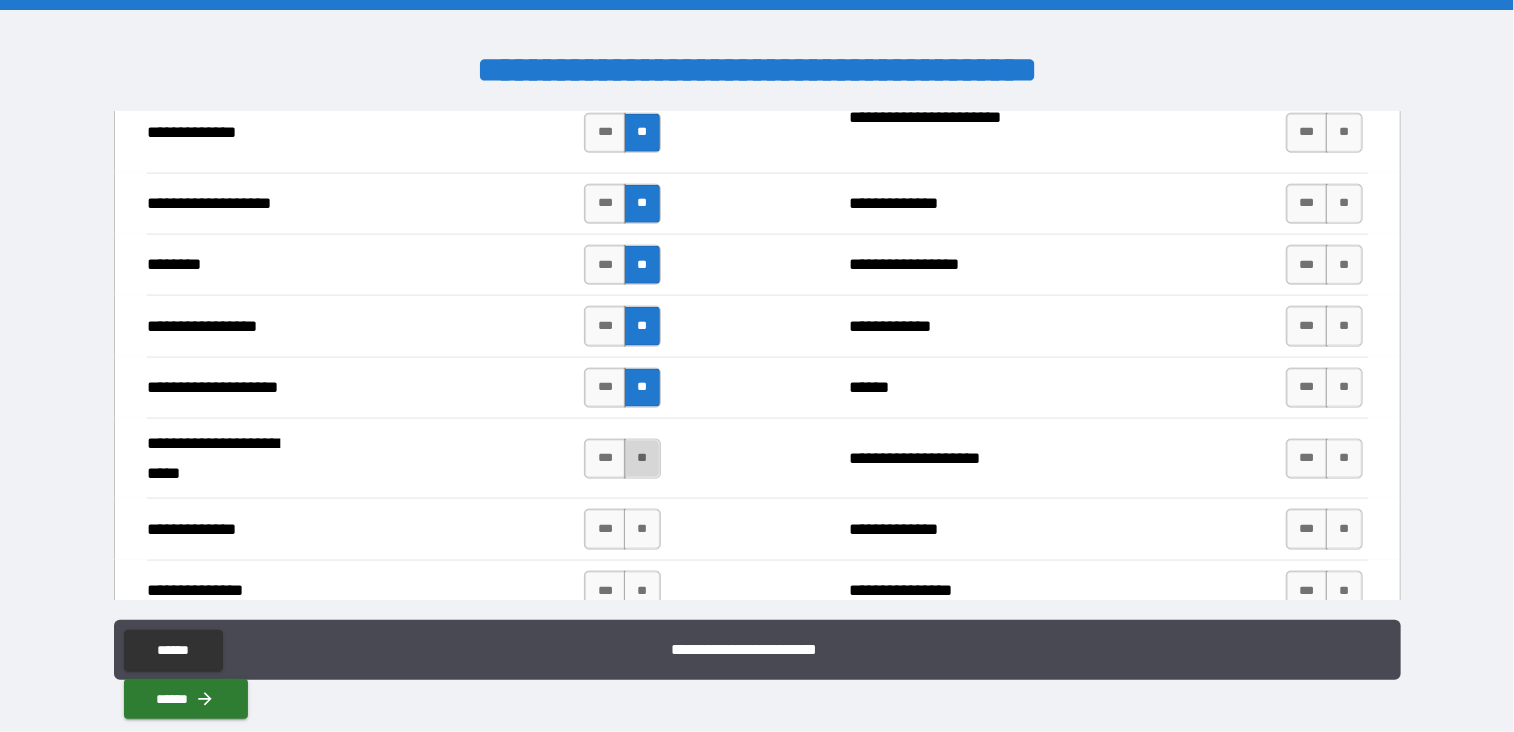 click on "**" at bounding box center [642, 459] 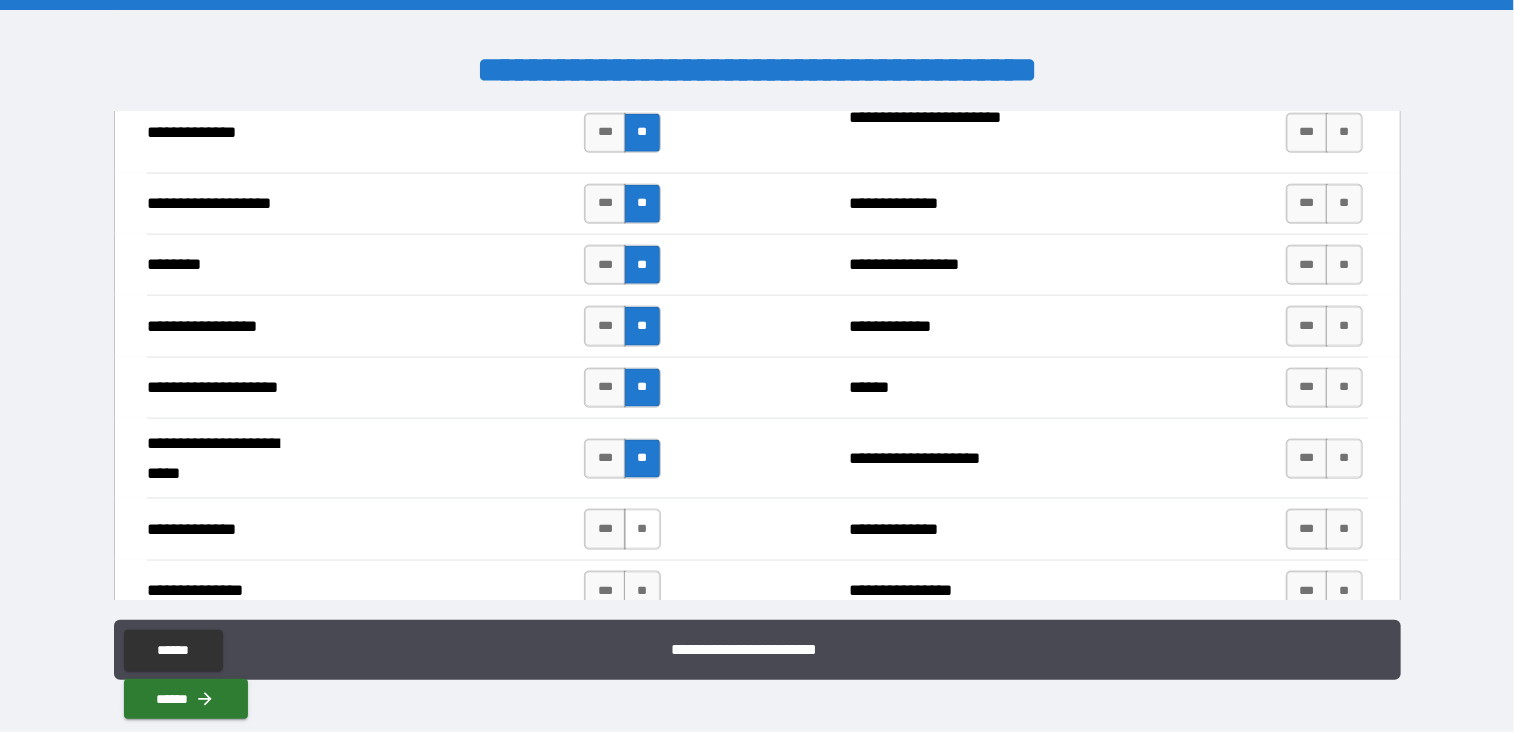 click on "**" at bounding box center (642, 529) 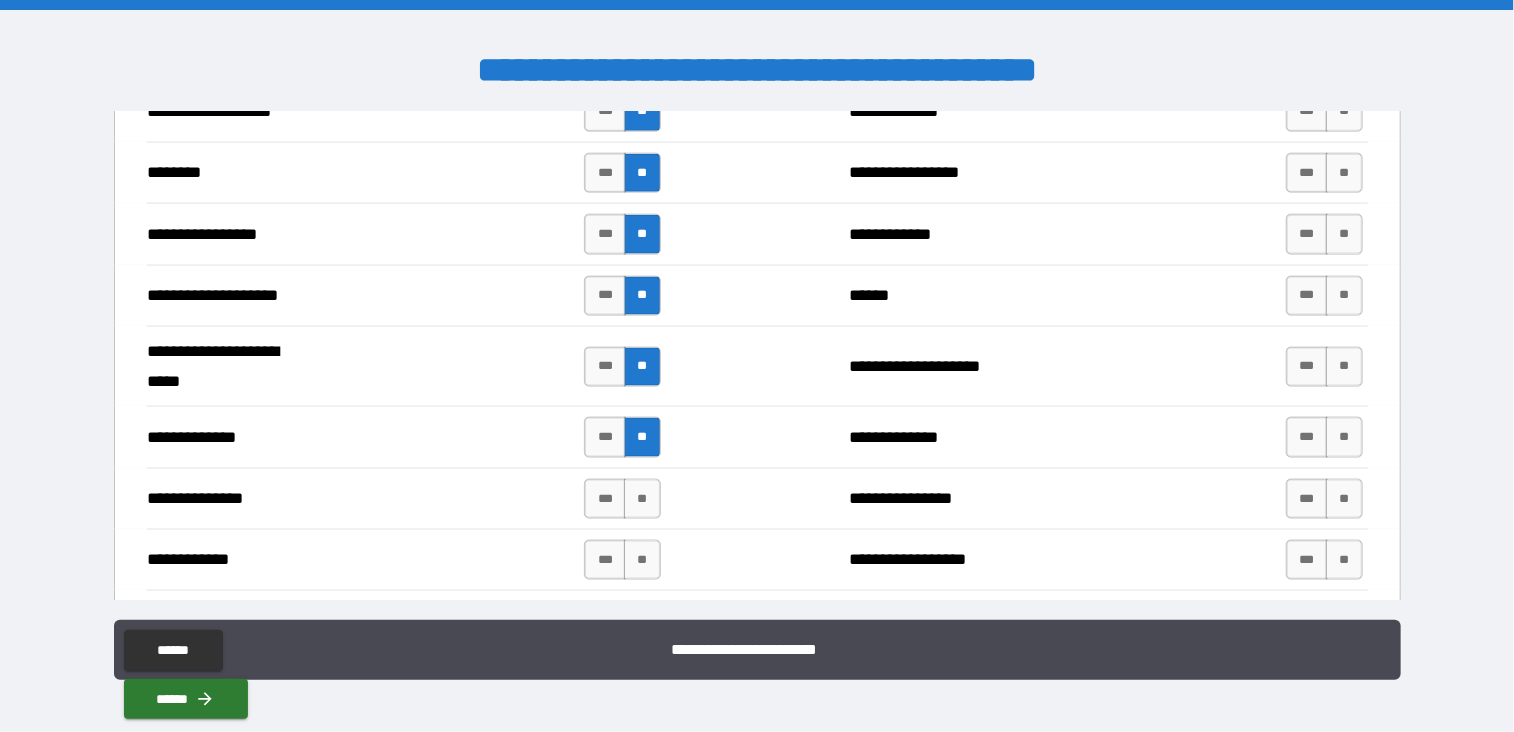 scroll, scrollTop: 5084, scrollLeft: 0, axis: vertical 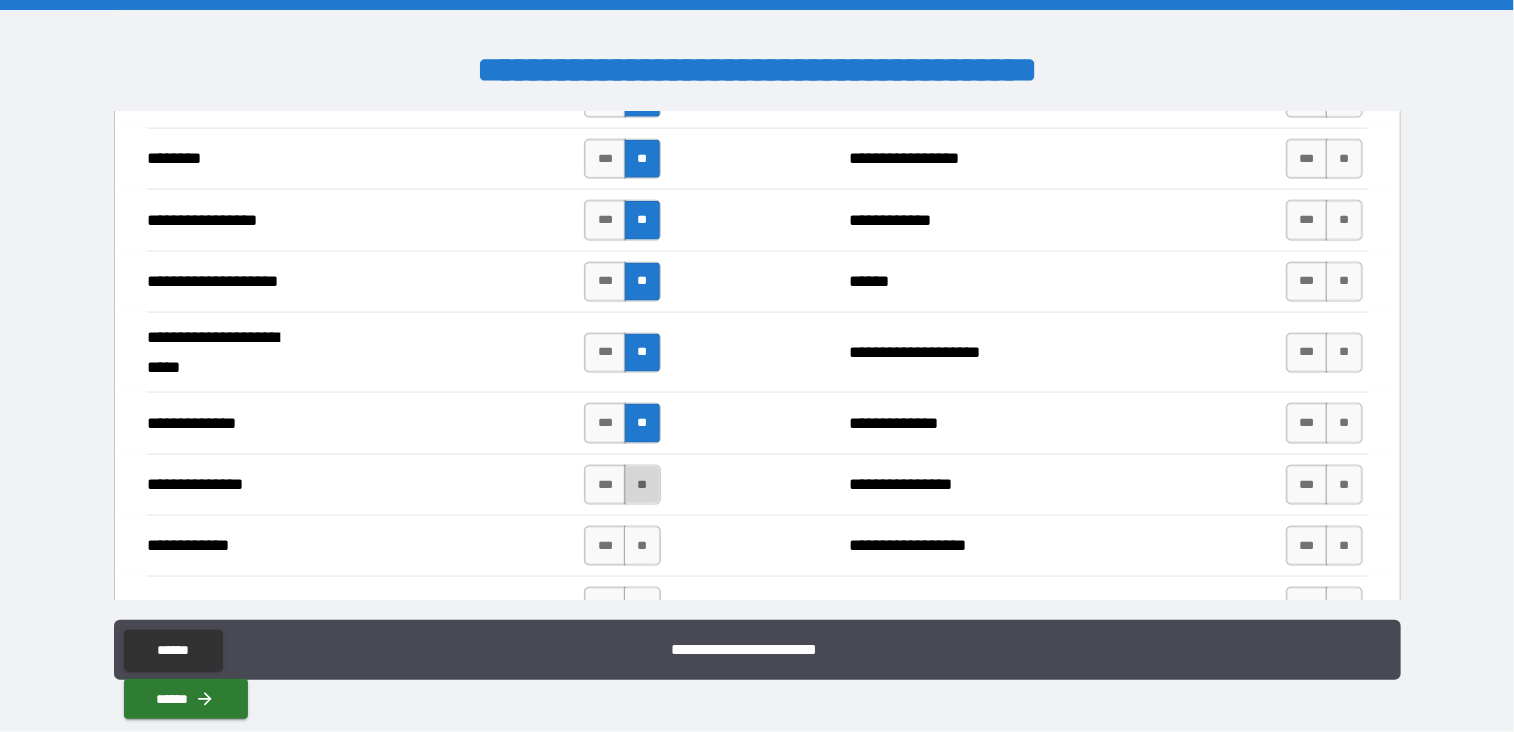 click on "**" at bounding box center (642, 485) 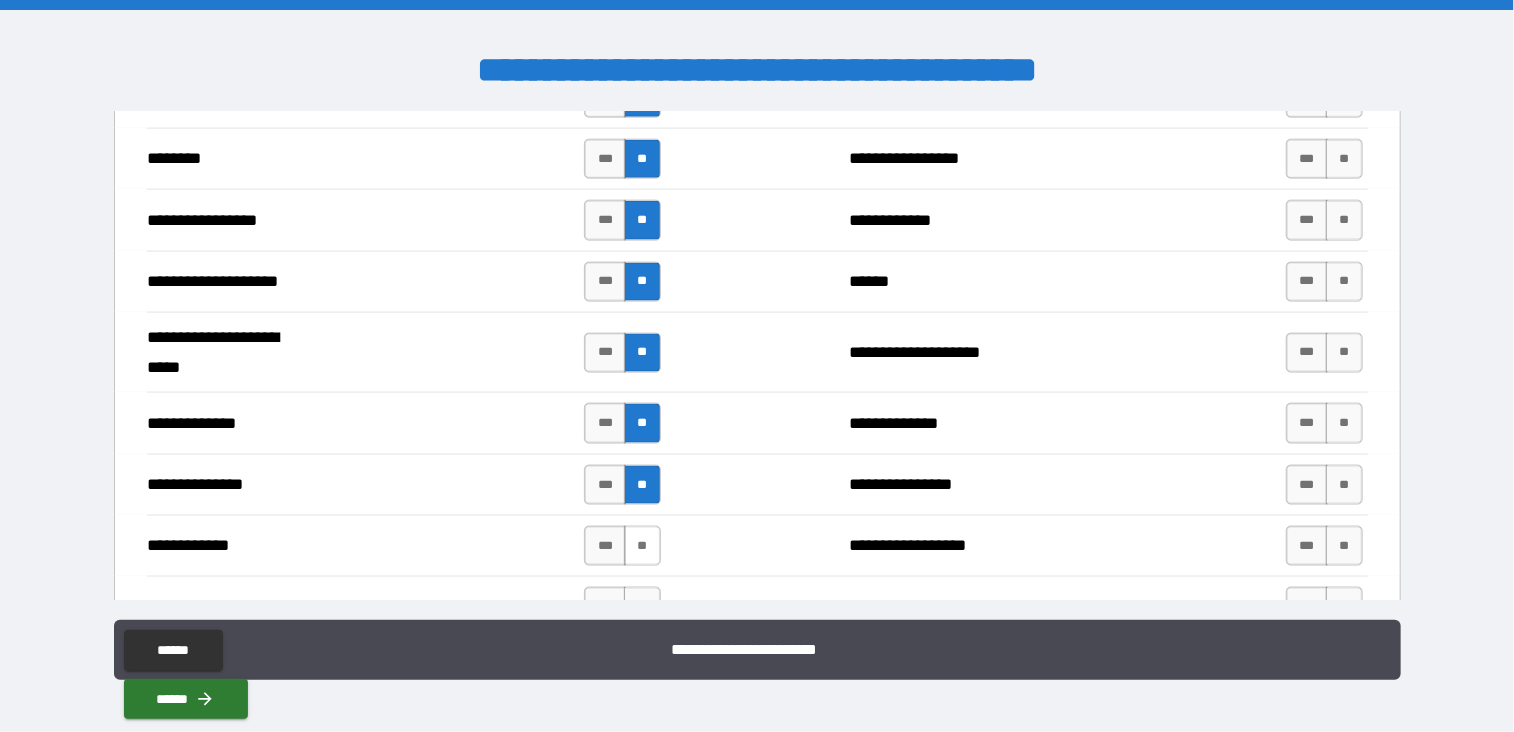 click on "**" at bounding box center (642, 546) 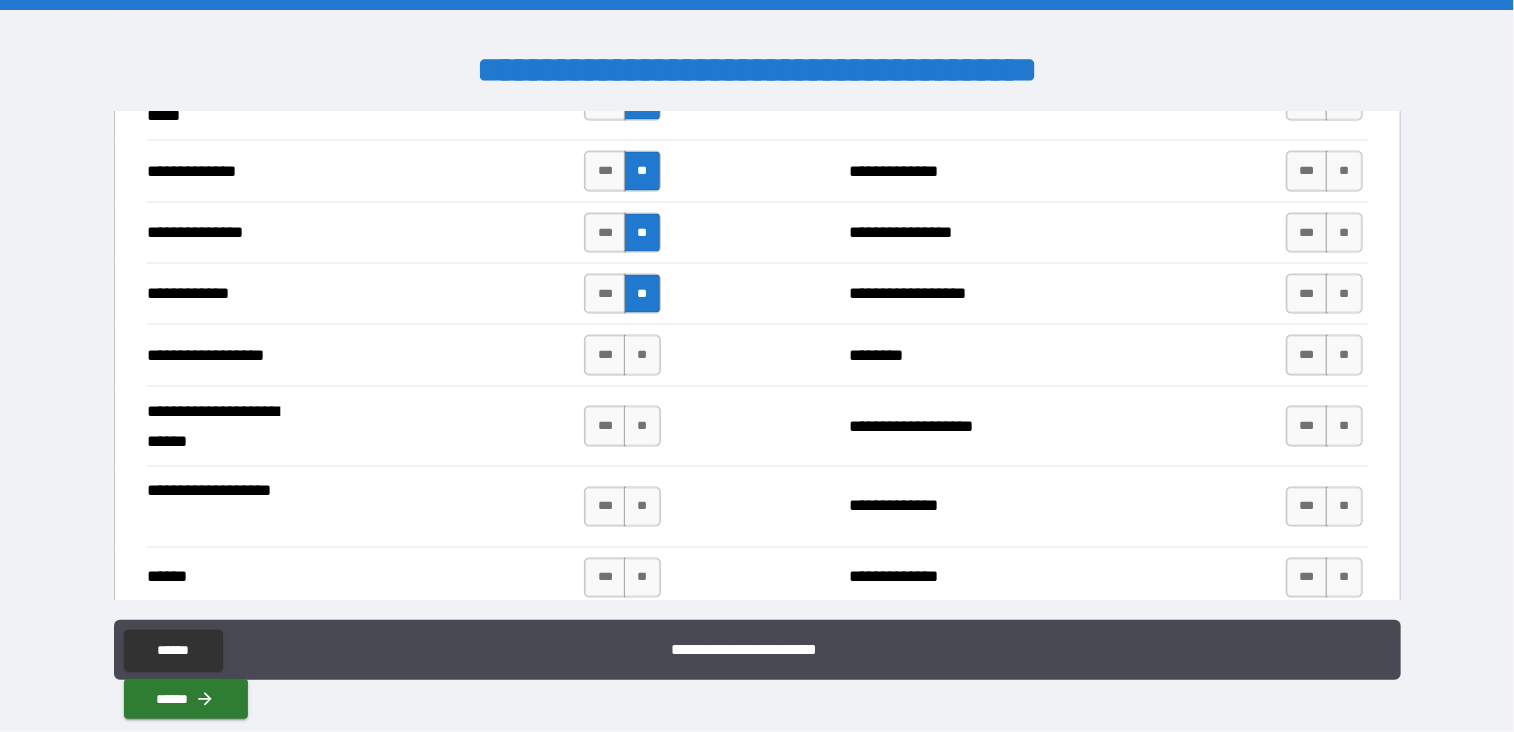 scroll, scrollTop: 5338, scrollLeft: 0, axis: vertical 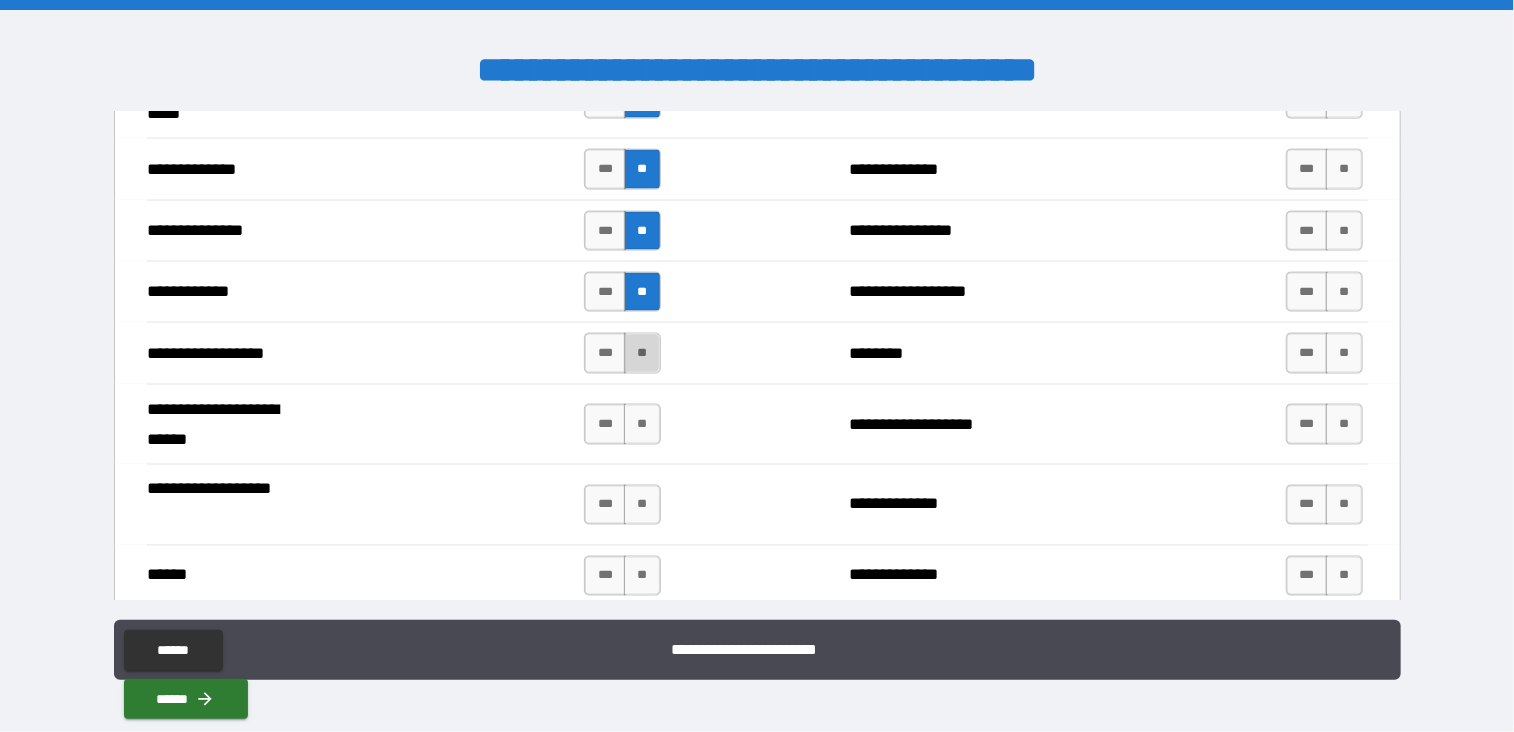 click on "**" at bounding box center [642, 353] 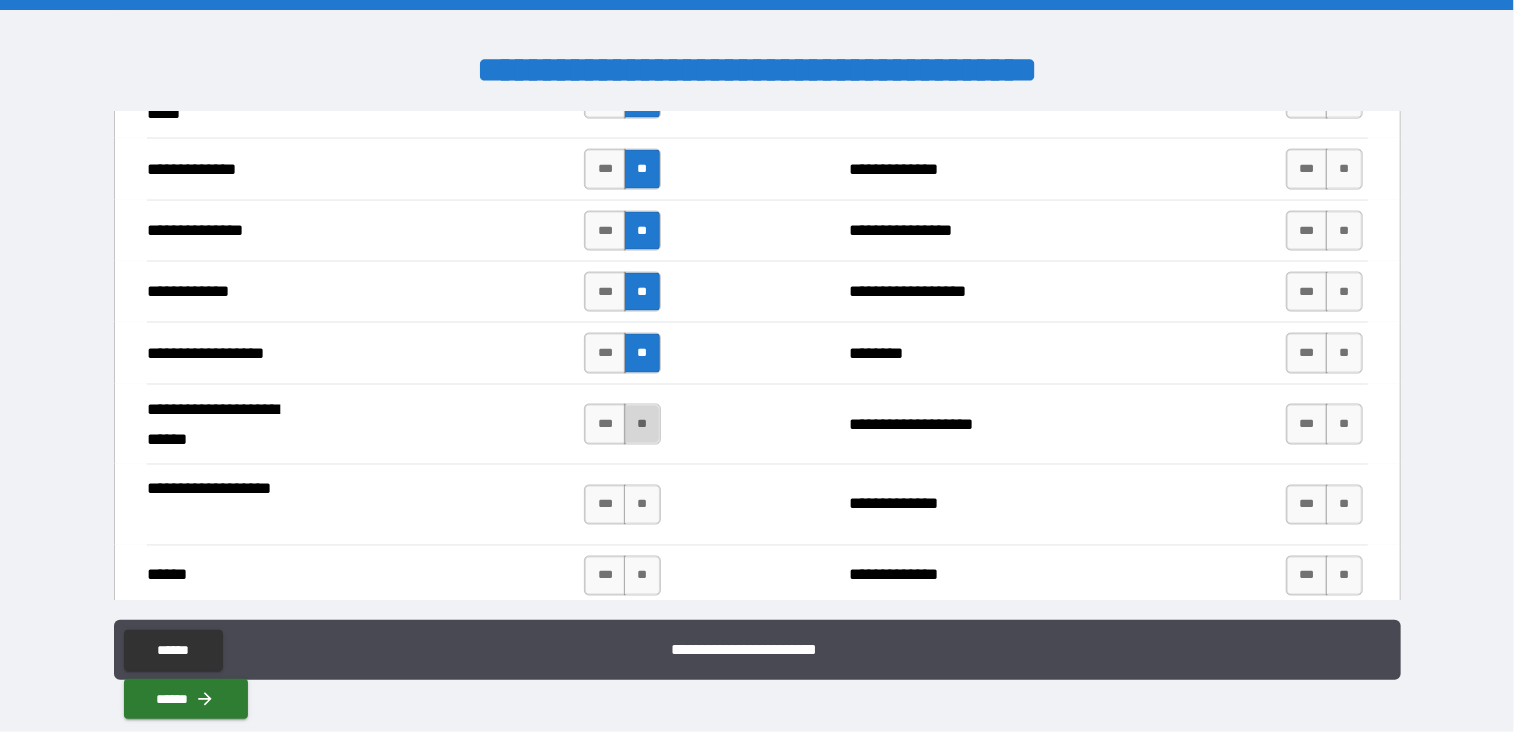 click on "**" at bounding box center (642, 424) 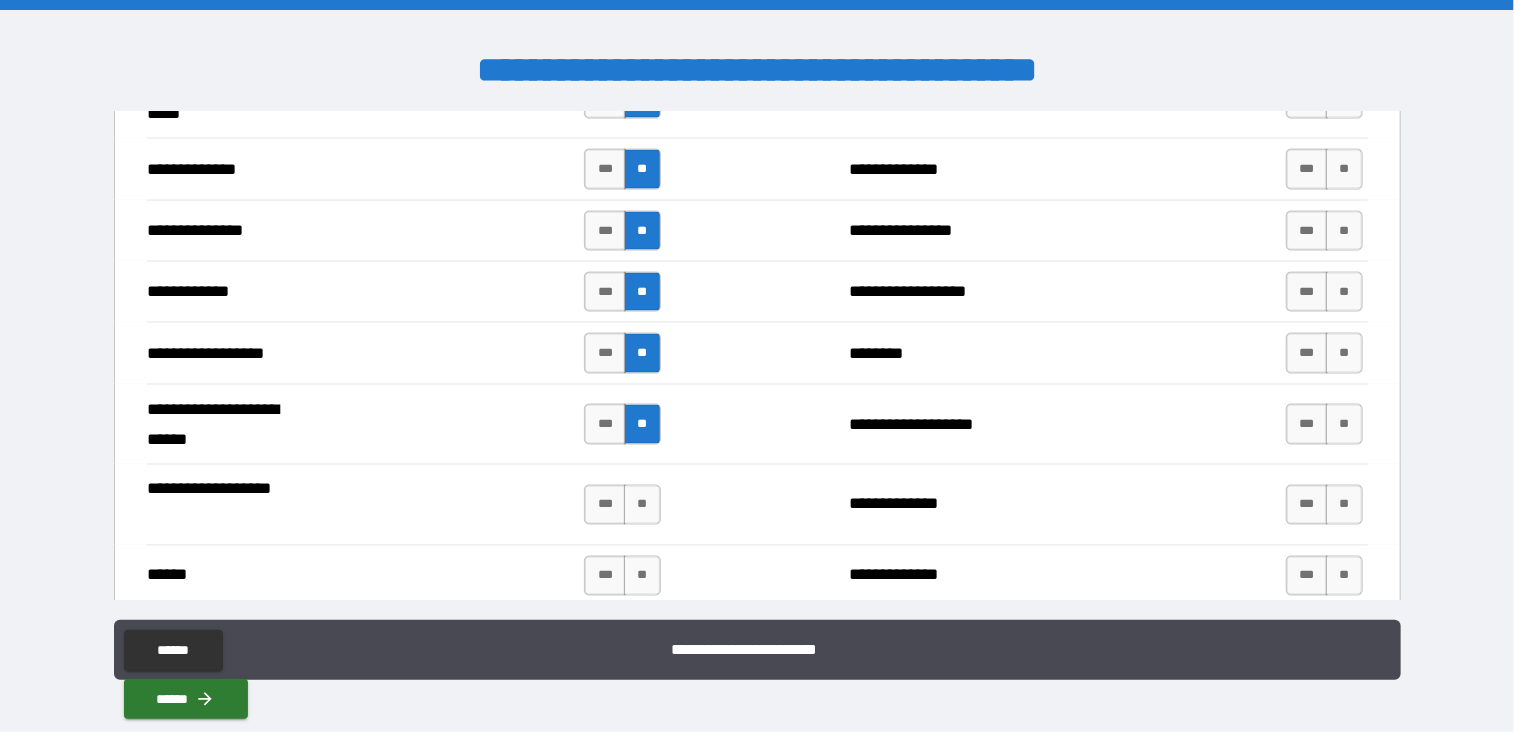 click on "*** **" at bounding box center [622, 505] 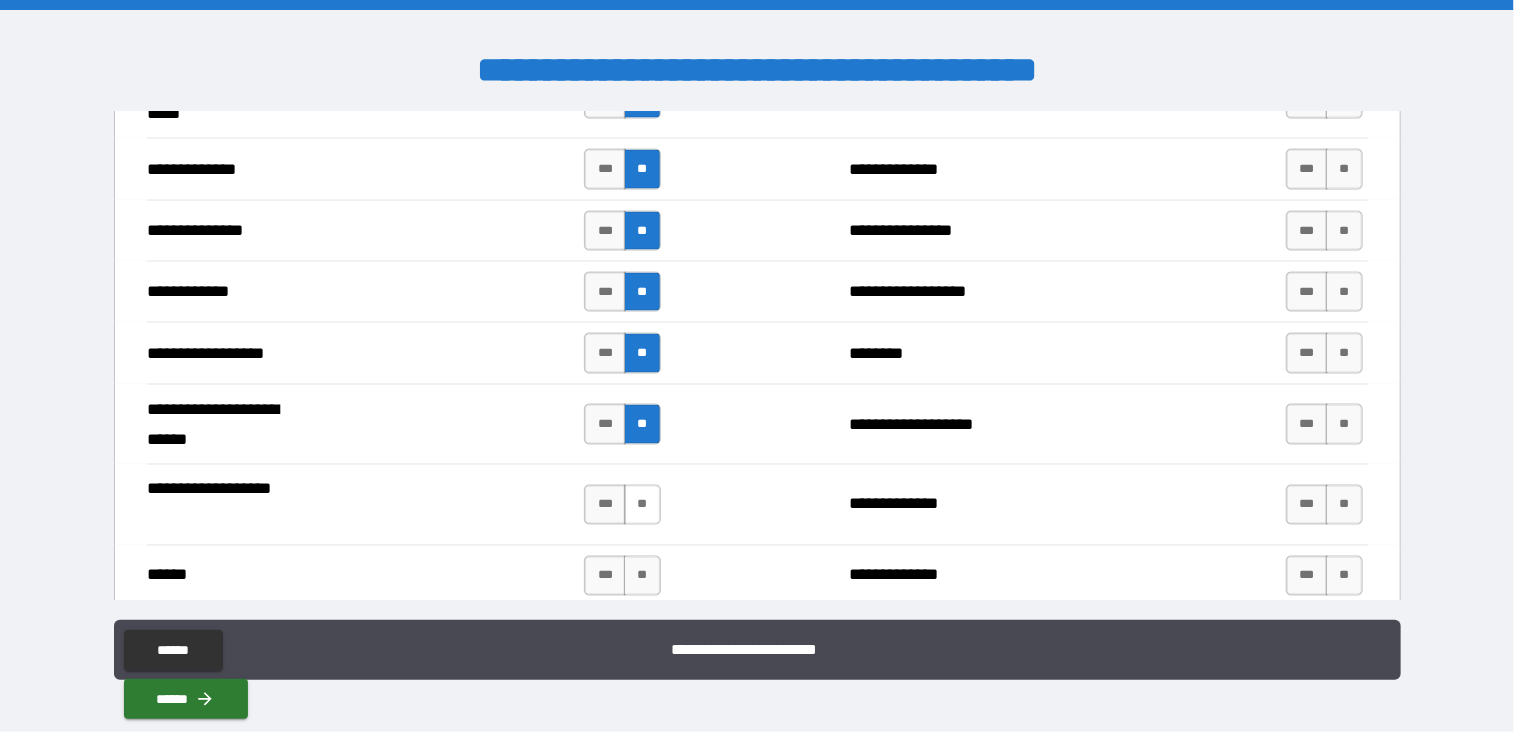 click on "**" at bounding box center [642, 505] 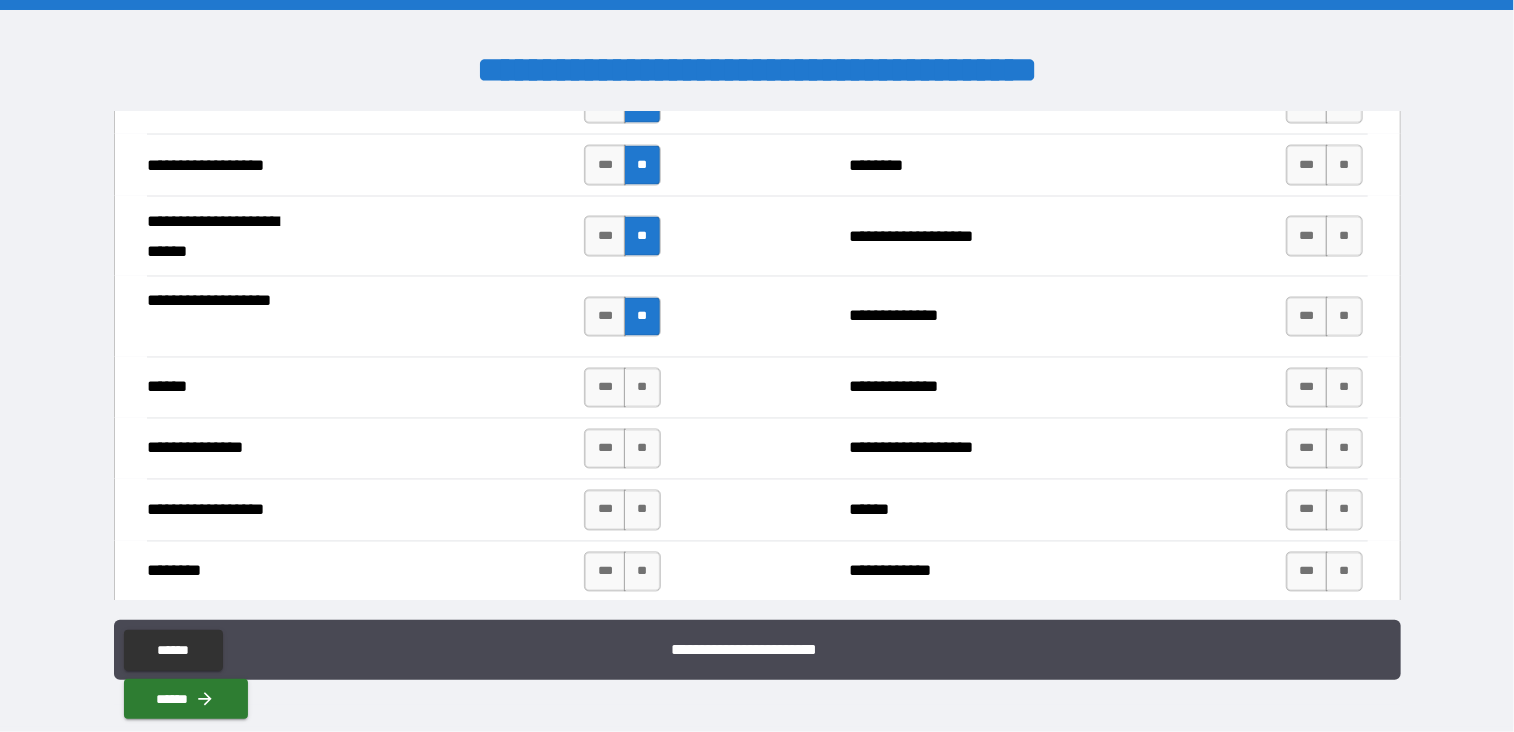 scroll, scrollTop: 5528, scrollLeft: 0, axis: vertical 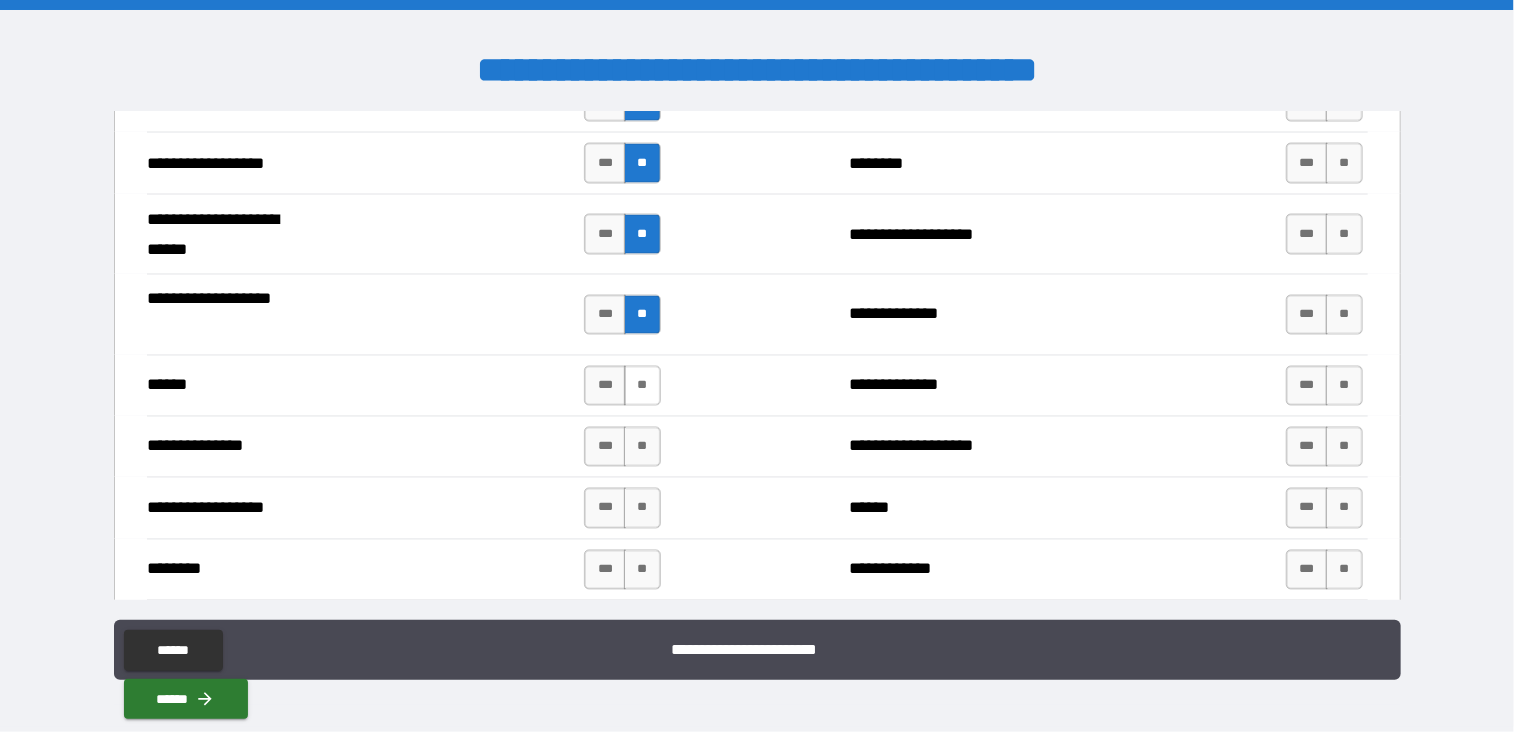 click on "**" at bounding box center [642, 386] 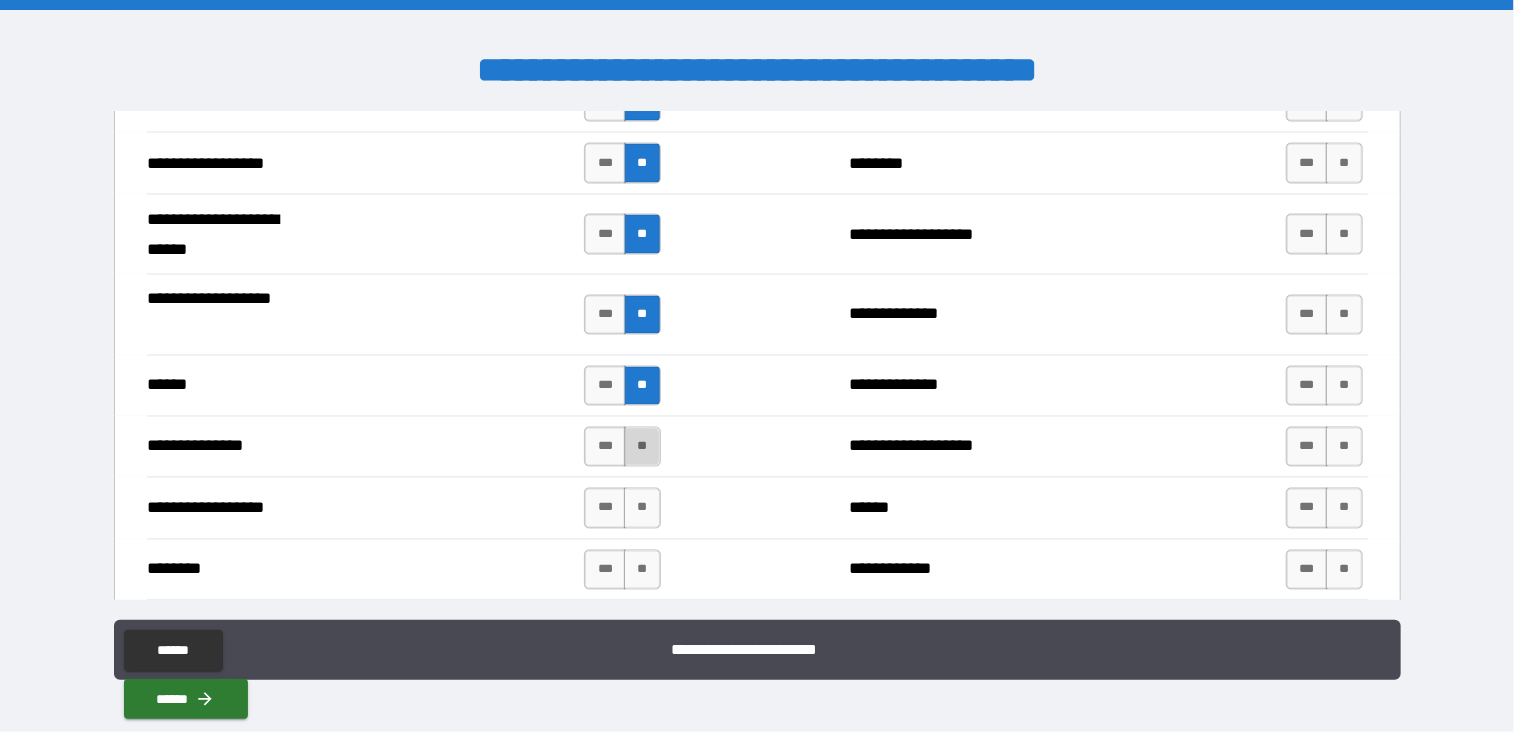 click on "**" at bounding box center [642, 447] 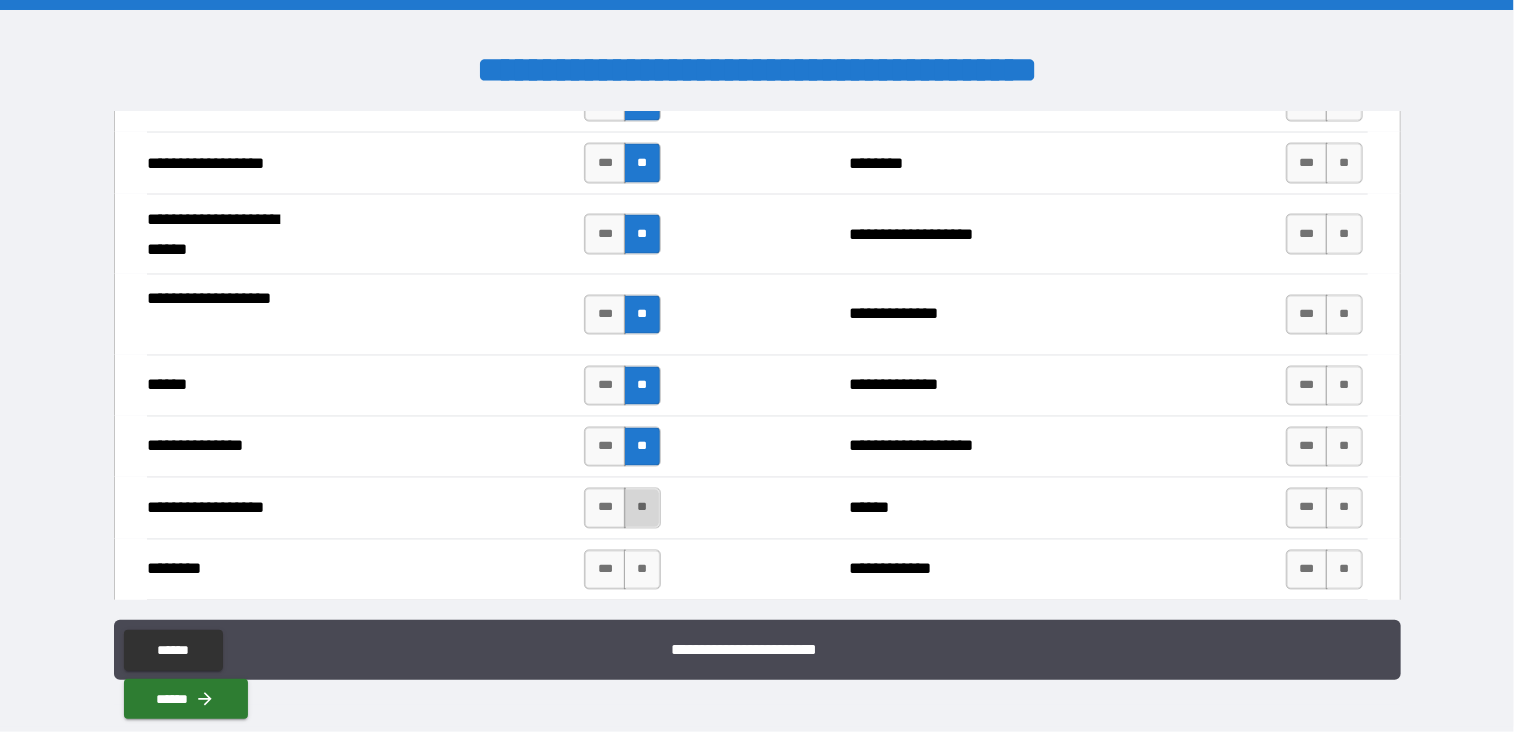 click on "**" at bounding box center (642, 508) 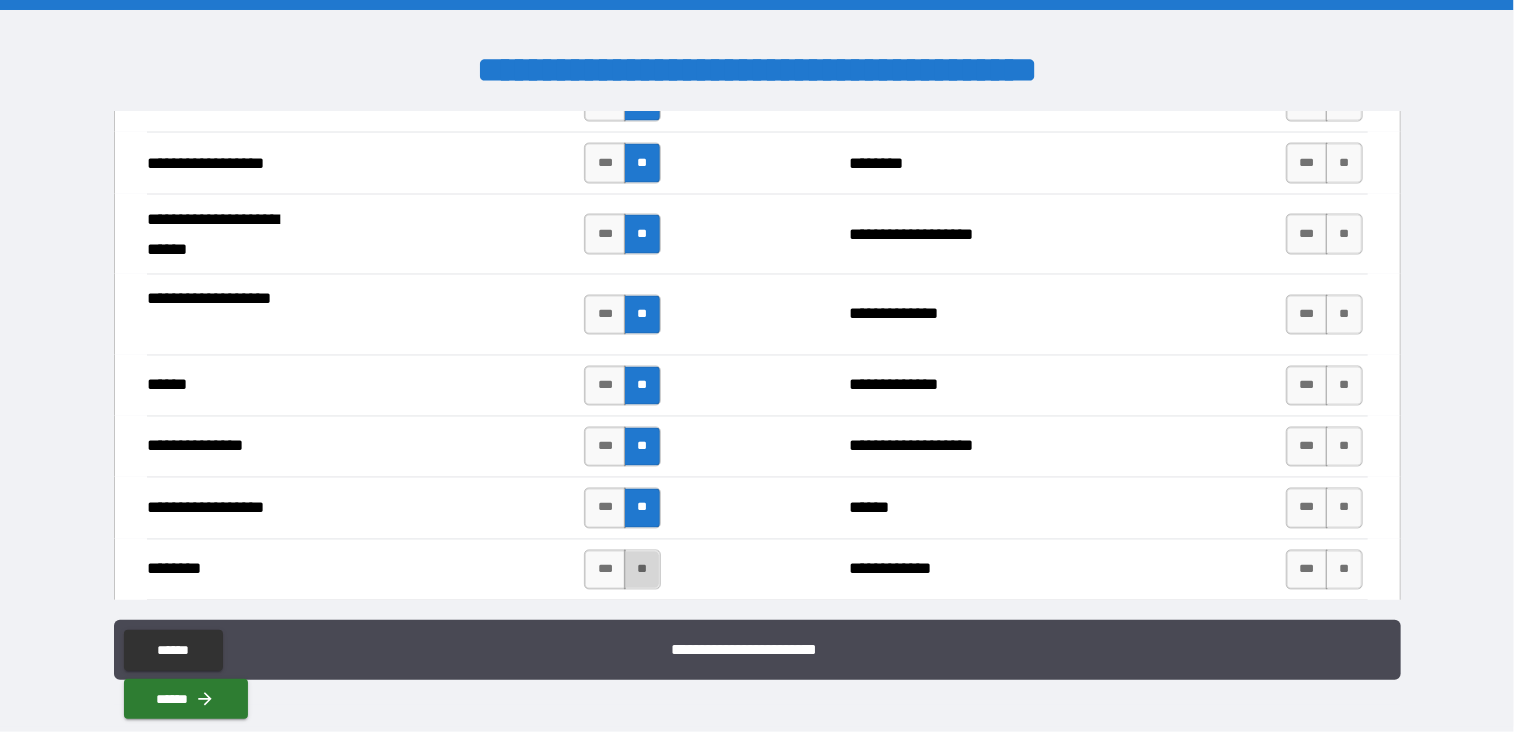 click on "**" at bounding box center [642, 570] 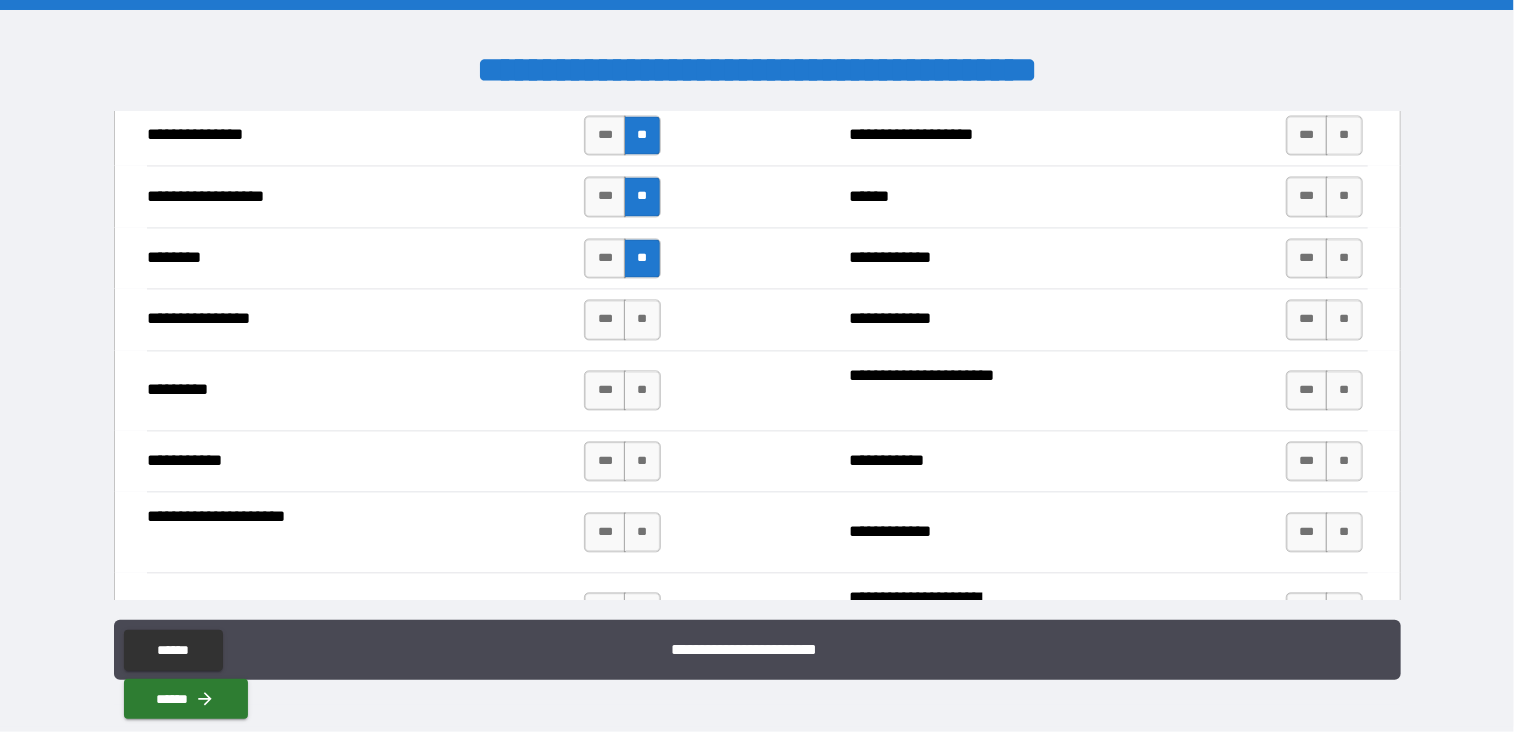scroll, scrollTop: 5843, scrollLeft: 0, axis: vertical 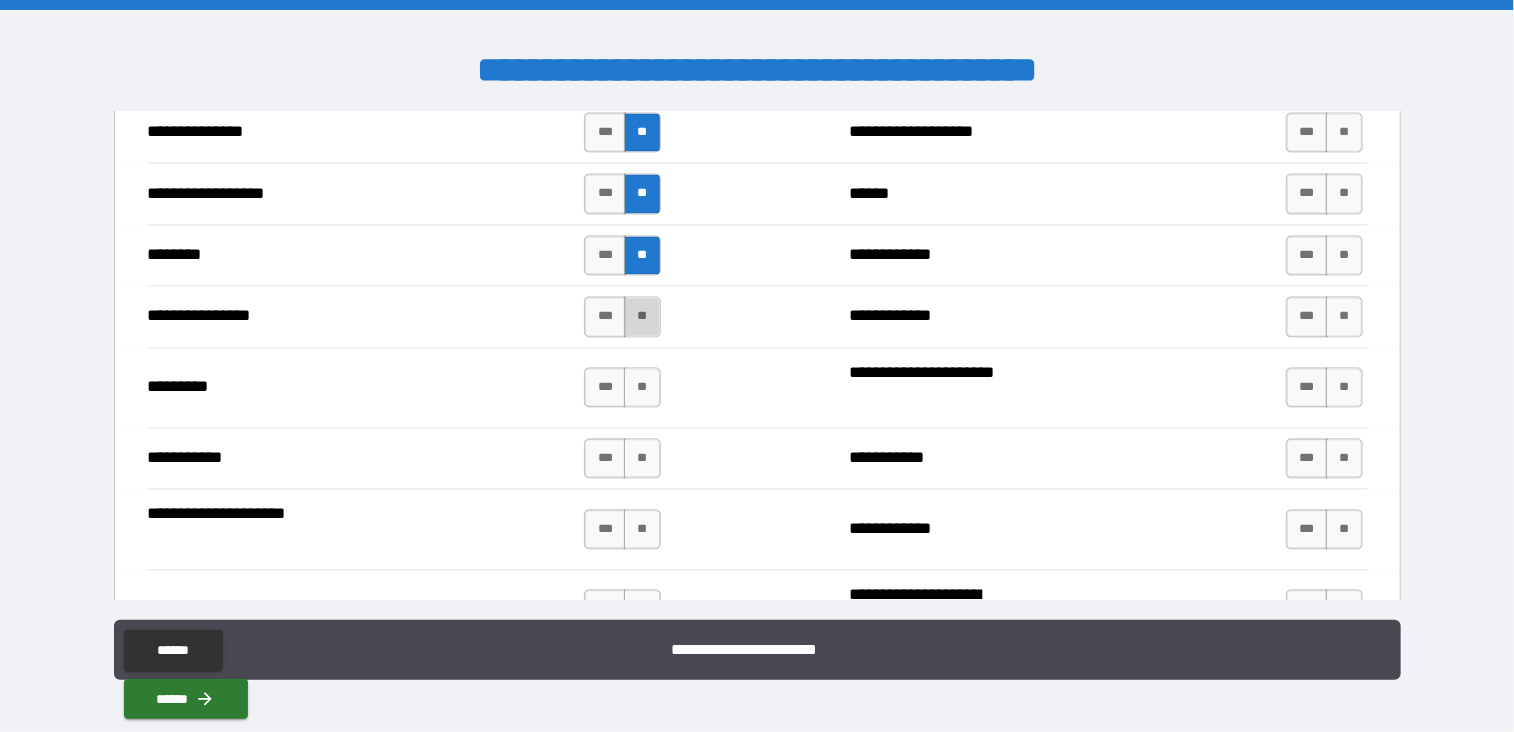 click on "**" at bounding box center [642, 316] 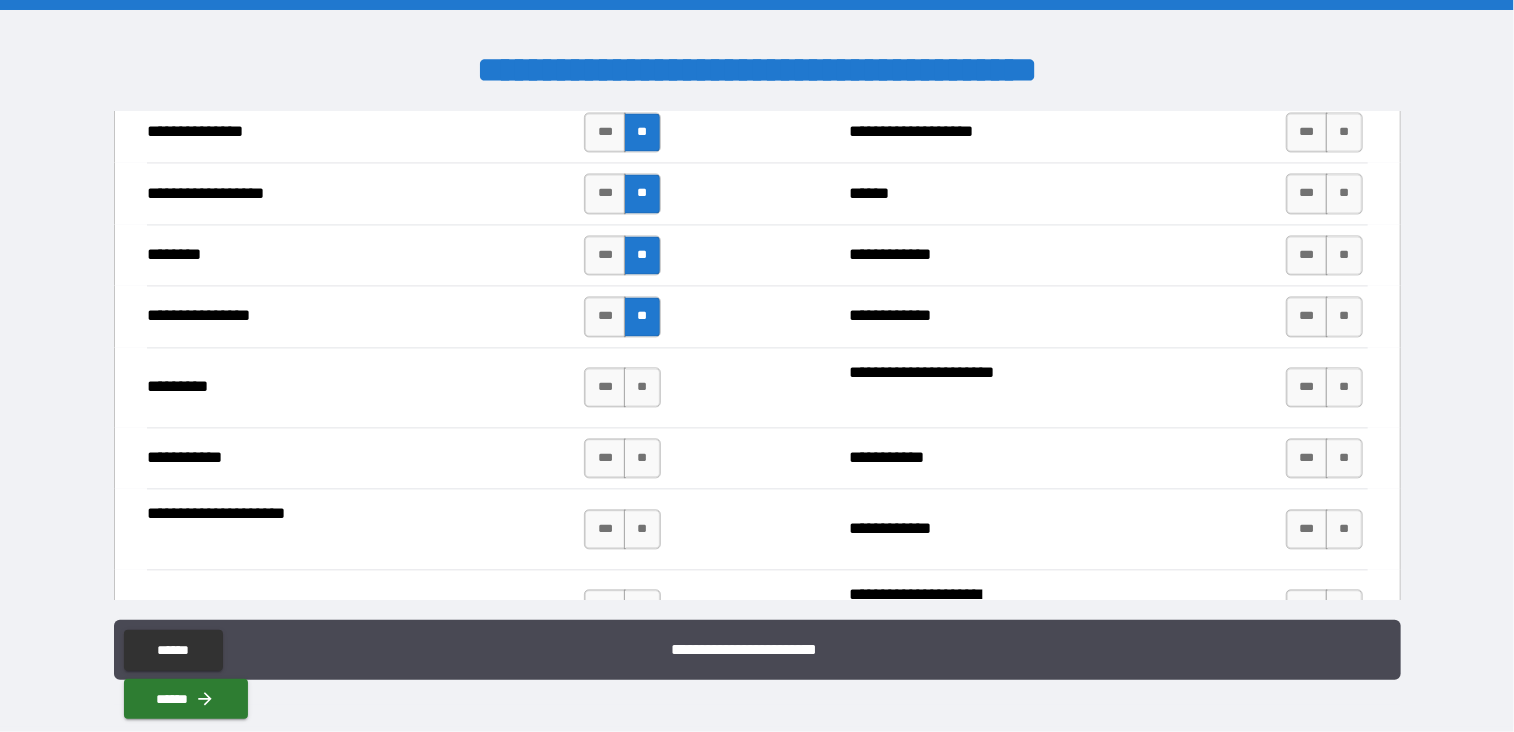 click on "**********" at bounding box center [757, 387] 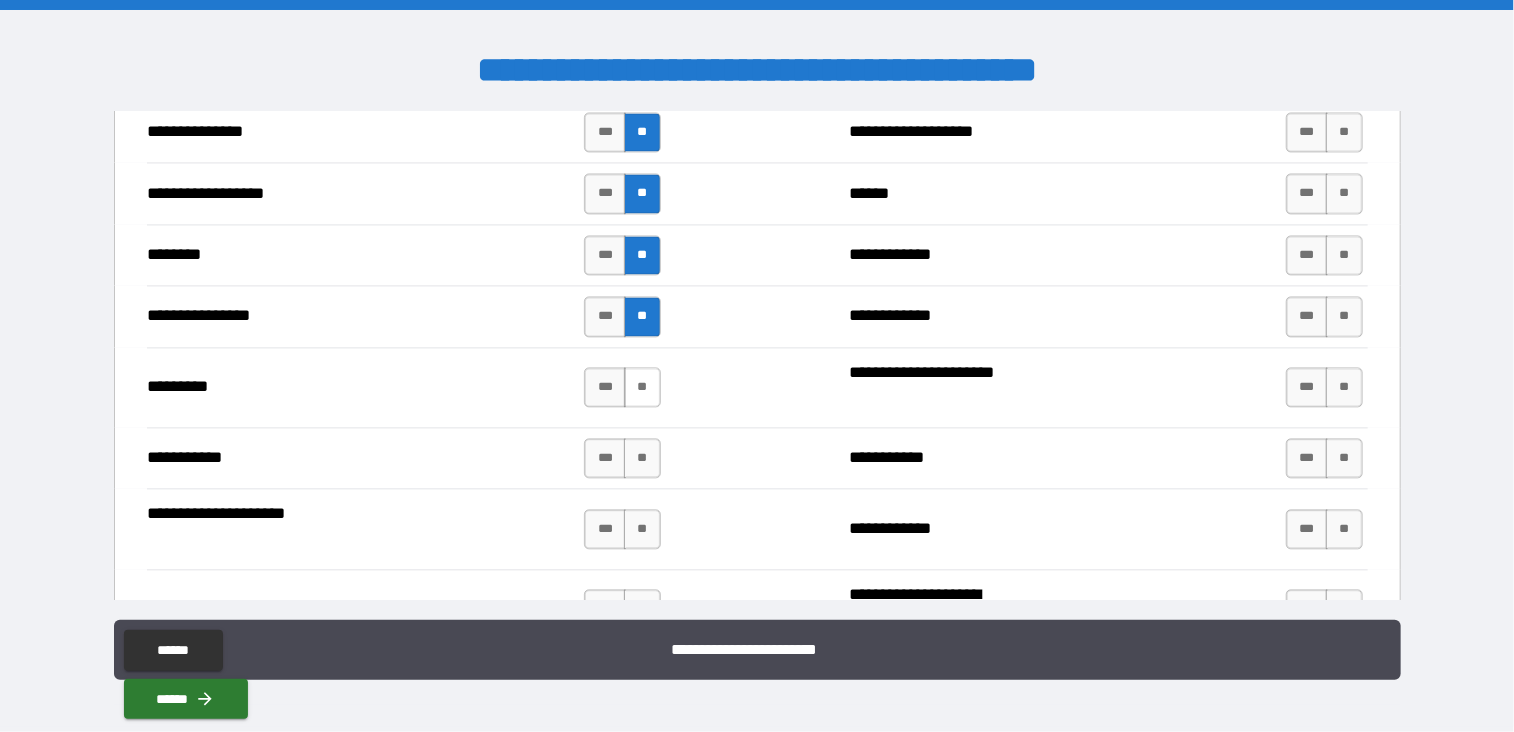 click on "**" at bounding box center [642, 387] 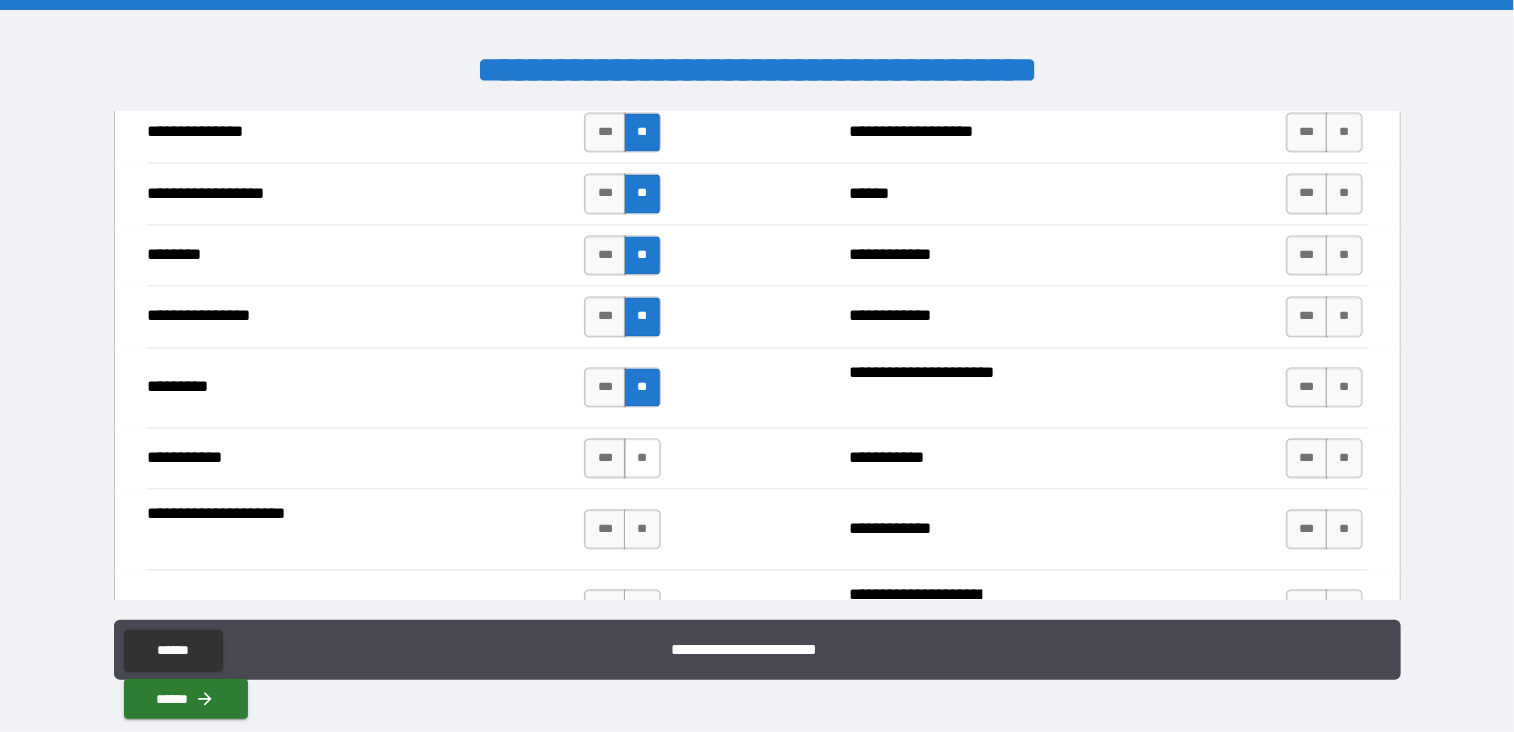 click on "**" at bounding box center (642, 458) 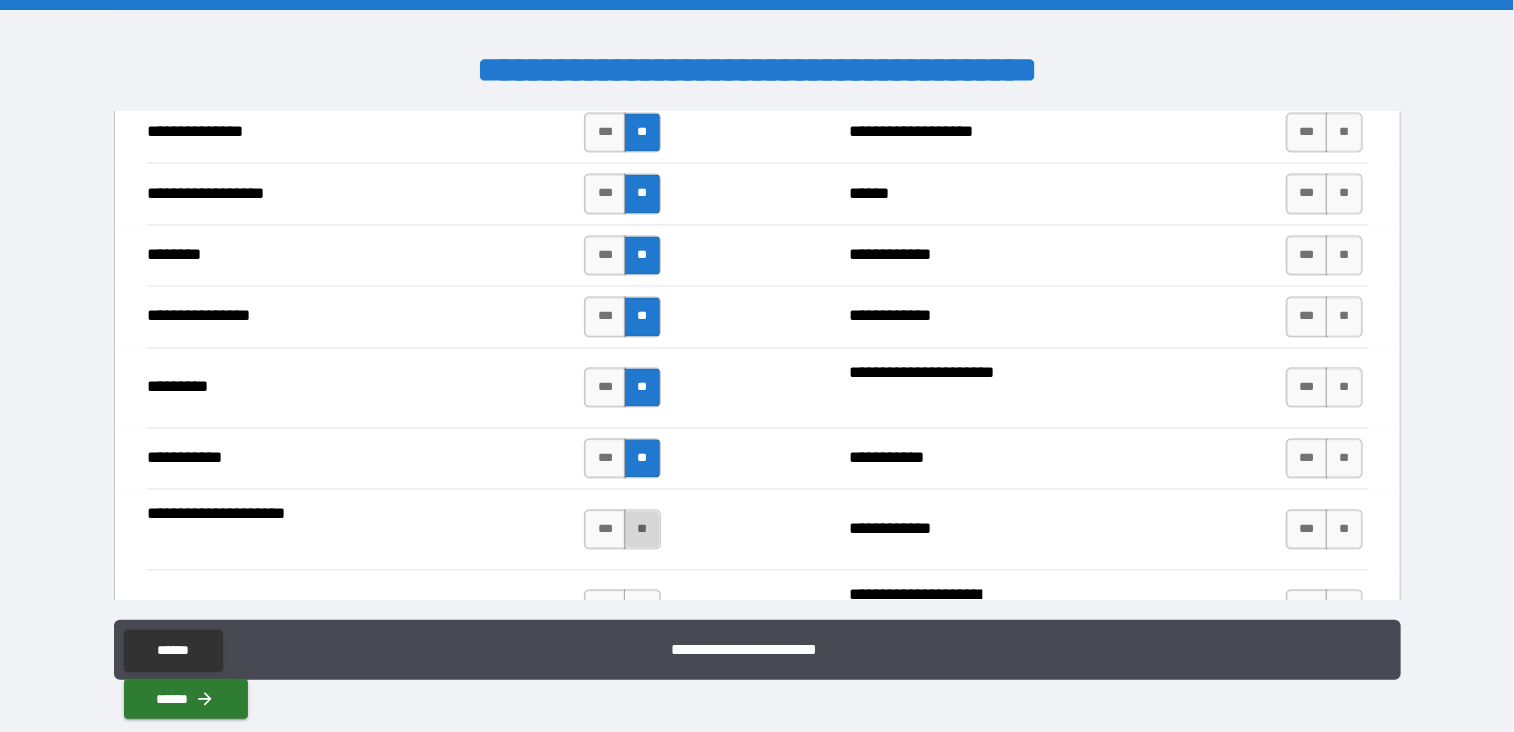 click on "**" at bounding box center [642, 529] 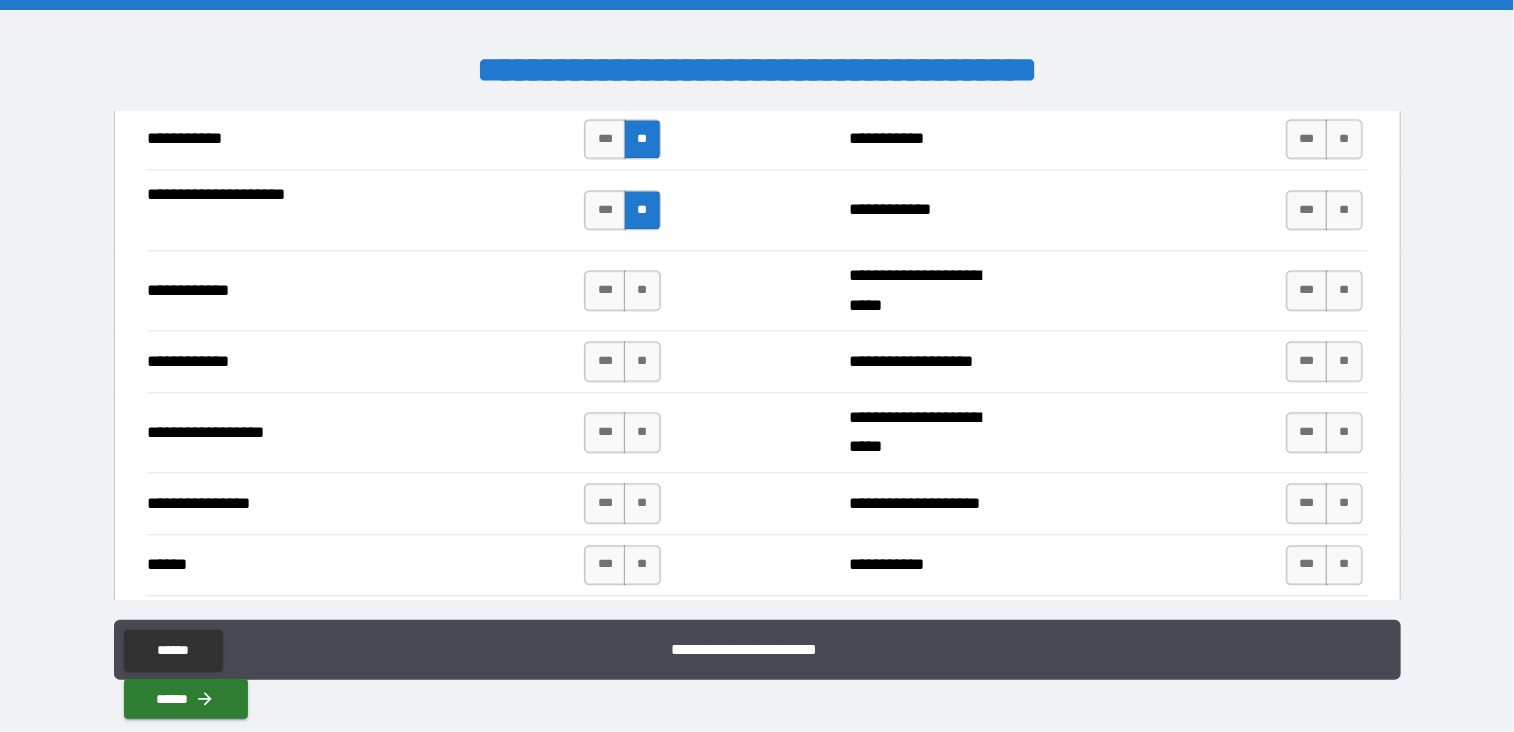 scroll, scrollTop: 6164, scrollLeft: 0, axis: vertical 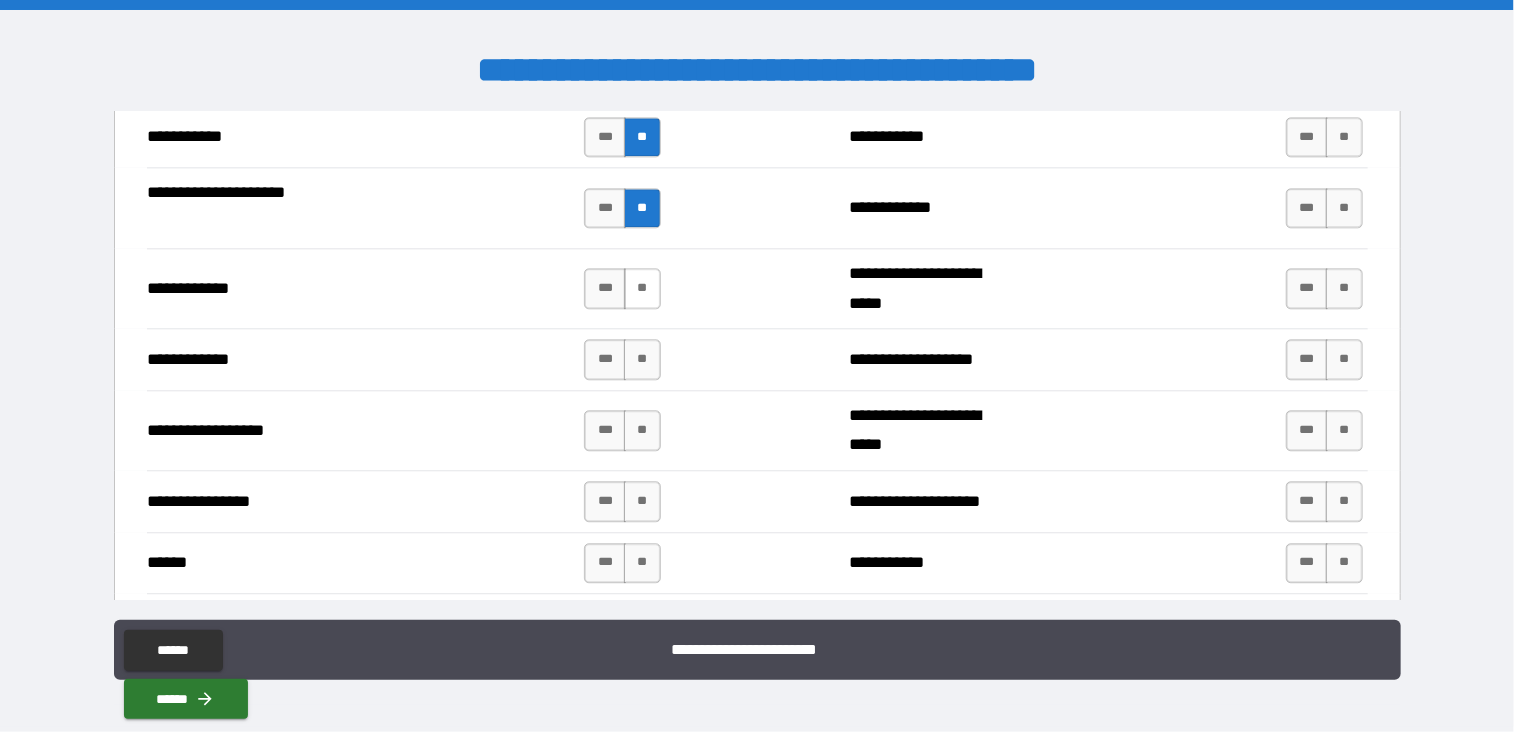 click on "**" at bounding box center (642, 288) 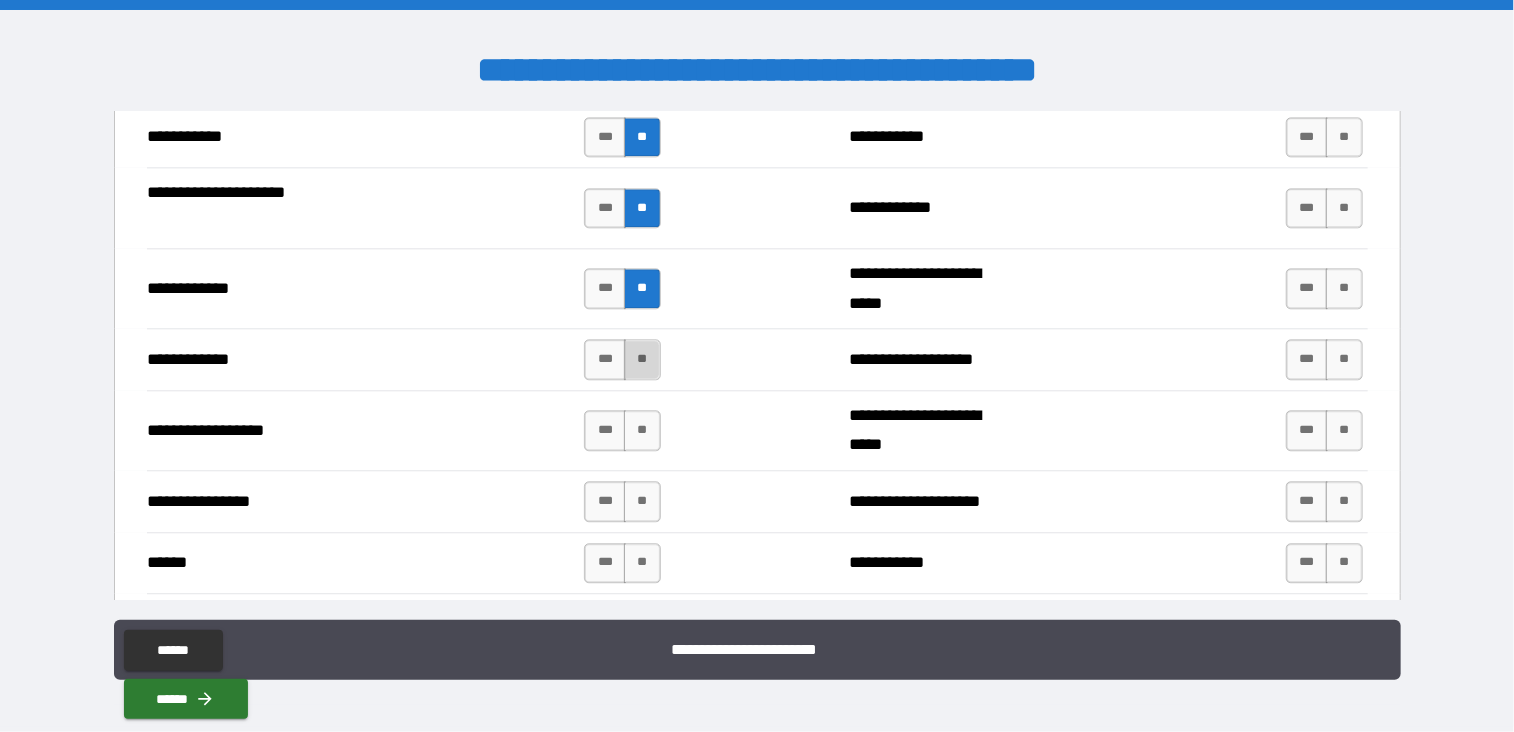 click on "**" at bounding box center (642, 359) 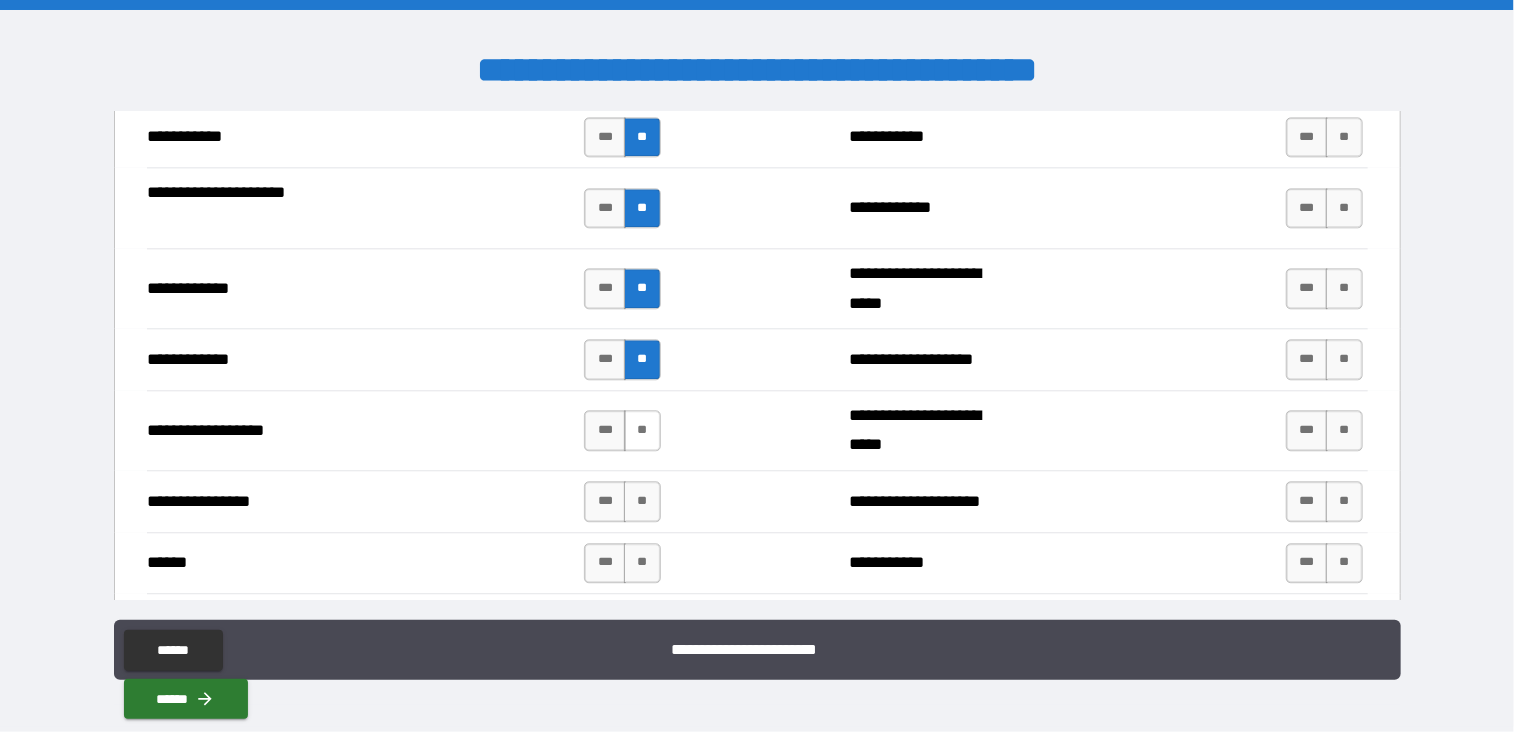 click on "**" at bounding box center [642, 430] 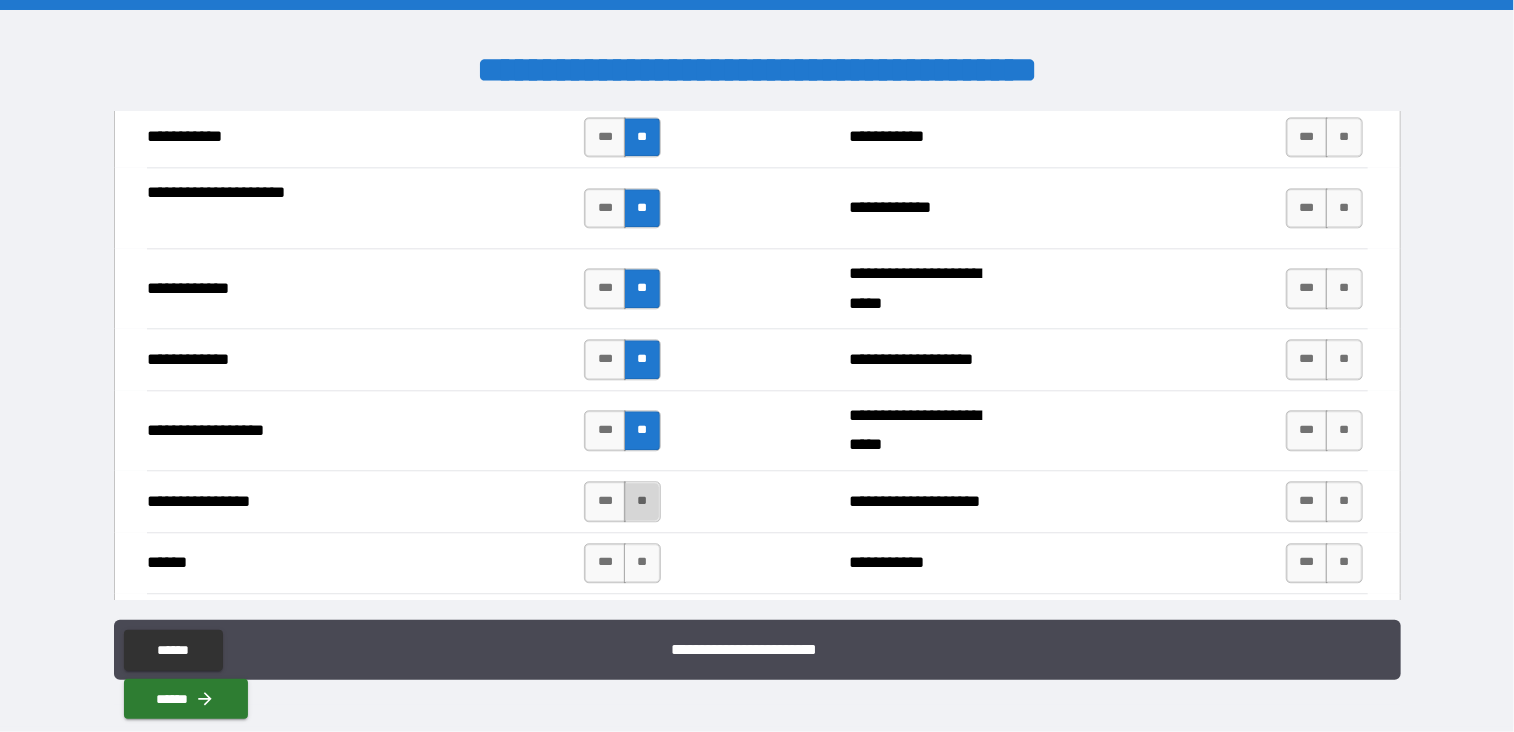 click on "**" at bounding box center [642, 501] 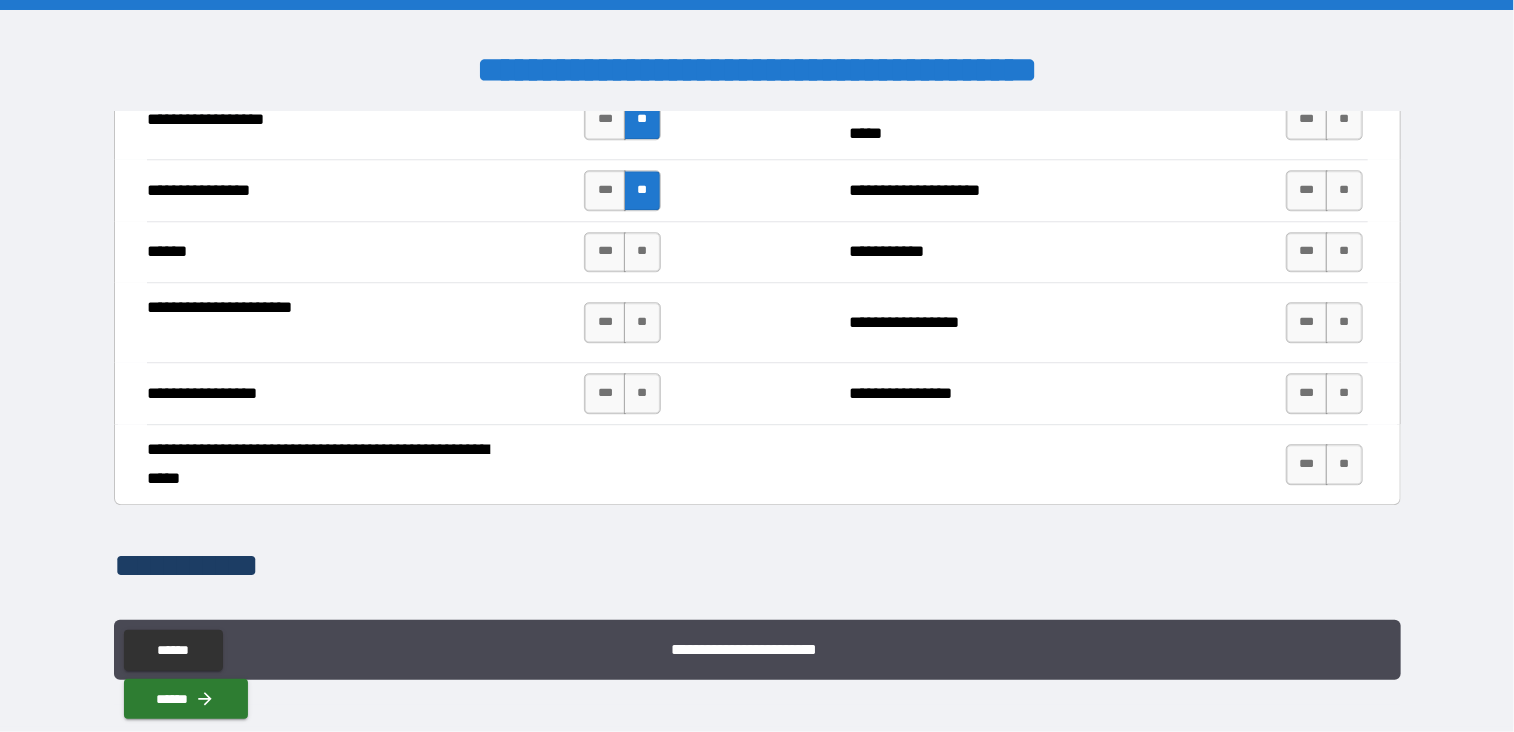 scroll, scrollTop: 6476, scrollLeft: 0, axis: vertical 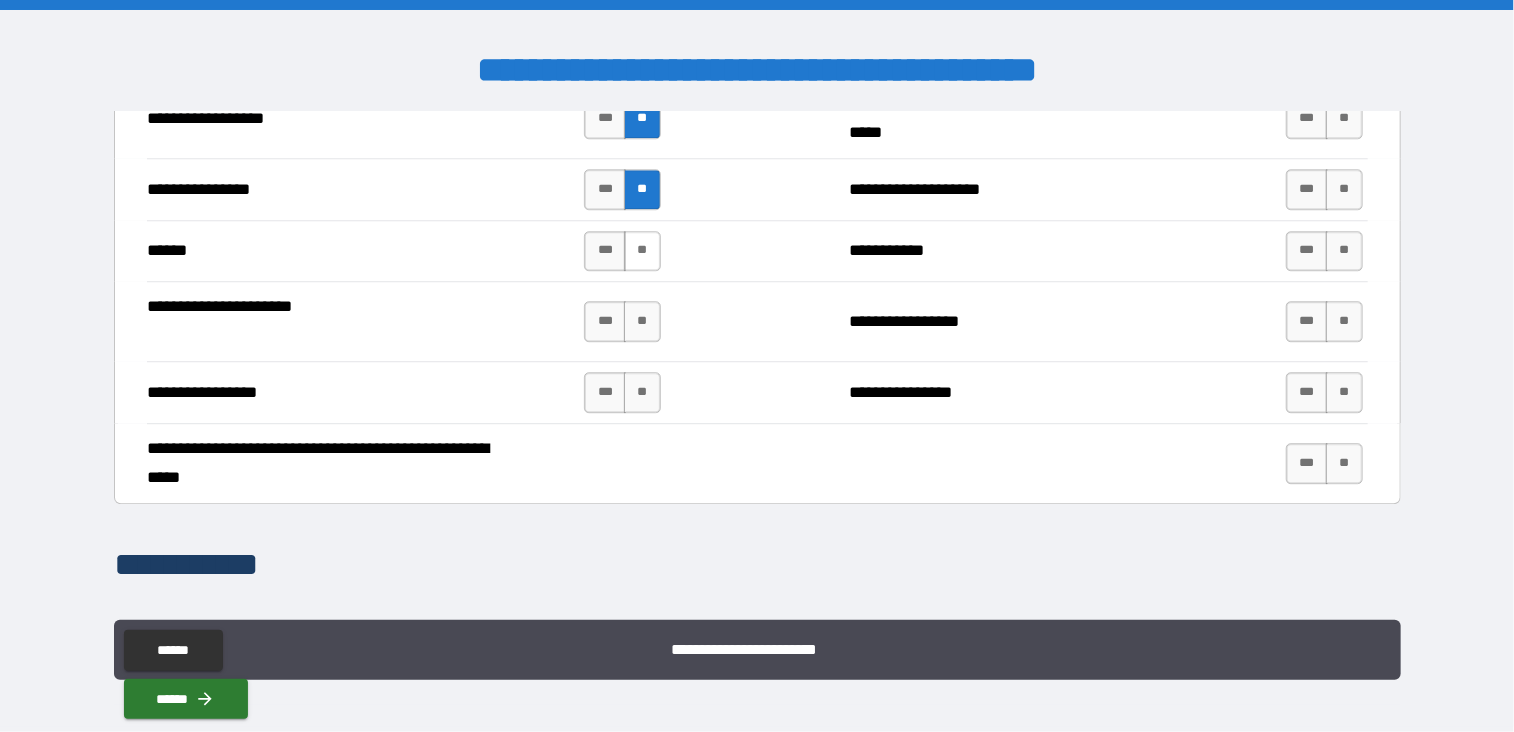 click on "**" at bounding box center [642, 251] 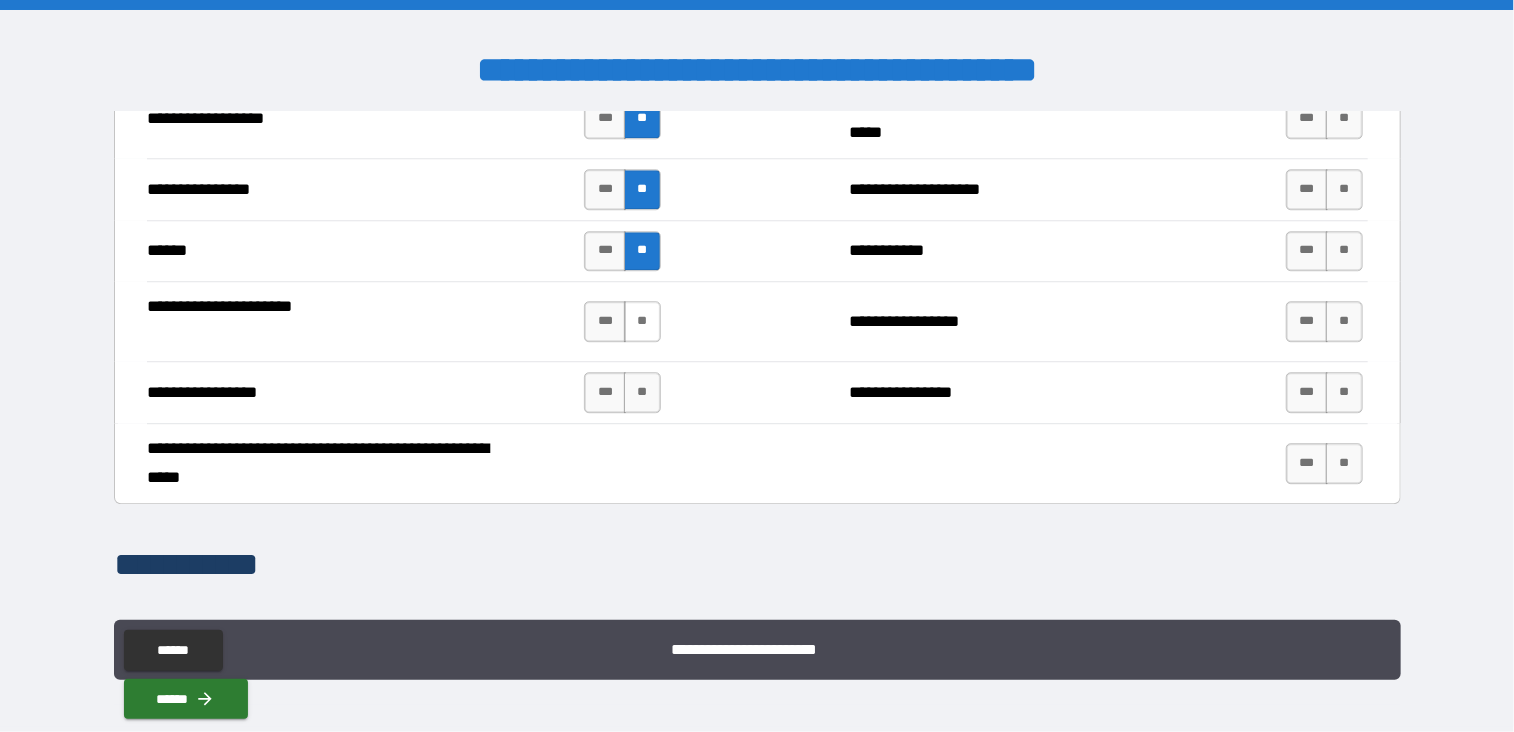 click on "**" at bounding box center (642, 321) 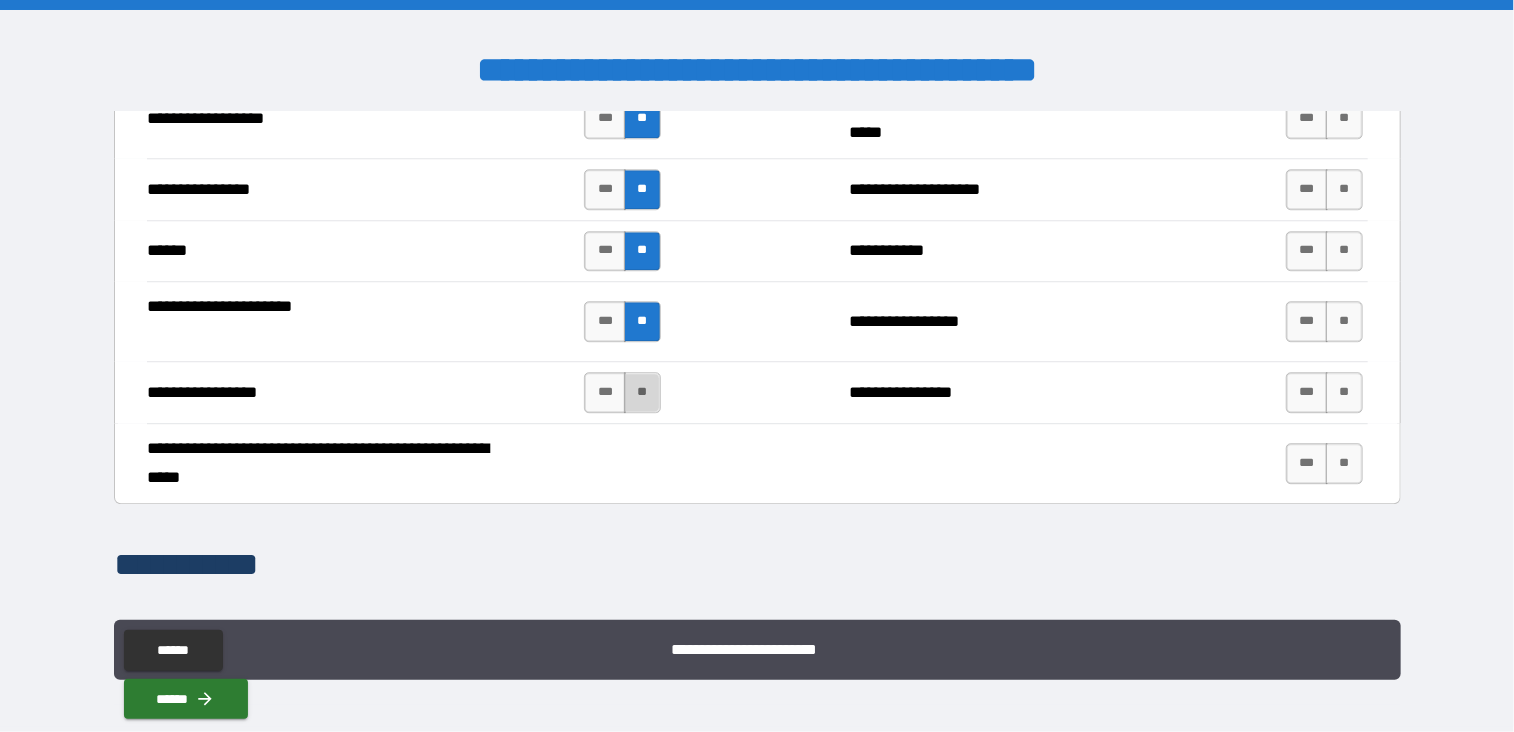 click on "**" at bounding box center (642, 392) 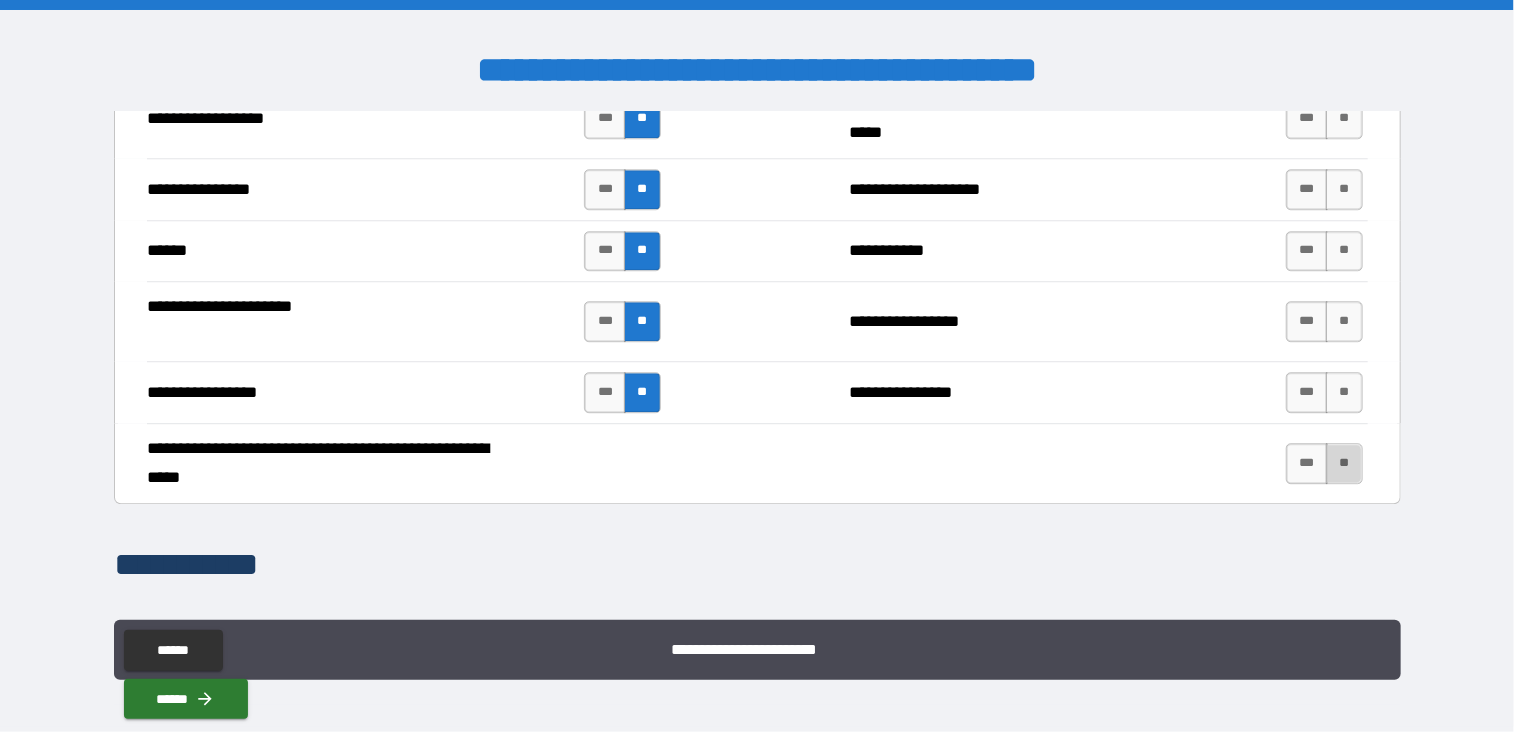 click on "**" at bounding box center (1344, 463) 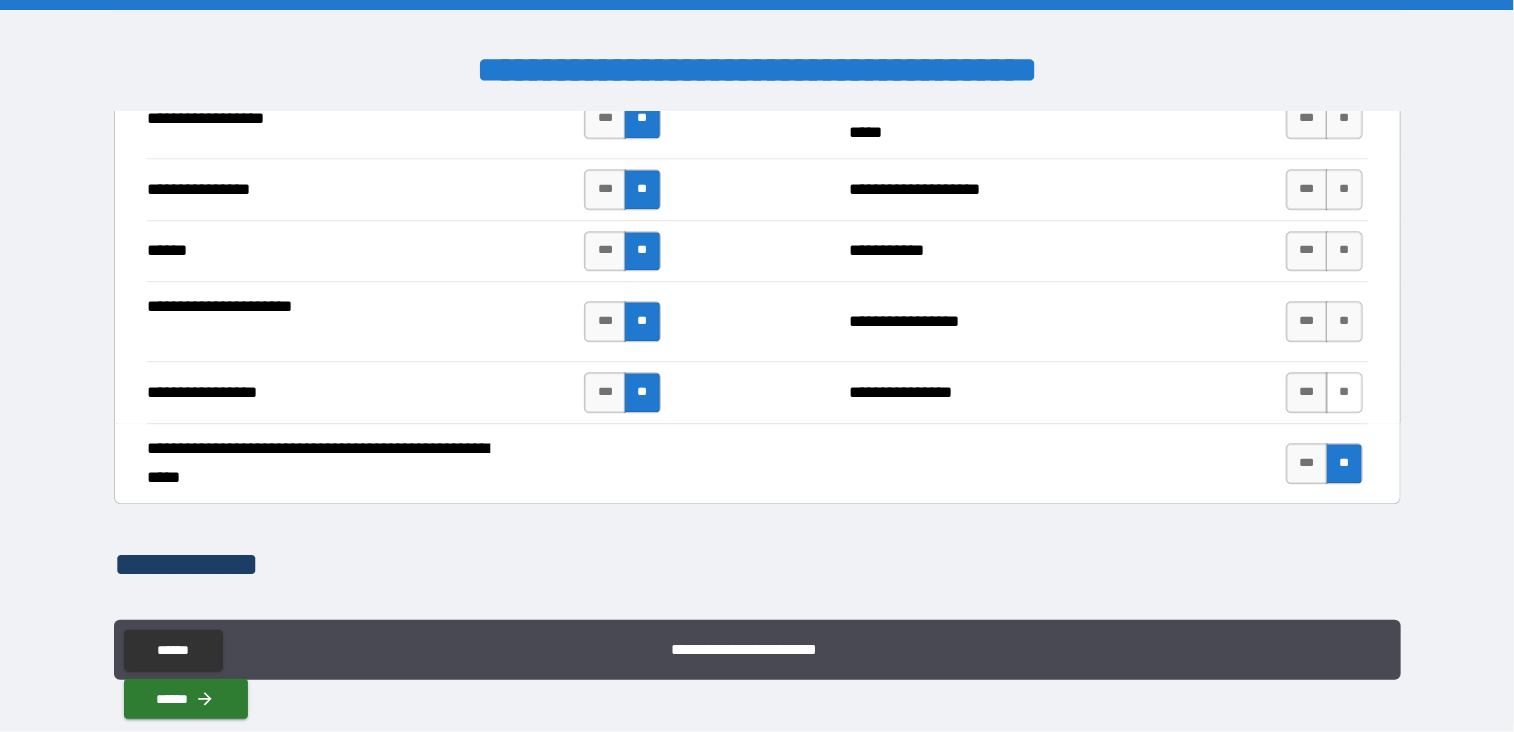 click on "**" at bounding box center [1344, 392] 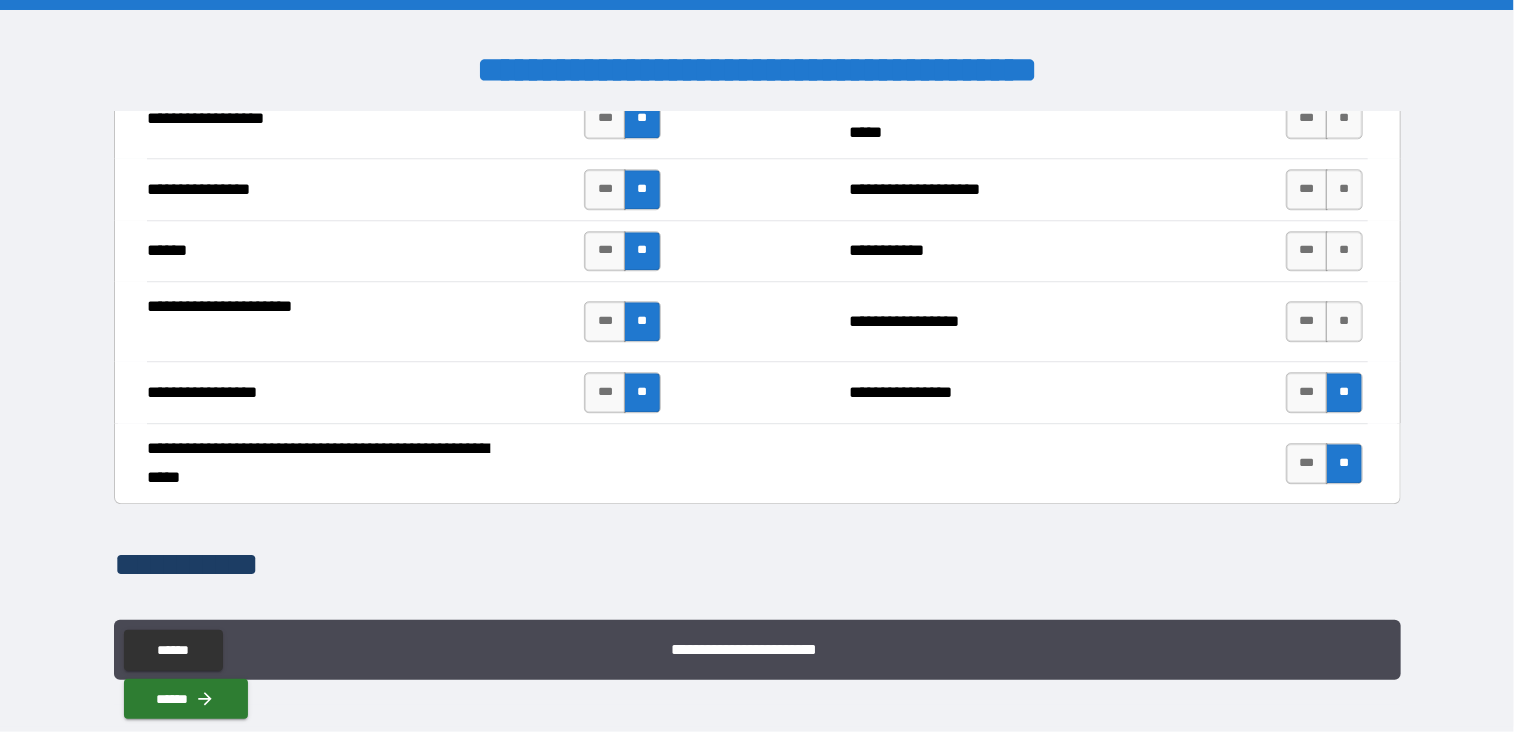 click on "**" at bounding box center (1344, 392) 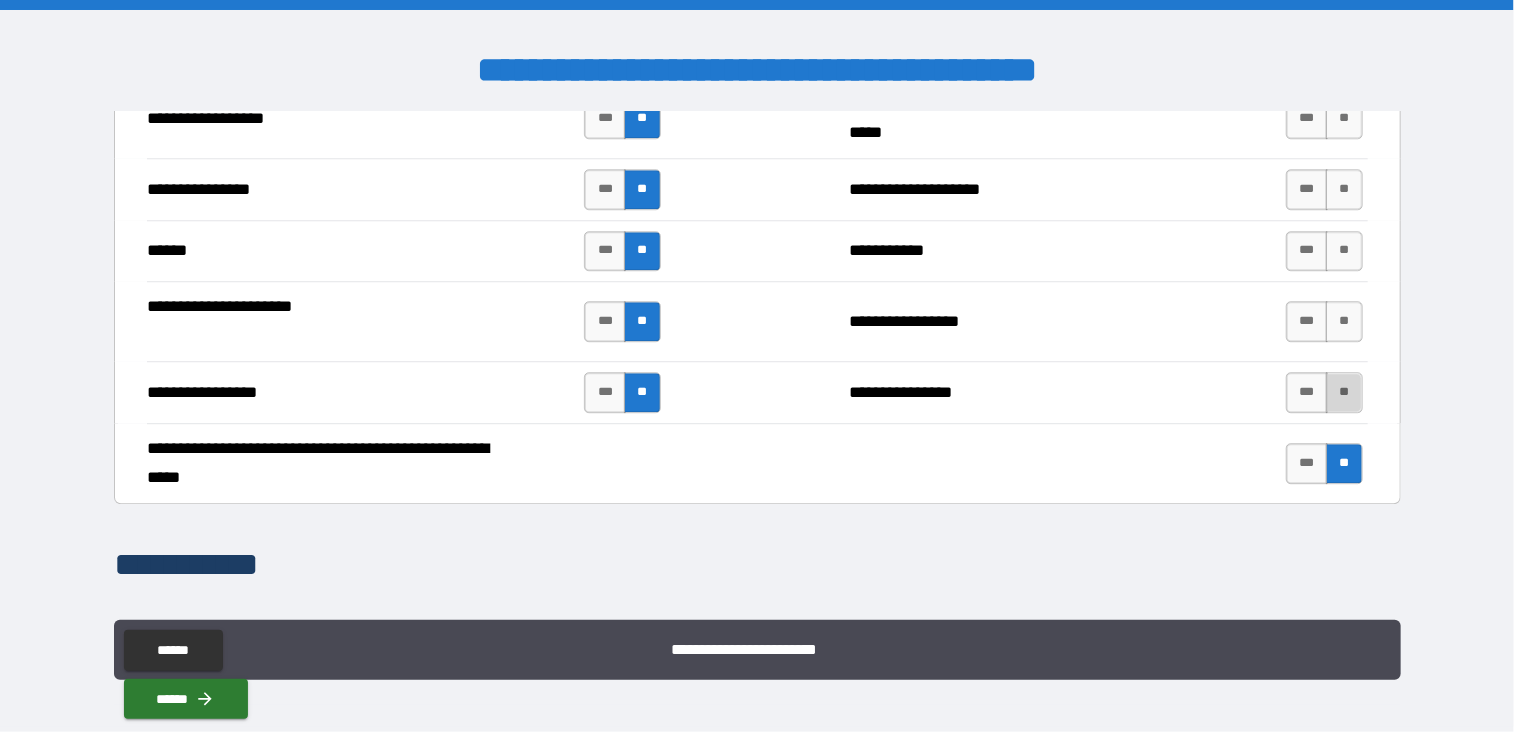 click on "**" at bounding box center [1344, 392] 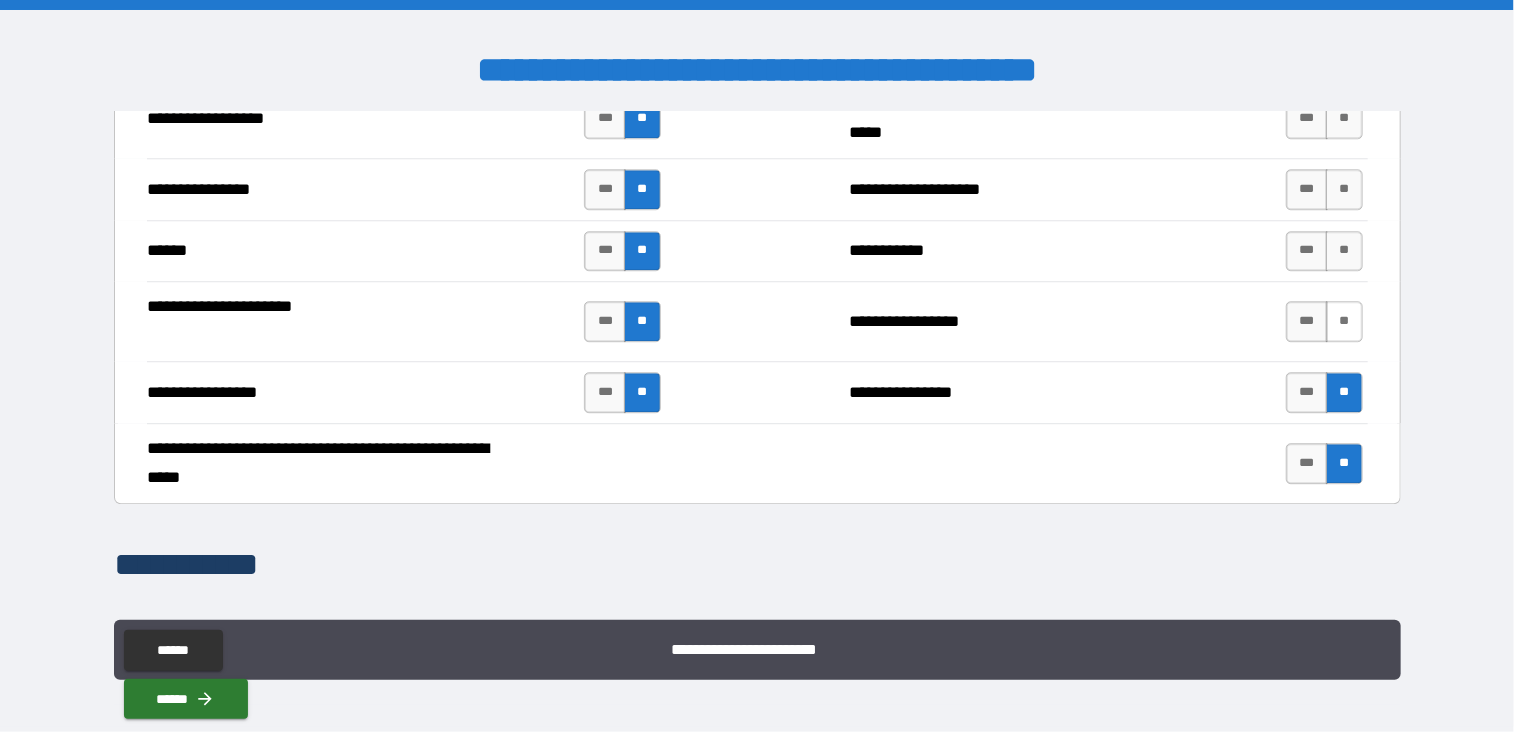 click on "**" at bounding box center (1344, 321) 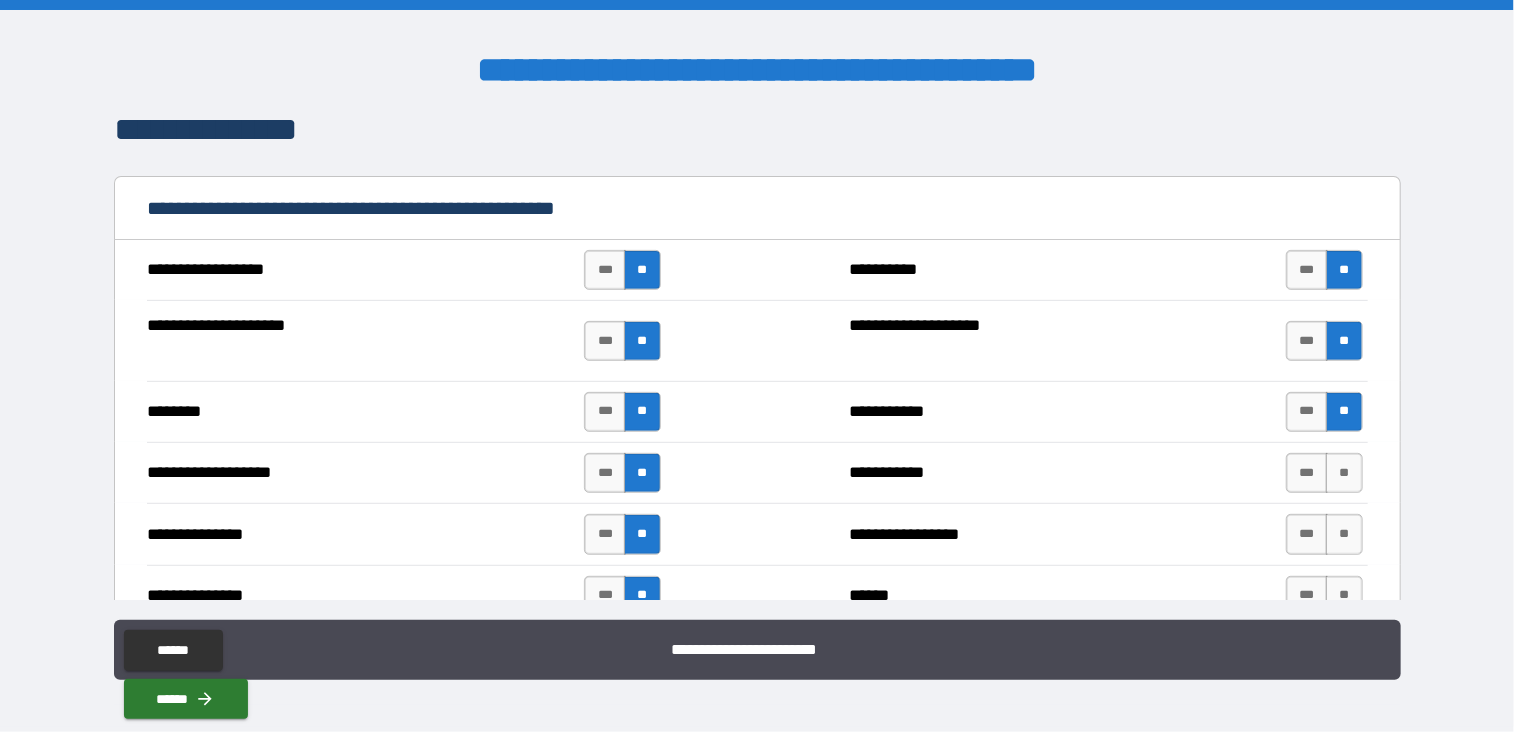 scroll, scrollTop: 4196, scrollLeft: 0, axis: vertical 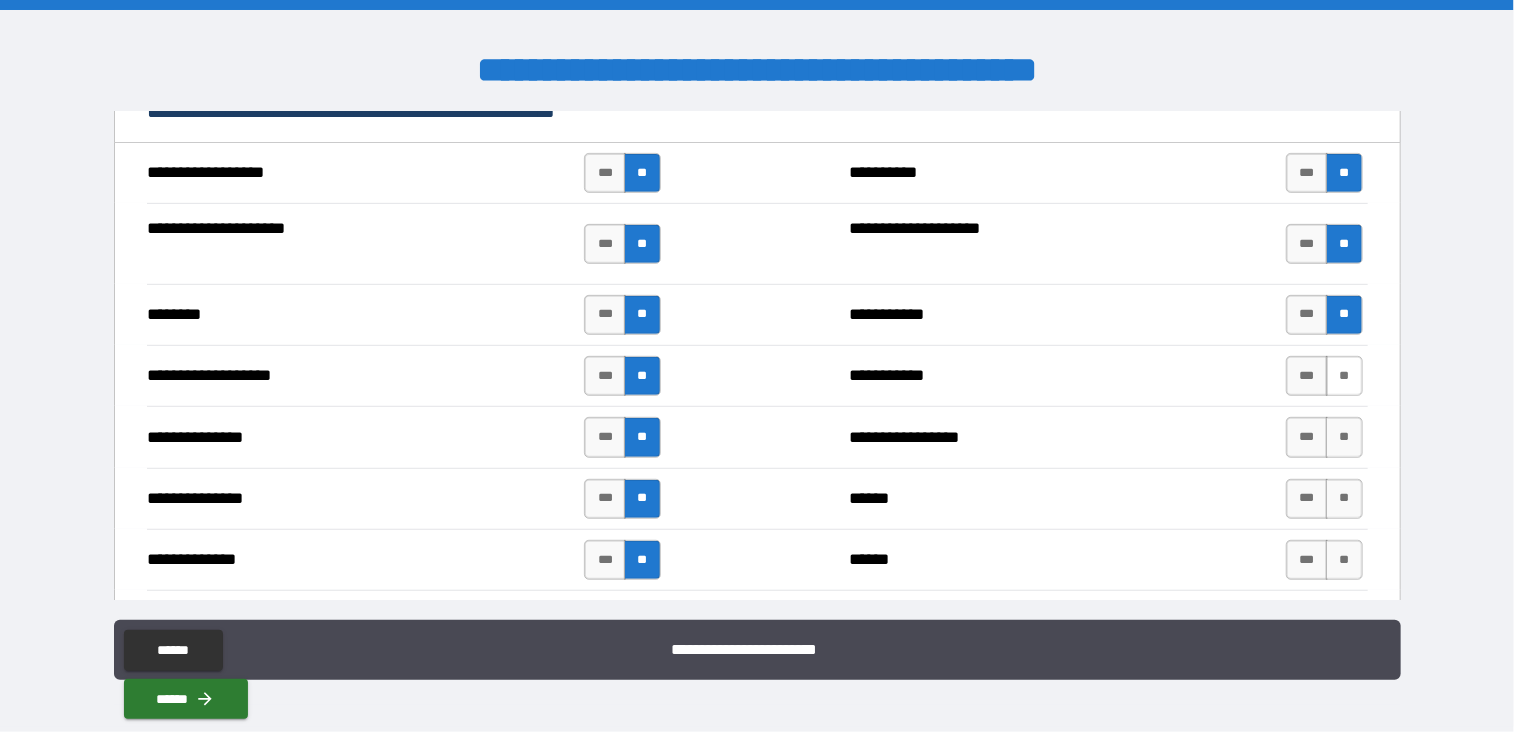 click on "**" at bounding box center (1344, 376) 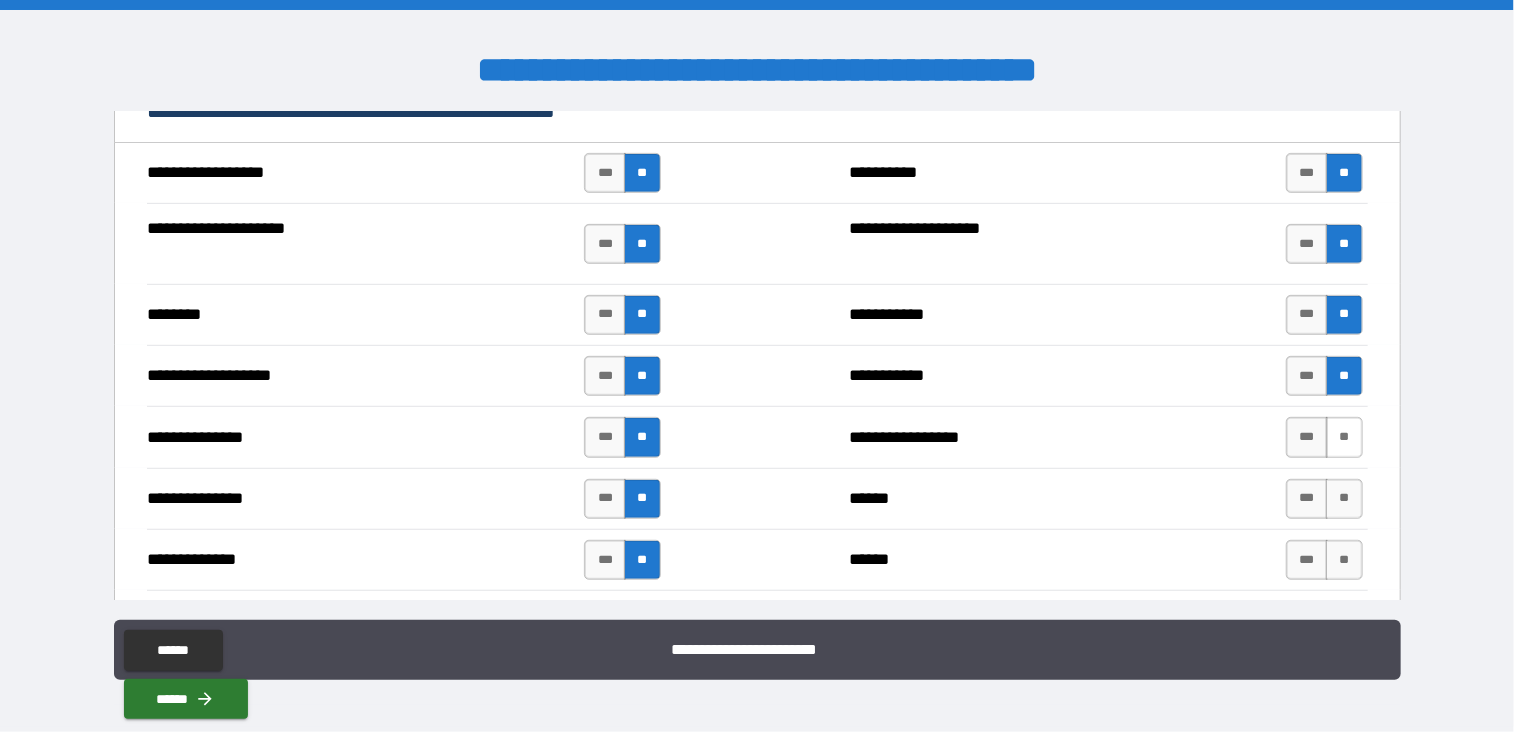 click on "**" at bounding box center (1344, 437) 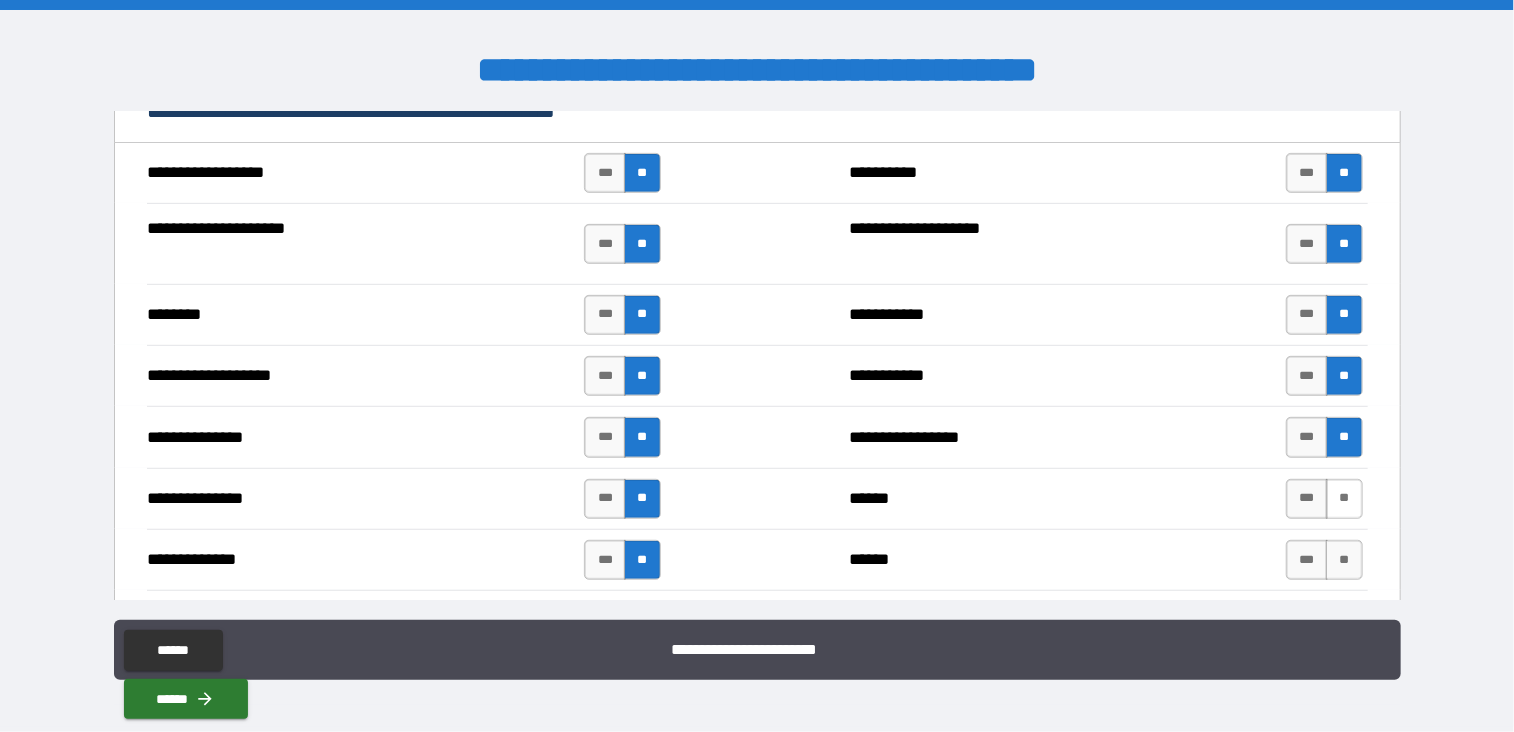 click on "**" at bounding box center (1344, 499) 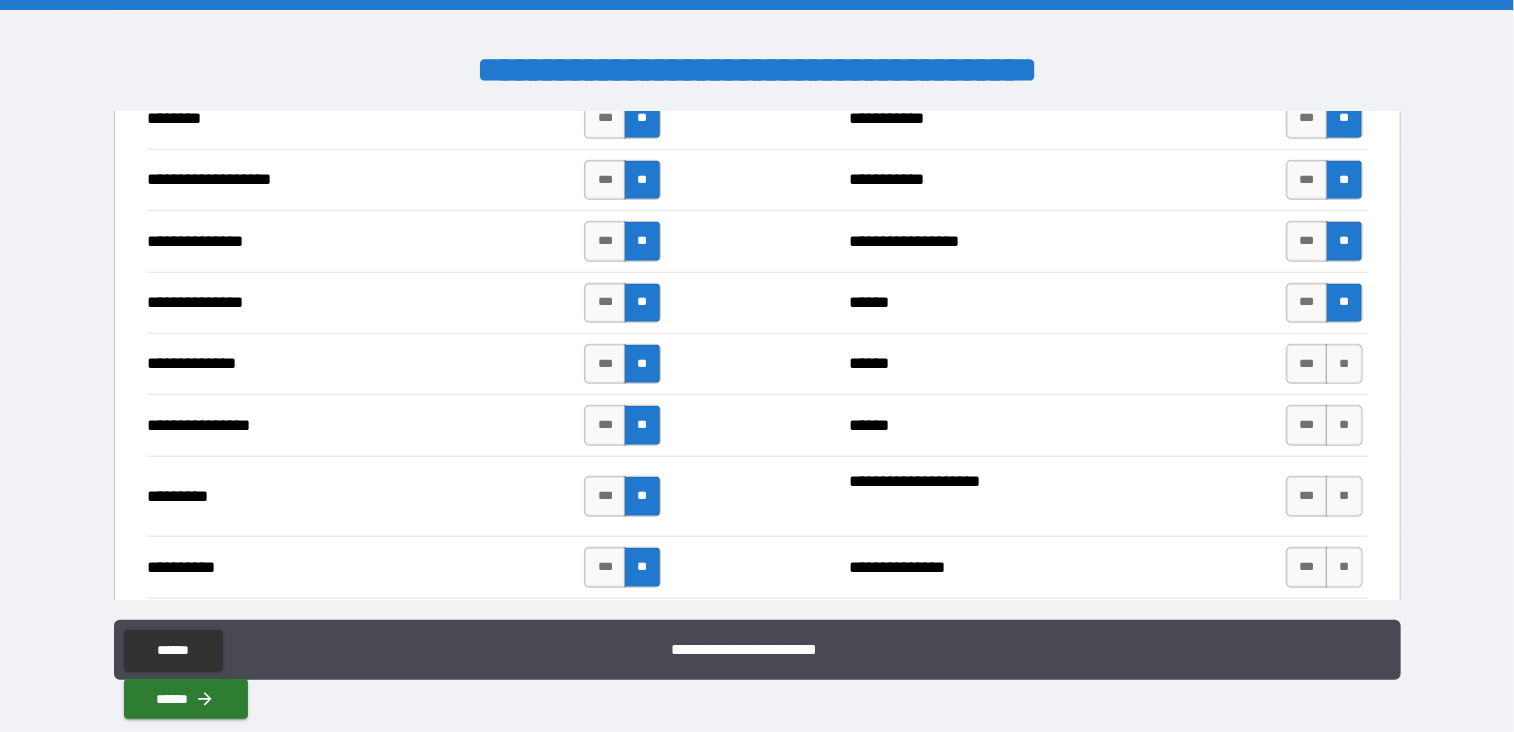 scroll, scrollTop: 4396, scrollLeft: 0, axis: vertical 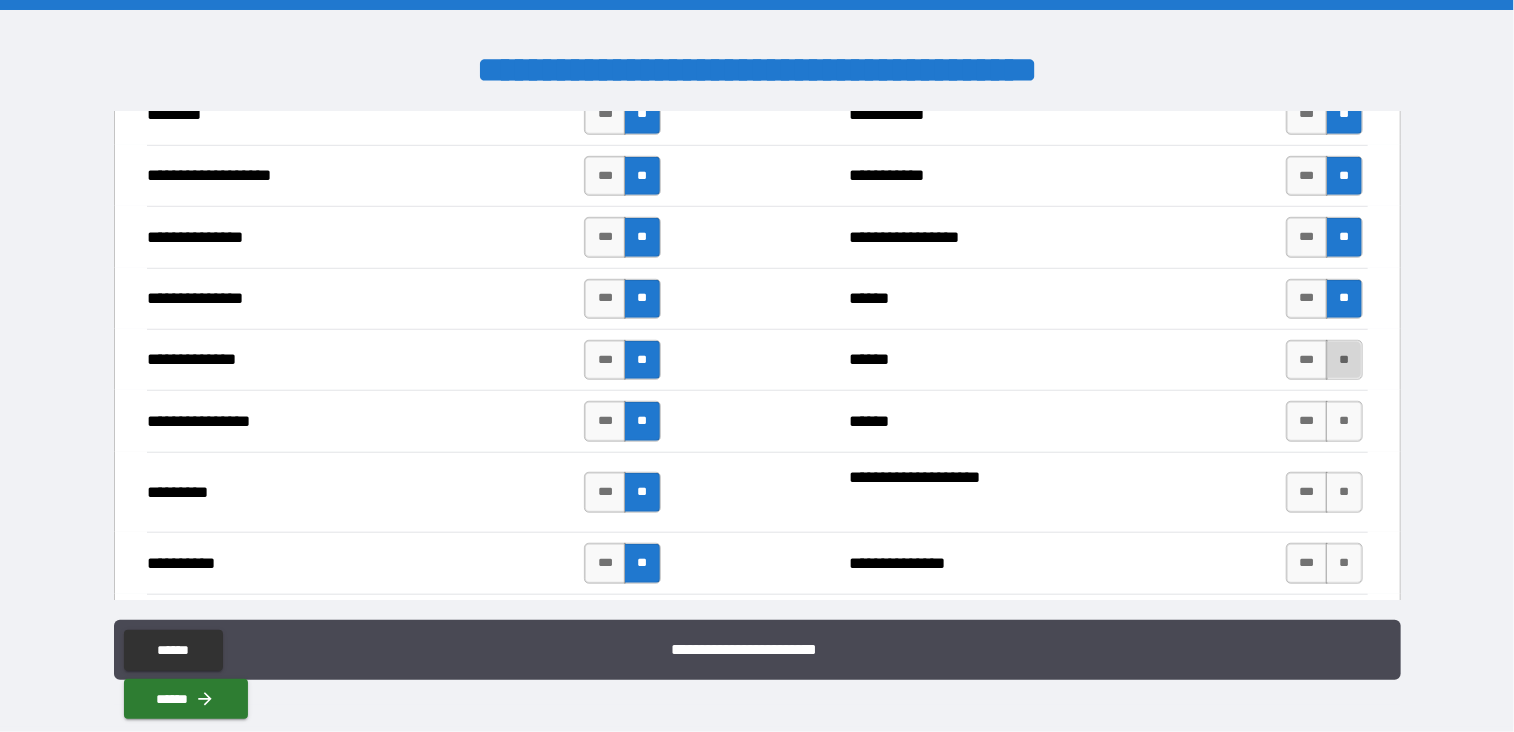 click on "**" at bounding box center (1344, 360) 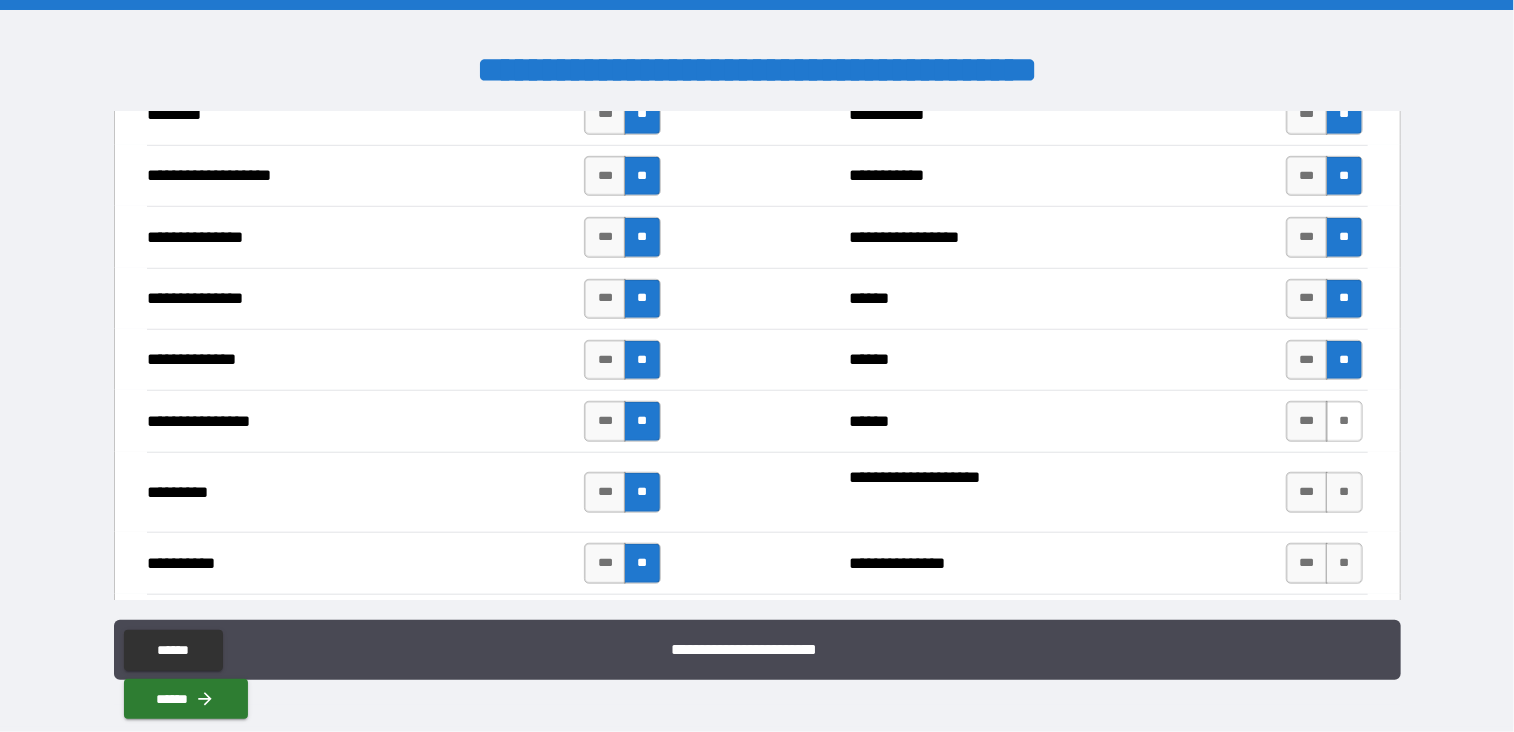 click on "**" at bounding box center (1344, 421) 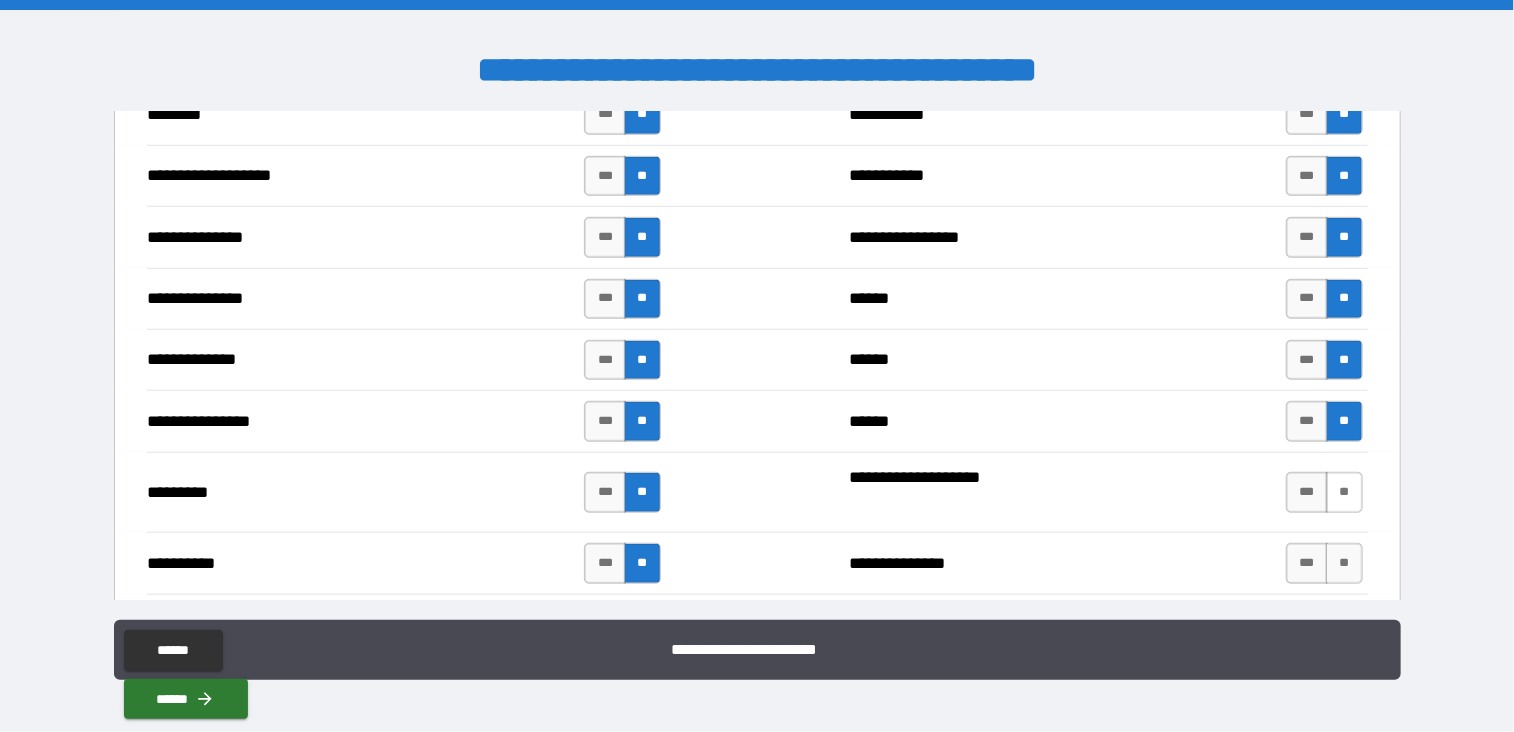 click on "**" at bounding box center (1344, 492) 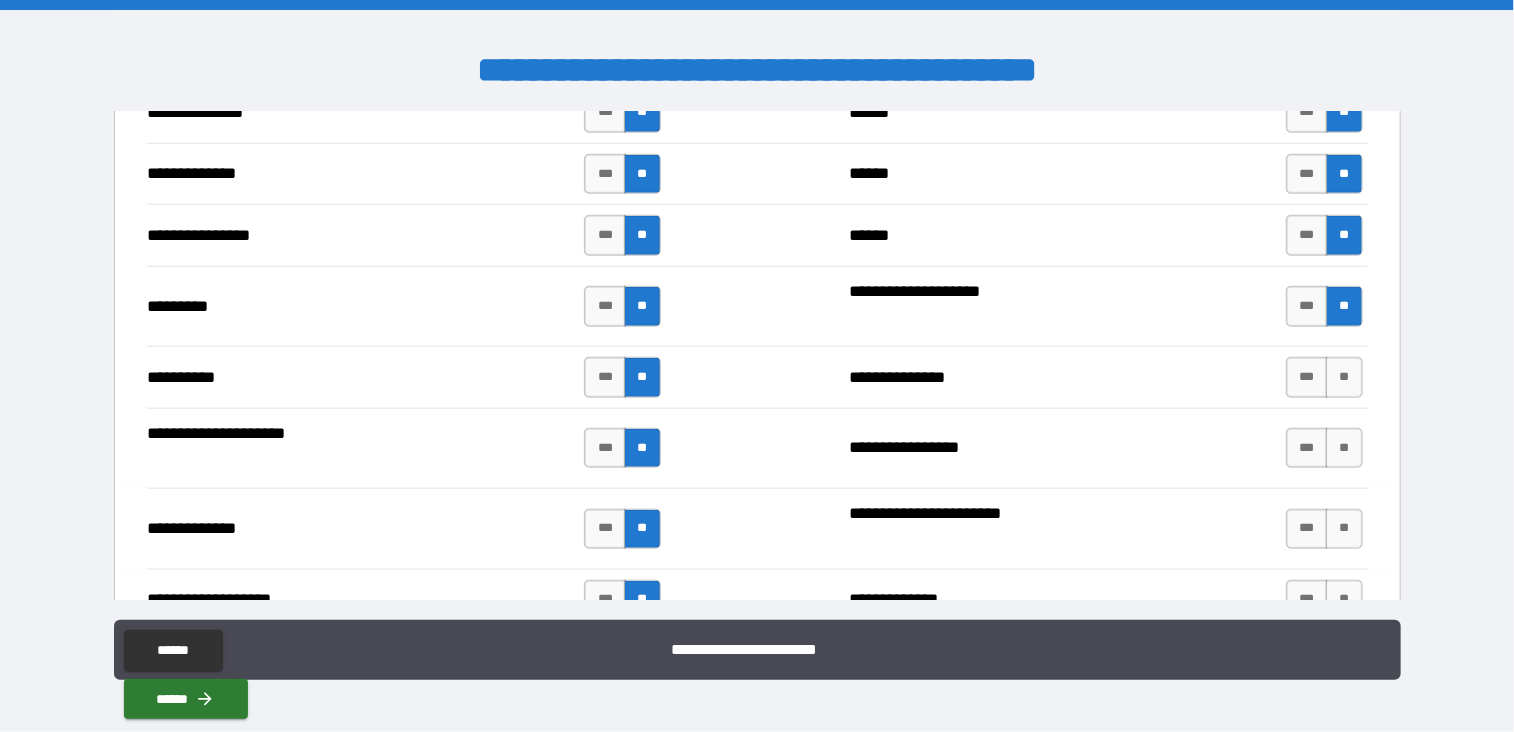 scroll, scrollTop: 4586, scrollLeft: 0, axis: vertical 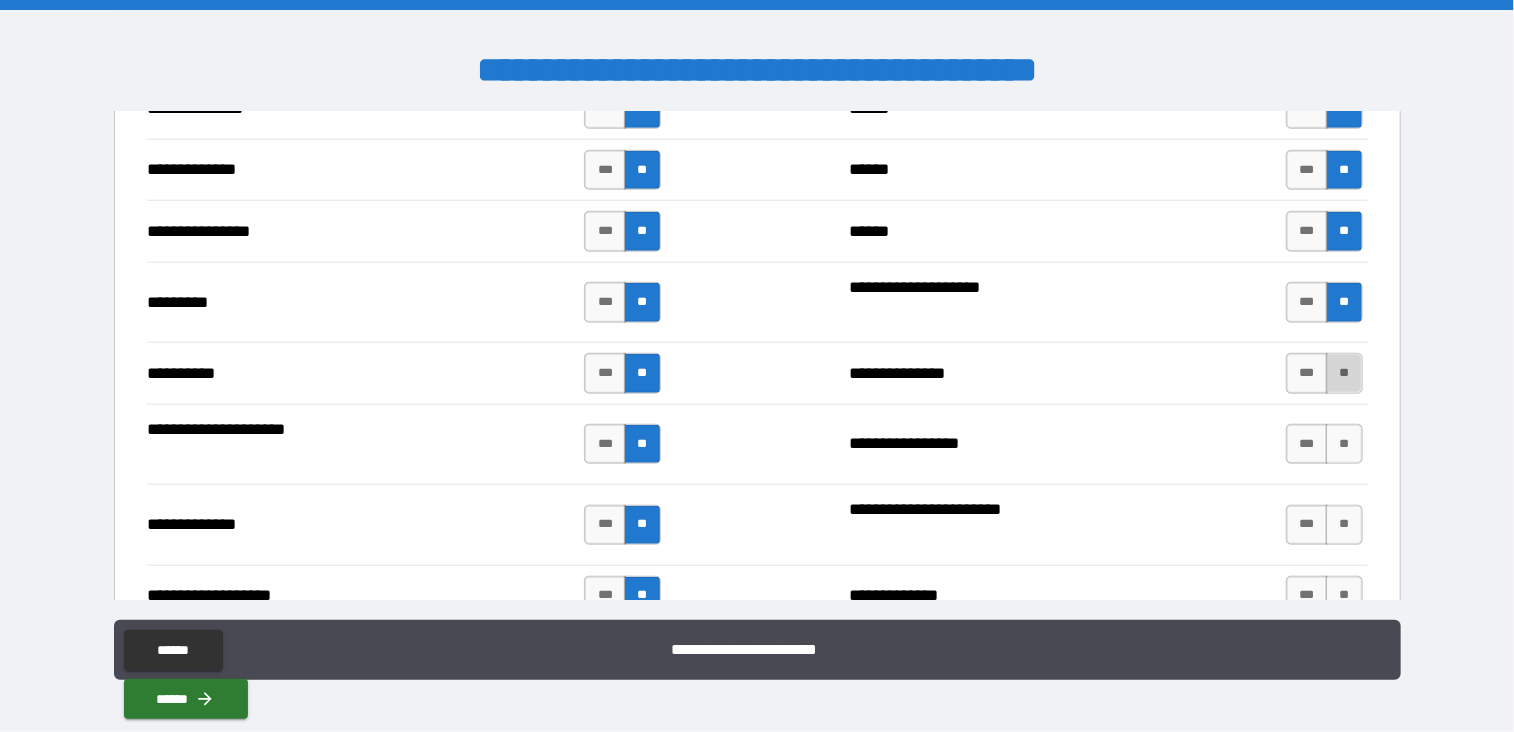 click on "**" at bounding box center [1344, 373] 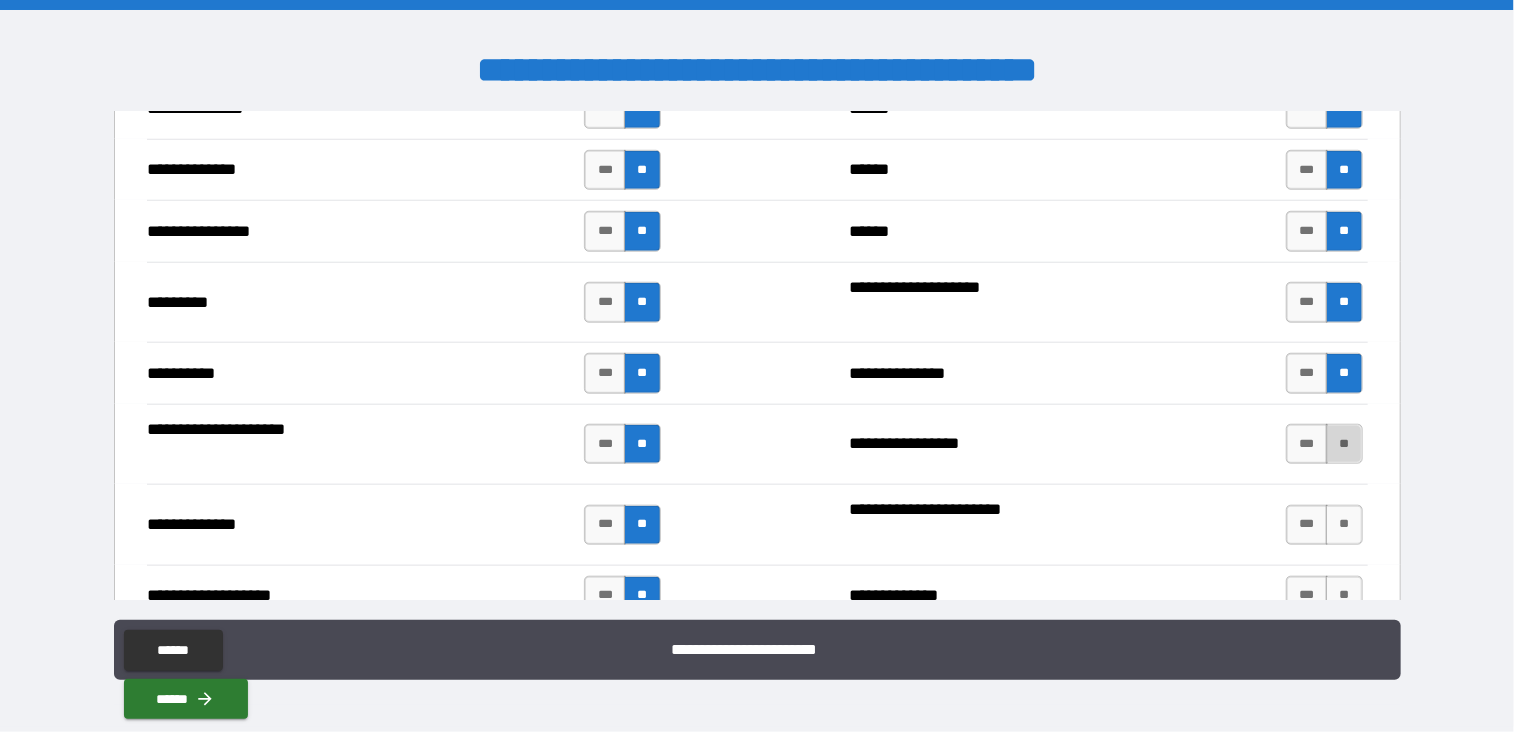 click on "**" at bounding box center (1344, 444) 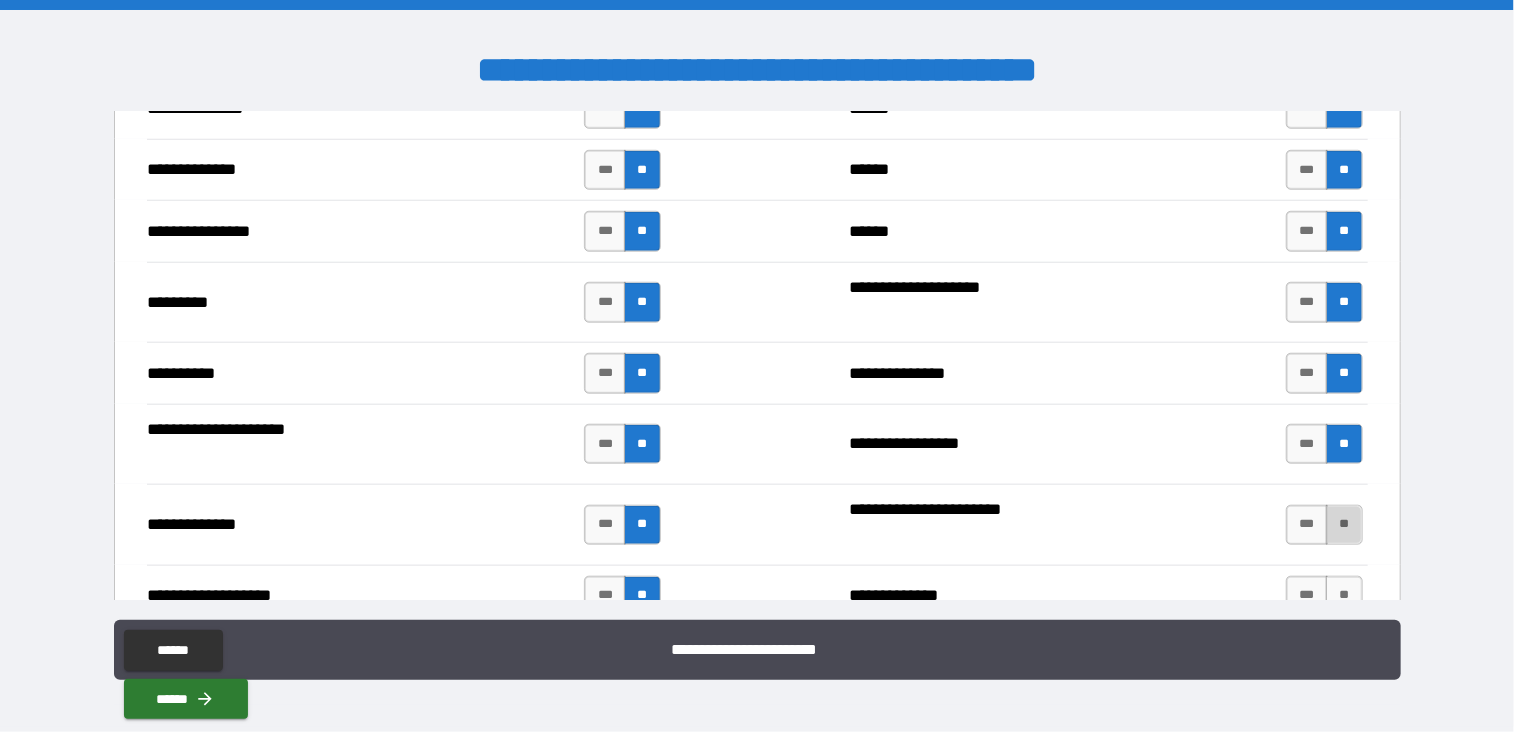 click on "**" at bounding box center [1344, 525] 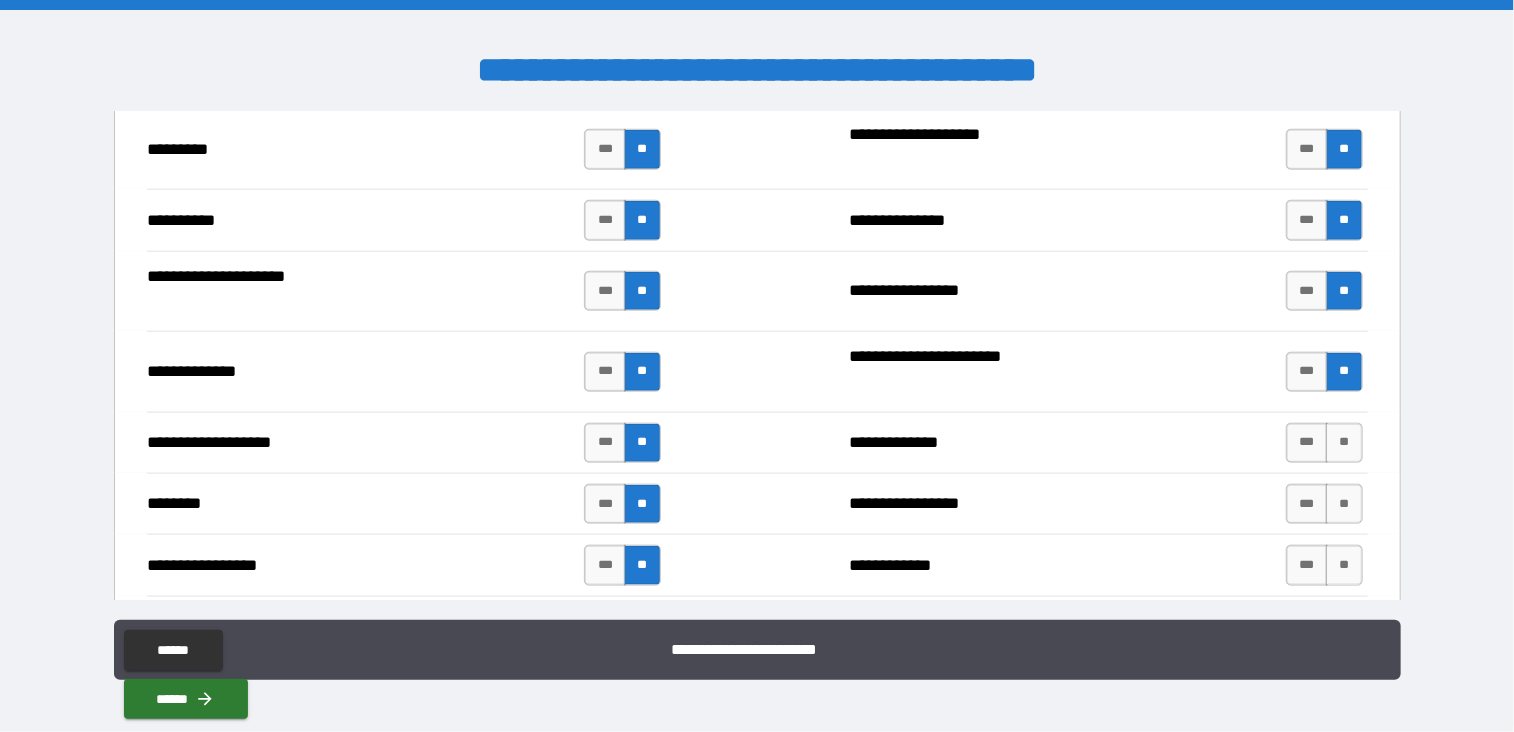 scroll, scrollTop: 4780, scrollLeft: 0, axis: vertical 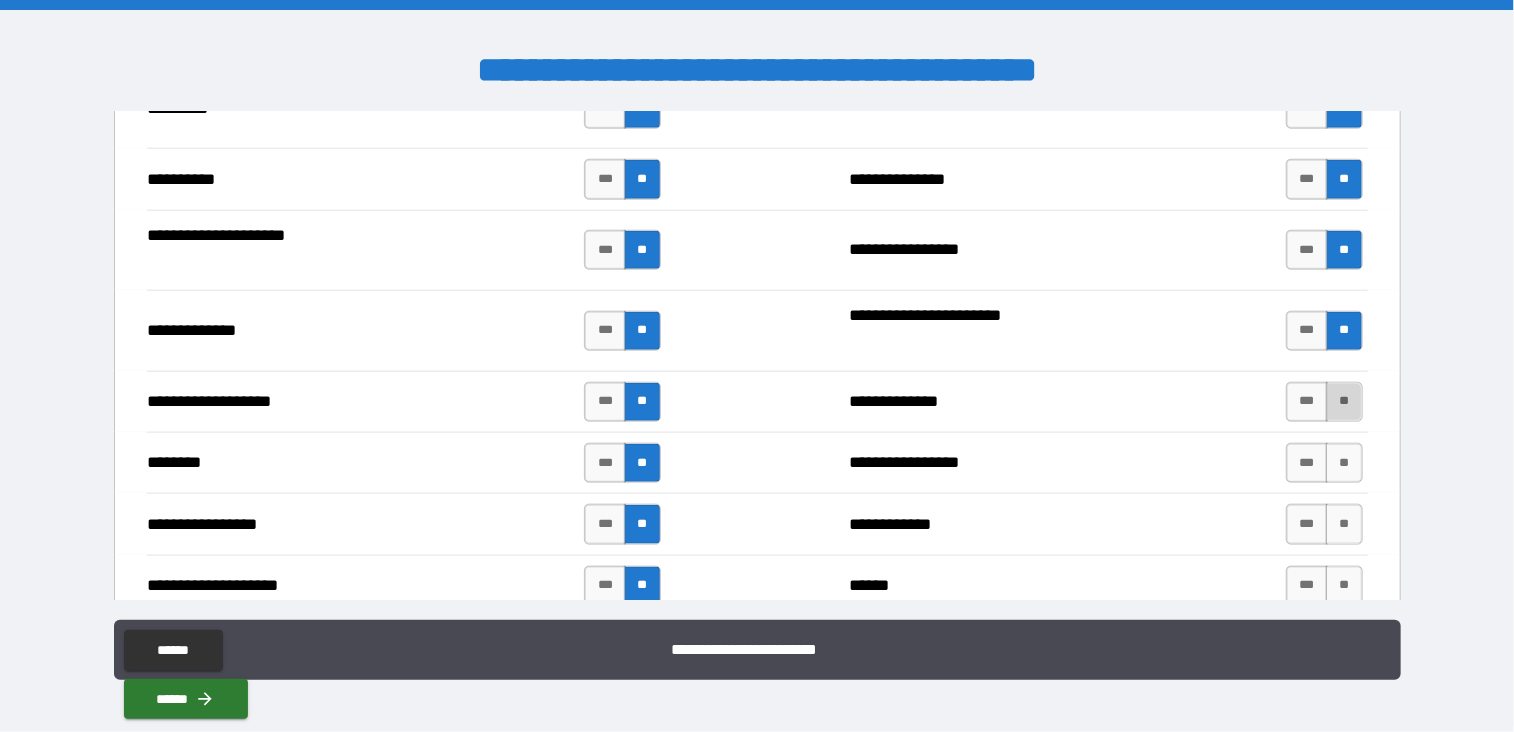click on "**" at bounding box center [1344, 402] 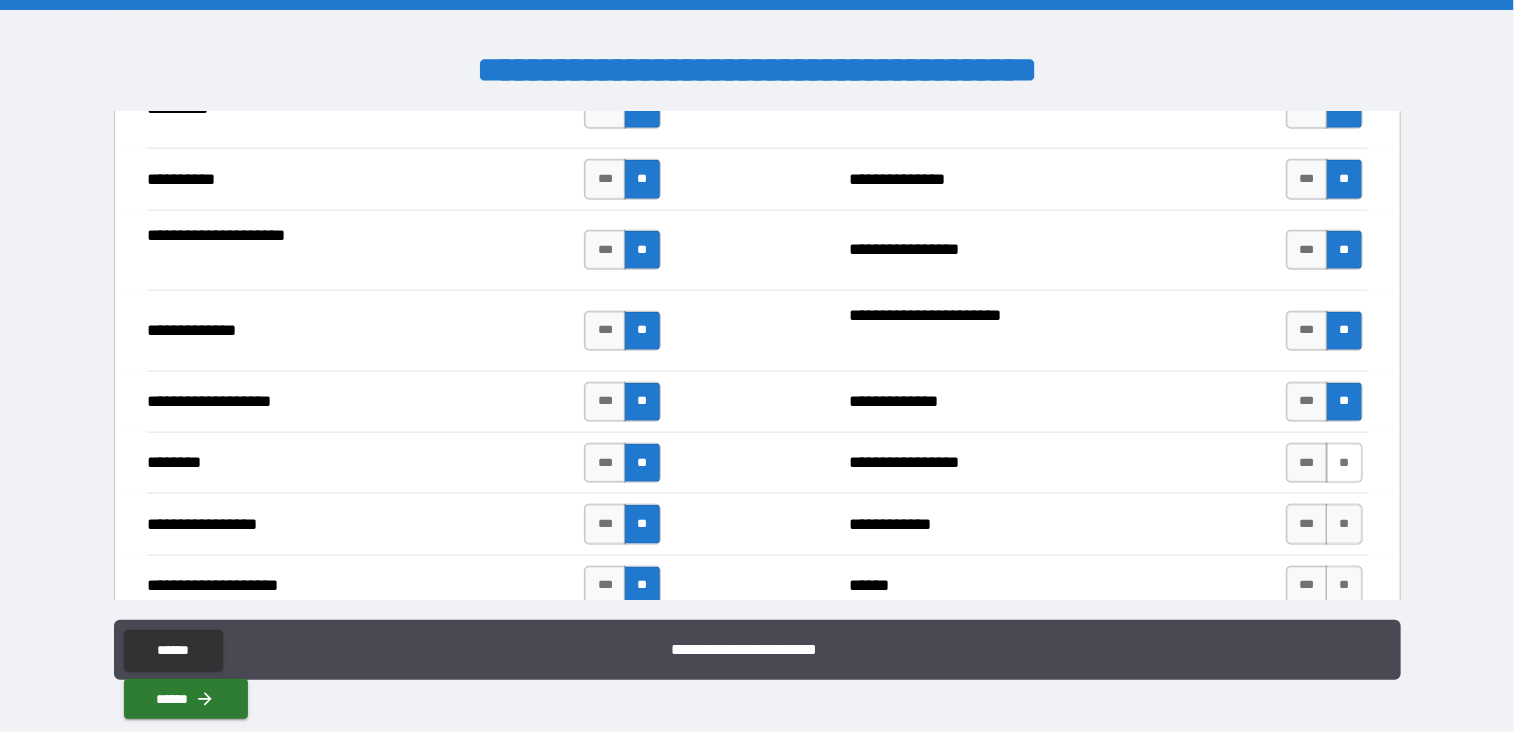 click on "**" at bounding box center [1344, 463] 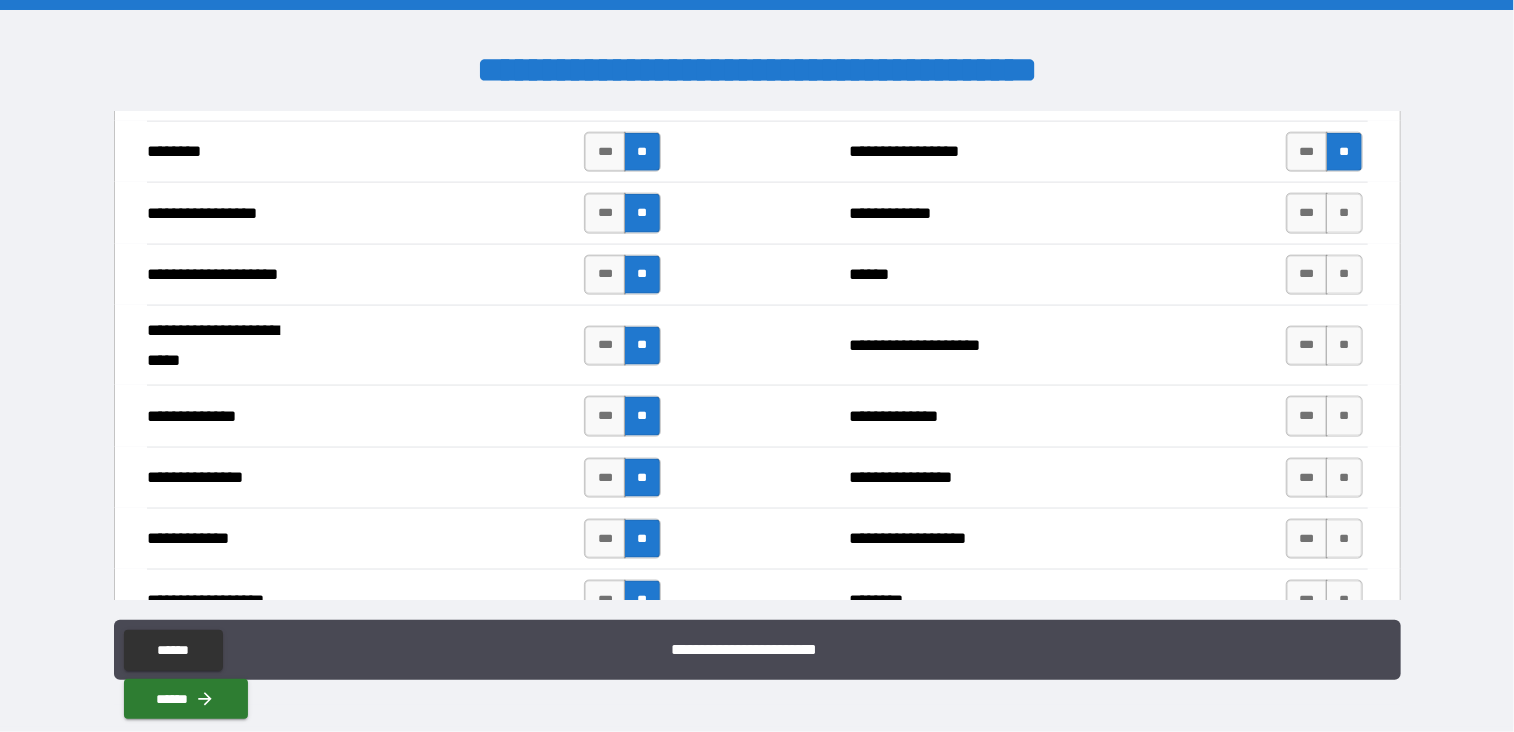 scroll, scrollTop: 5091, scrollLeft: 0, axis: vertical 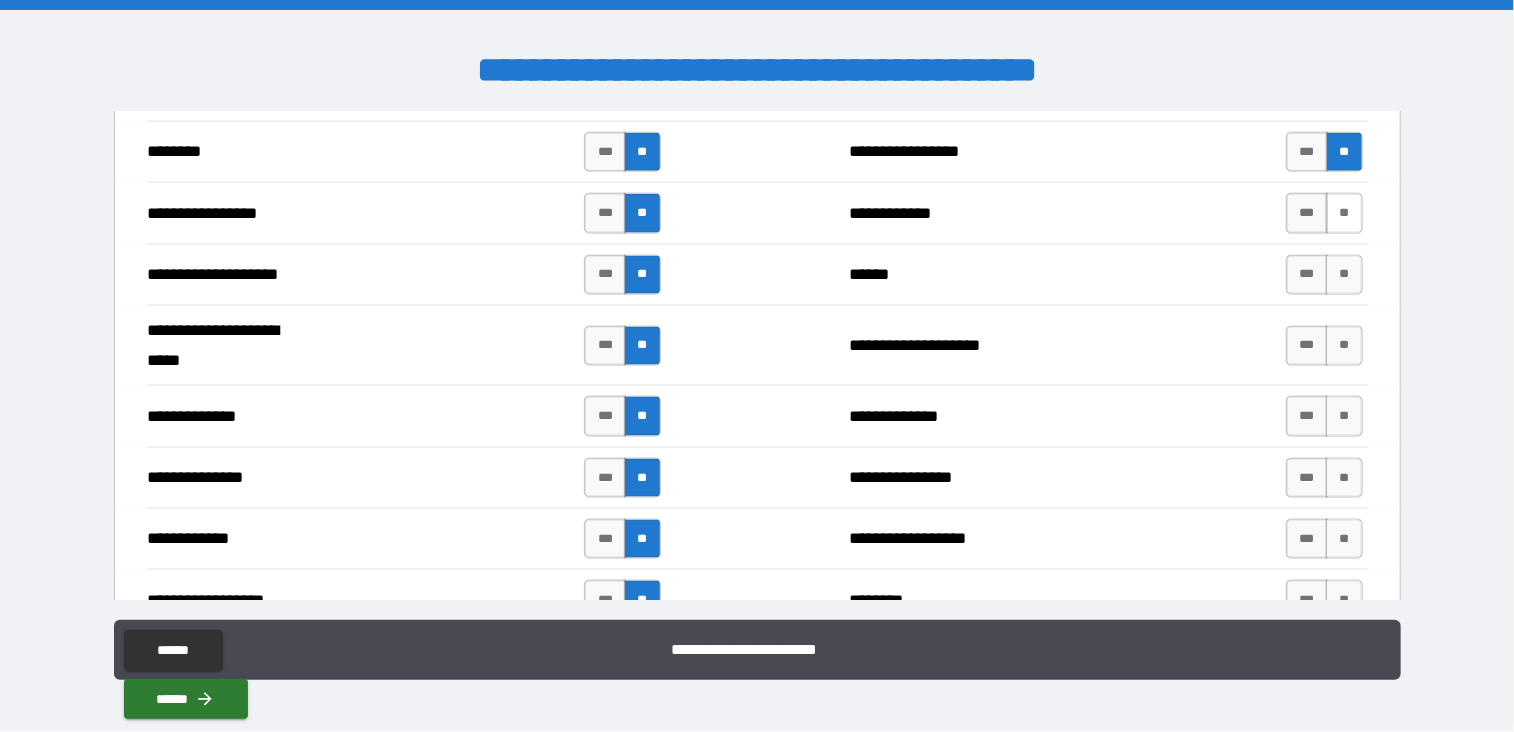 click on "**" at bounding box center (1344, 213) 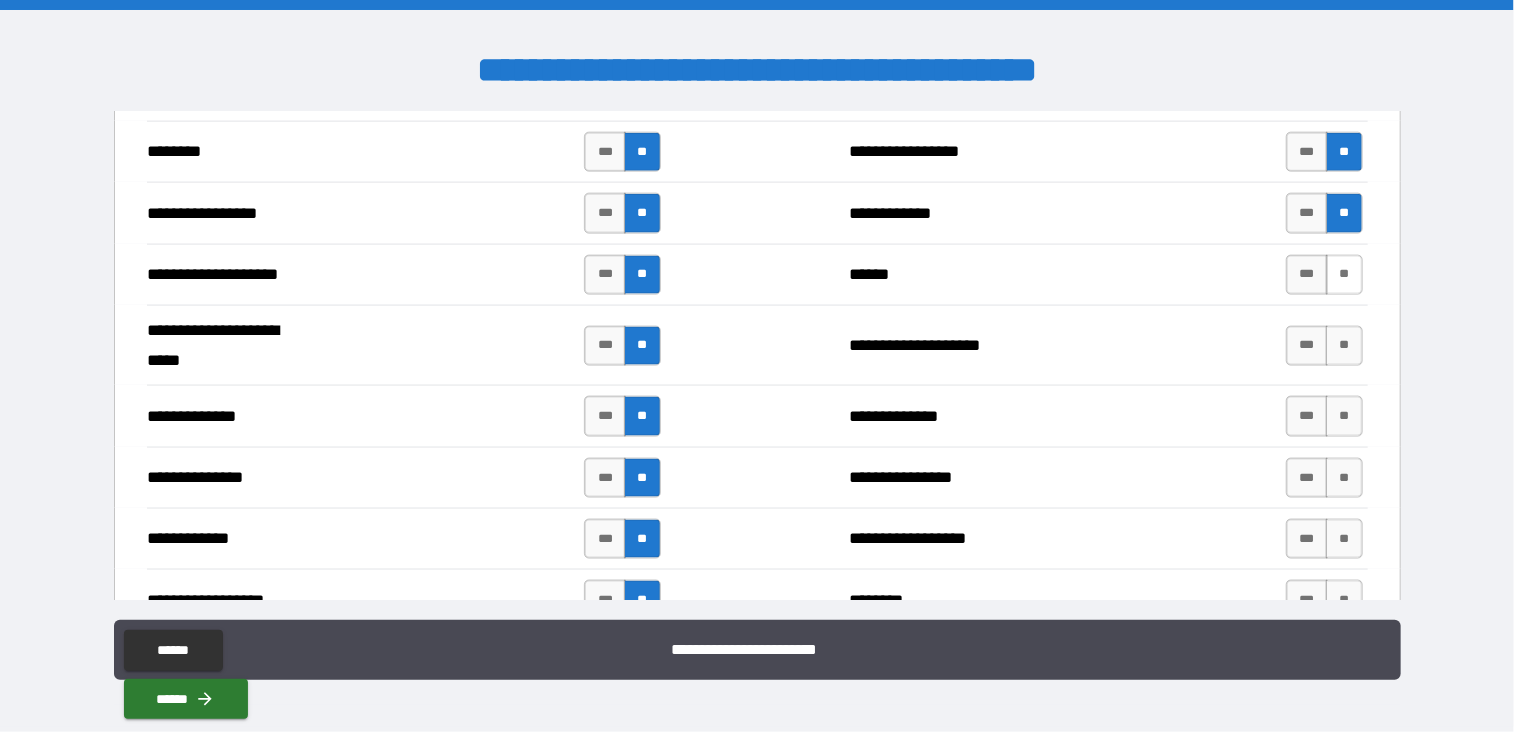 click on "**" at bounding box center (1344, 275) 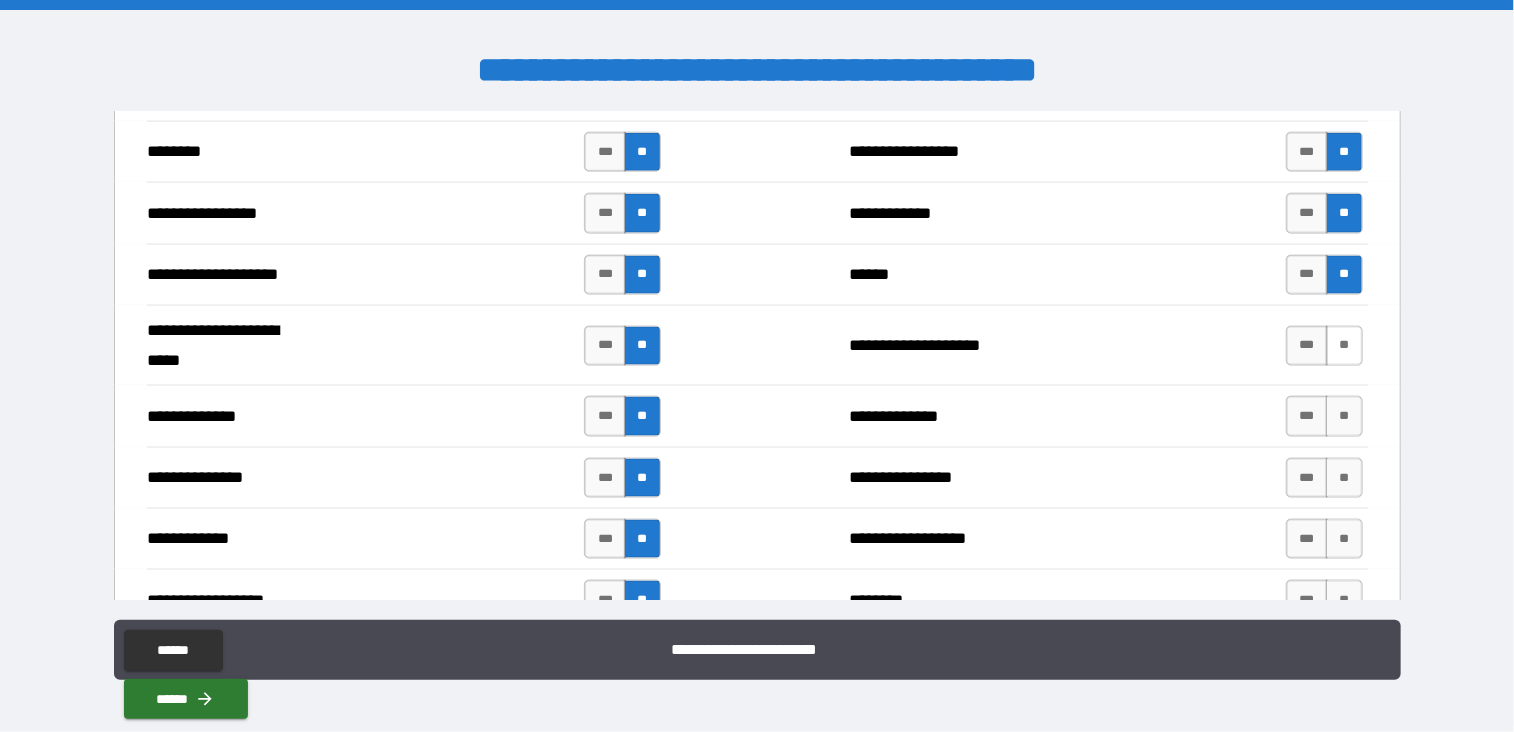 click on "**" at bounding box center (1344, 346) 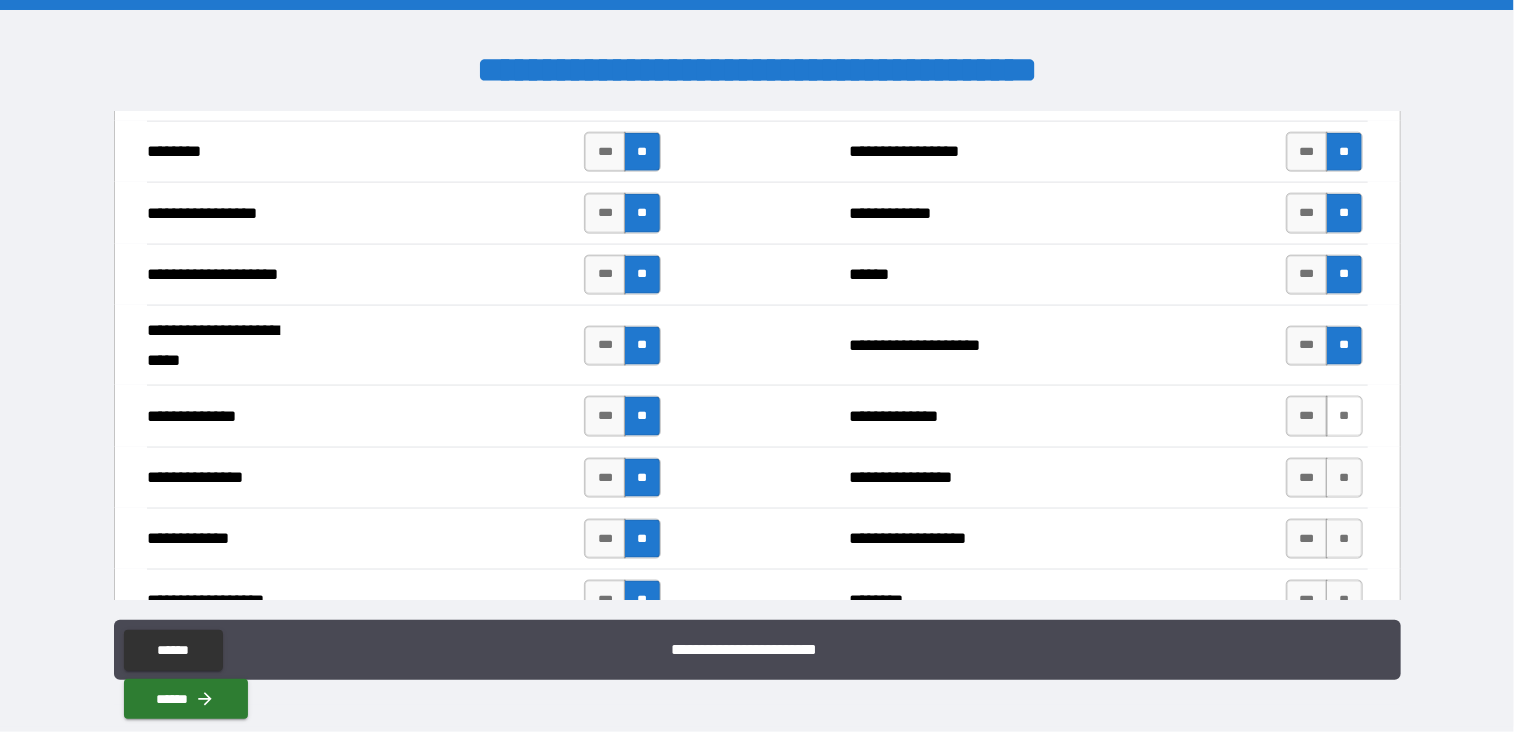 click on "**" at bounding box center (1344, 416) 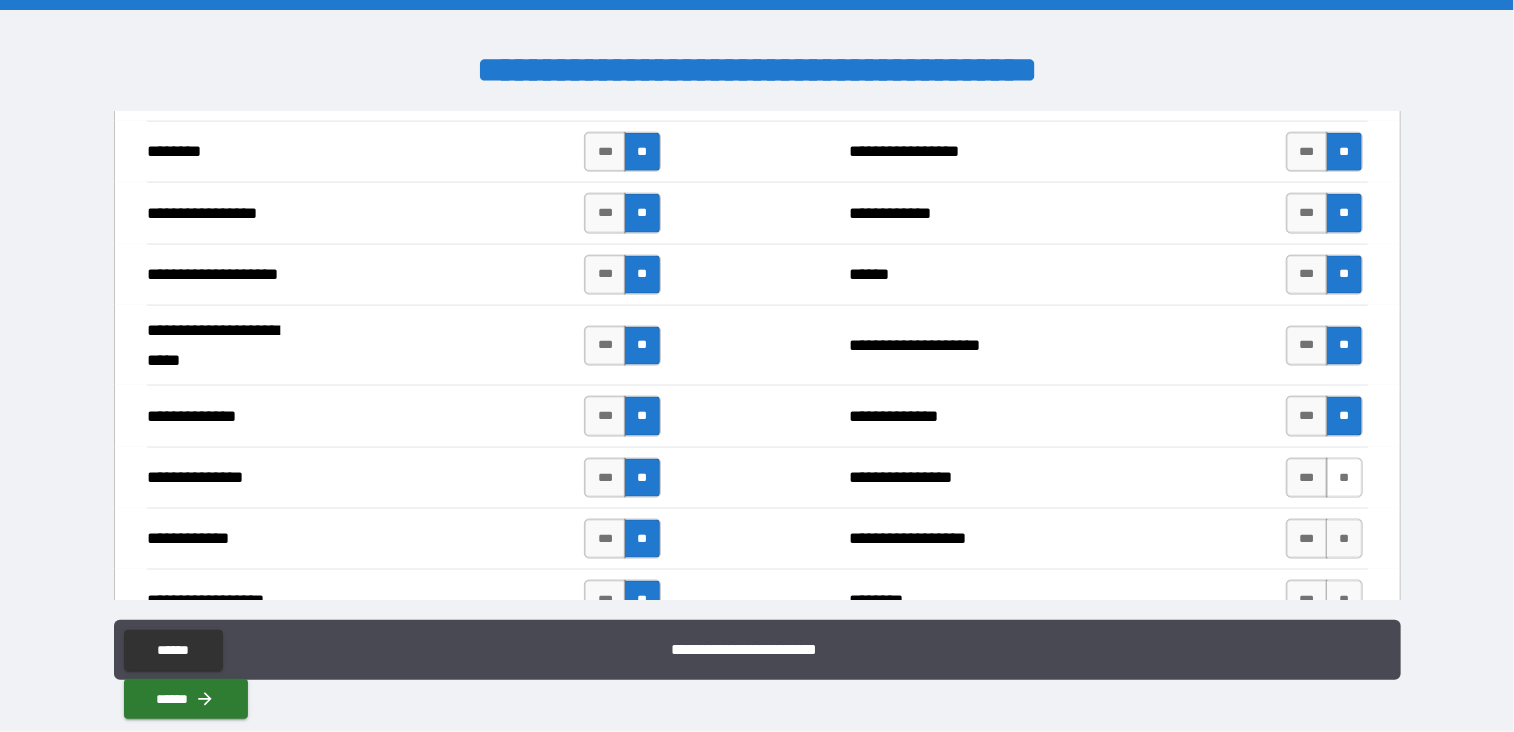 click on "**" at bounding box center (1344, 478) 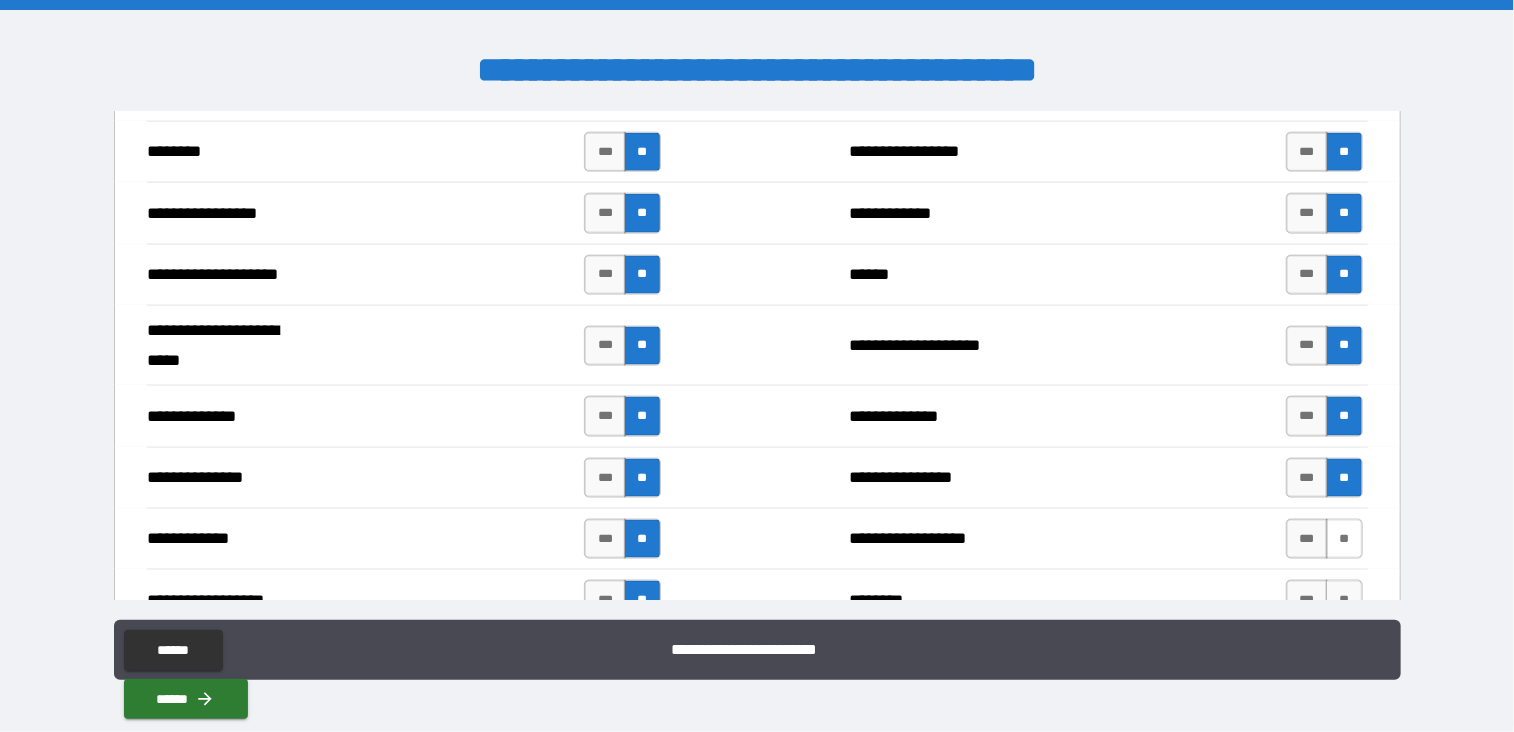 click on "**" at bounding box center [1344, 539] 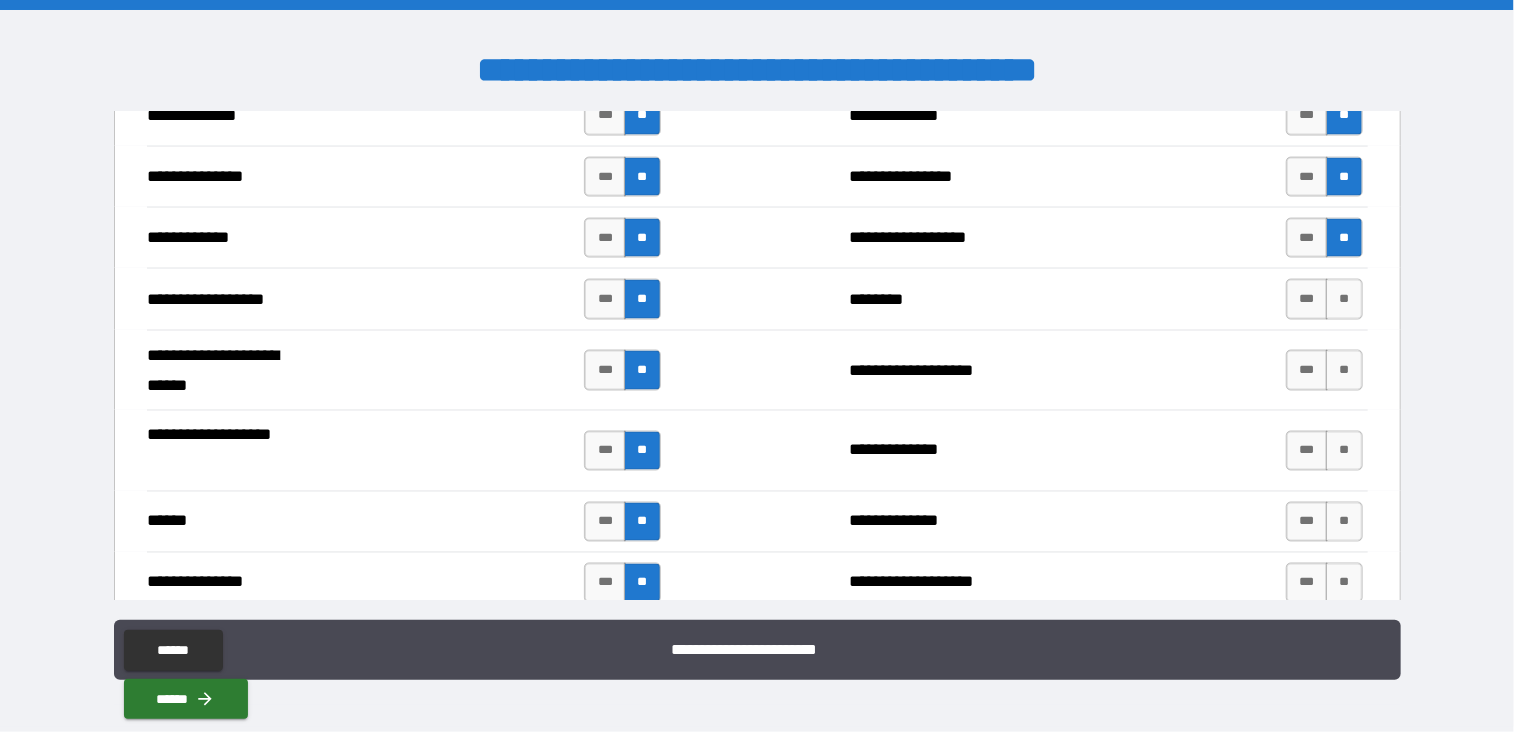 scroll, scrollTop: 5396, scrollLeft: 0, axis: vertical 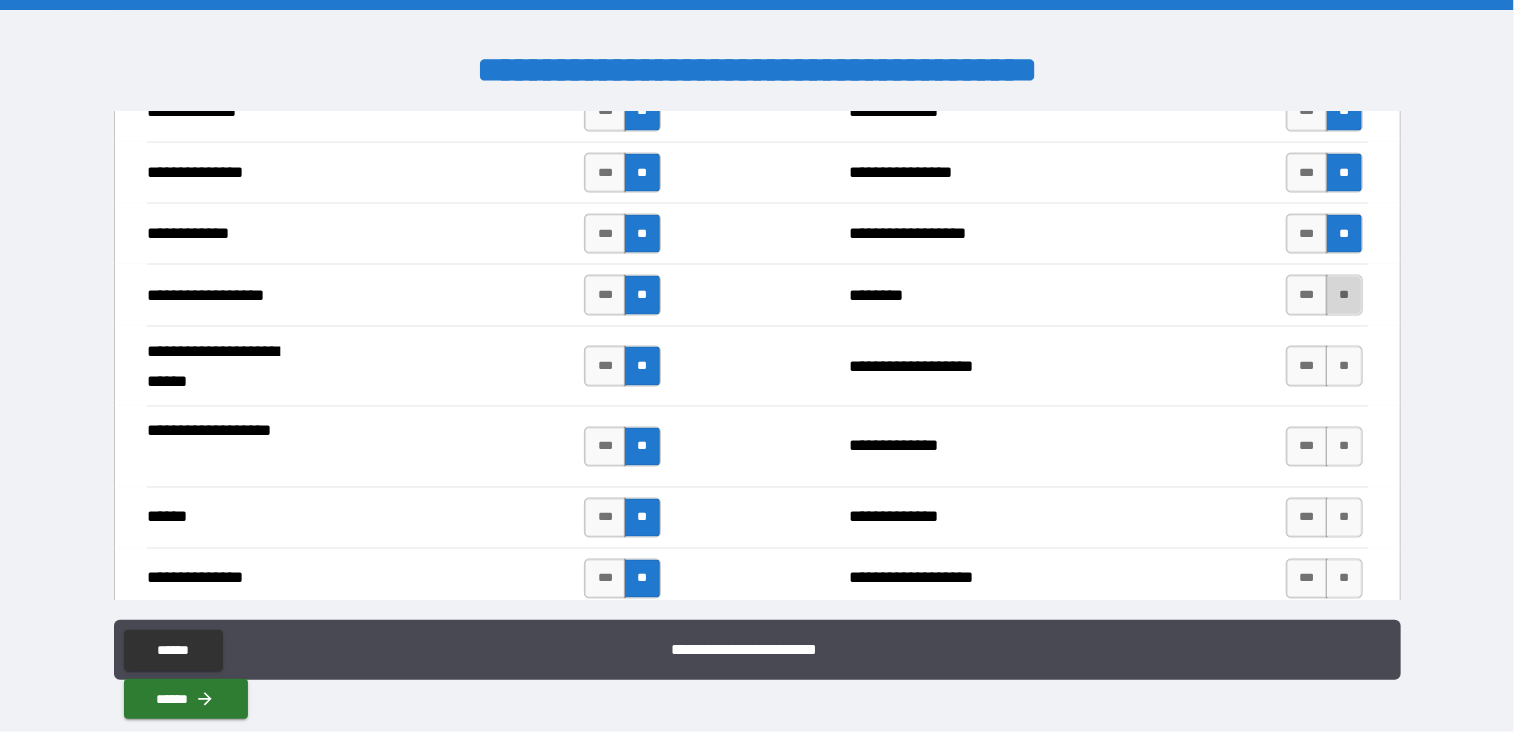 click on "**" at bounding box center (1344, 295) 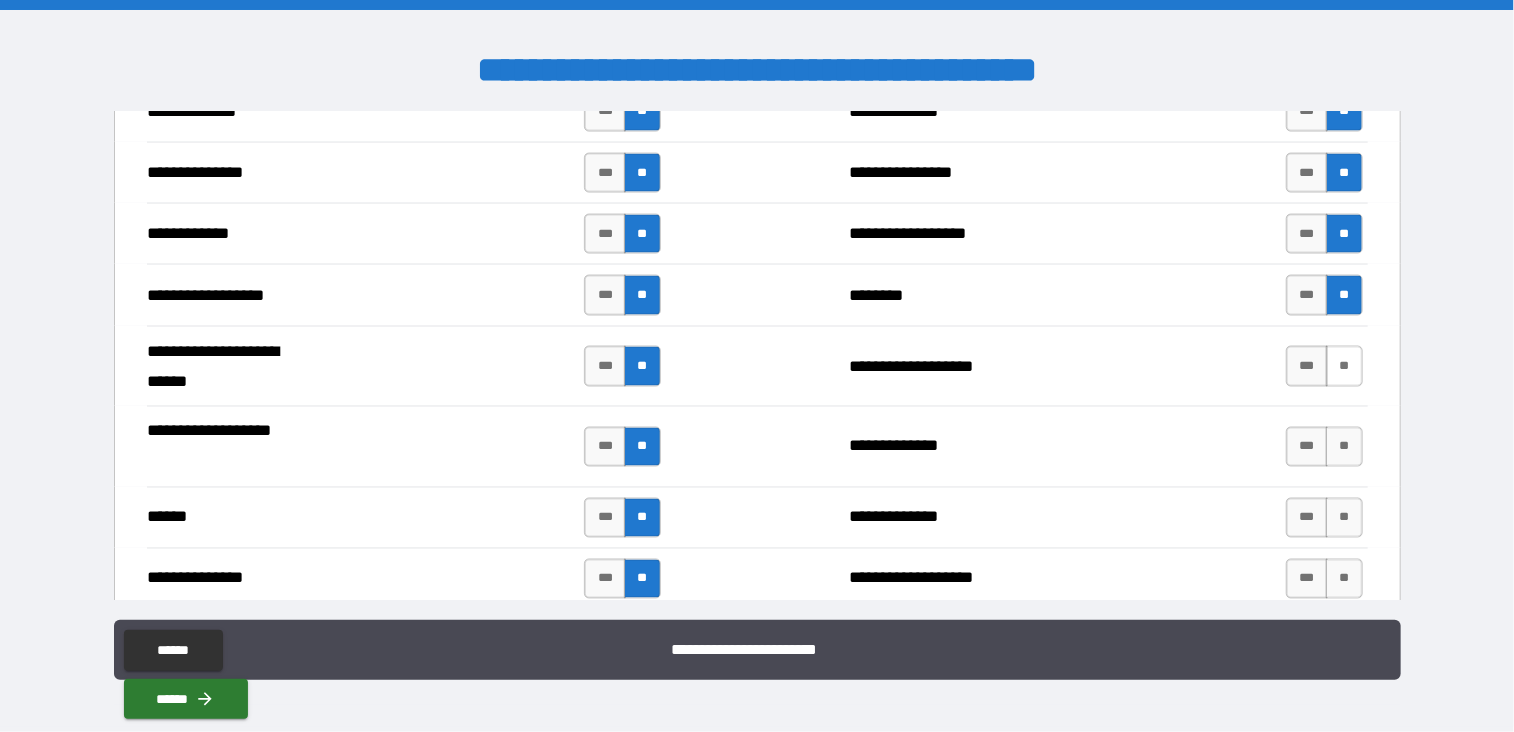 click on "**" at bounding box center (1344, 366) 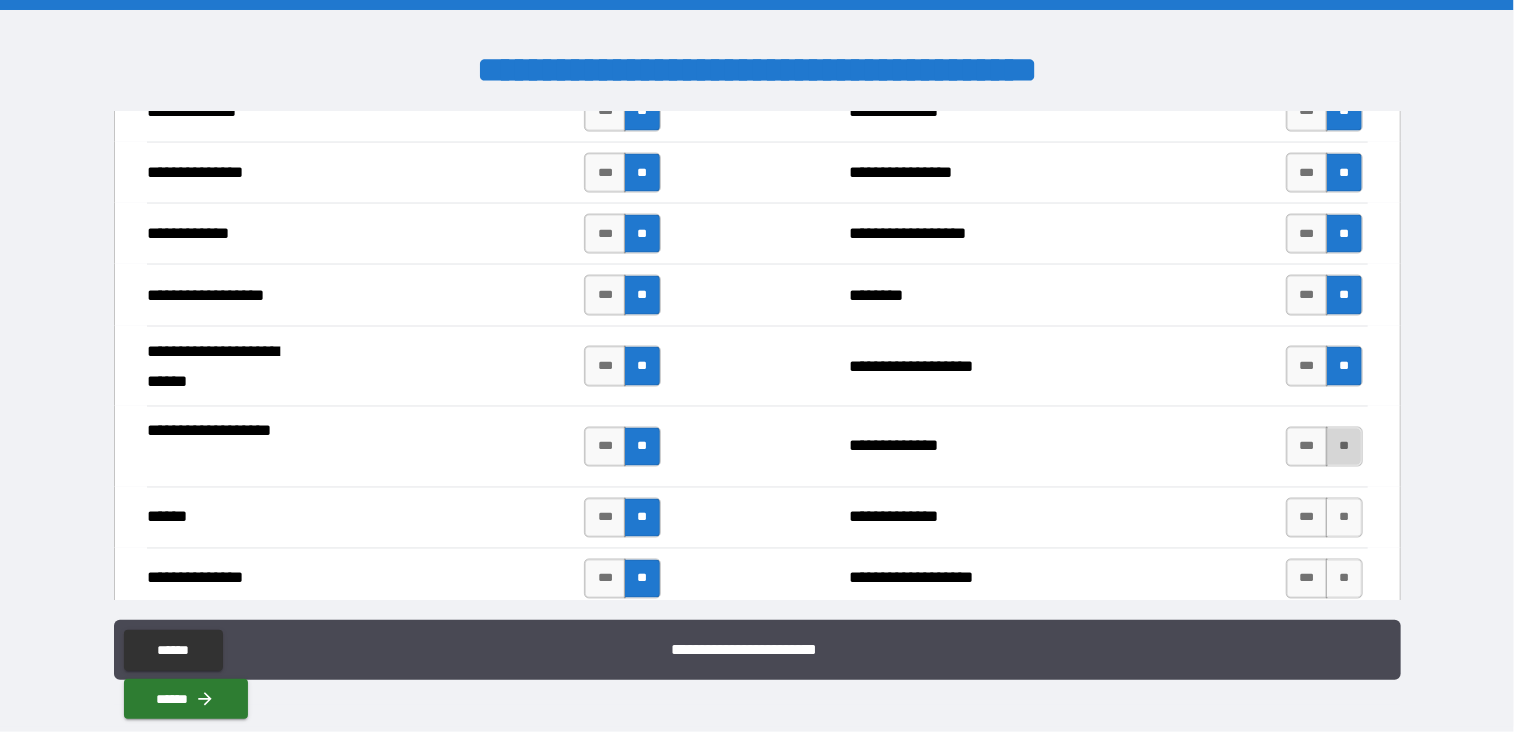 click on "**" at bounding box center [1344, 447] 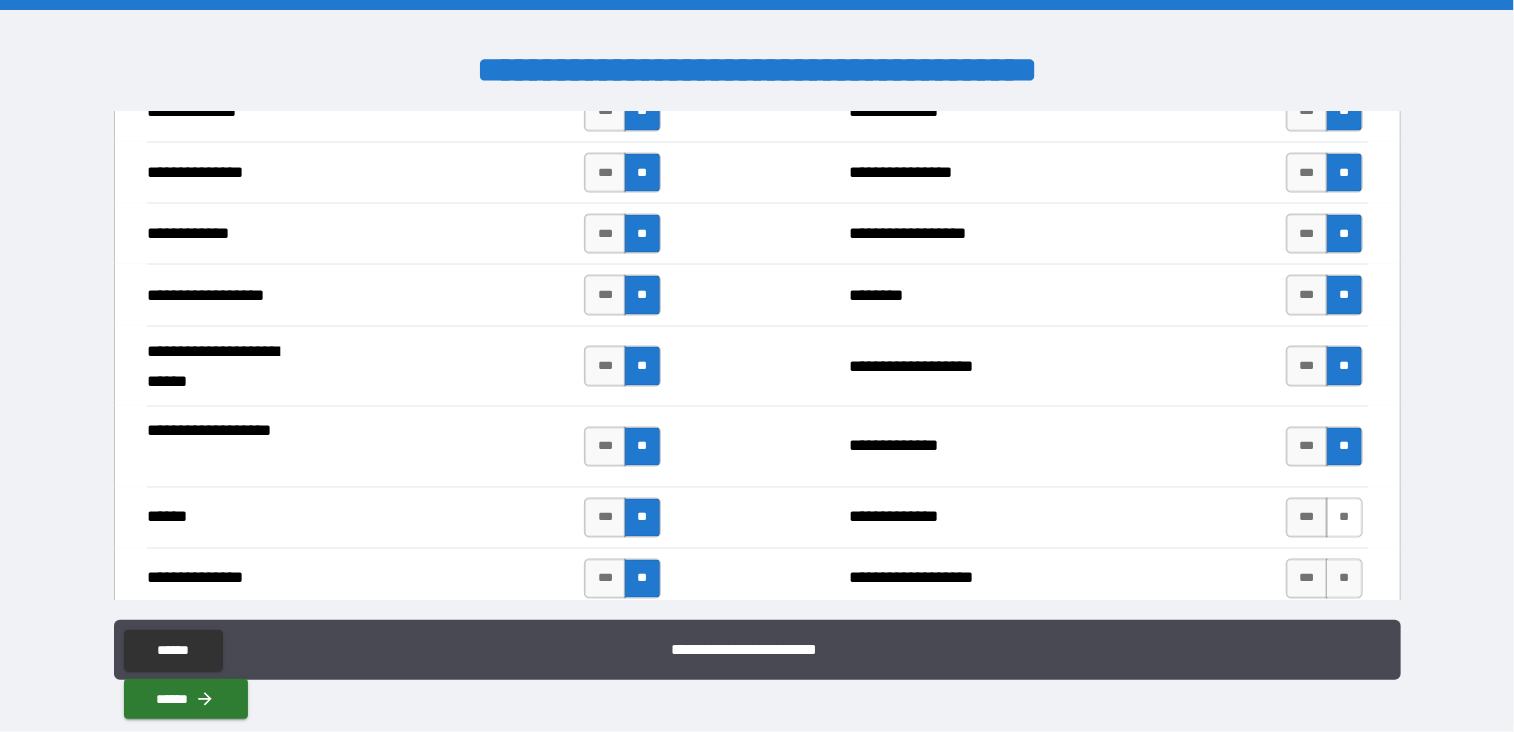 click on "**" at bounding box center [1344, 518] 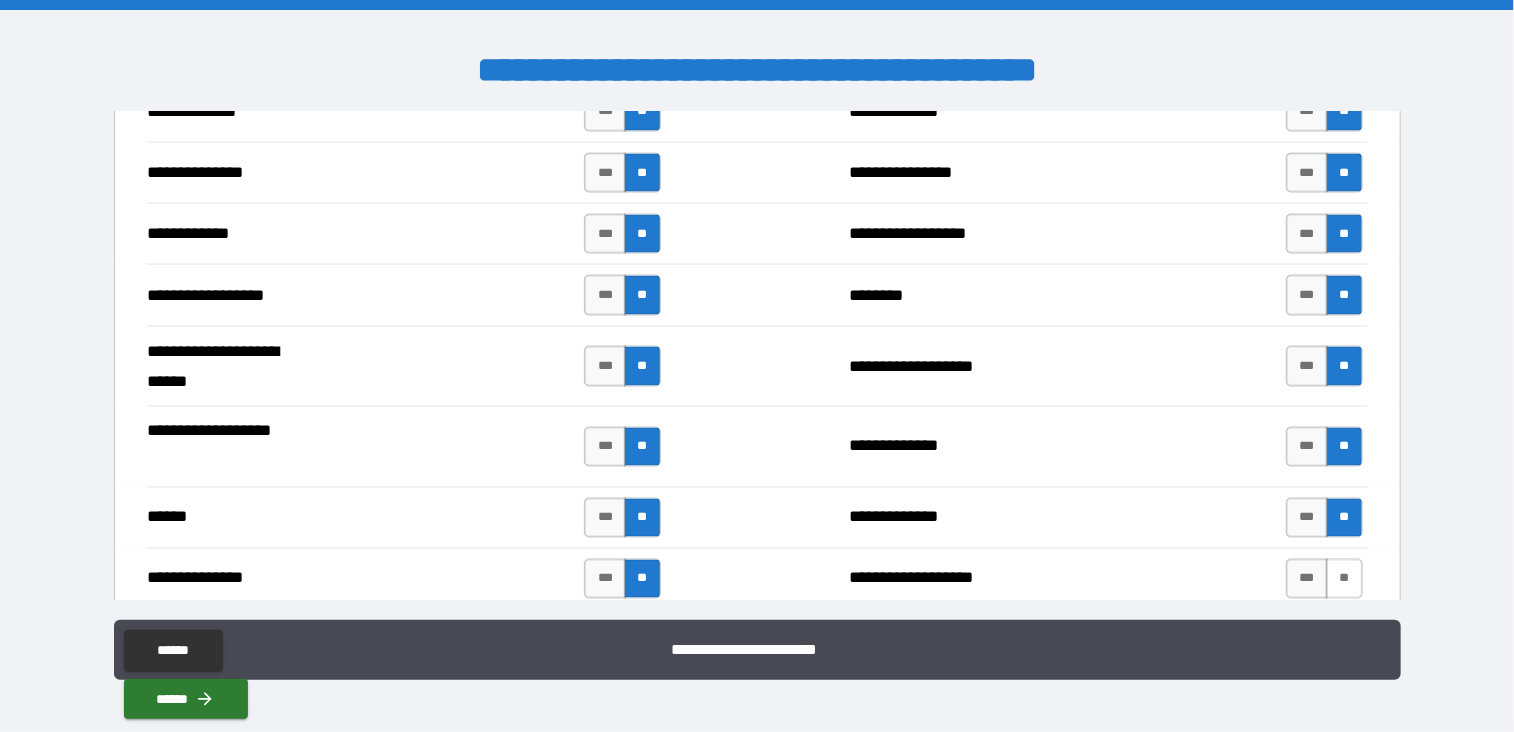 click on "**" at bounding box center [1344, 579] 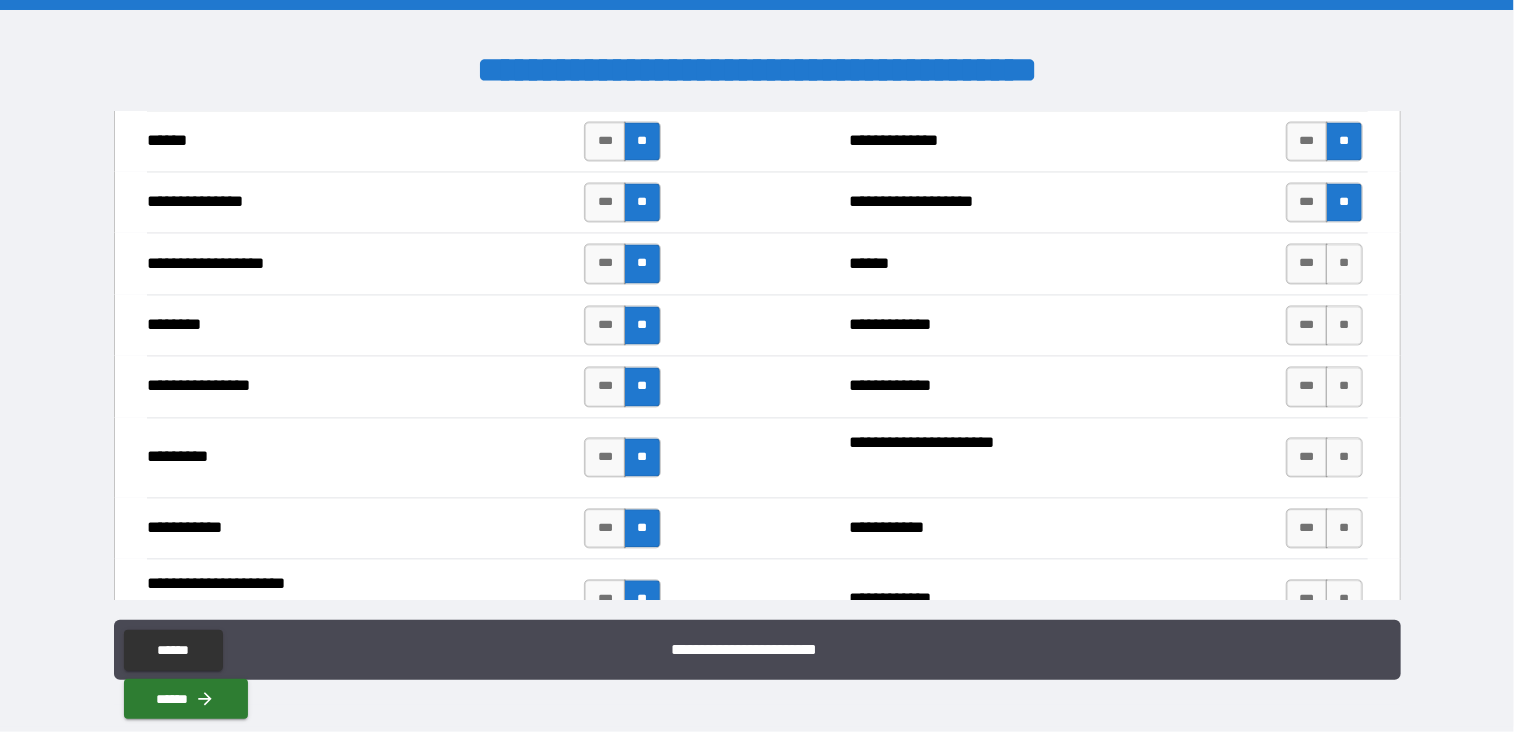 scroll, scrollTop: 5775, scrollLeft: 0, axis: vertical 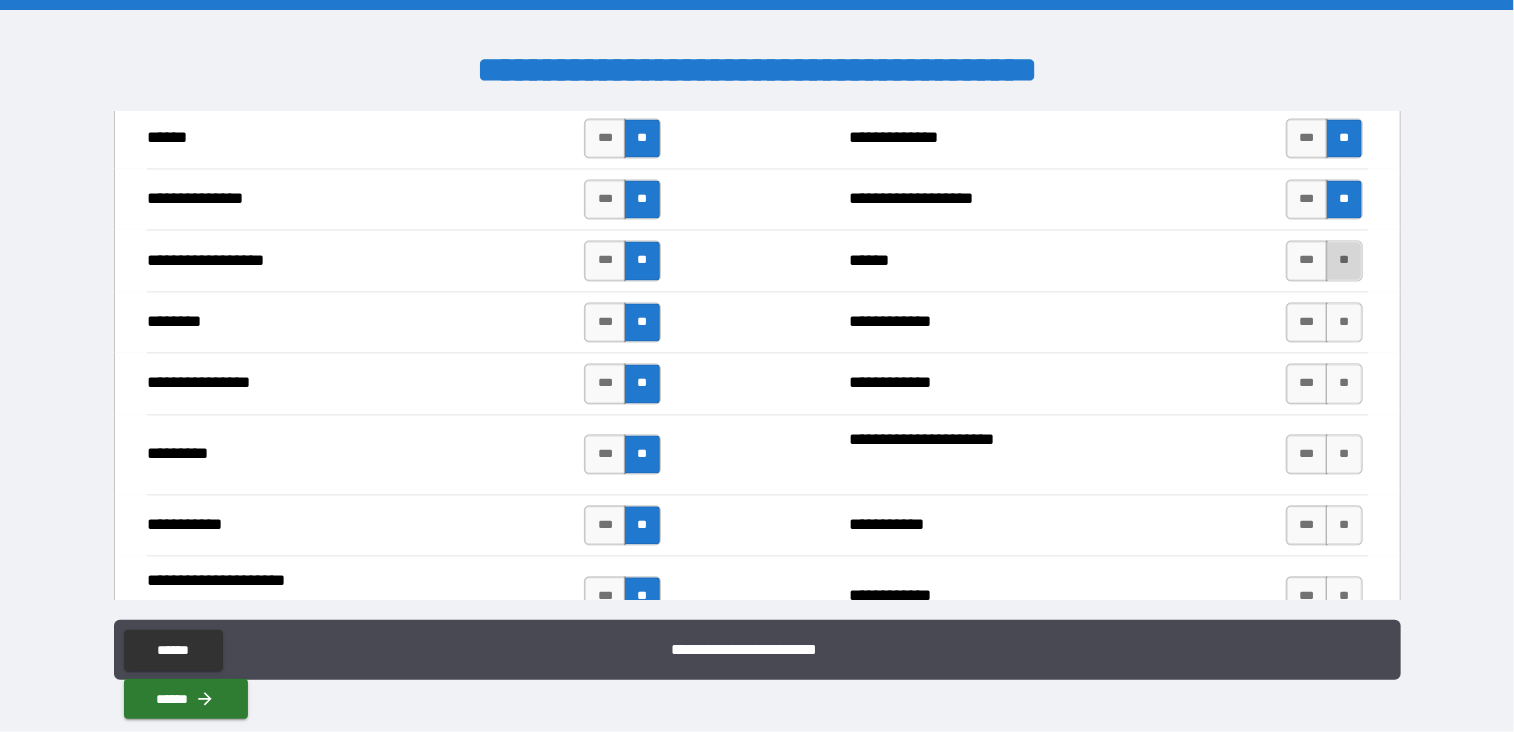 click on "**" at bounding box center (1344, 261) 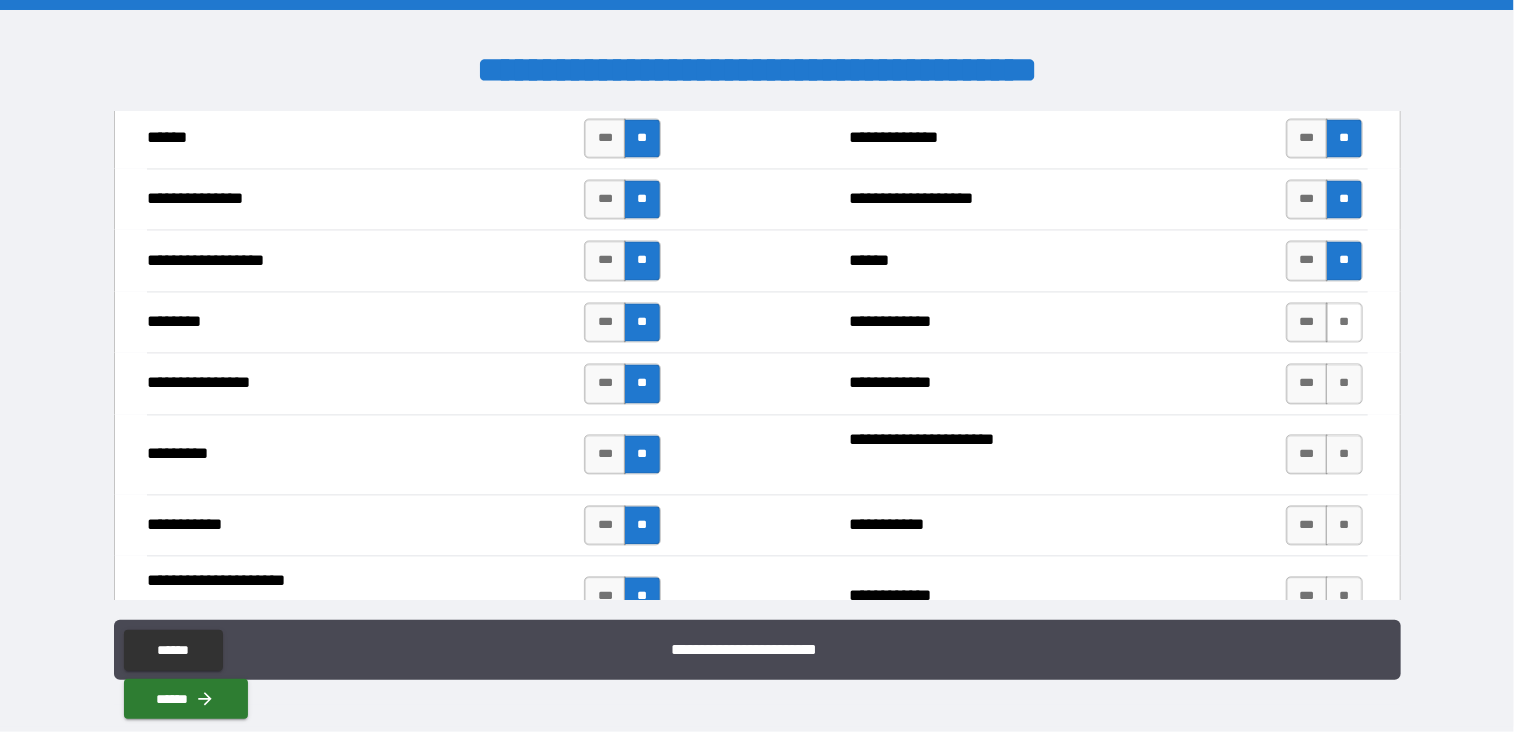click on "**" at bounding box center [1344, 323] 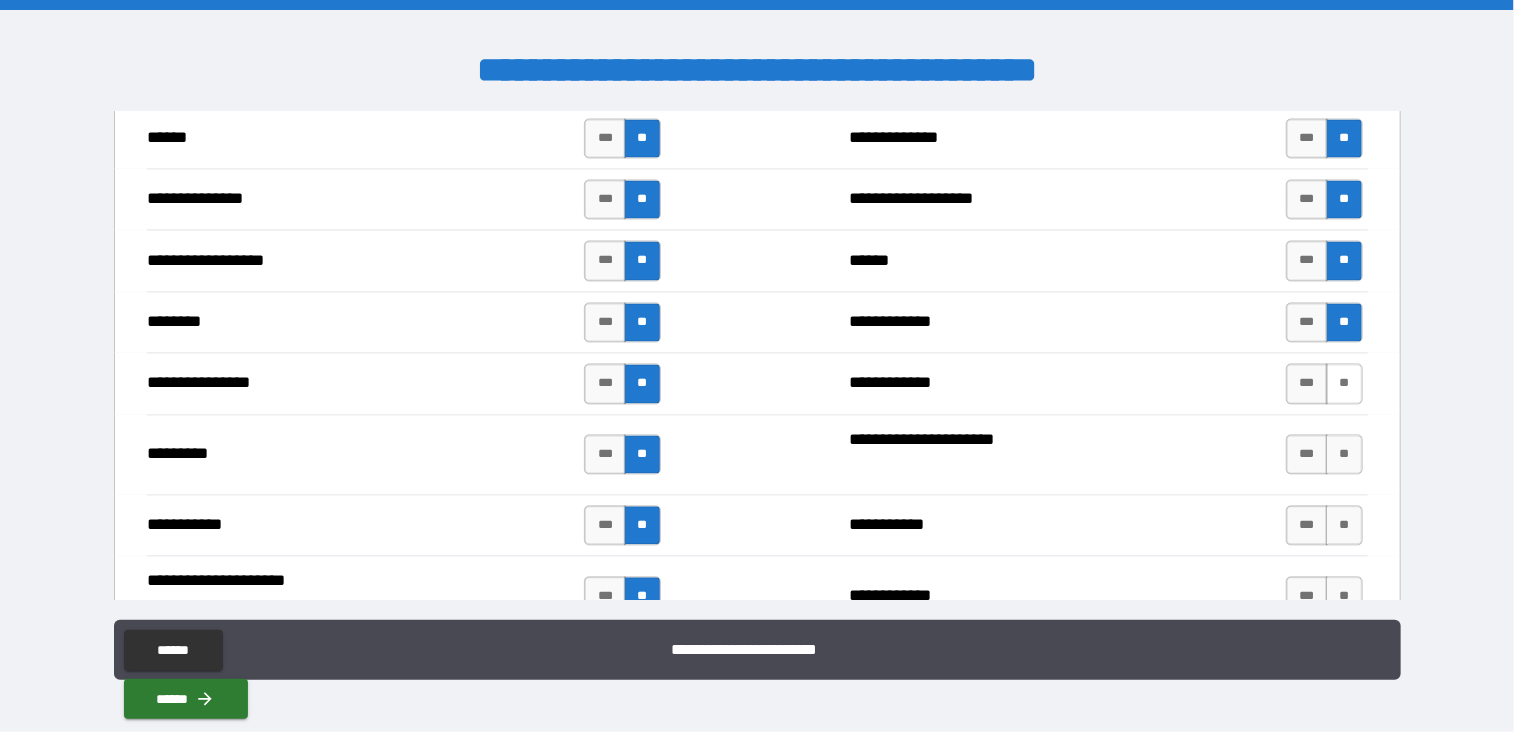 click on "**" at bounding box center [1344, 384] 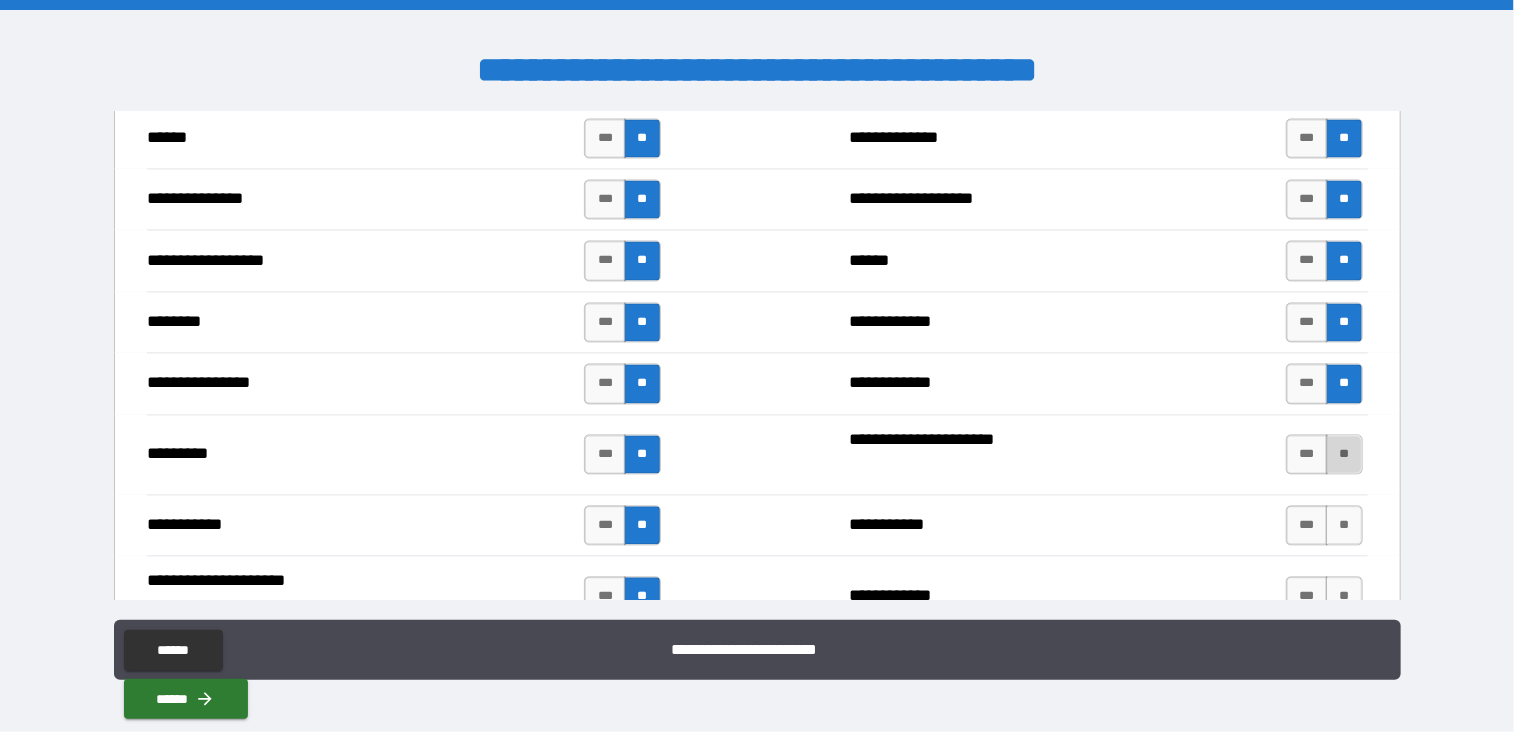 click on "**" at bounding box center (1344, 455) 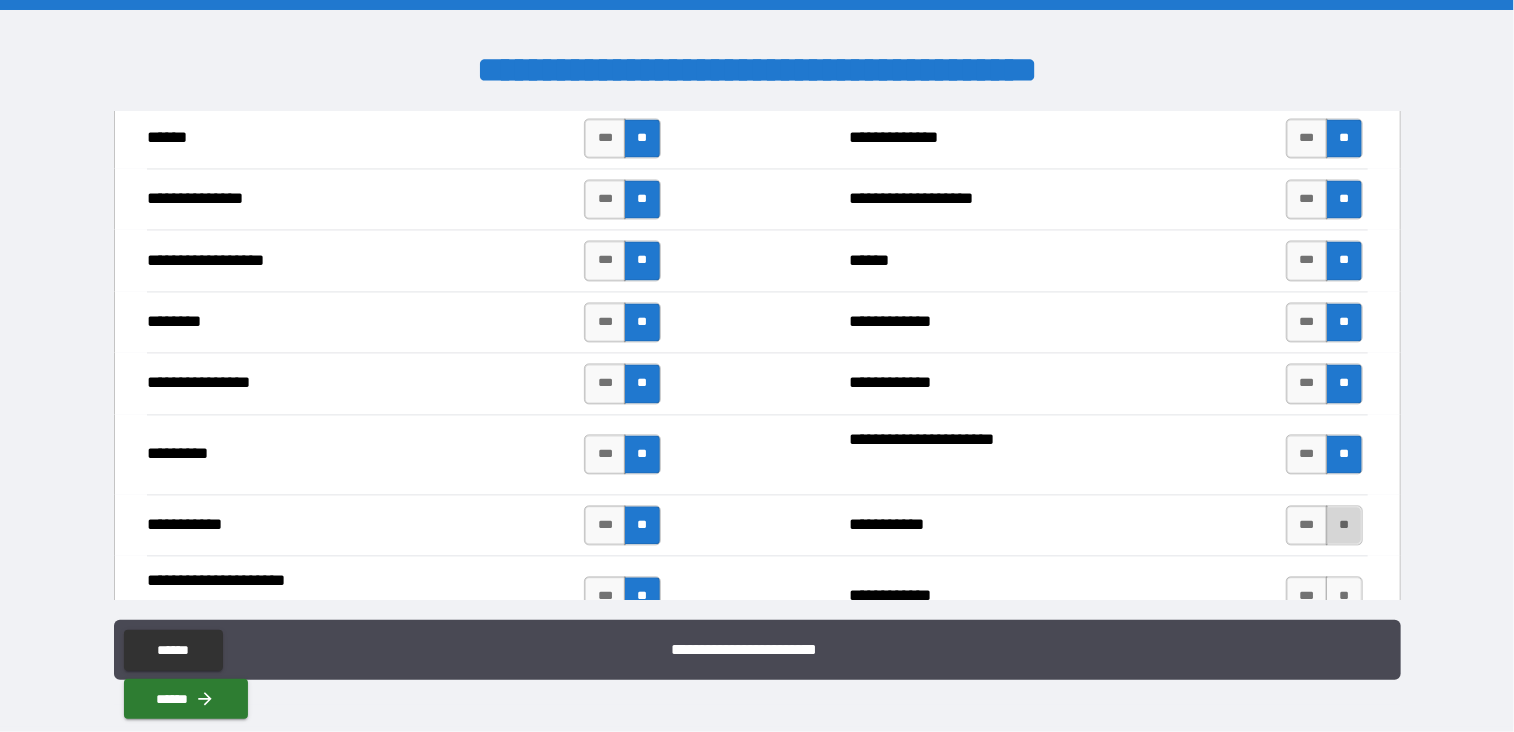 click on "**" at bounding box center (1344, 526) 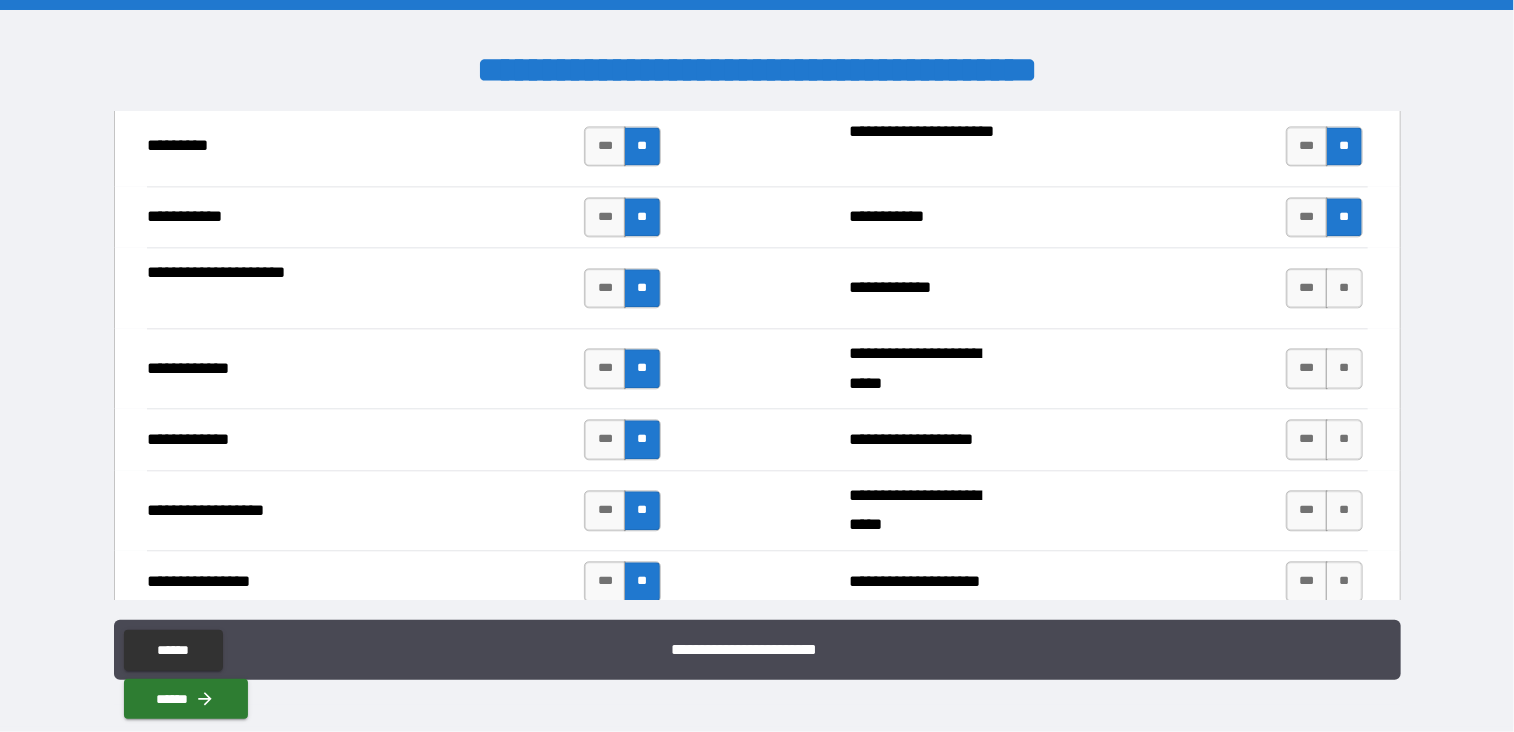 scroll, scrollTop: 6104, scrollLeft: 0, axis: vertical 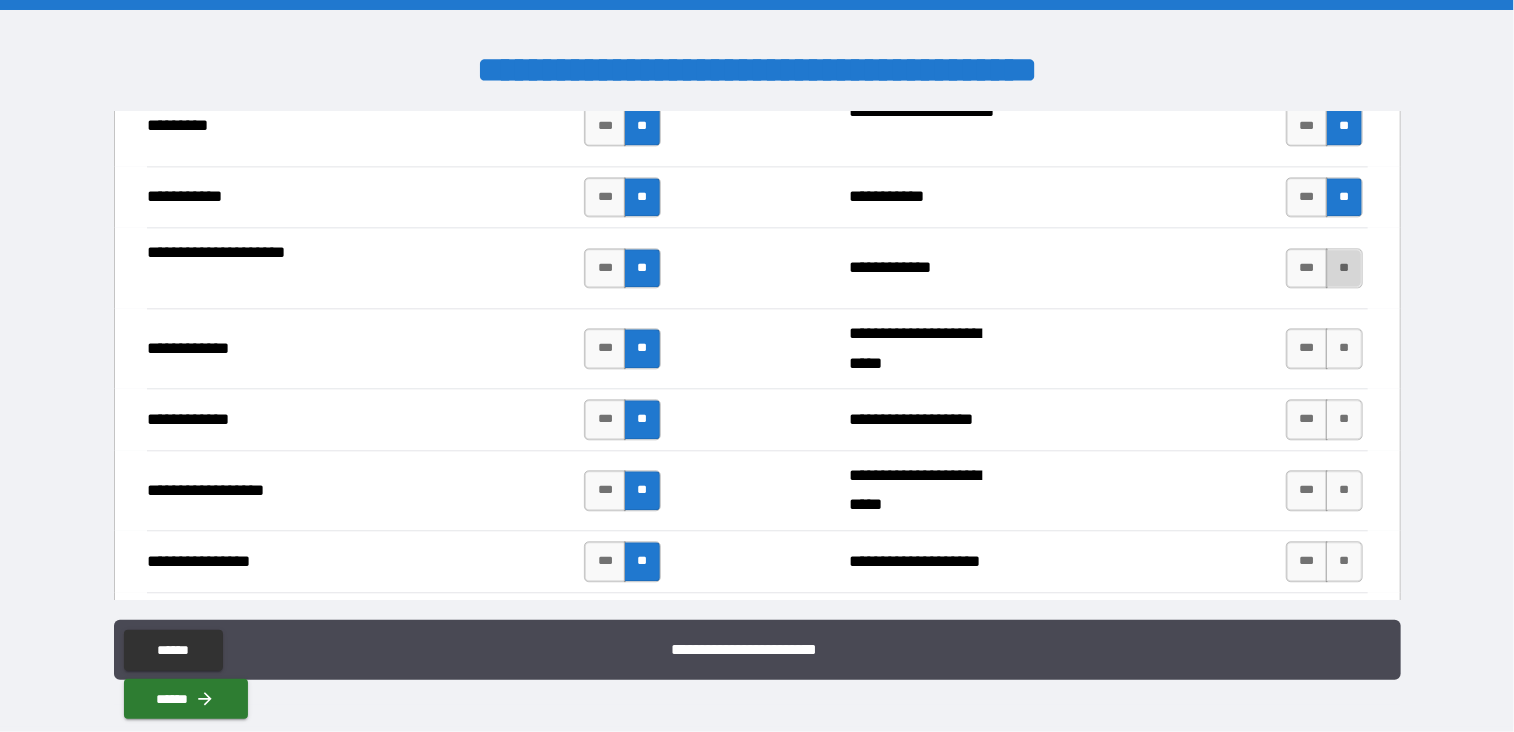 click on "**" at bounding box center (1344, 268) 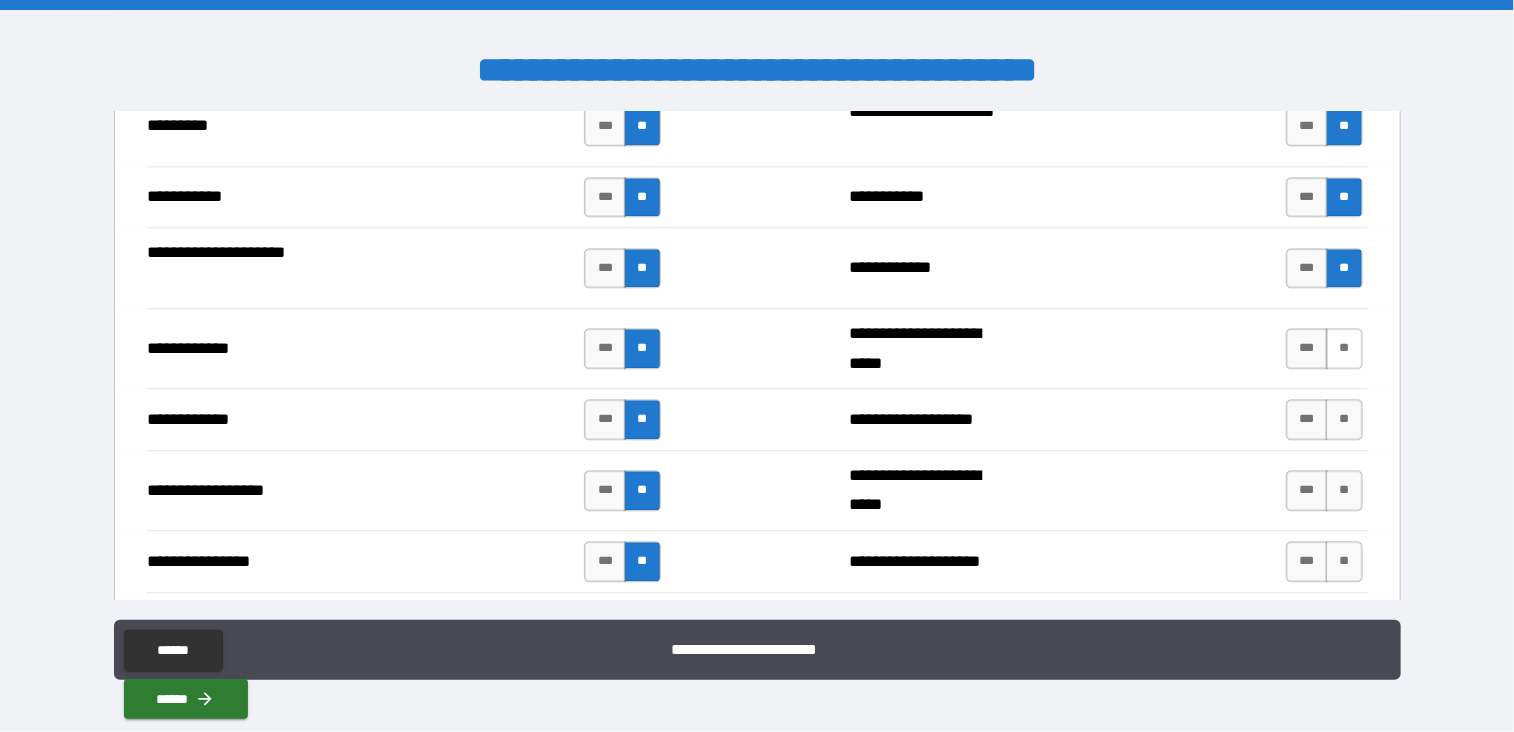 click on "**" at bounding box center [1344, 348] 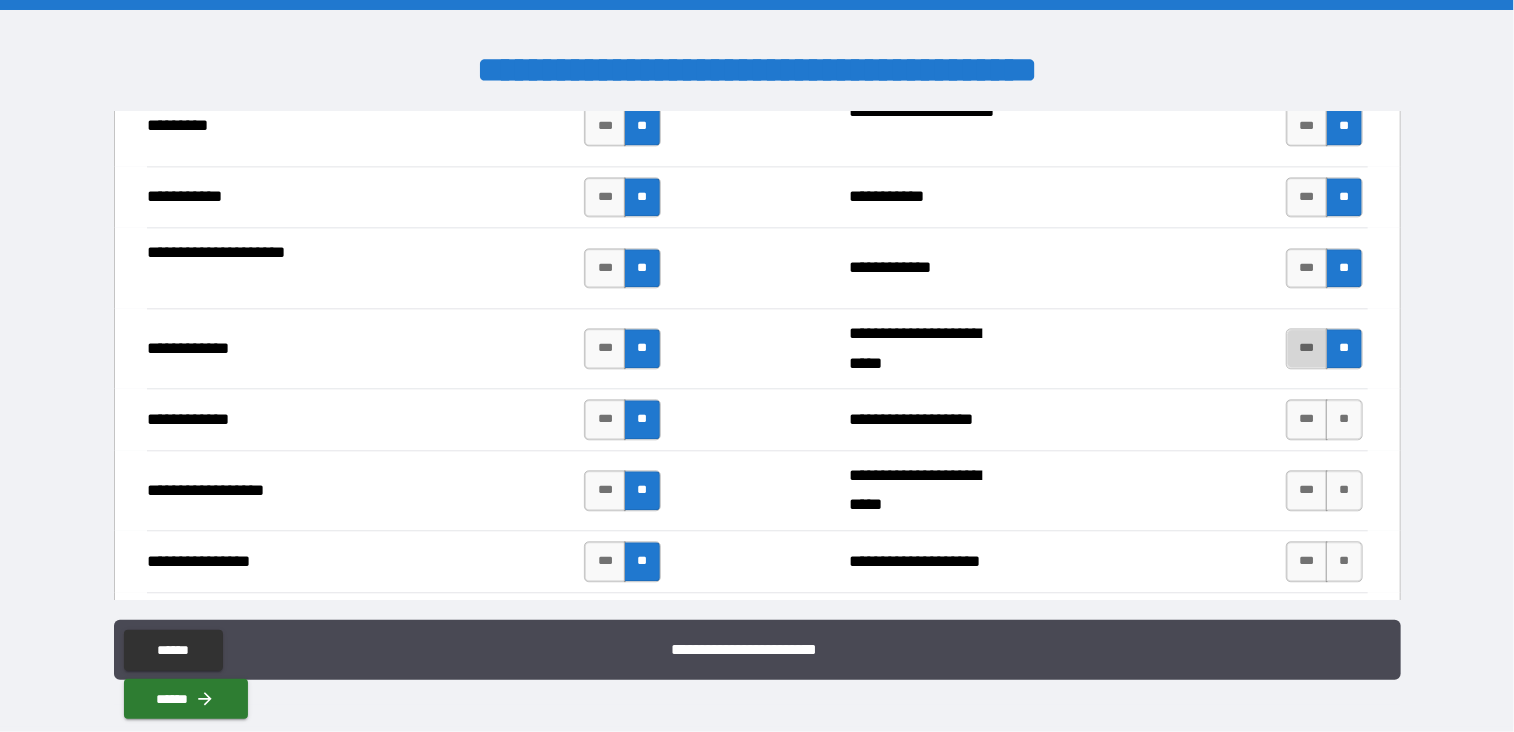 click on "***" at bounding box center (1307, 348) 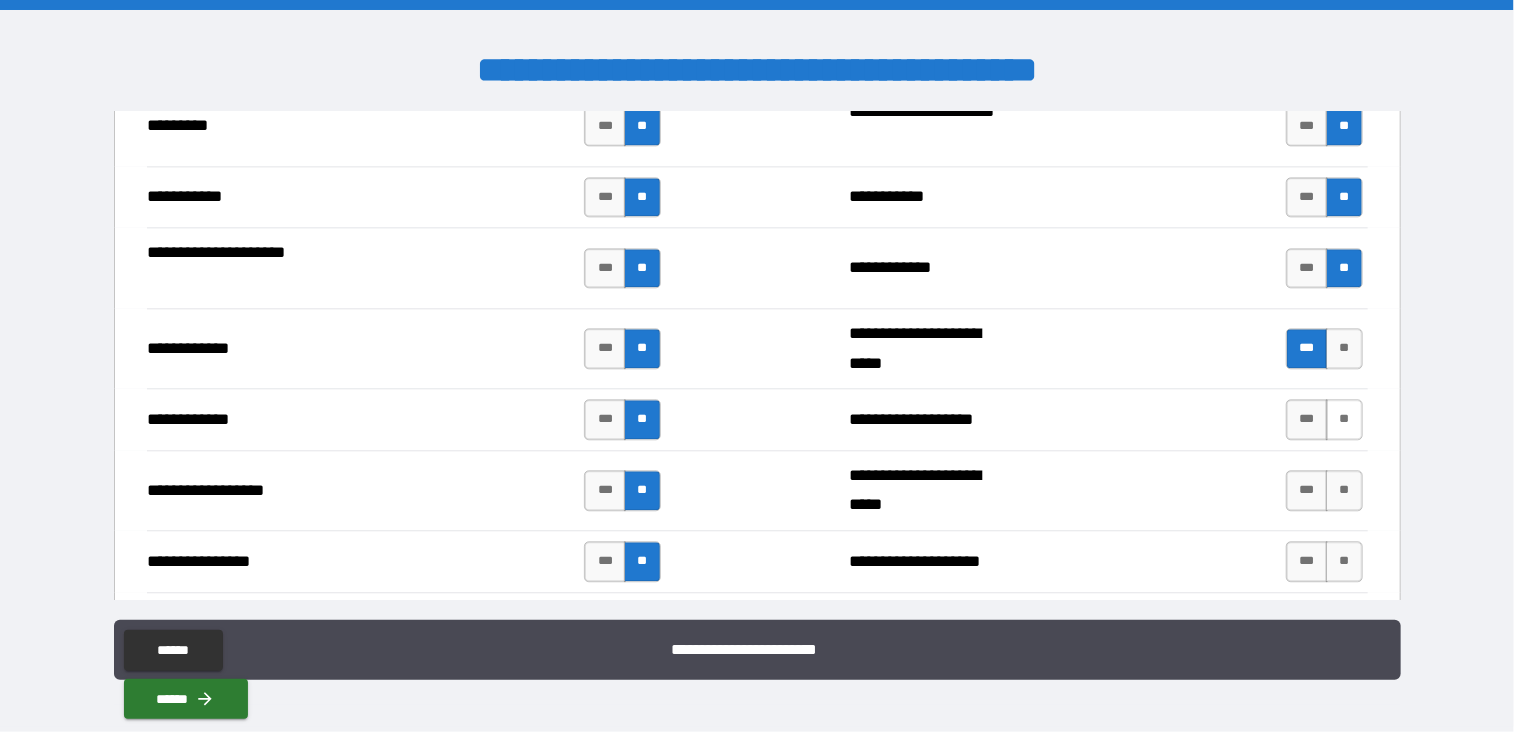 click on "**" at bounding box center [1344, 419] 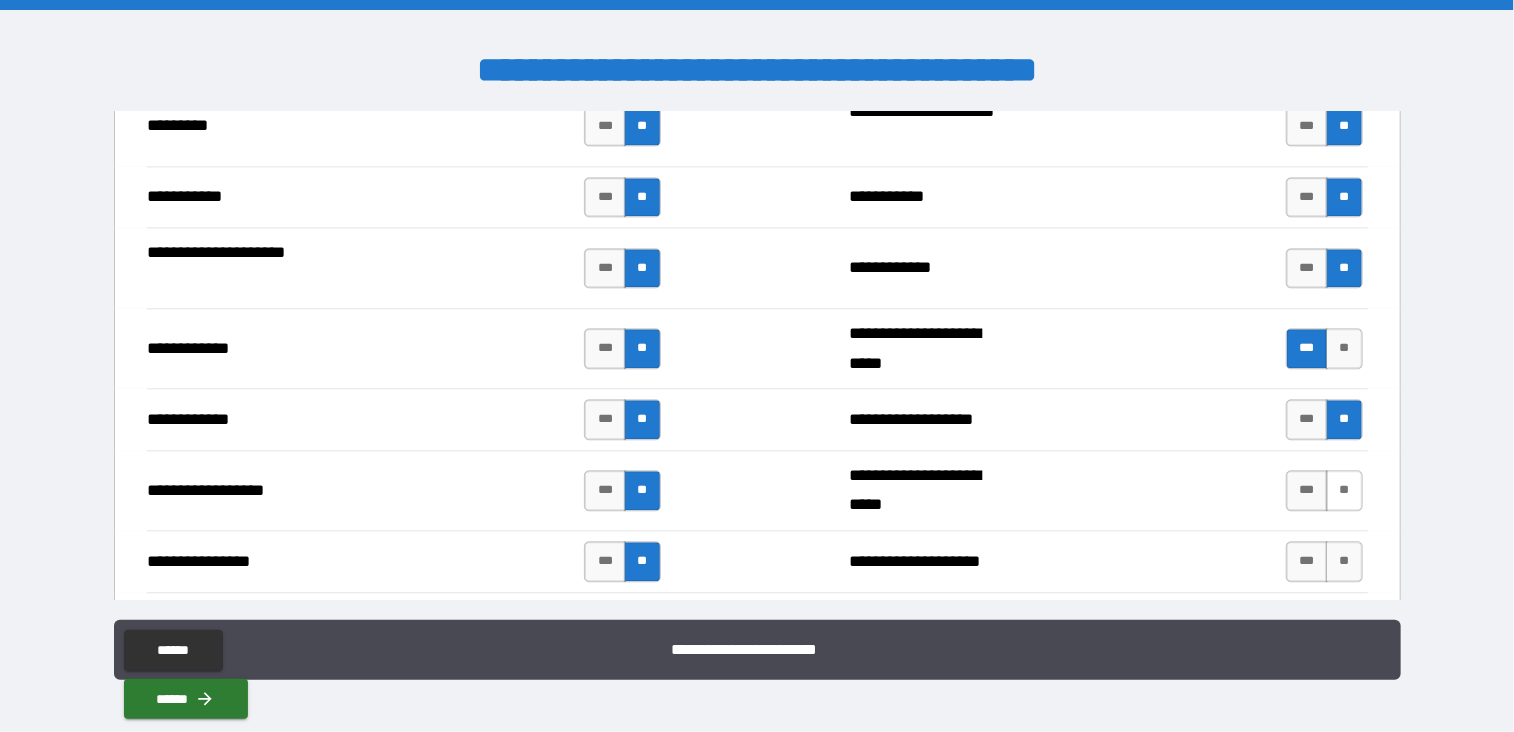 click on "**" at bounding box center [1344, 490] 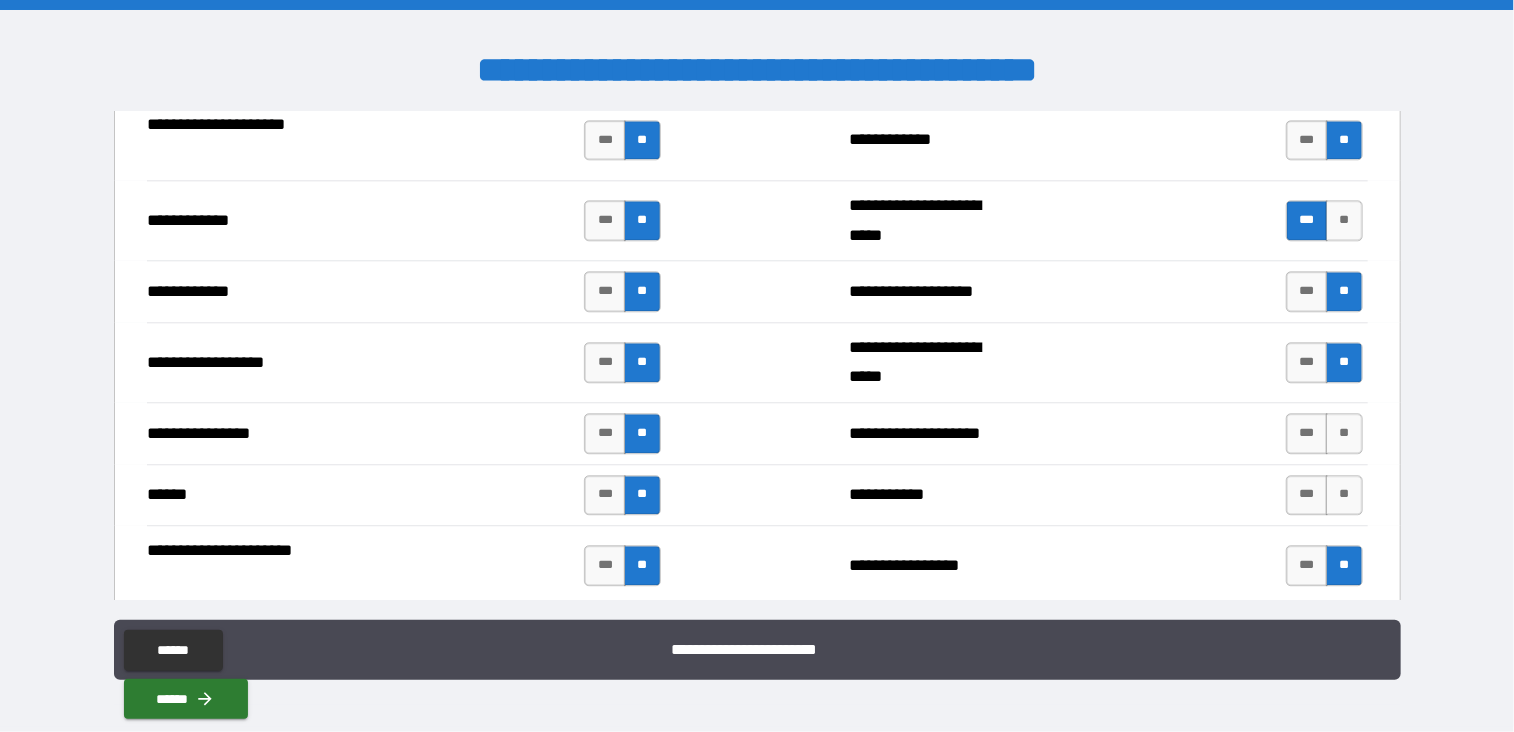 scroll, scrollTop: 6262, scrollLeft: 0, axis: vertical 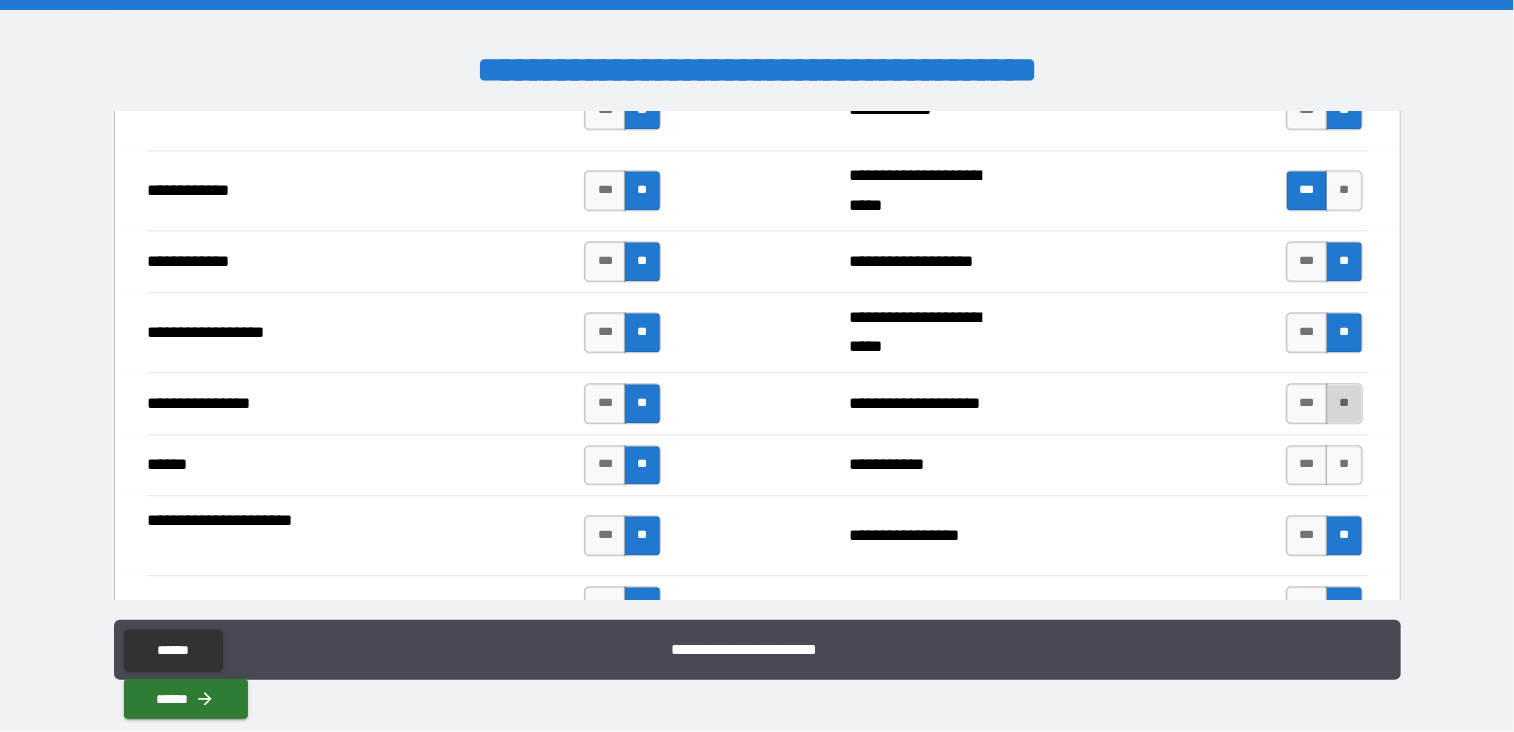 click on "**" at bounding box center (1344, 403) 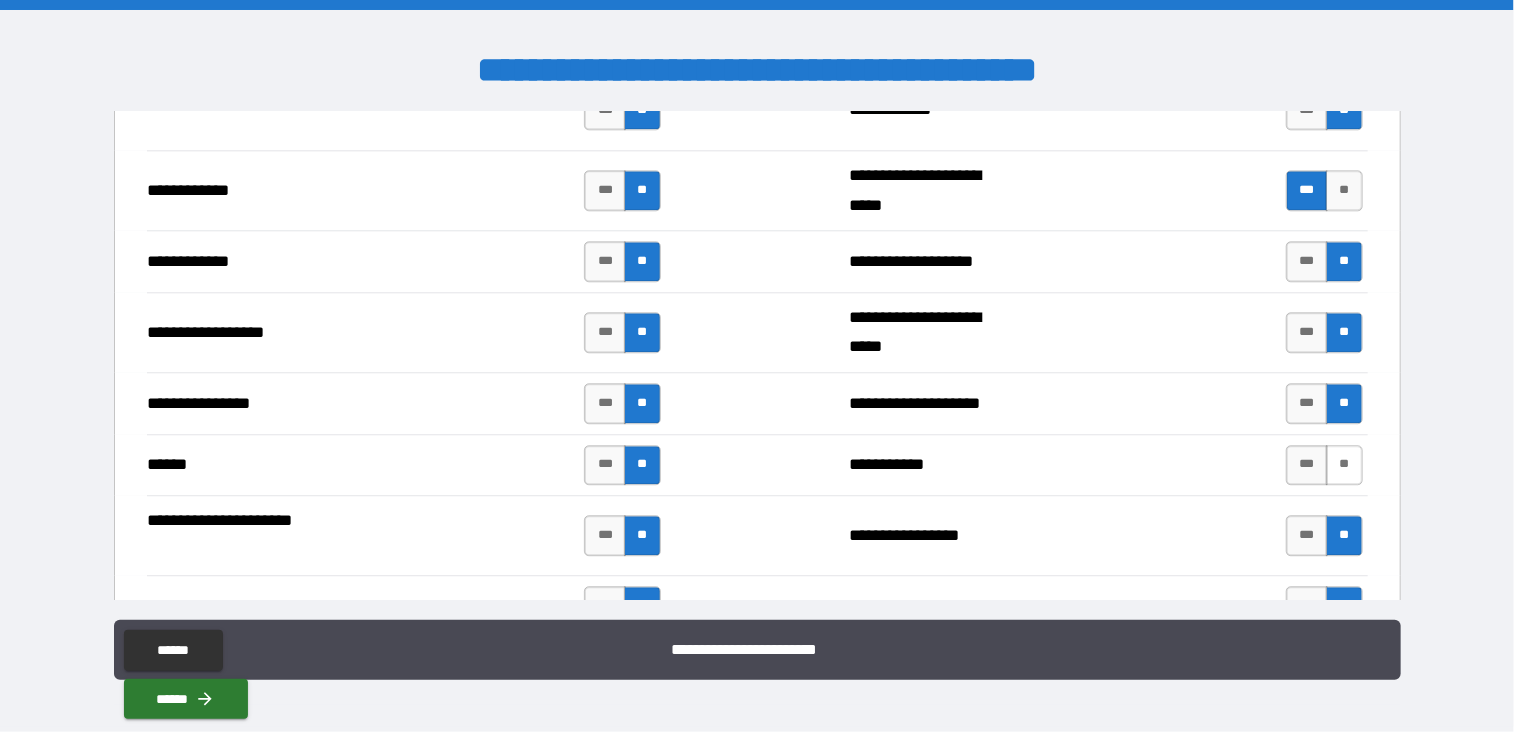 click on "**" at bounding box center (1344, 465) 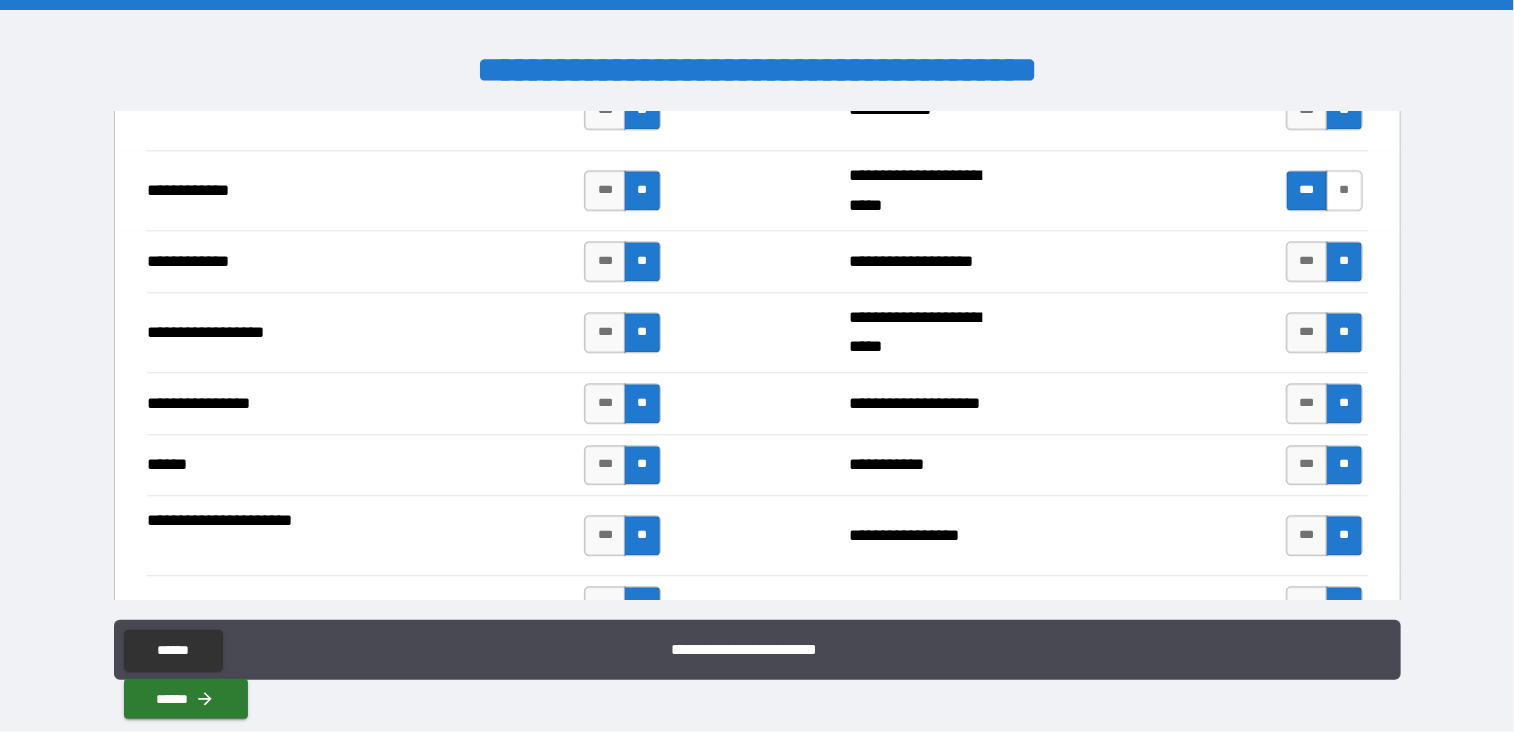 click on "**" at bounding box center [1344, 190] 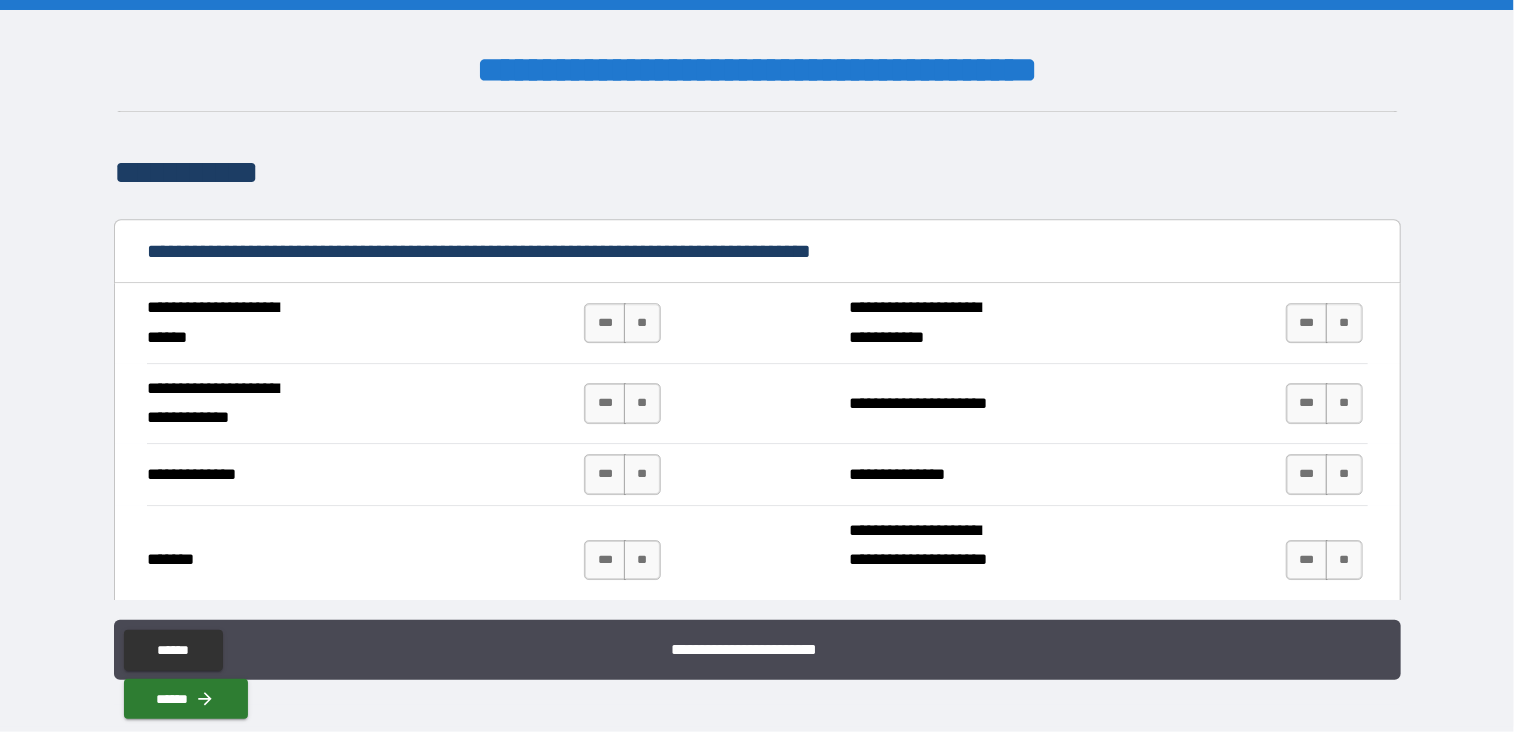 scroll, scrollTop: 6868, scrollLeft: 0, axis: vertical 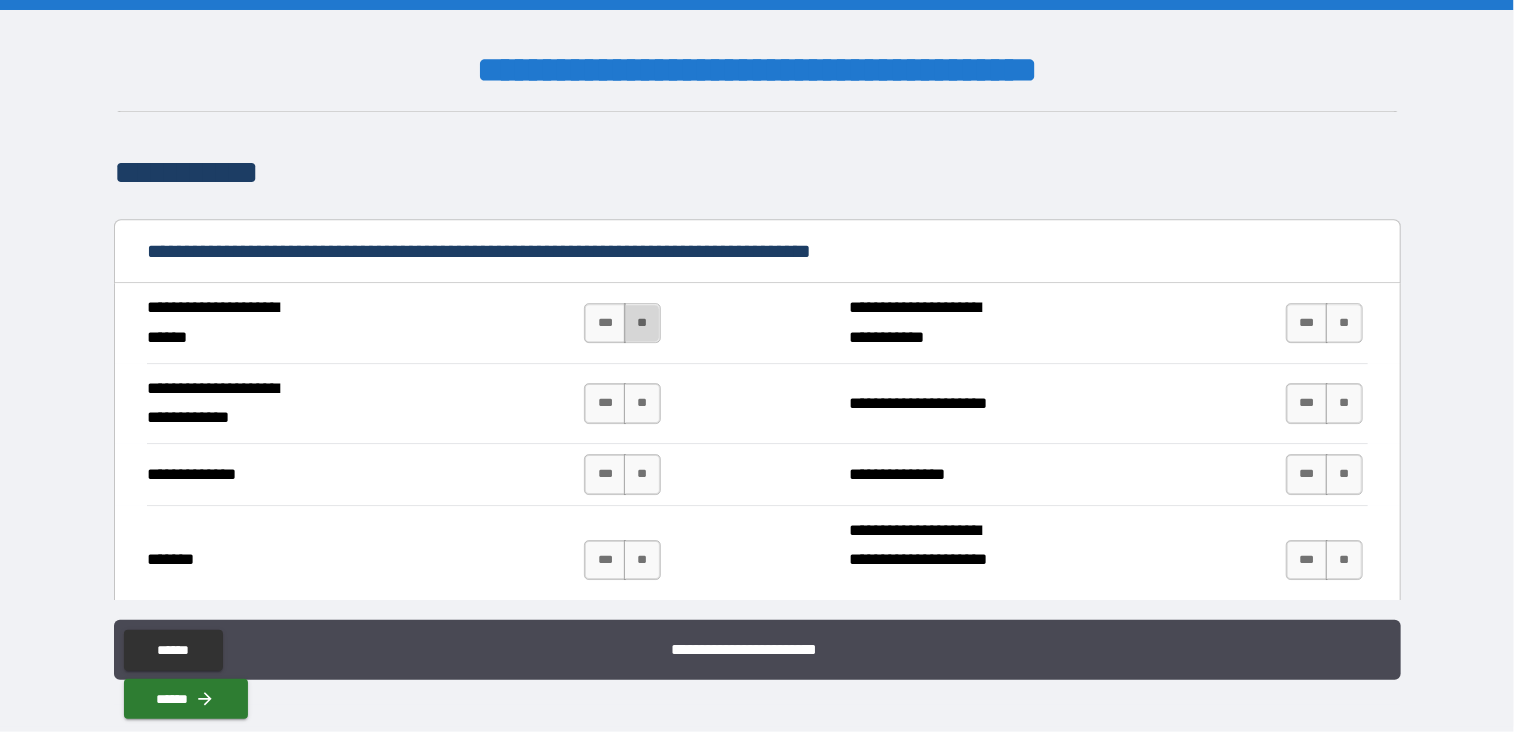 click on "**" at bounding box center (642, 323) 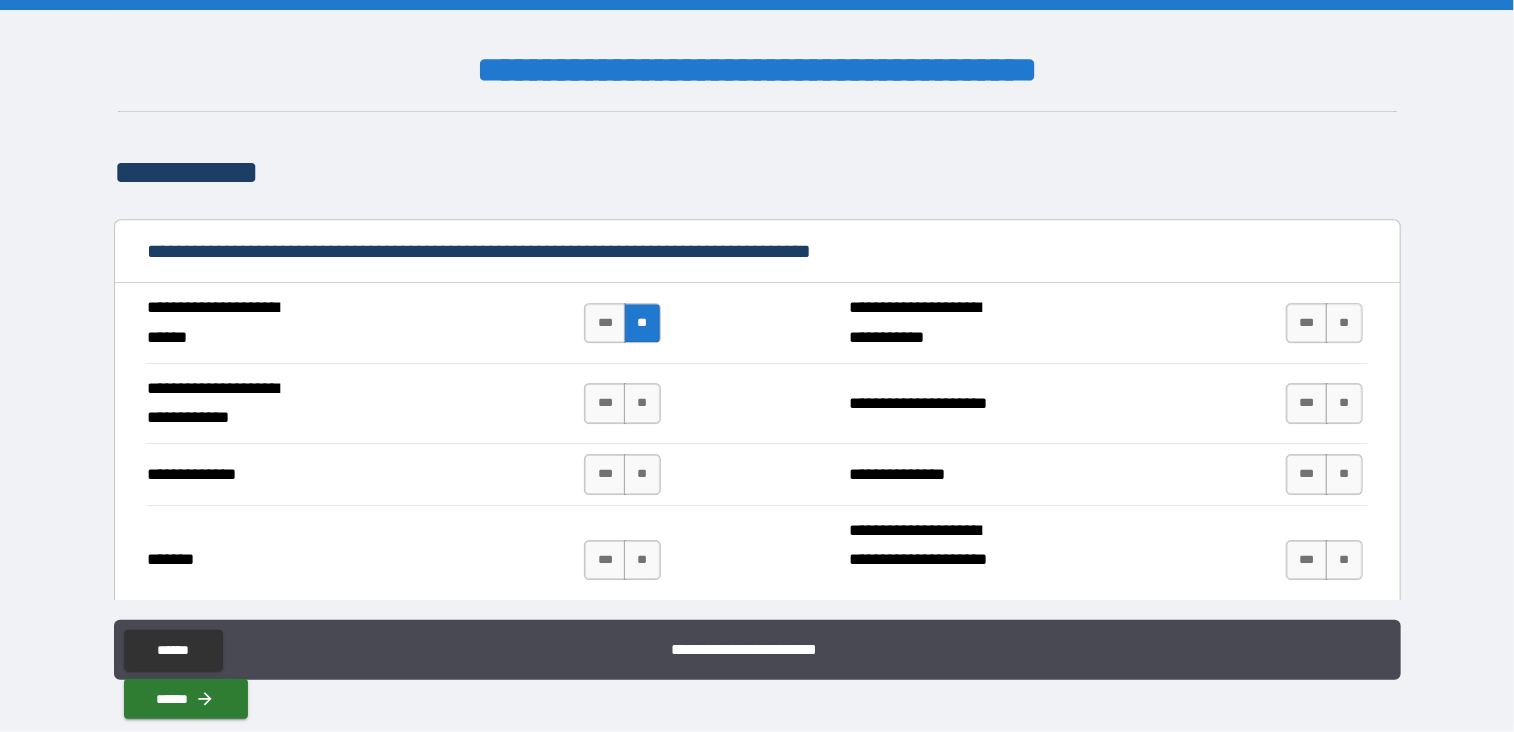 click on "*** **" at bounding box center (624, 404) 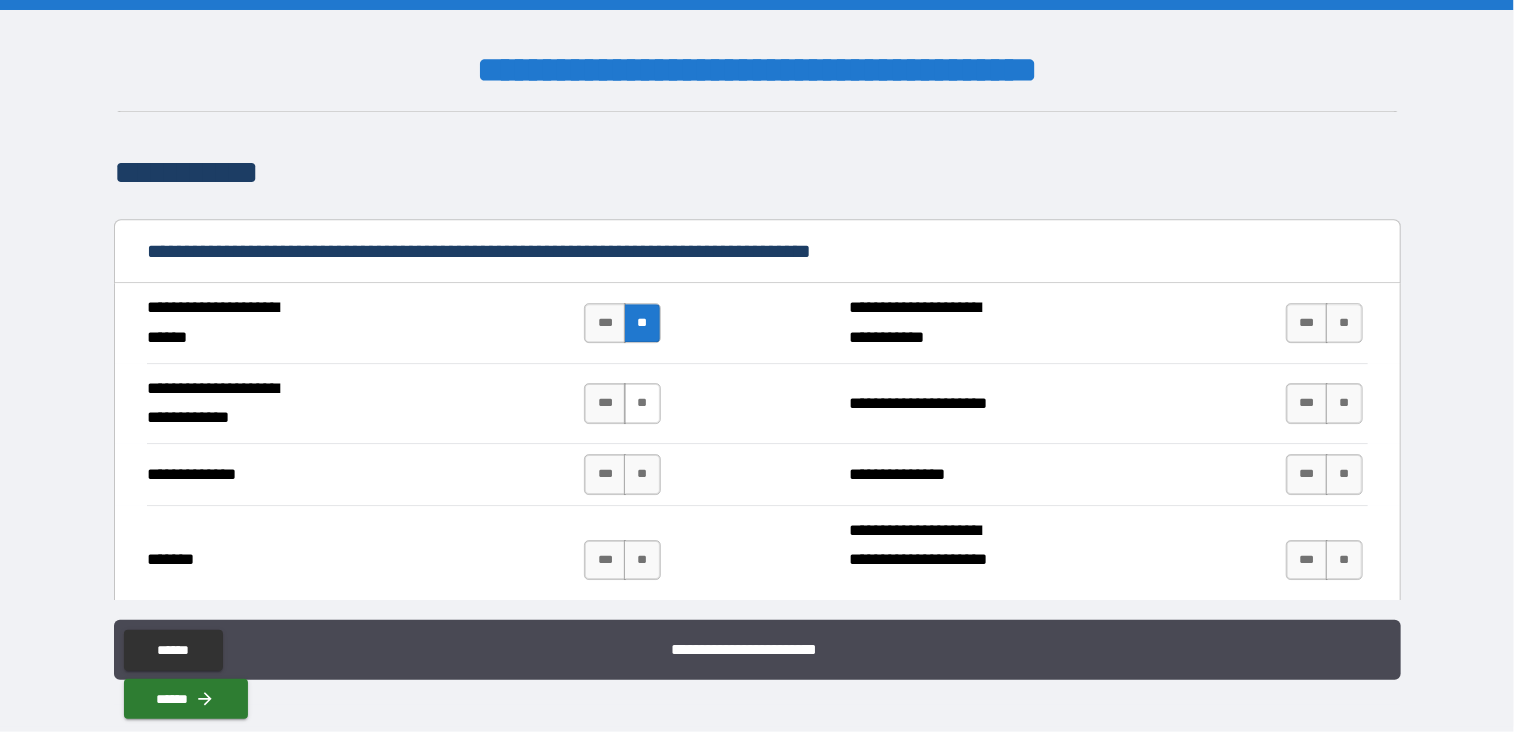 click on "**" at bounding box center (642, 403) 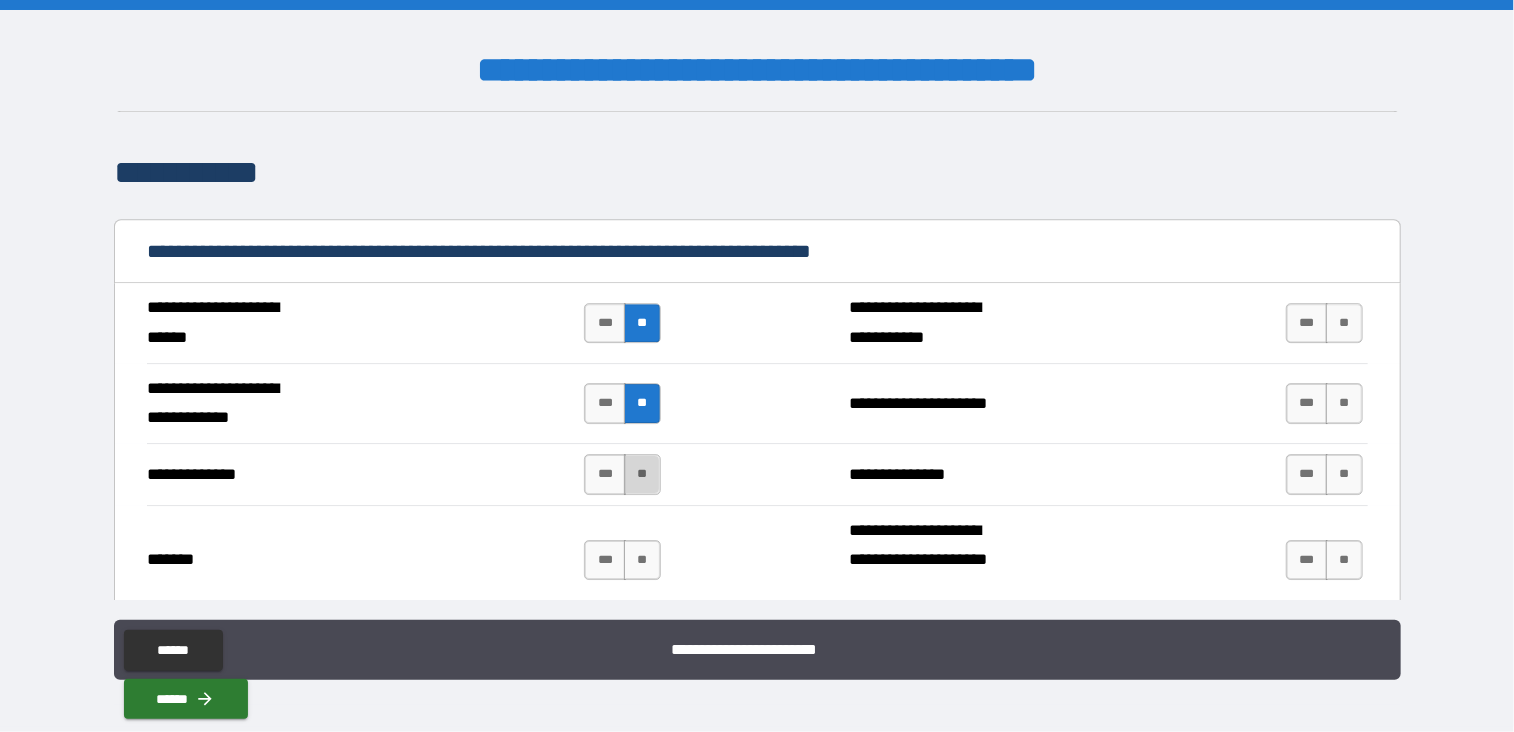 click on "**" at bounding box center [642, 474] 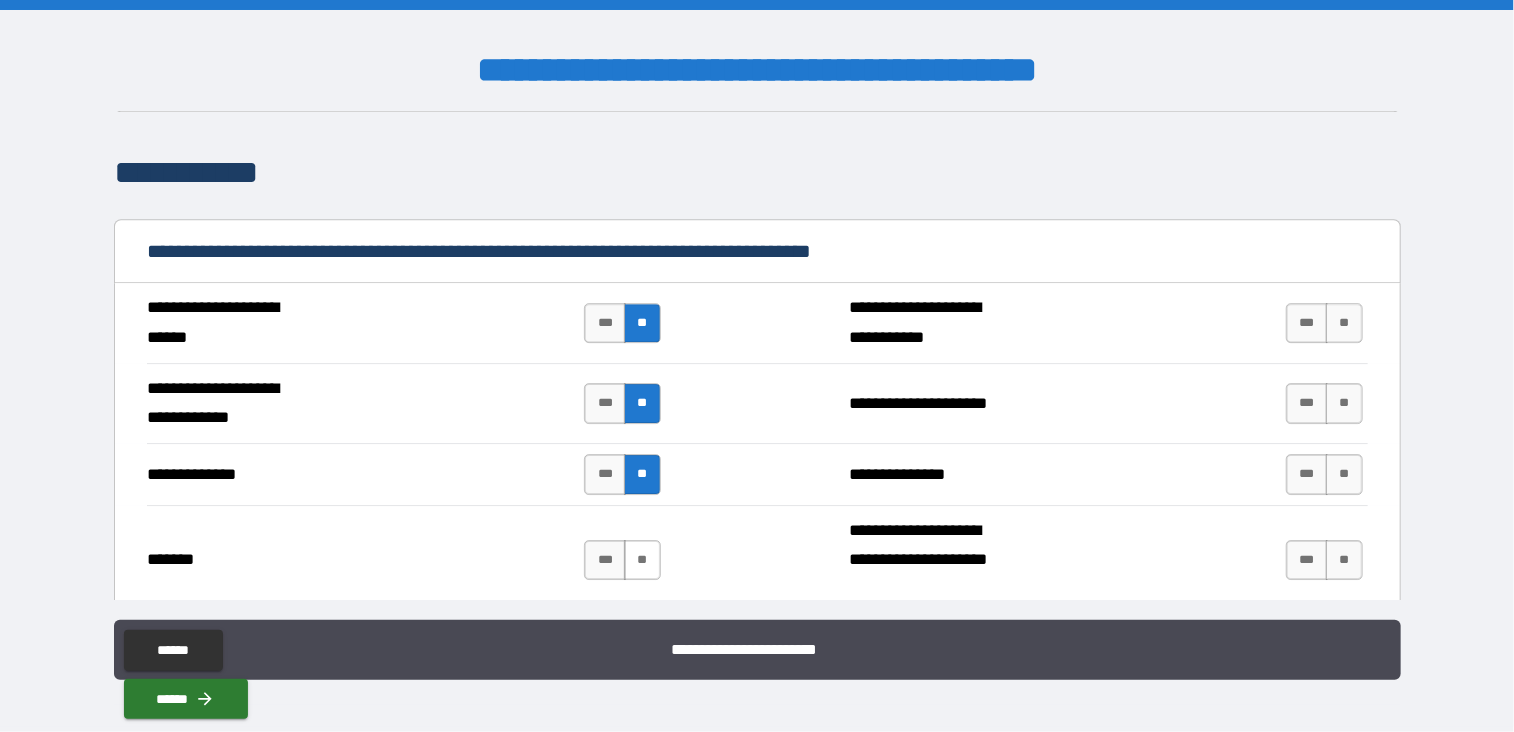 click on "**" at bounding box center (642, 560) 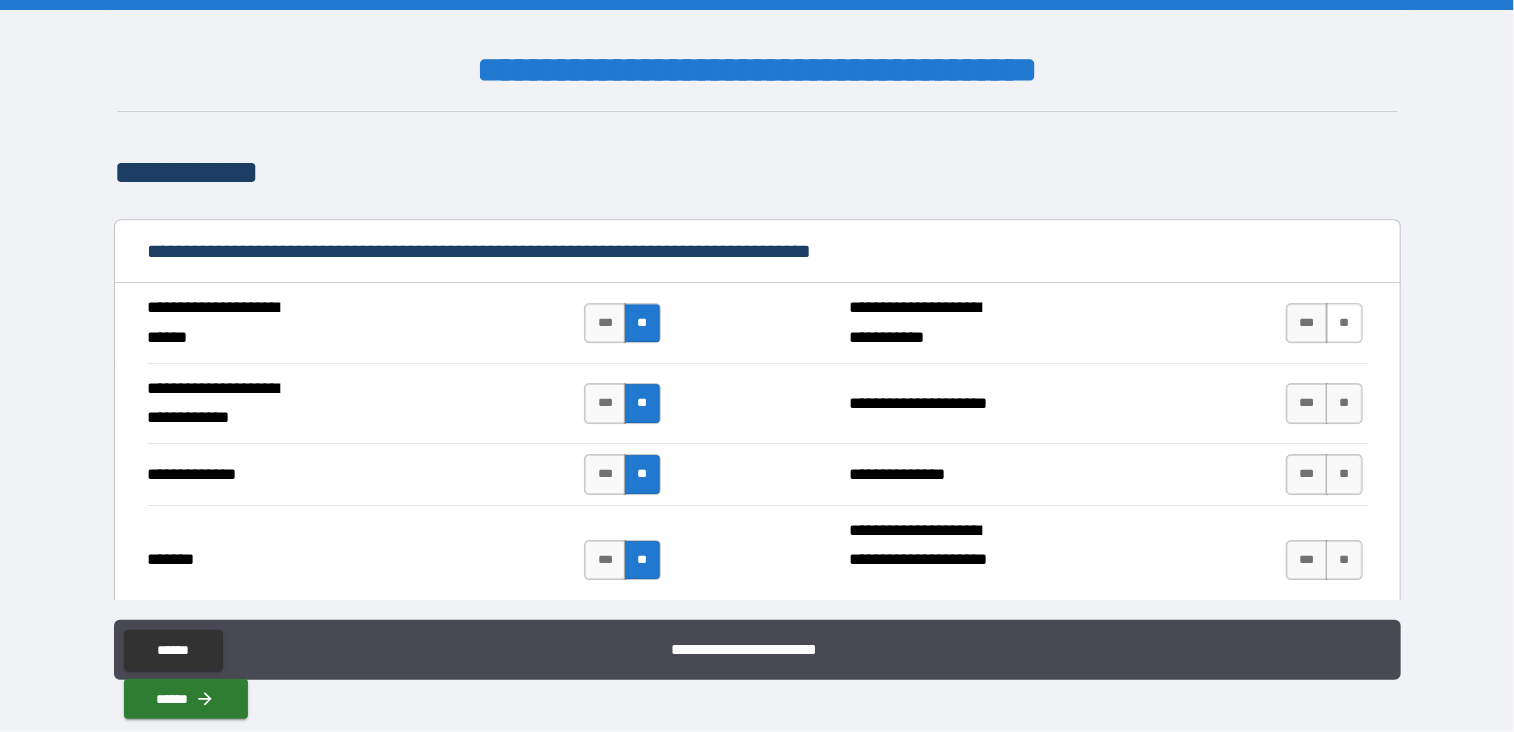 click on "**" at bounding box center (1344, 323) 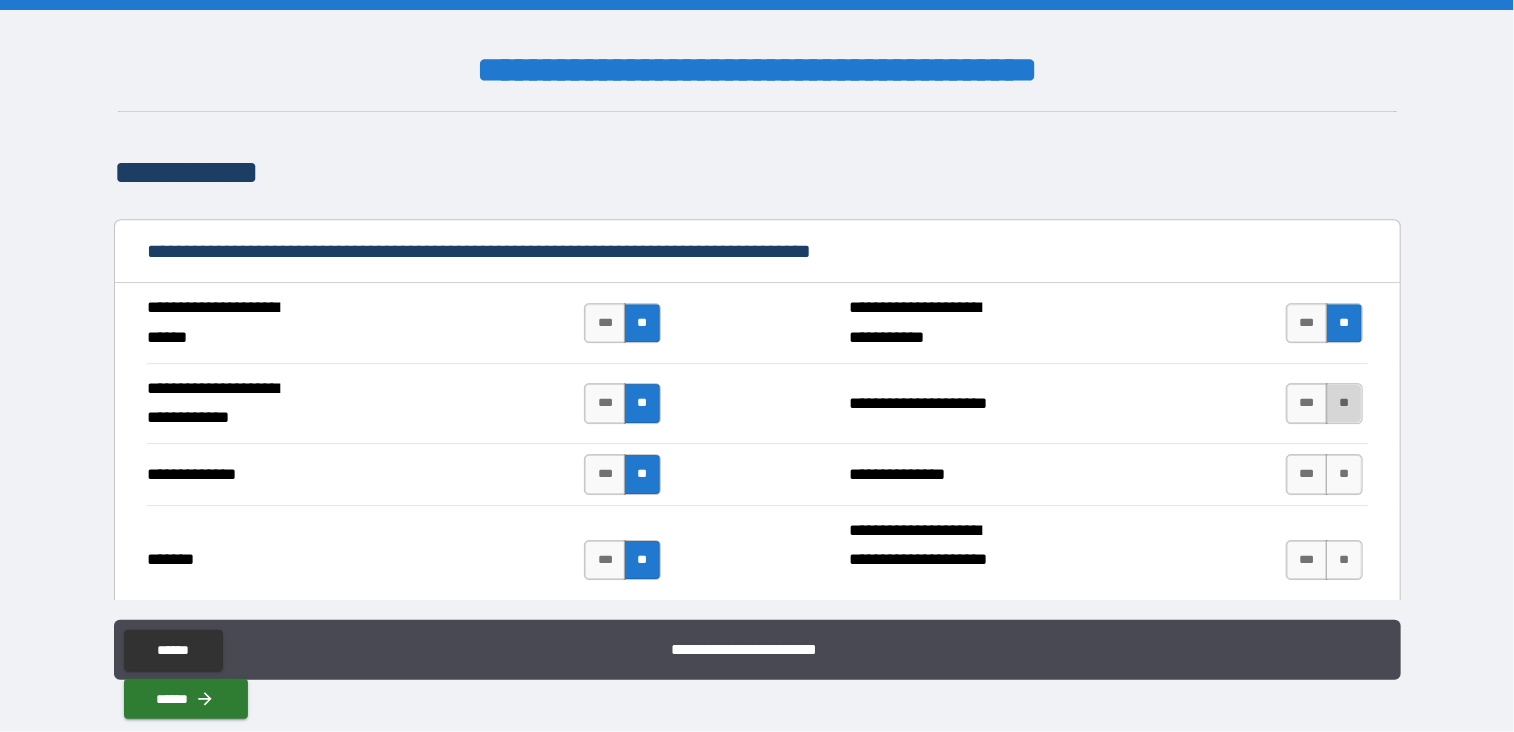 click on "**" at bounding box center [1344, 403] 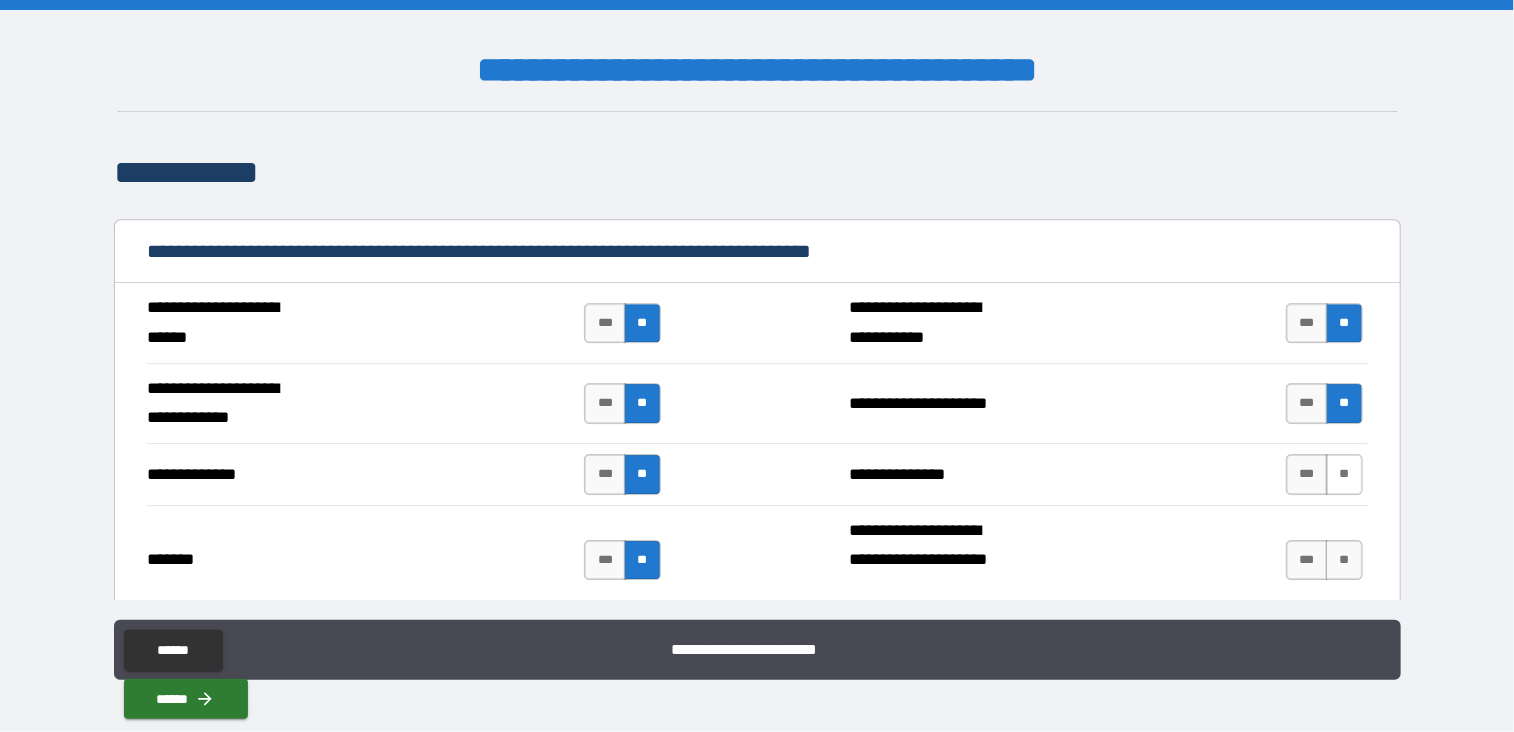 click on "**" at bounding box center (1344, 474) 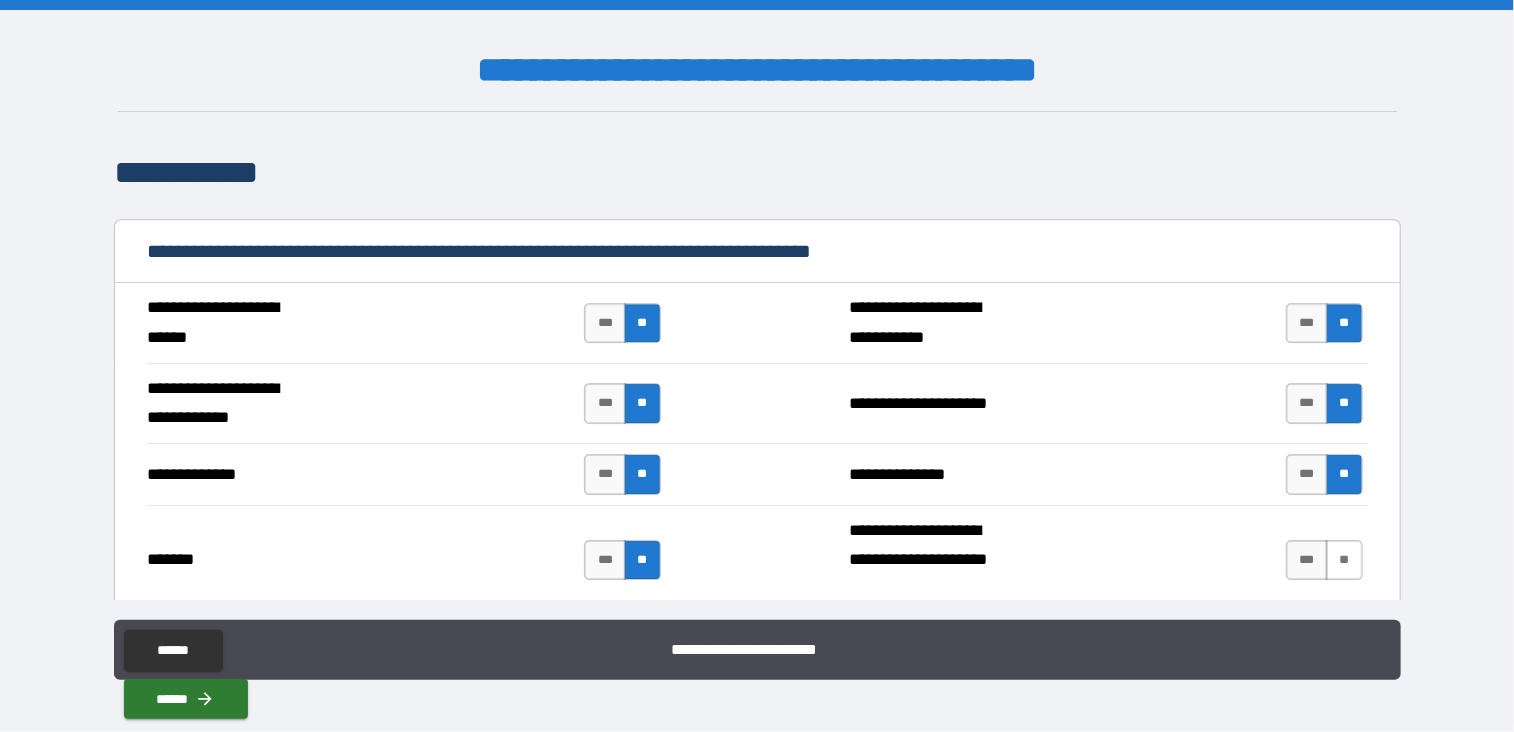 click on "**" at bounding box center [1344, 560] 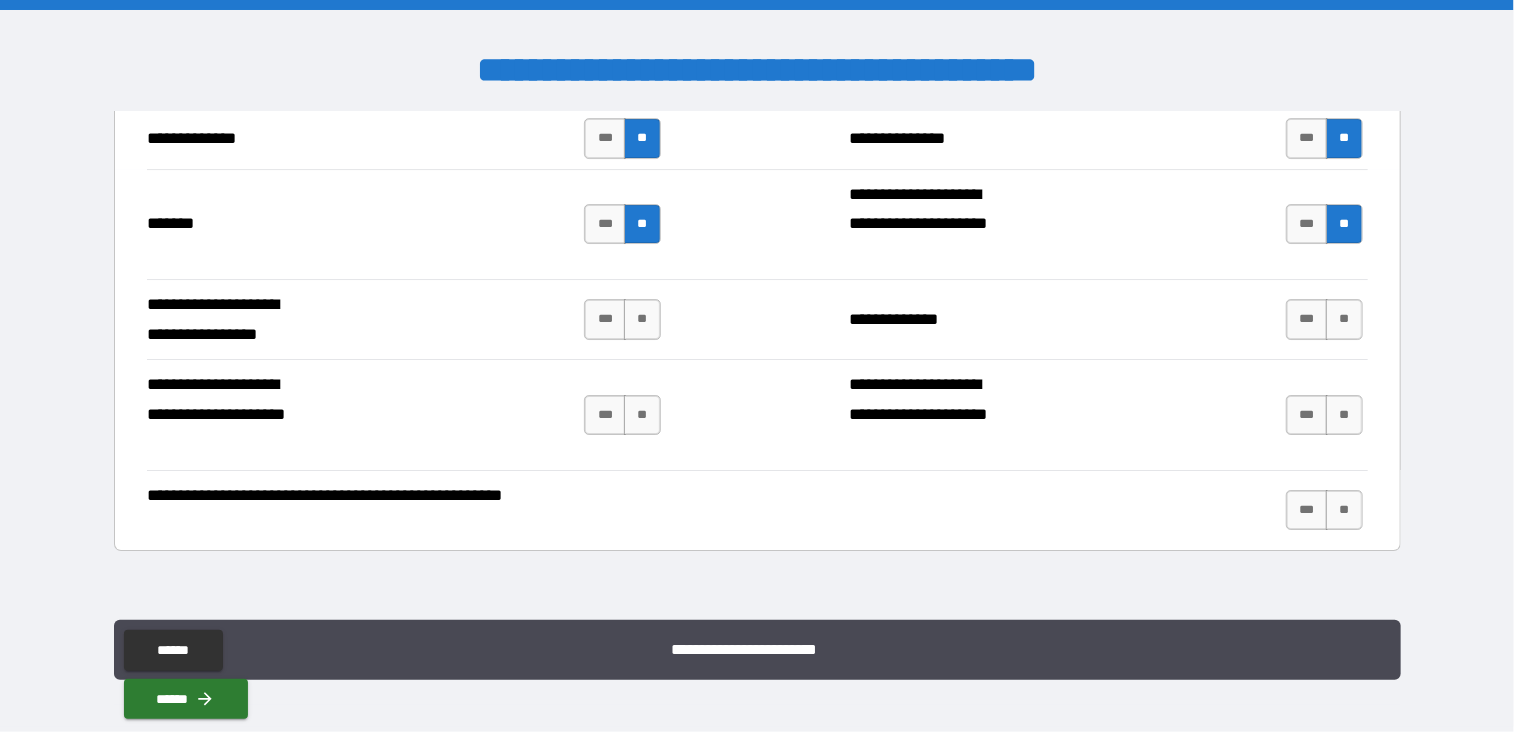 scroll, scrollTop: 7206, scrollLeft: 0, axis: vertical 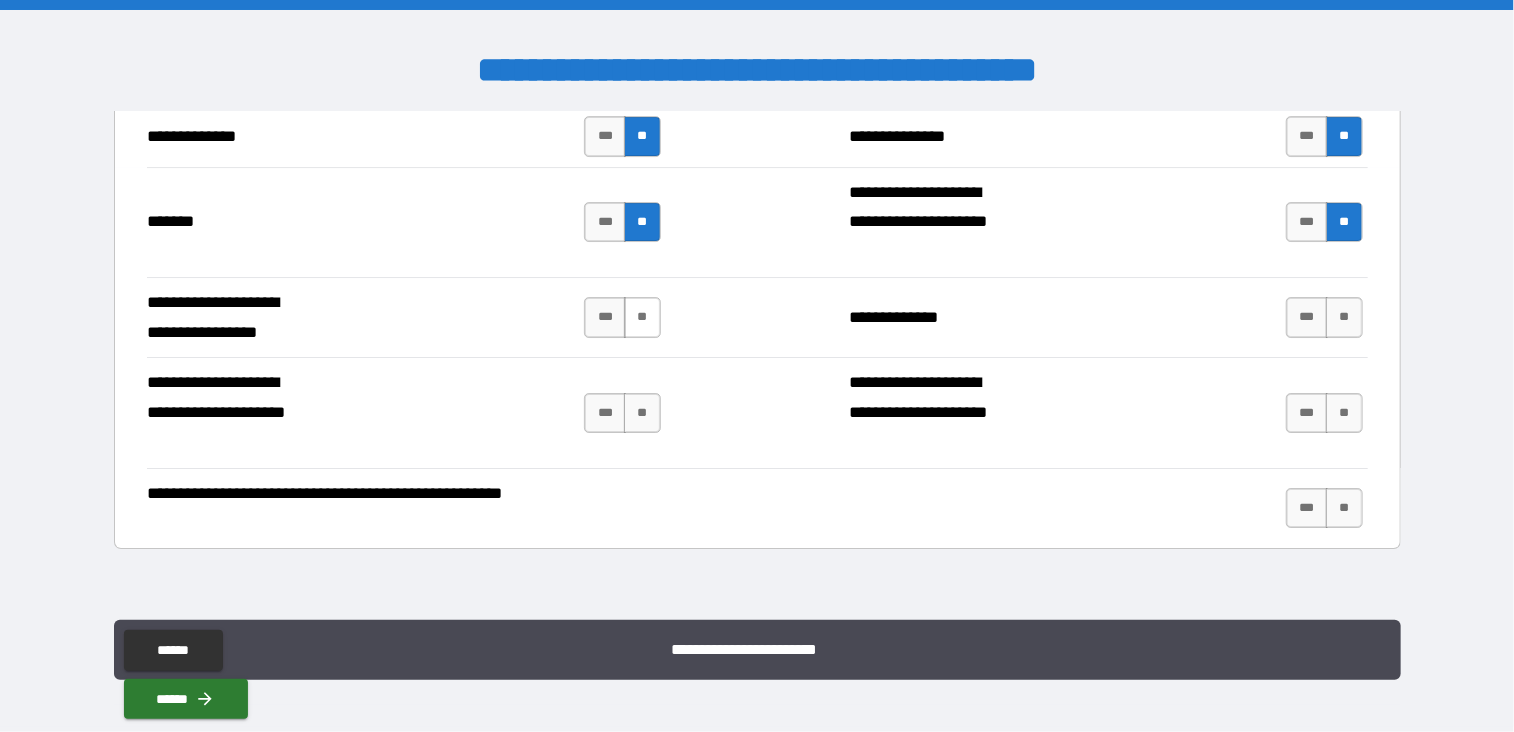 click on "**" at bounding box center [642, 317] 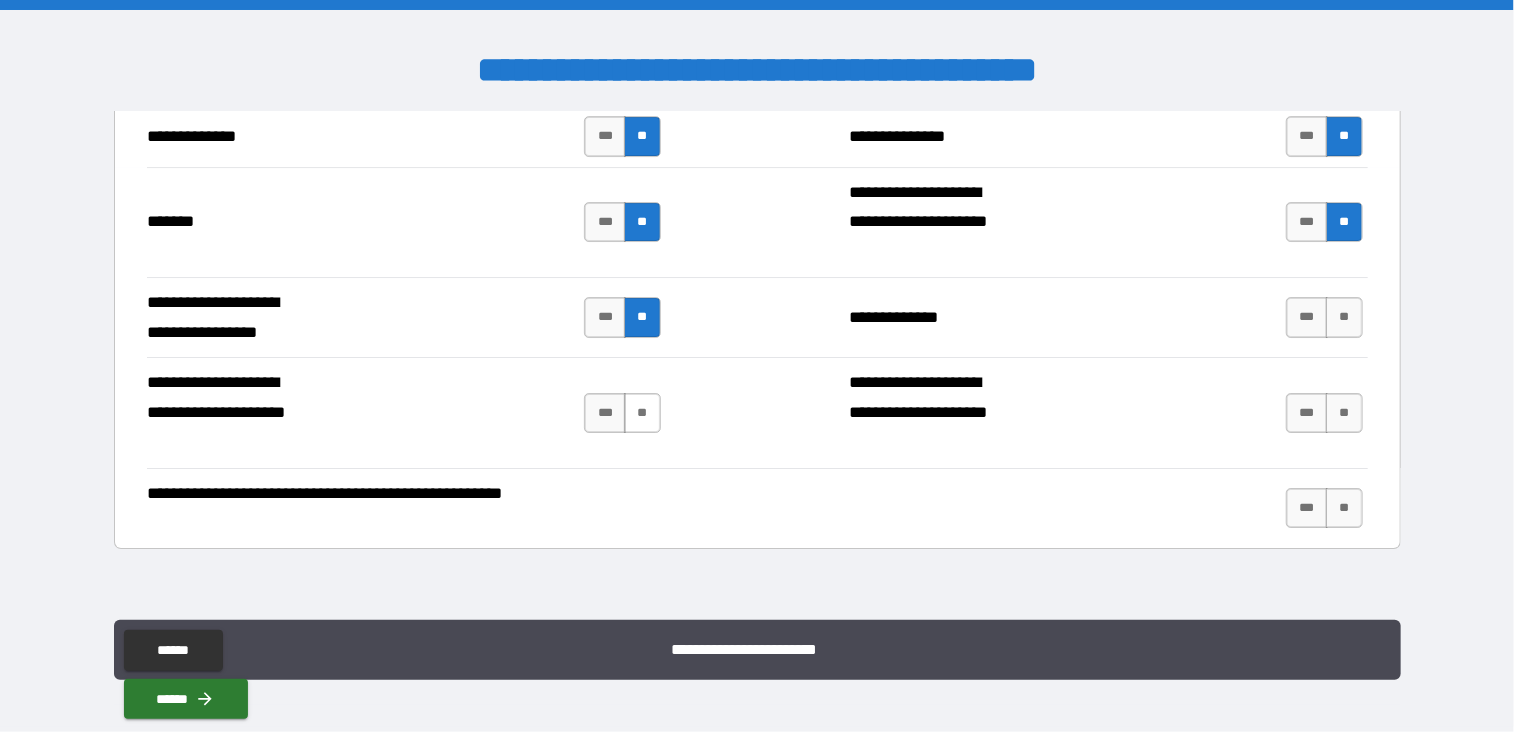 click on "**" at bounding box center [642, 413] 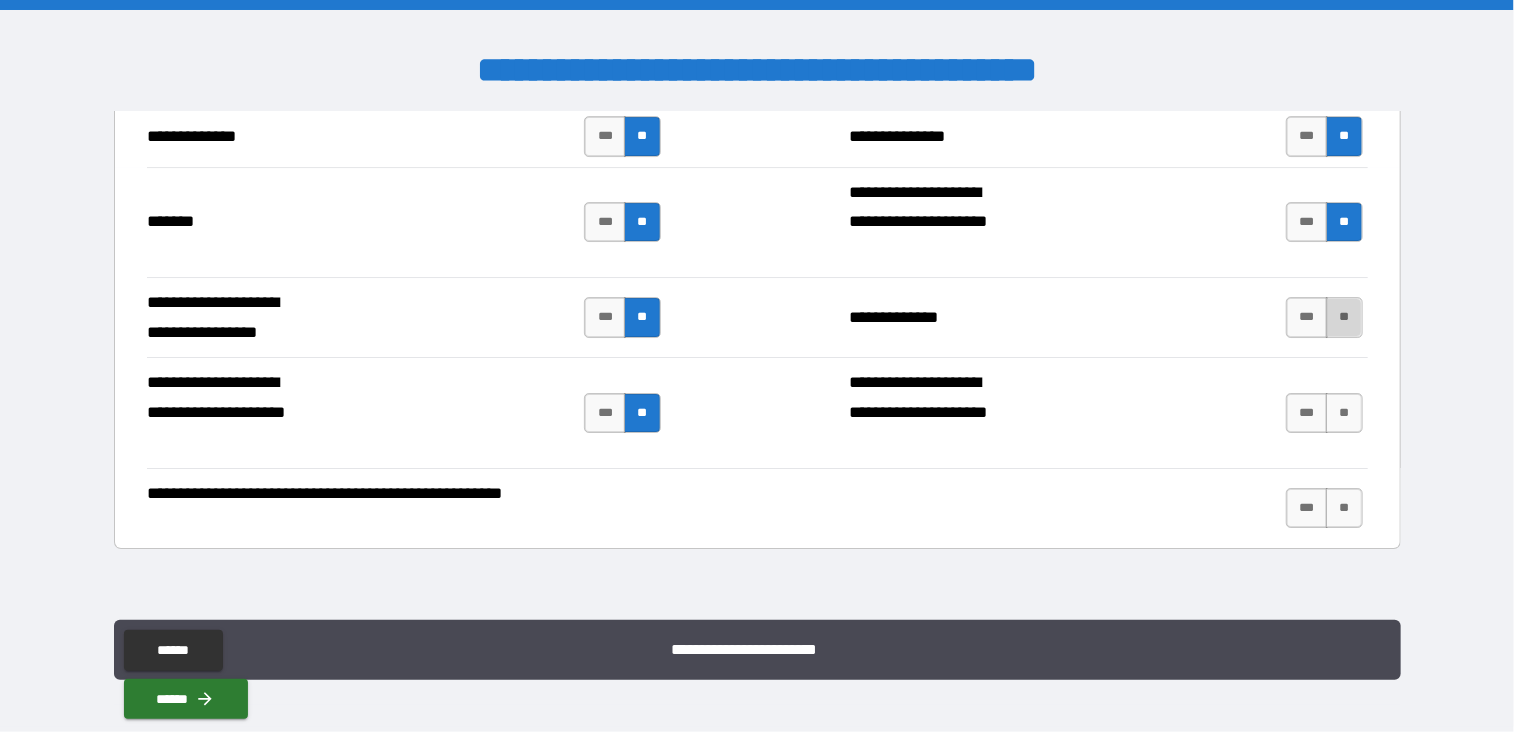 click on "**" at bounding box center (1344, 317) 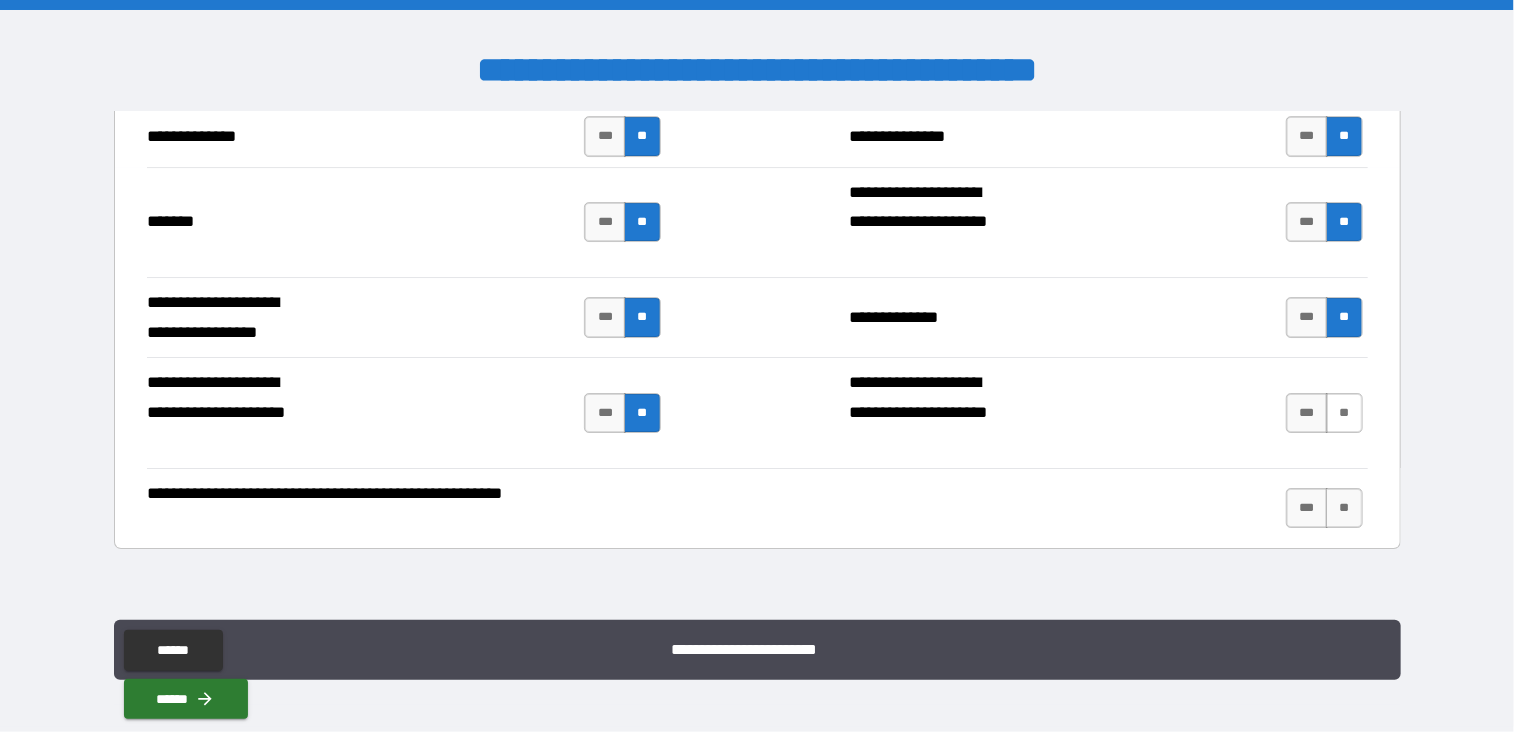 click on "**" at bounding box center [1344, 413] 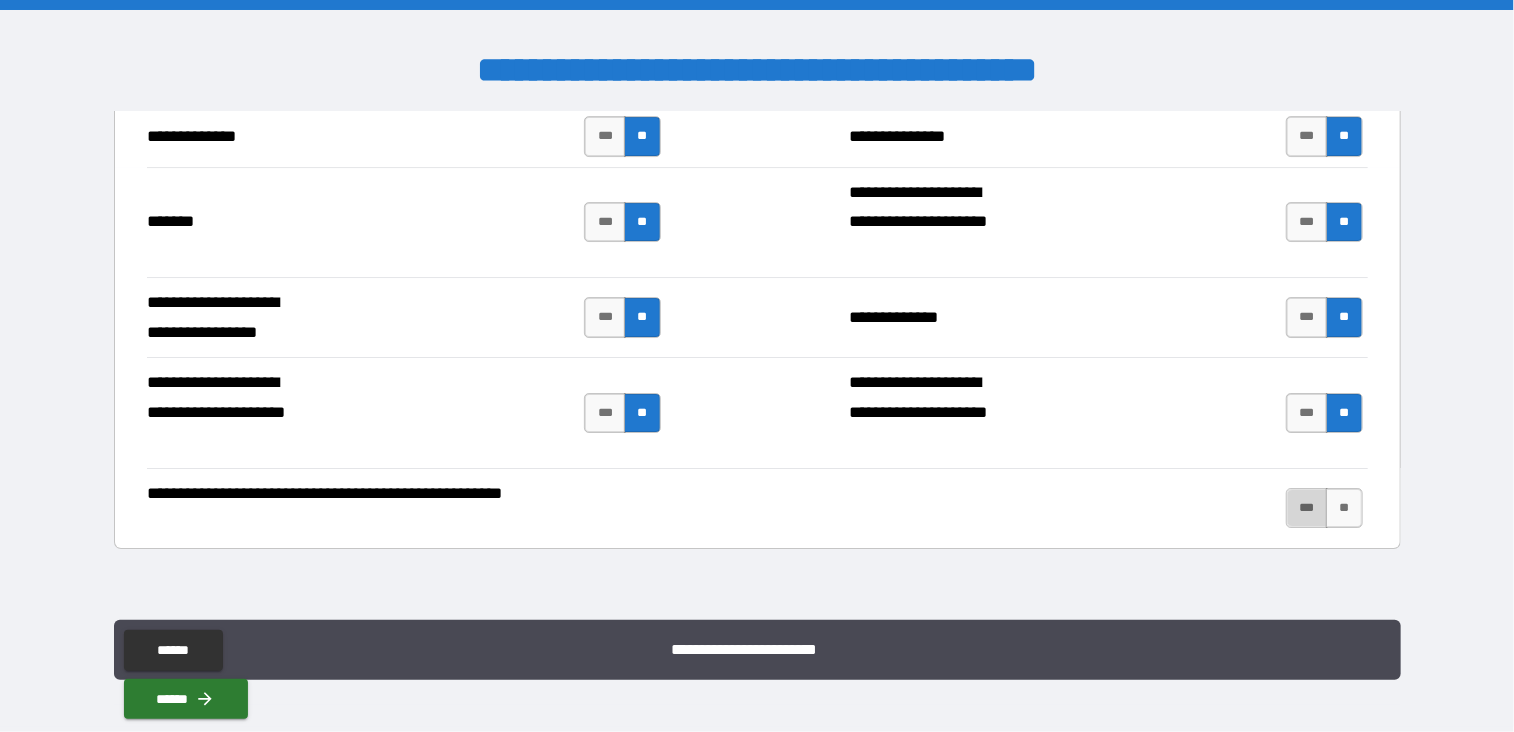 click on "***" at bounding box center [1307, 508] 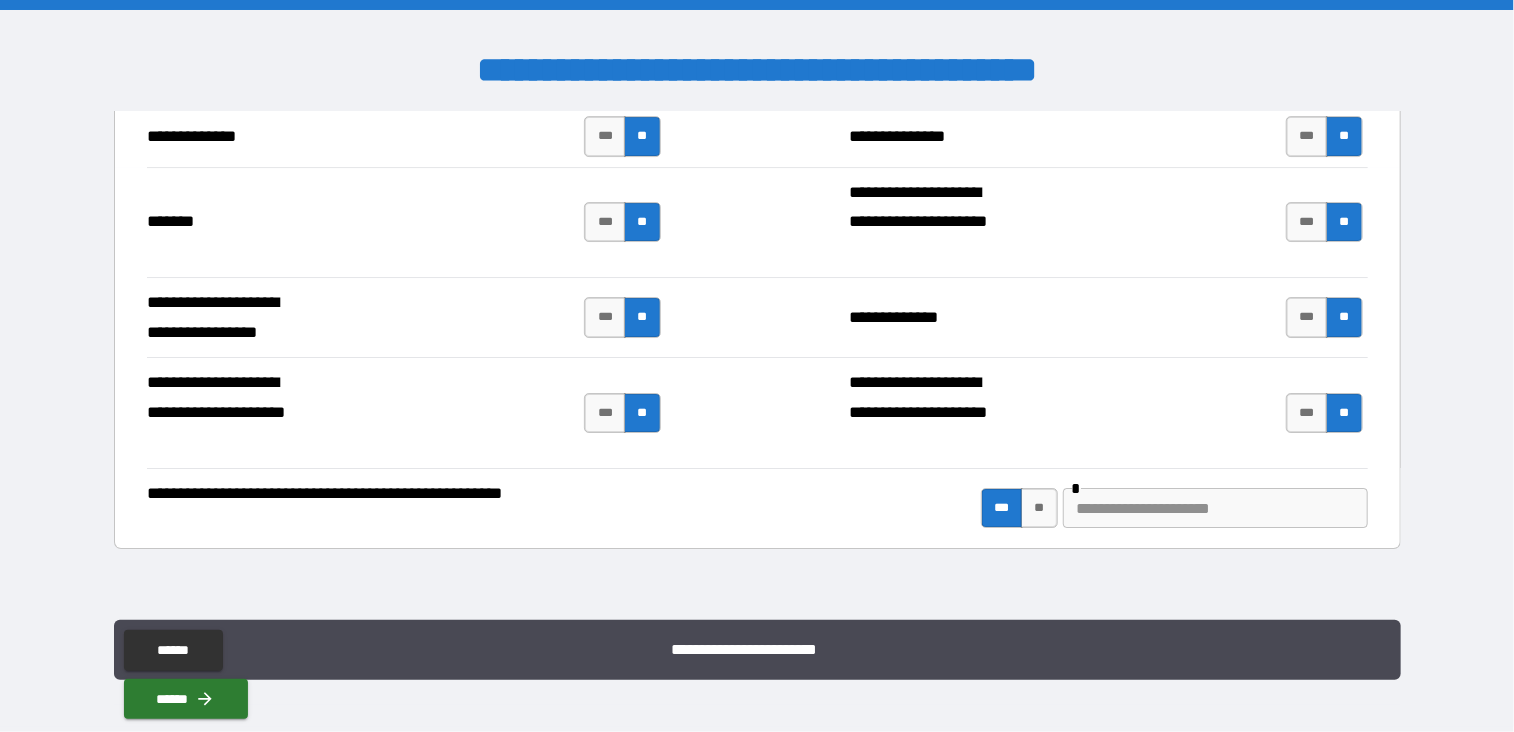 click at bounding box center (1215, 508) 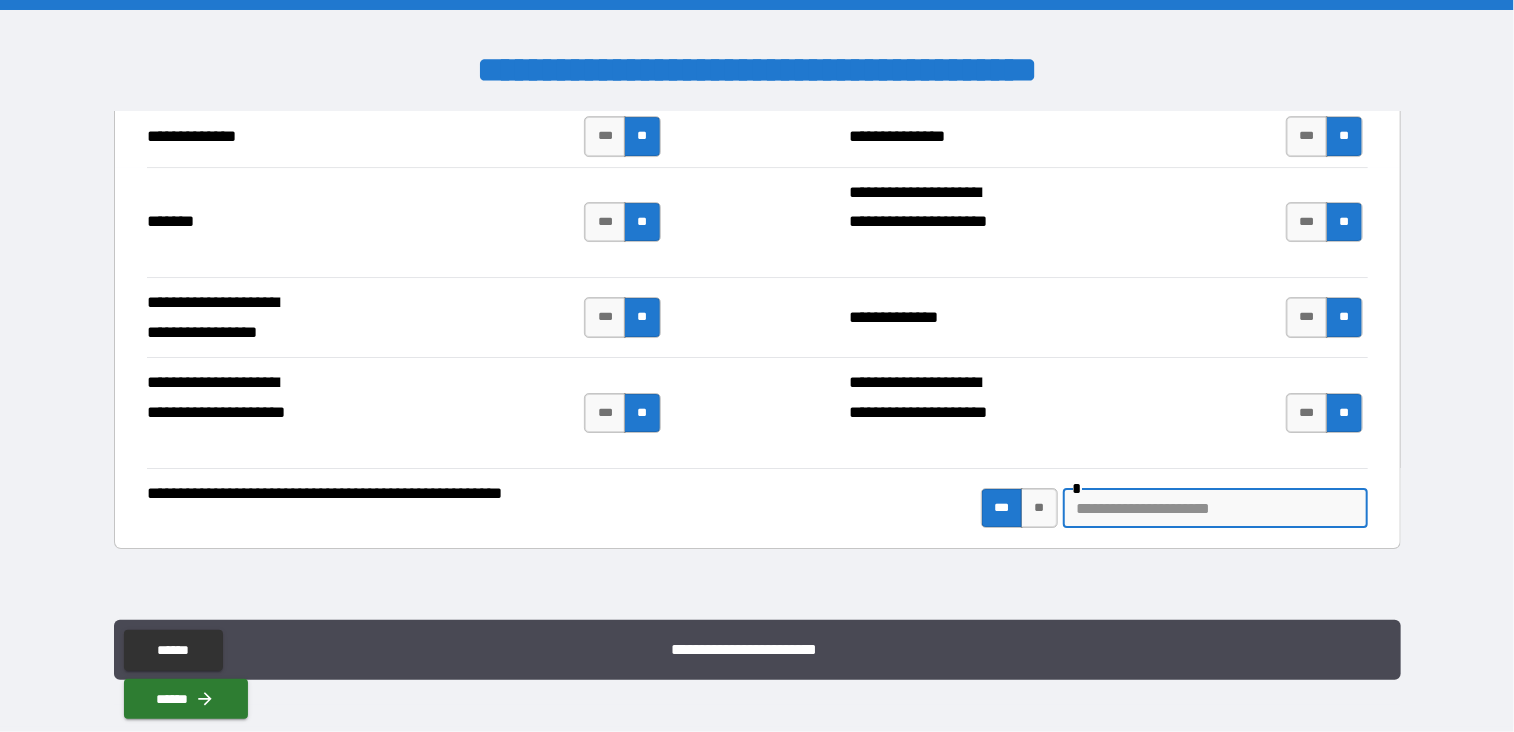 type on "*" 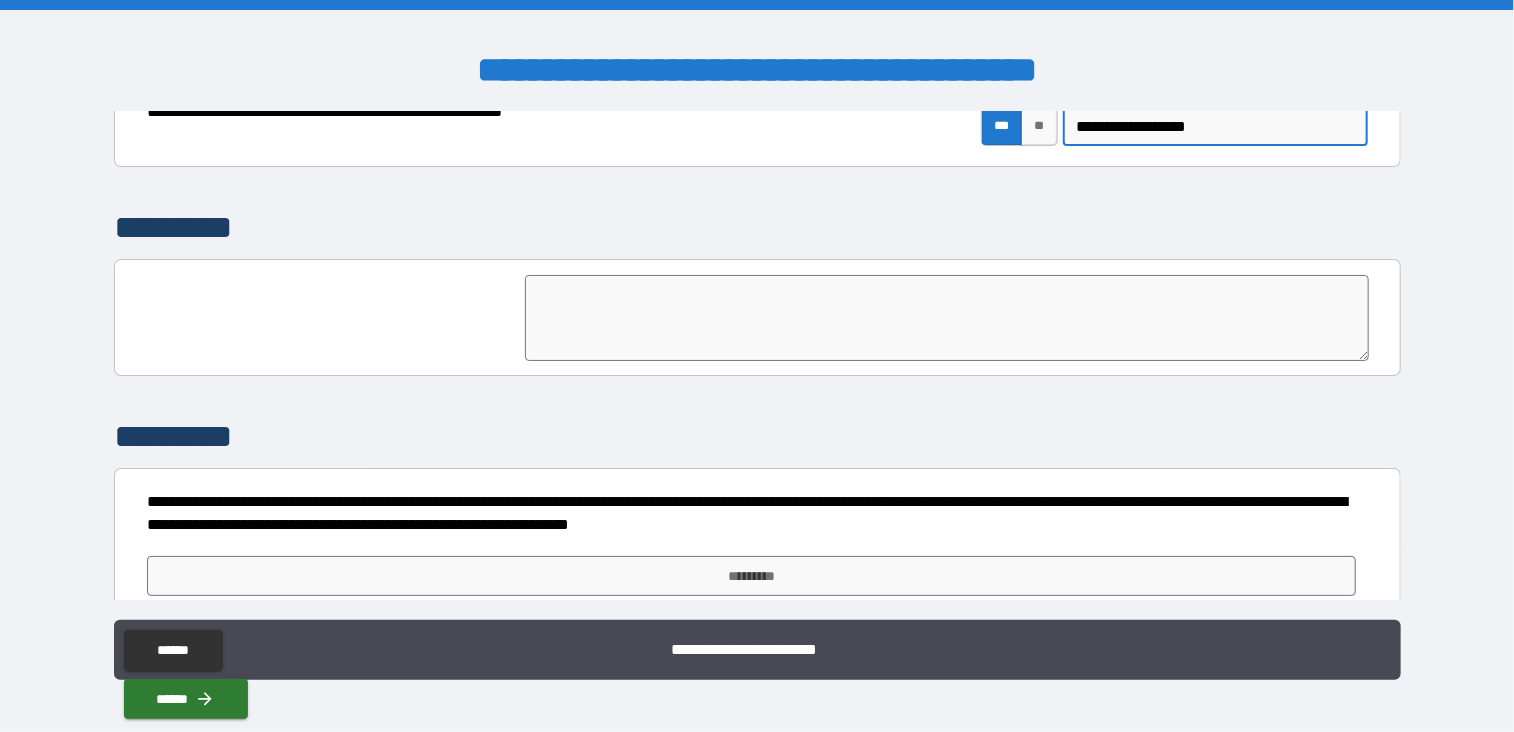 scroll, scrollTop: 7592, scrollLeft: 0, axis: vertical 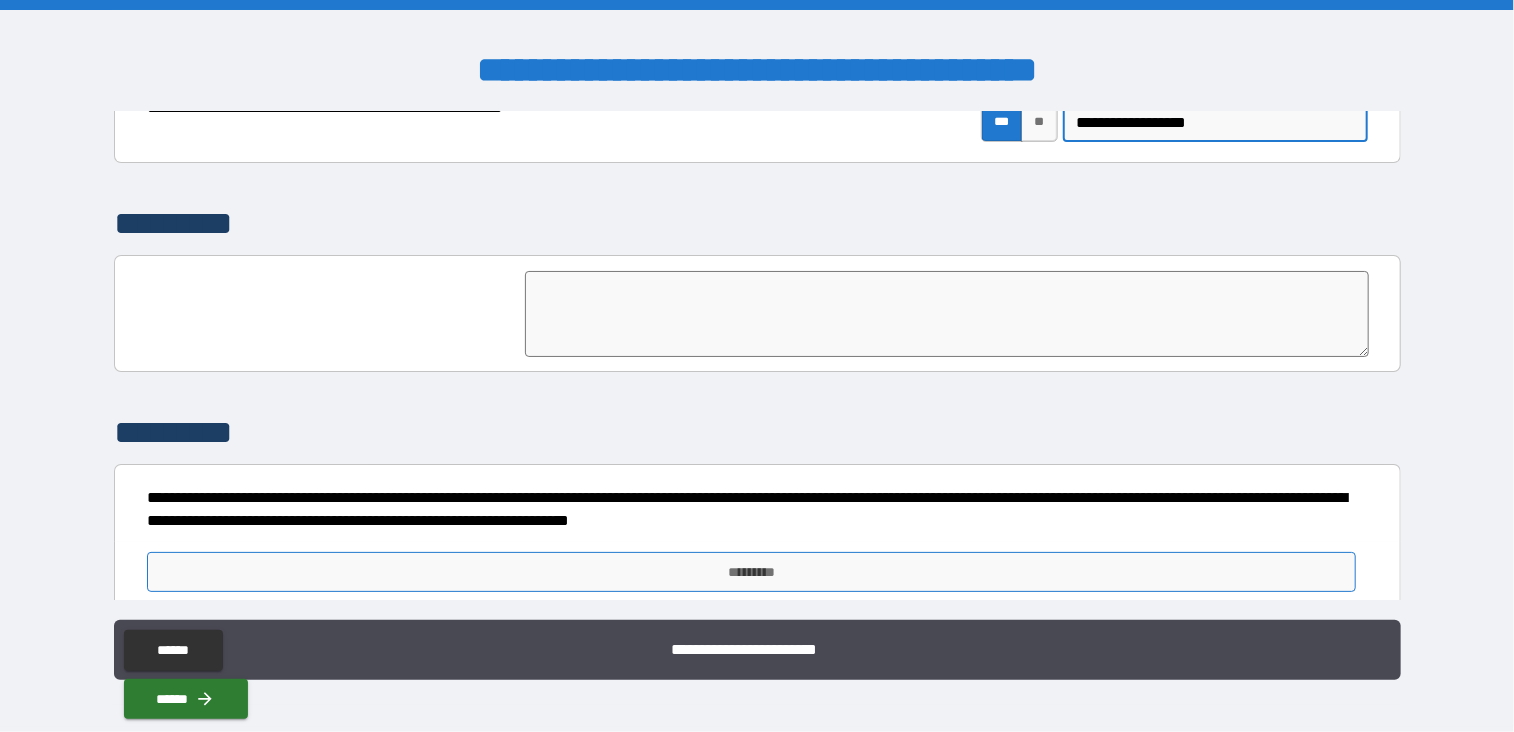 type on "**********" 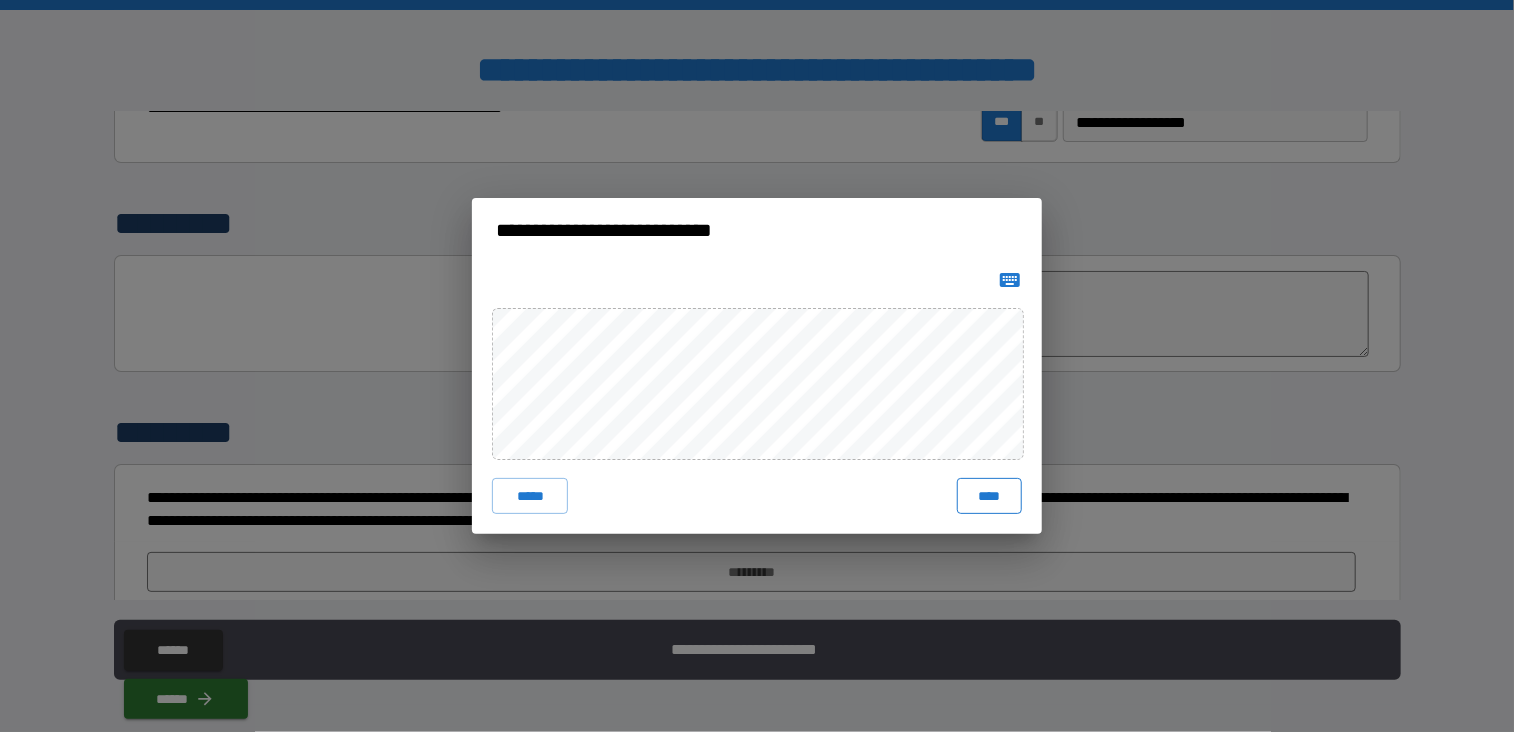 click on "****" at bounding box center [989, 496] 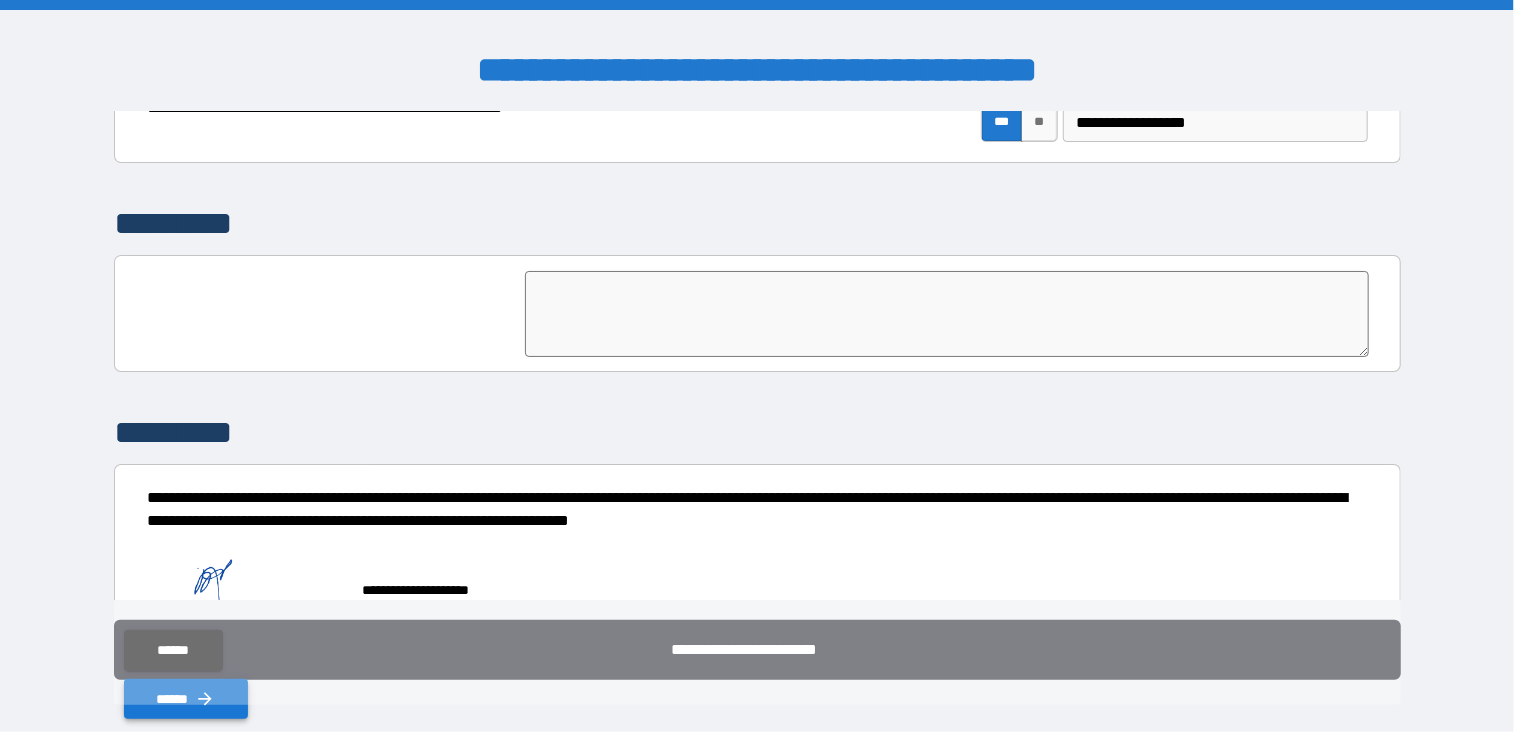 click on "******" at bounding box center (186, 699) 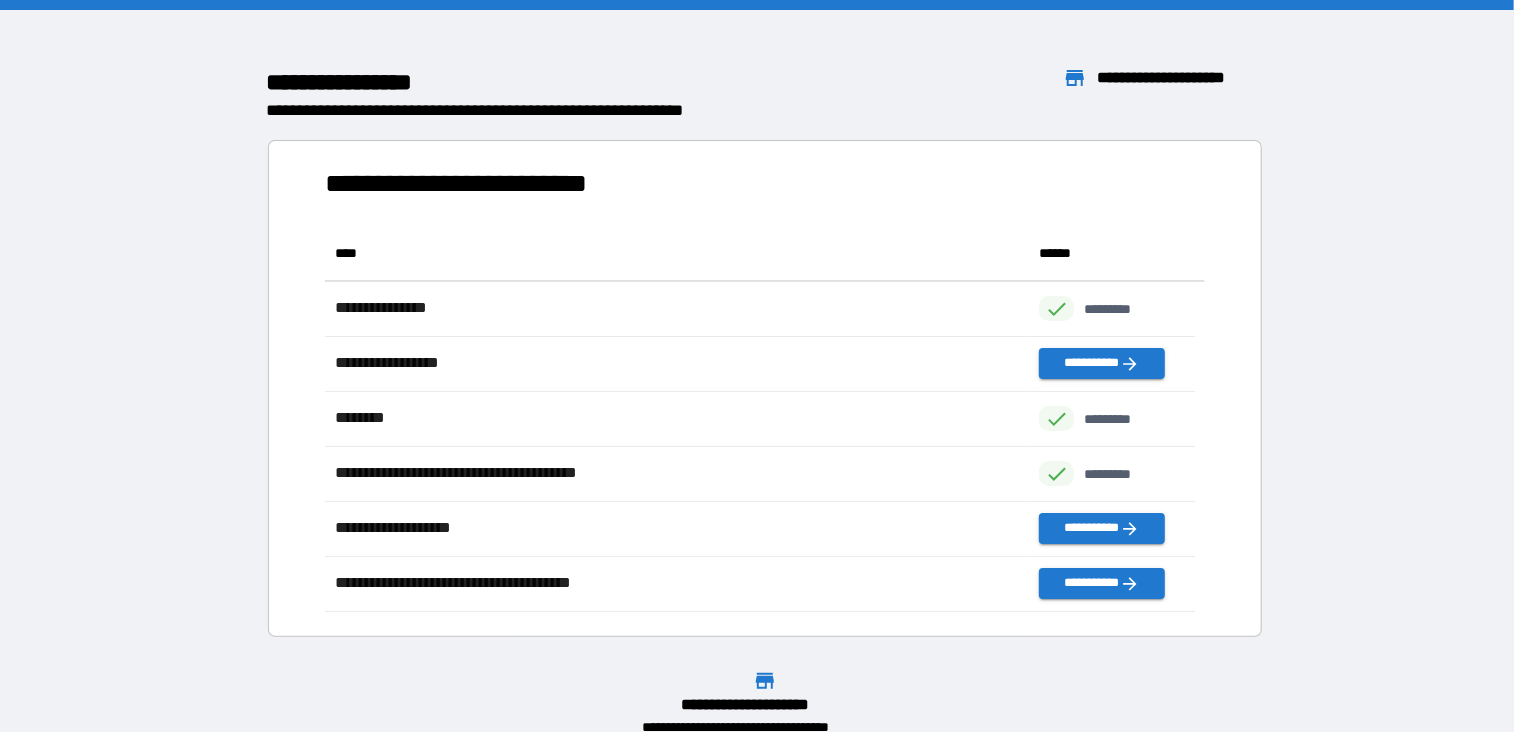 scroll, scrollTop: 16, scrollLeft: 16, axis: both 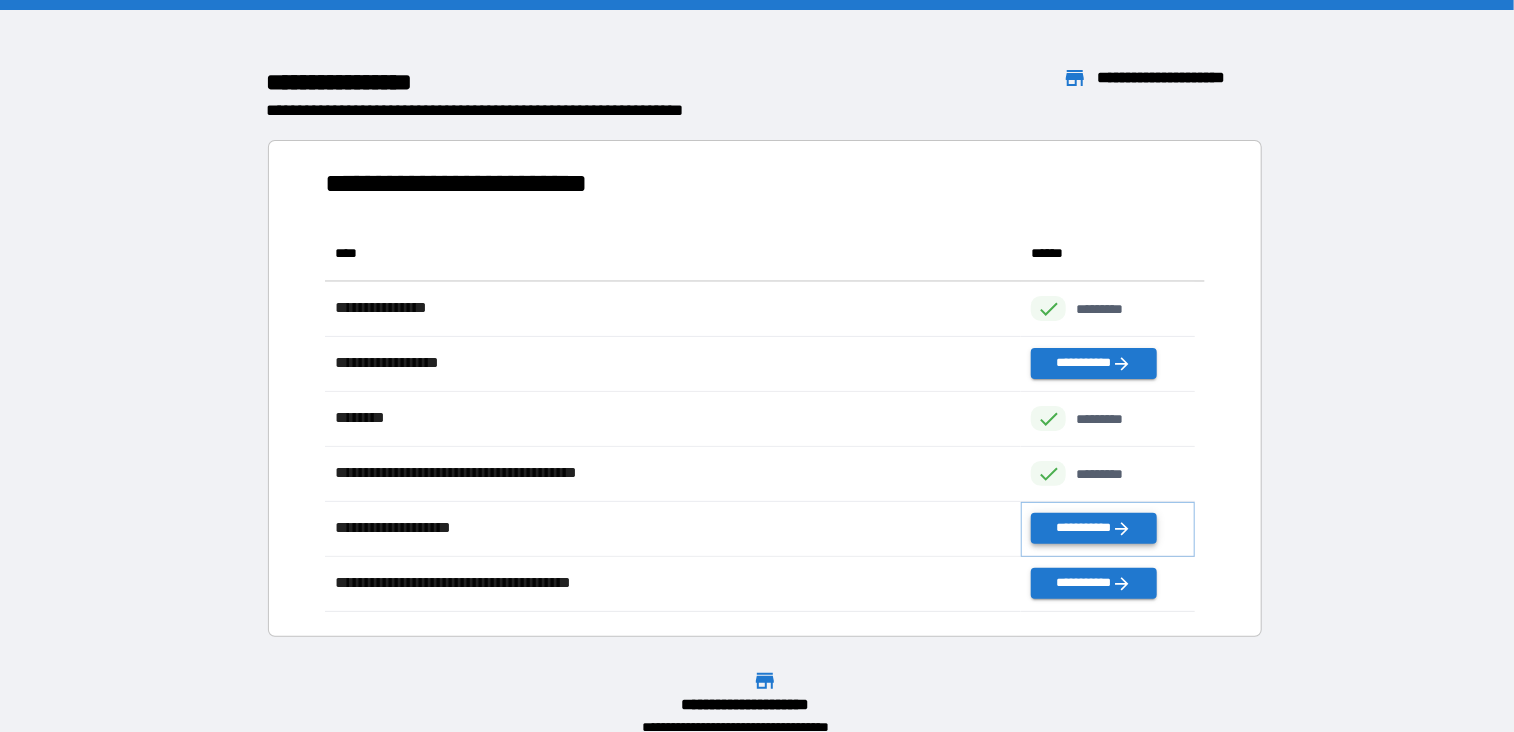 click on "**********" at bounding box center (1093, 528) 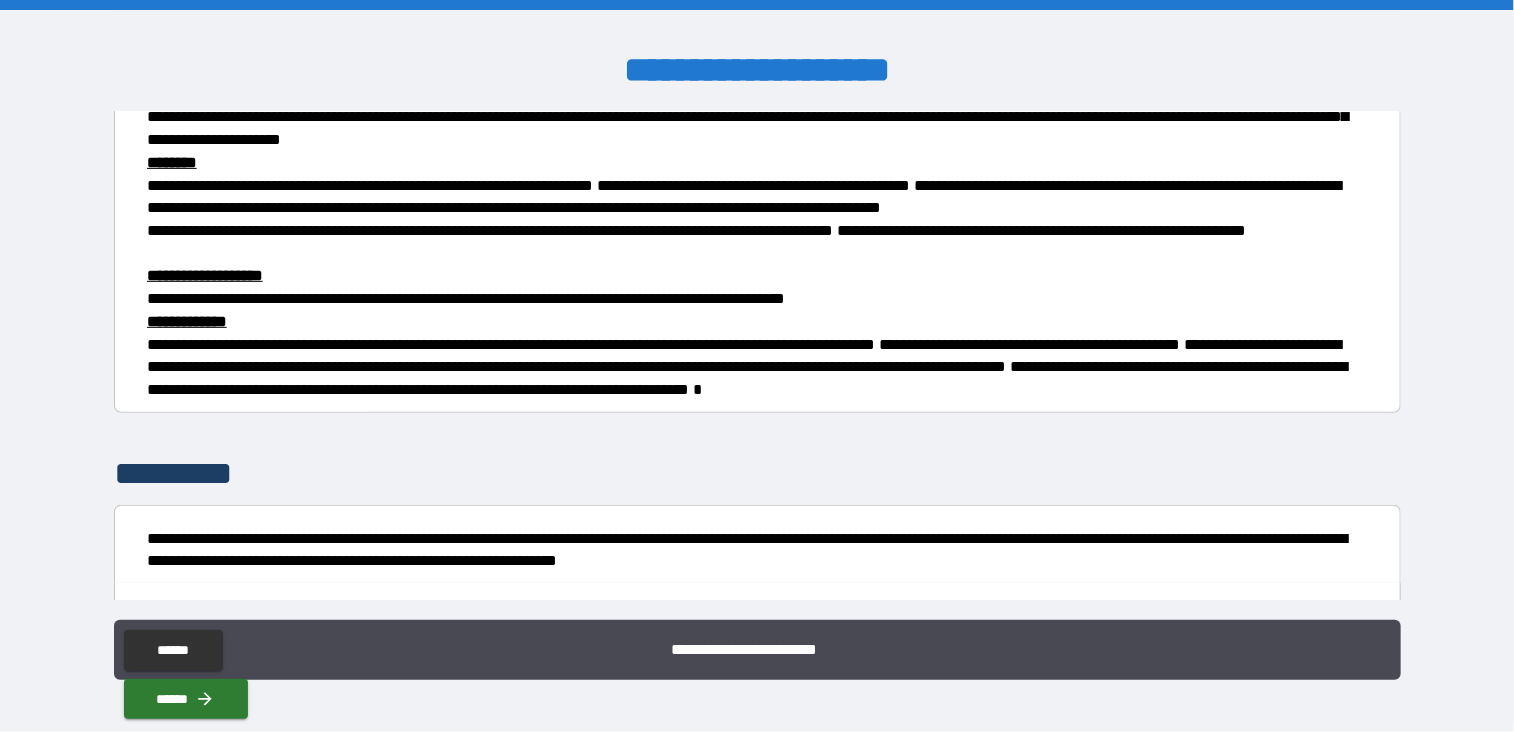 scroll, scrollTop: 582, scrollLeft: 0, axis: vertical 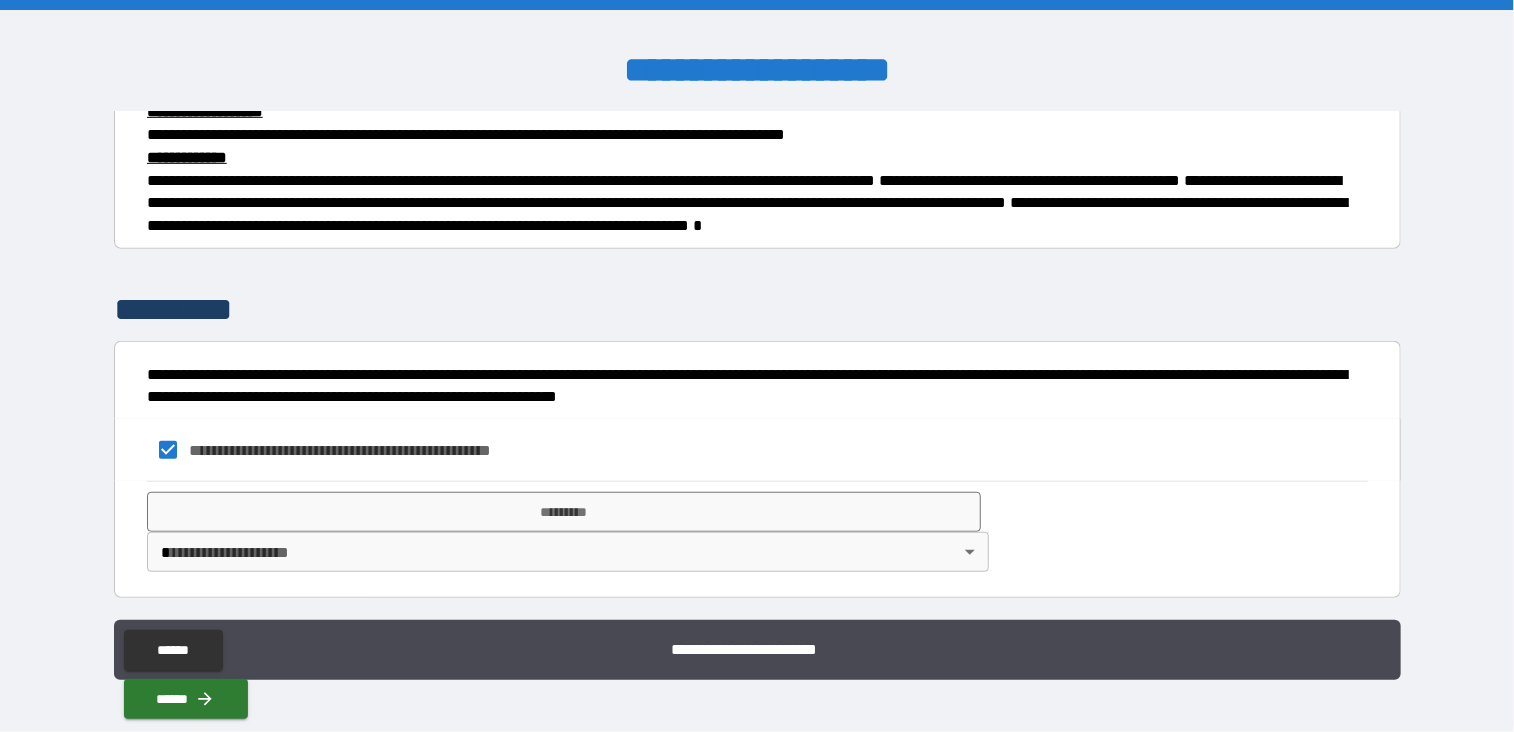 click on "**********" at bounding box center [757, 366] 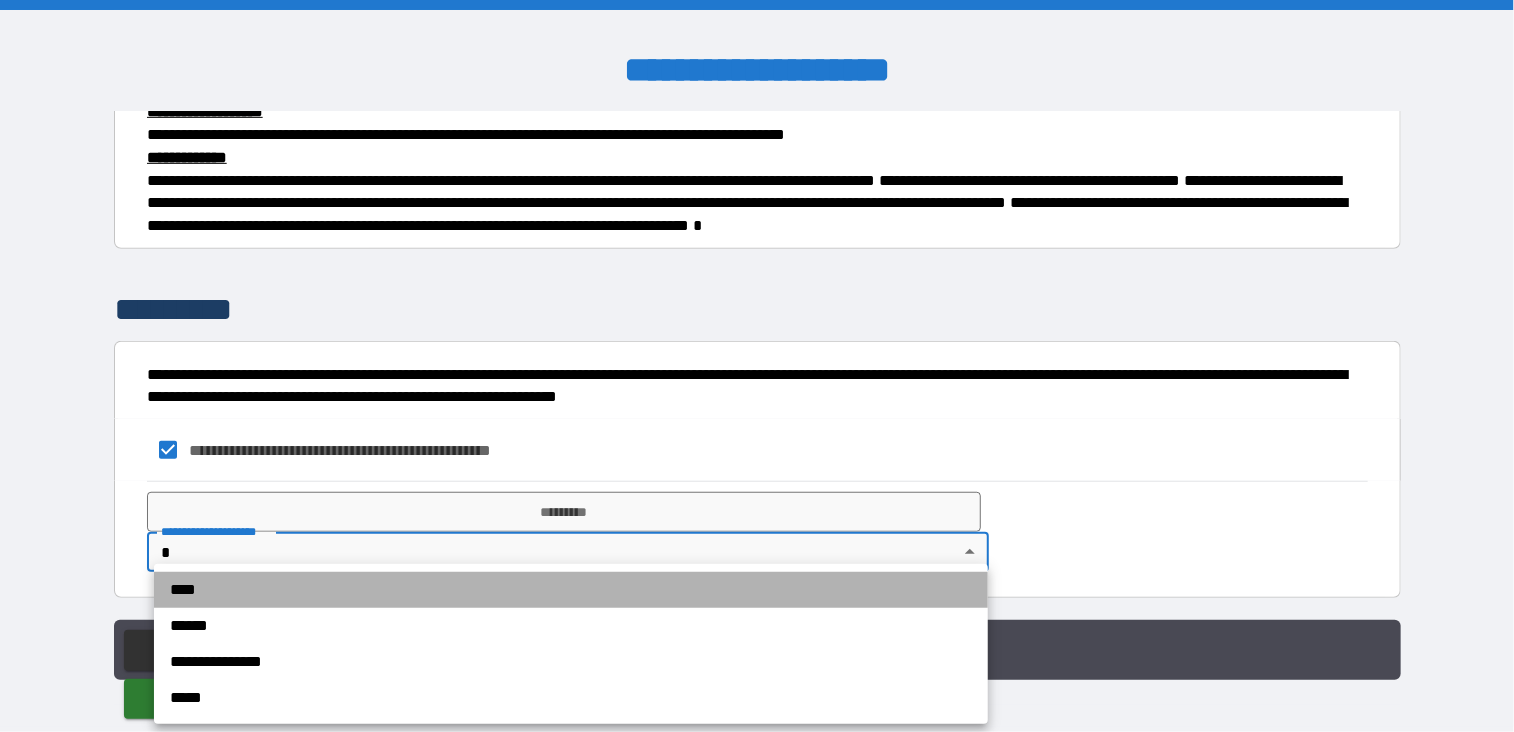 click on "****" at bounding box center (571, 590) 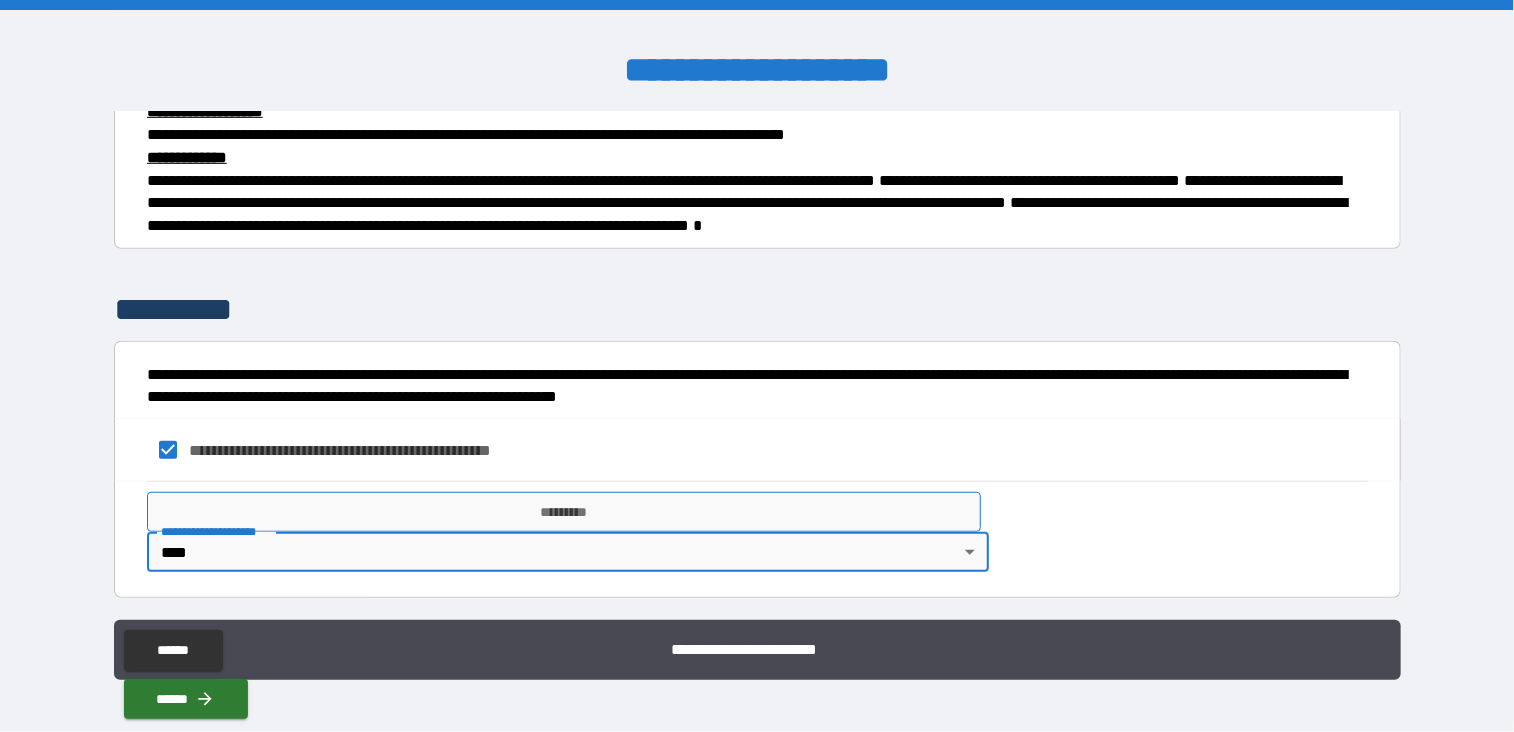 click on "*********" at bounding box center (564, 512) 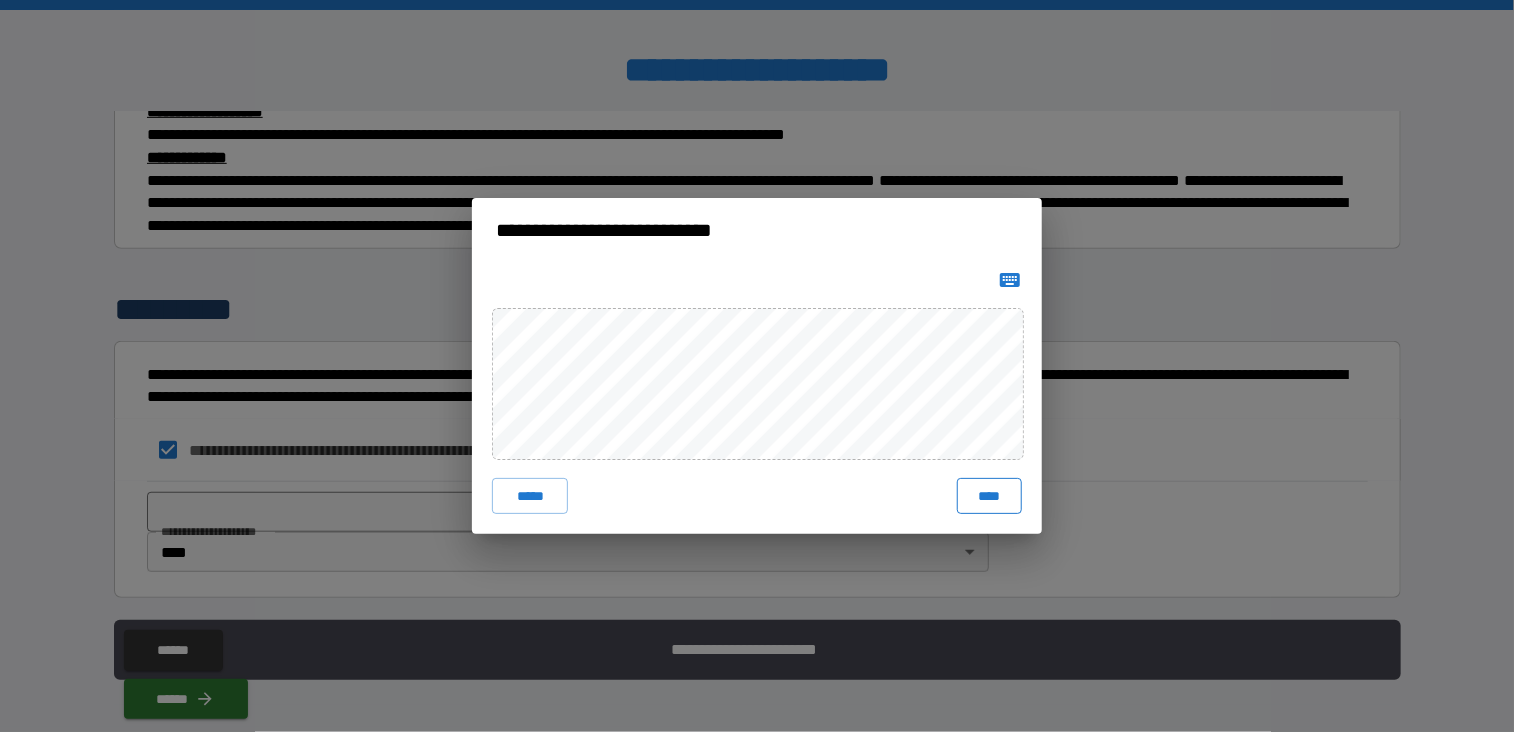 click on "****" at bounding box center [989, 496] 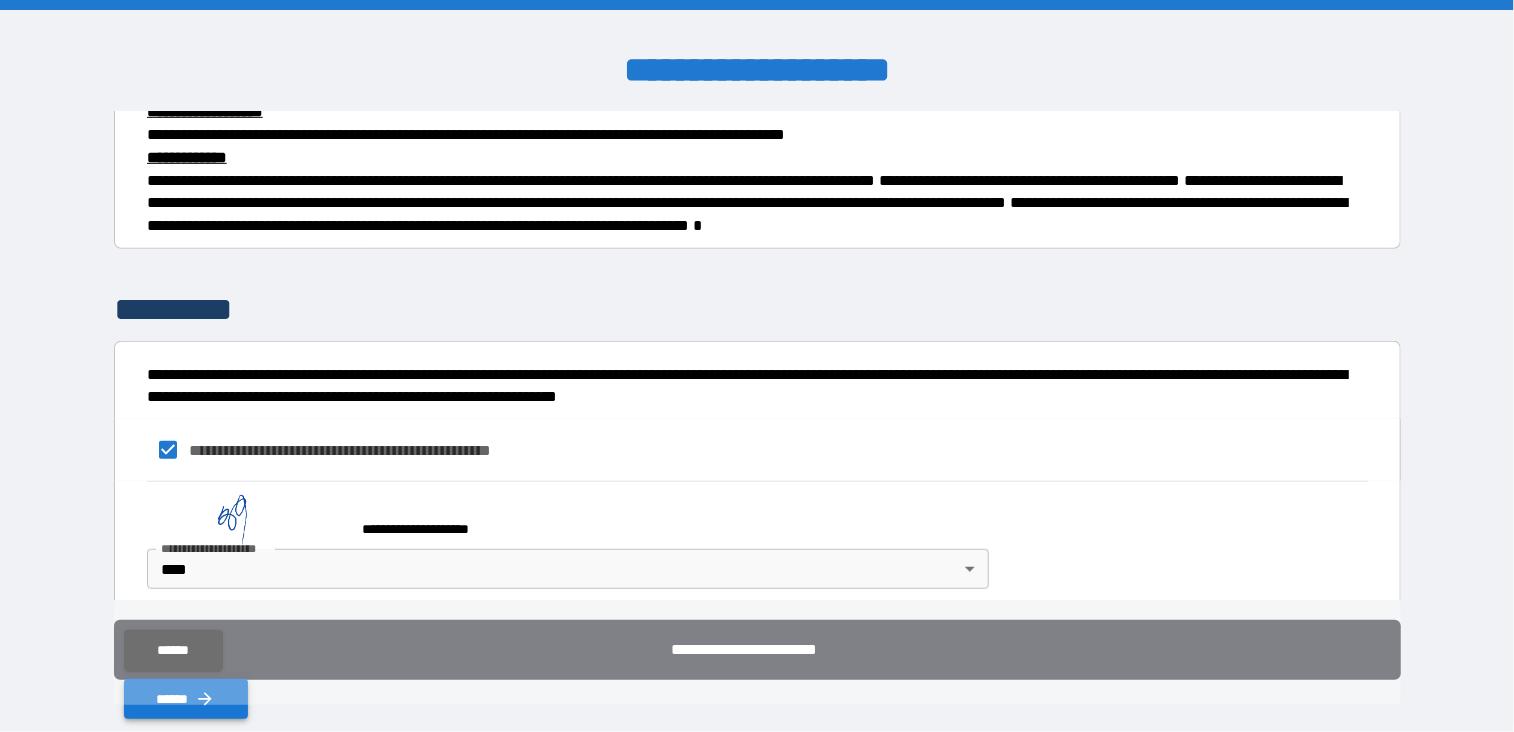 click 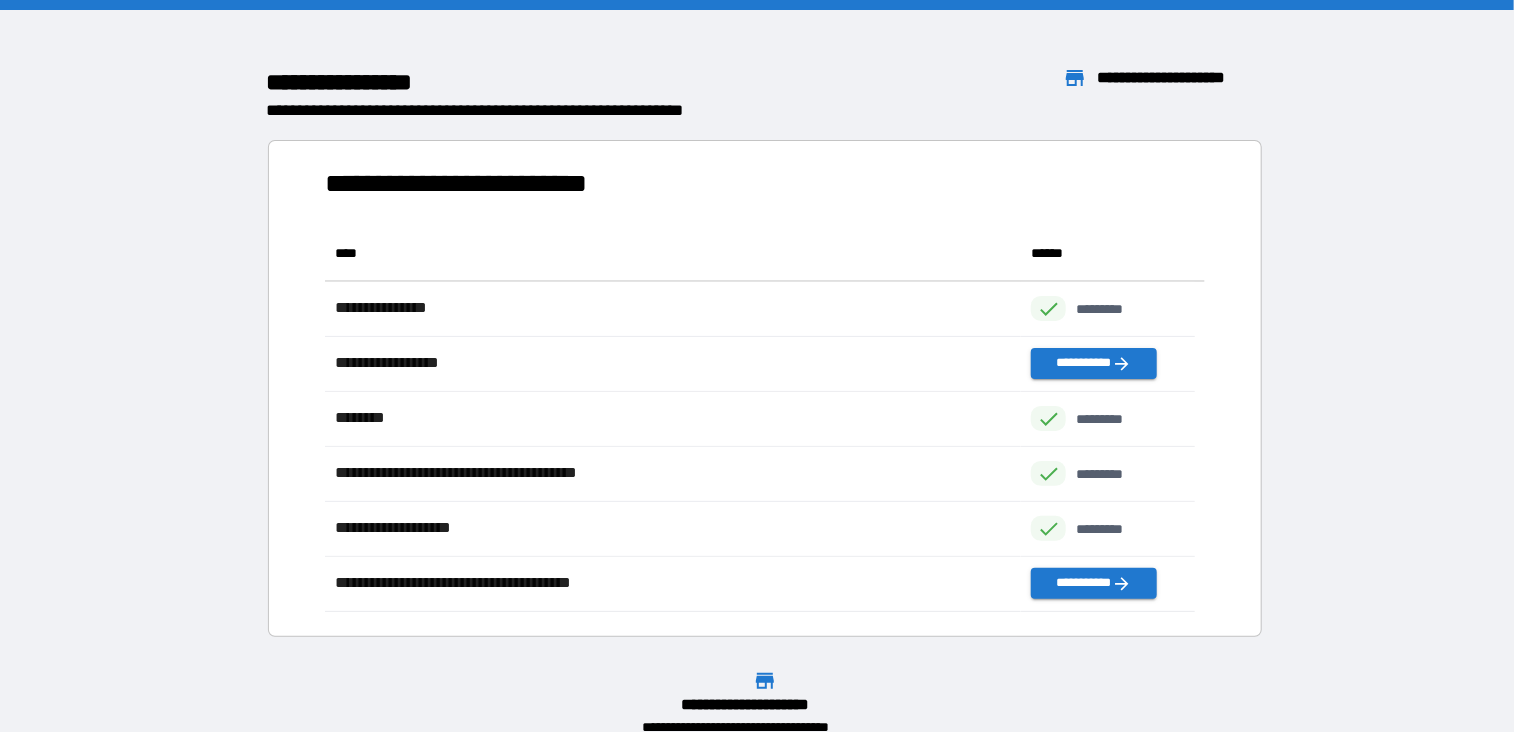 scroll, scrollTop: 16, scrollLeft: 16, axis: both 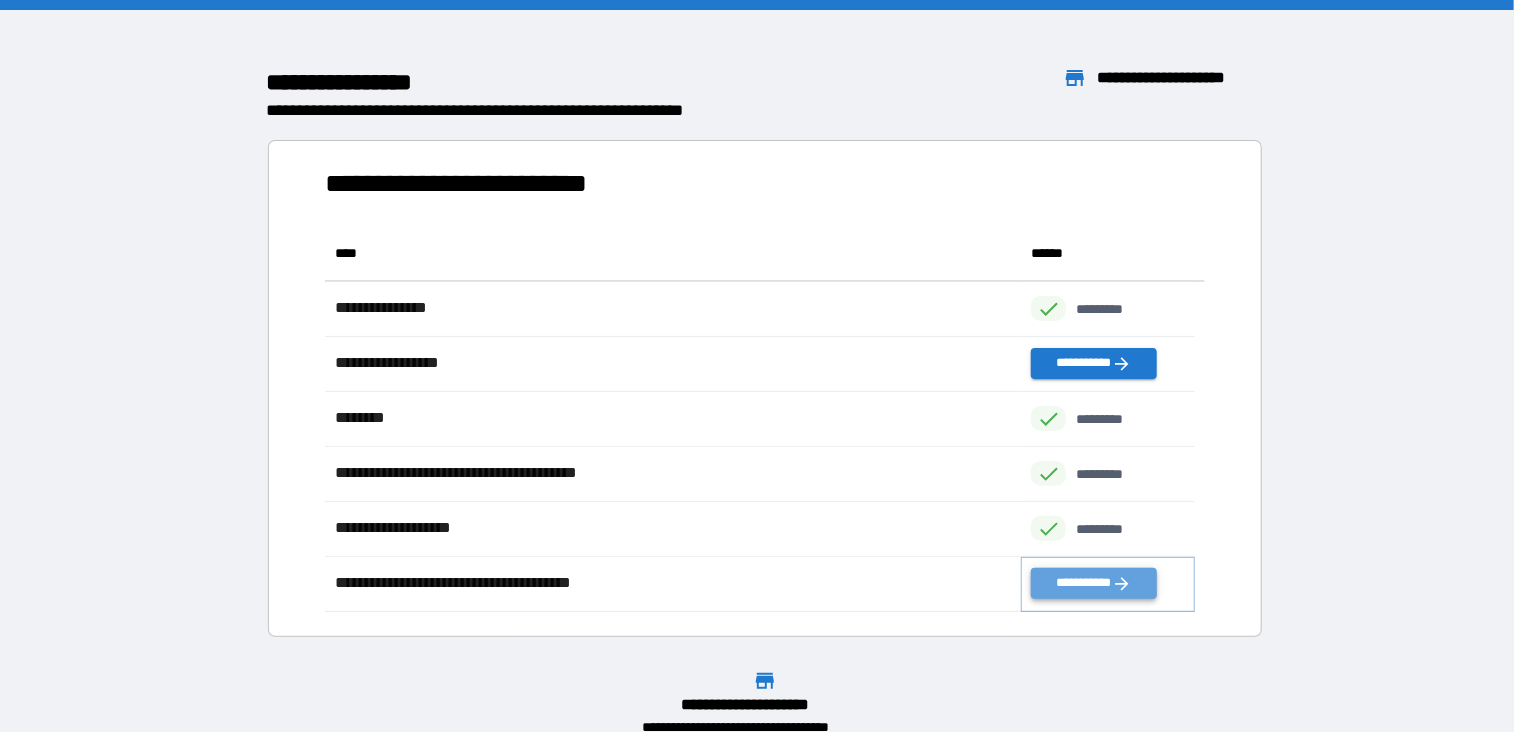 click on "**********" at bounding box center (1093, 583) 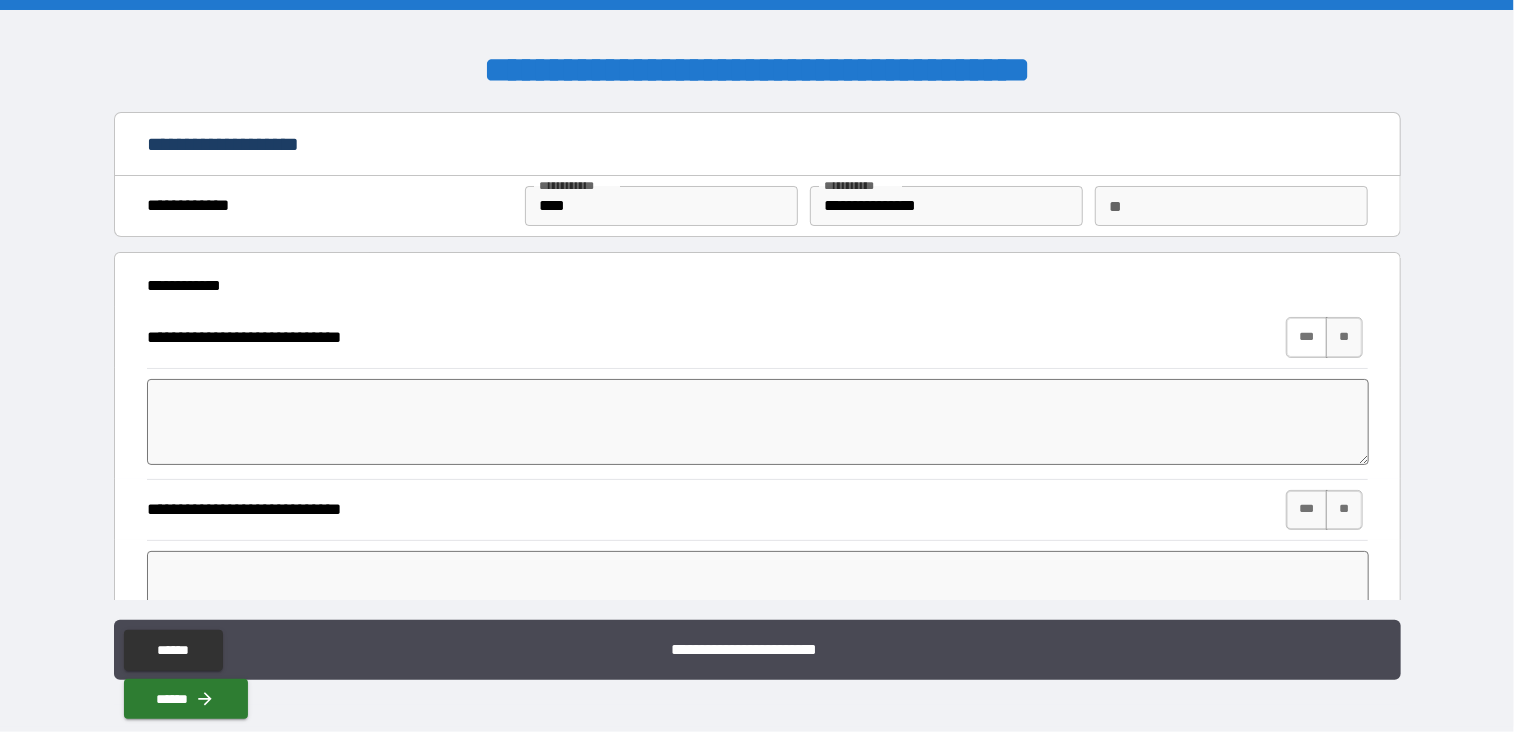 click on "***" at bounding box center [1307, 337] 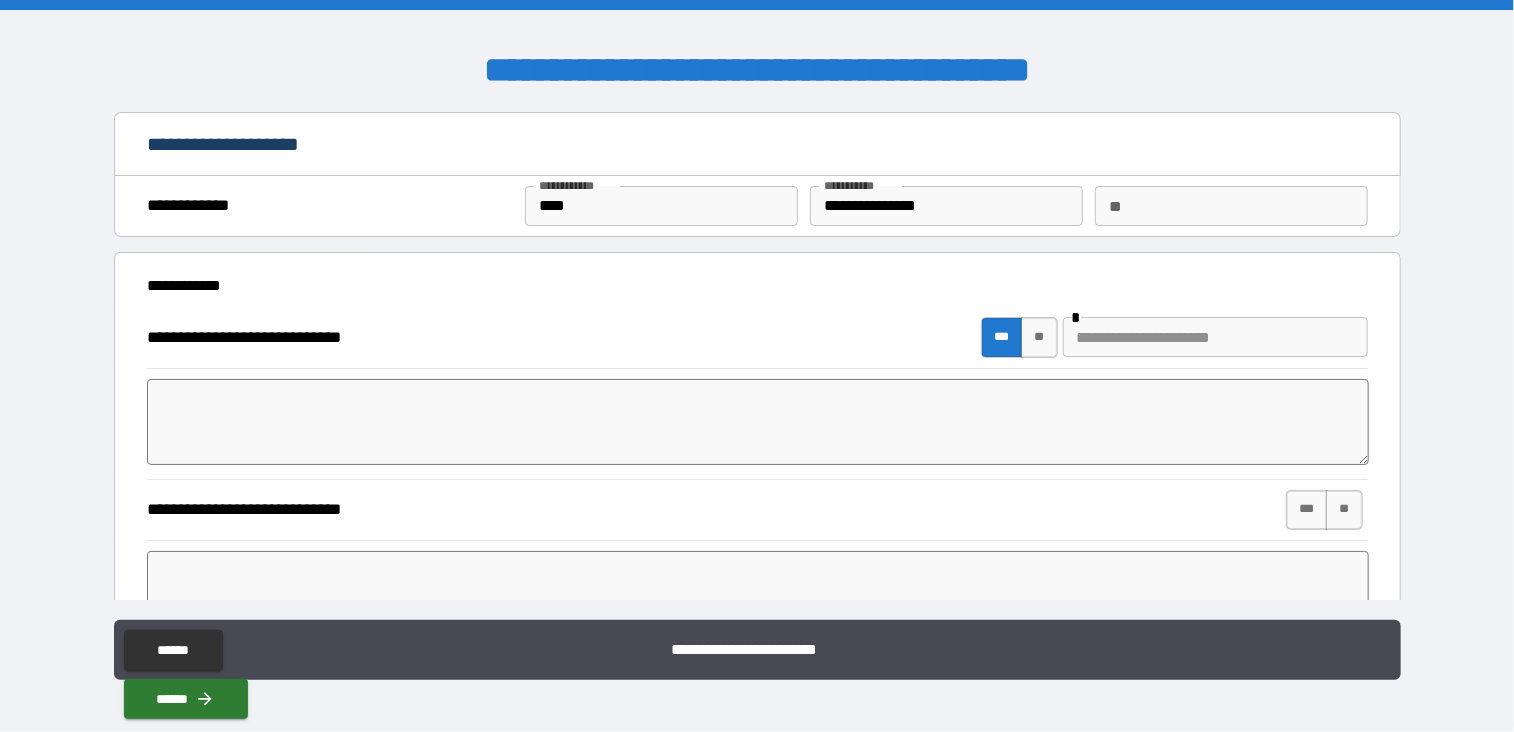 click at bounding box center [758, 422] 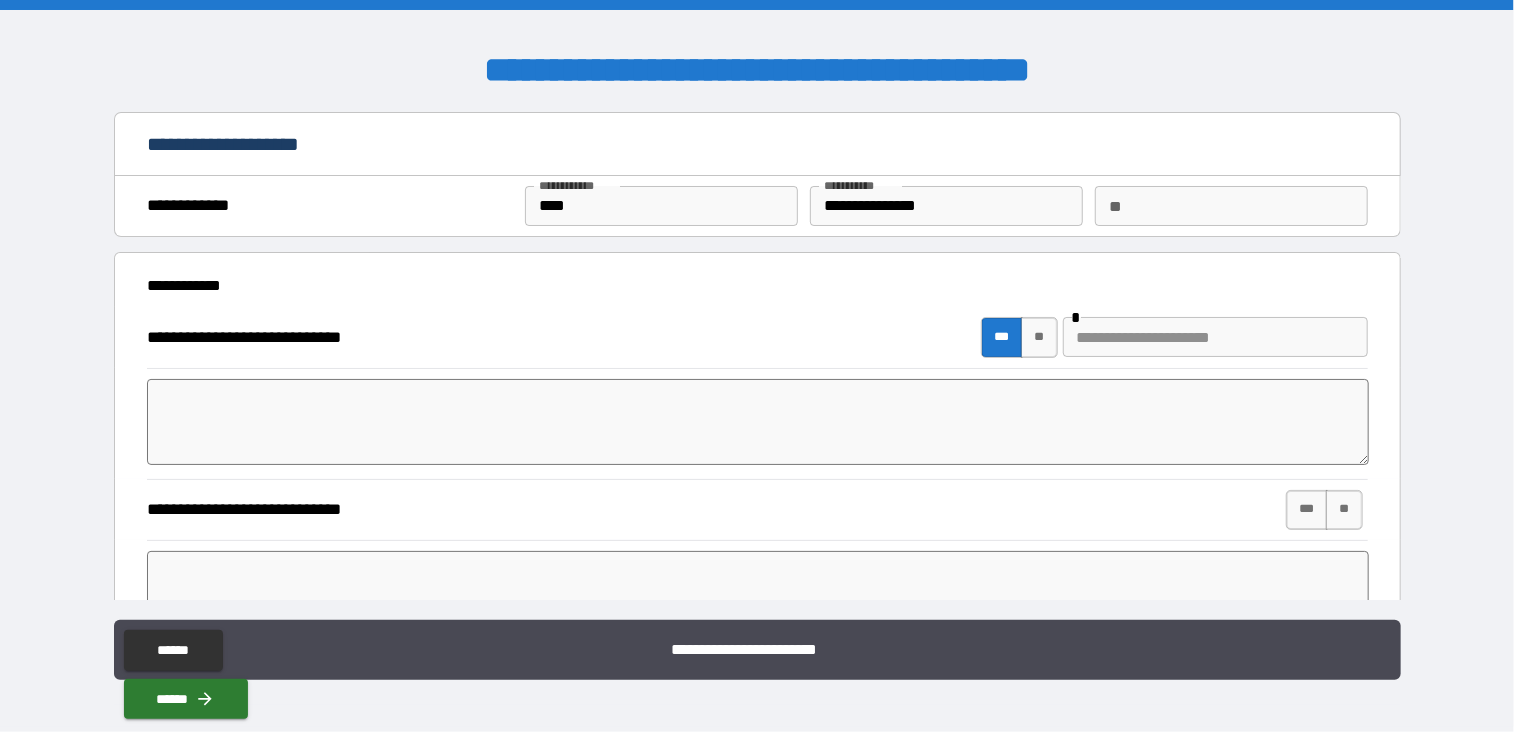 type on "*" 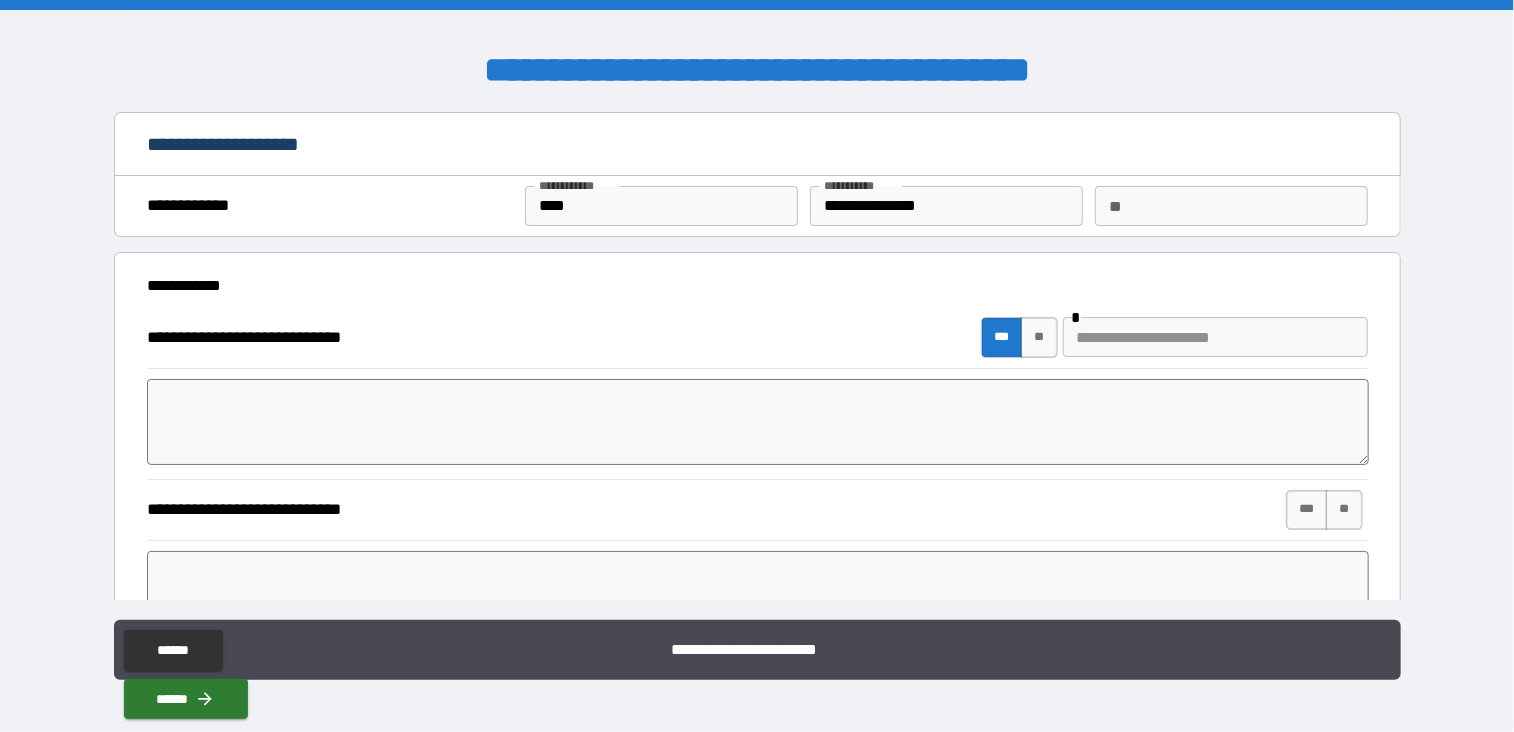 type on "*" 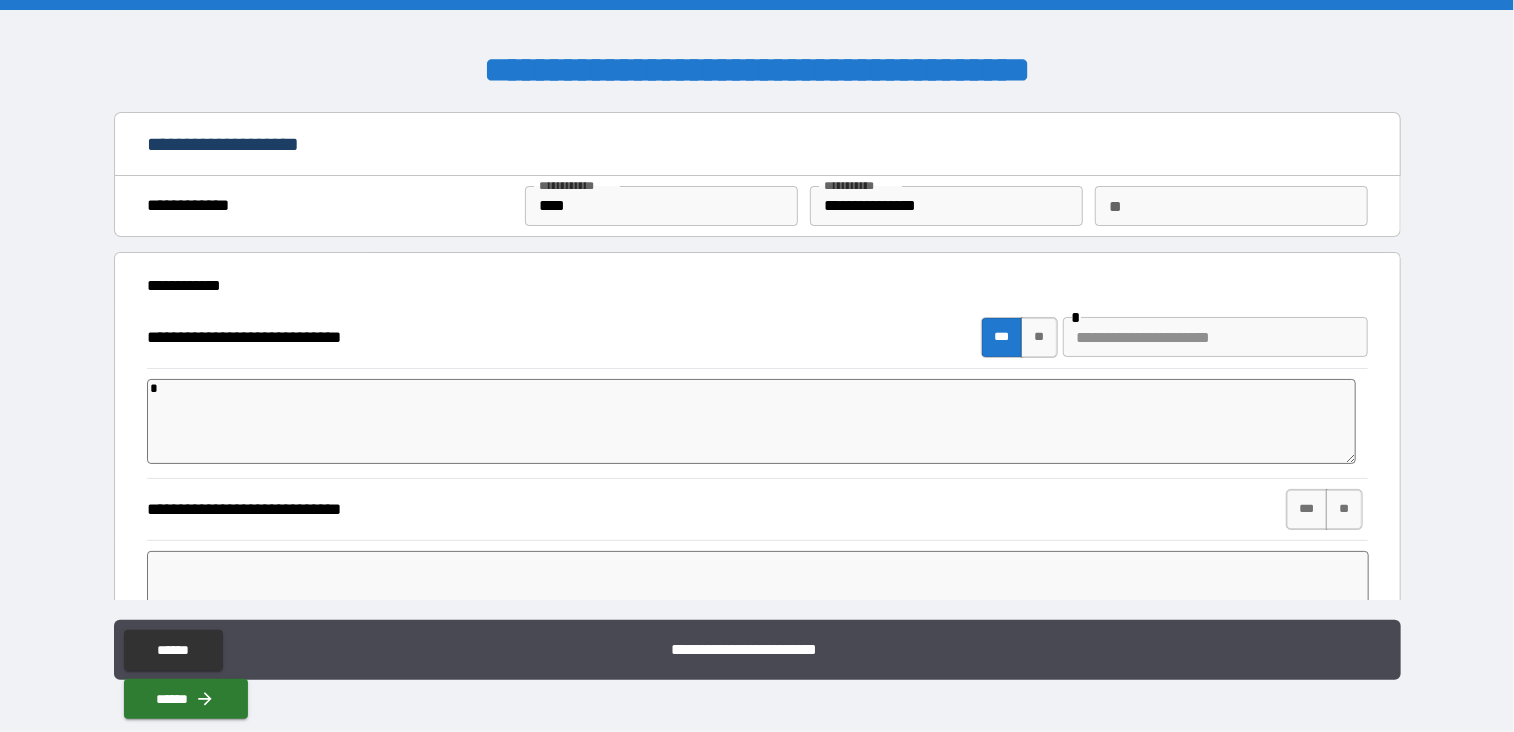 type on "**" 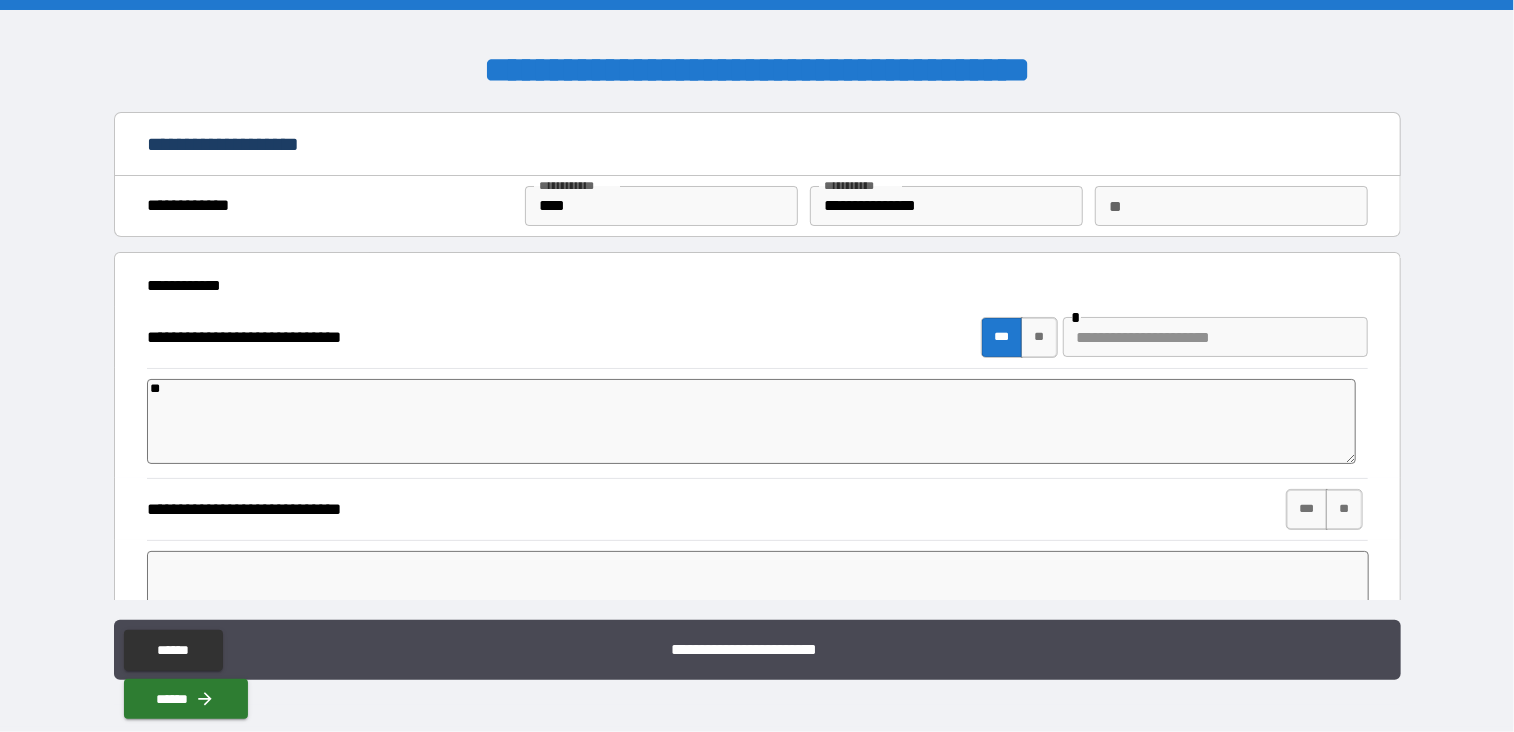 type on "*" 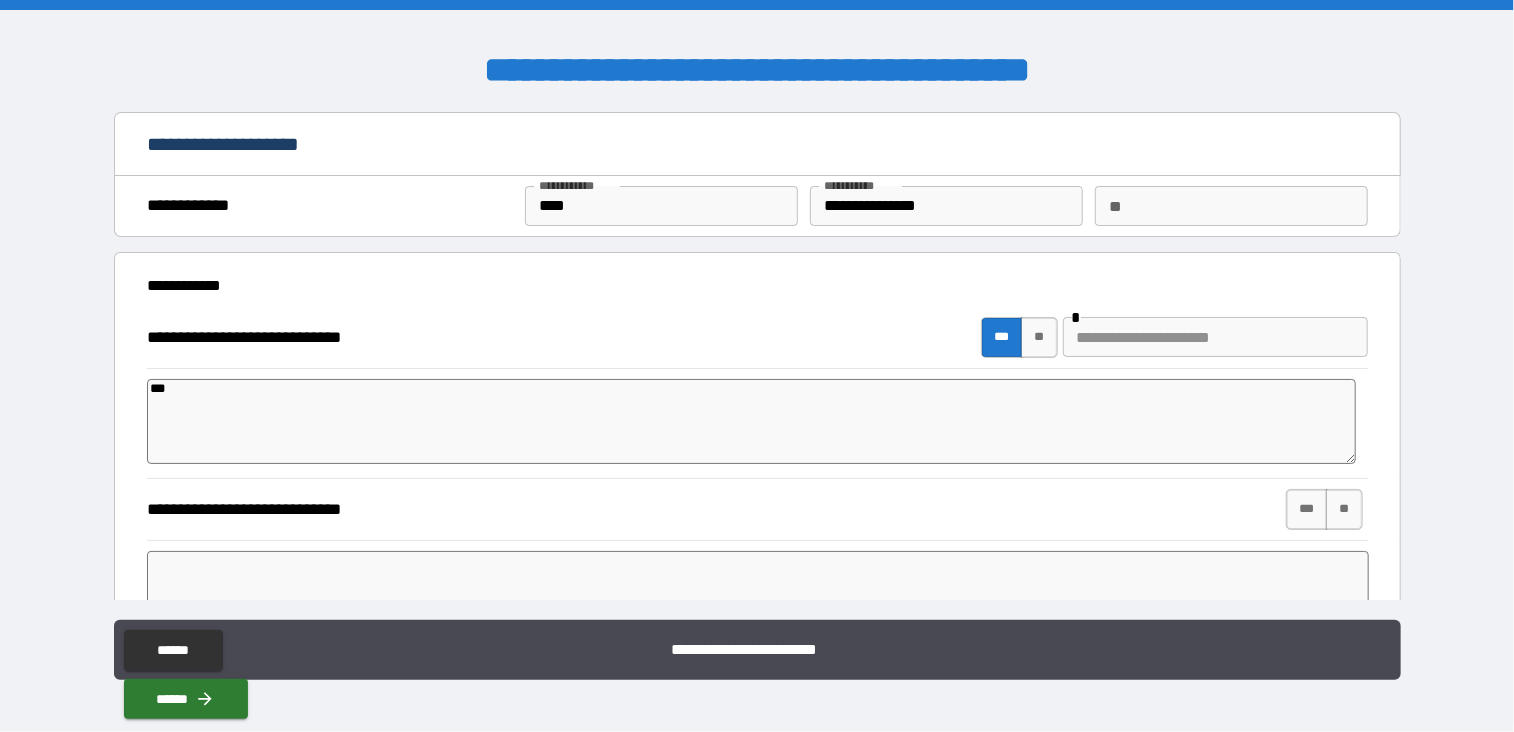 type on "*" 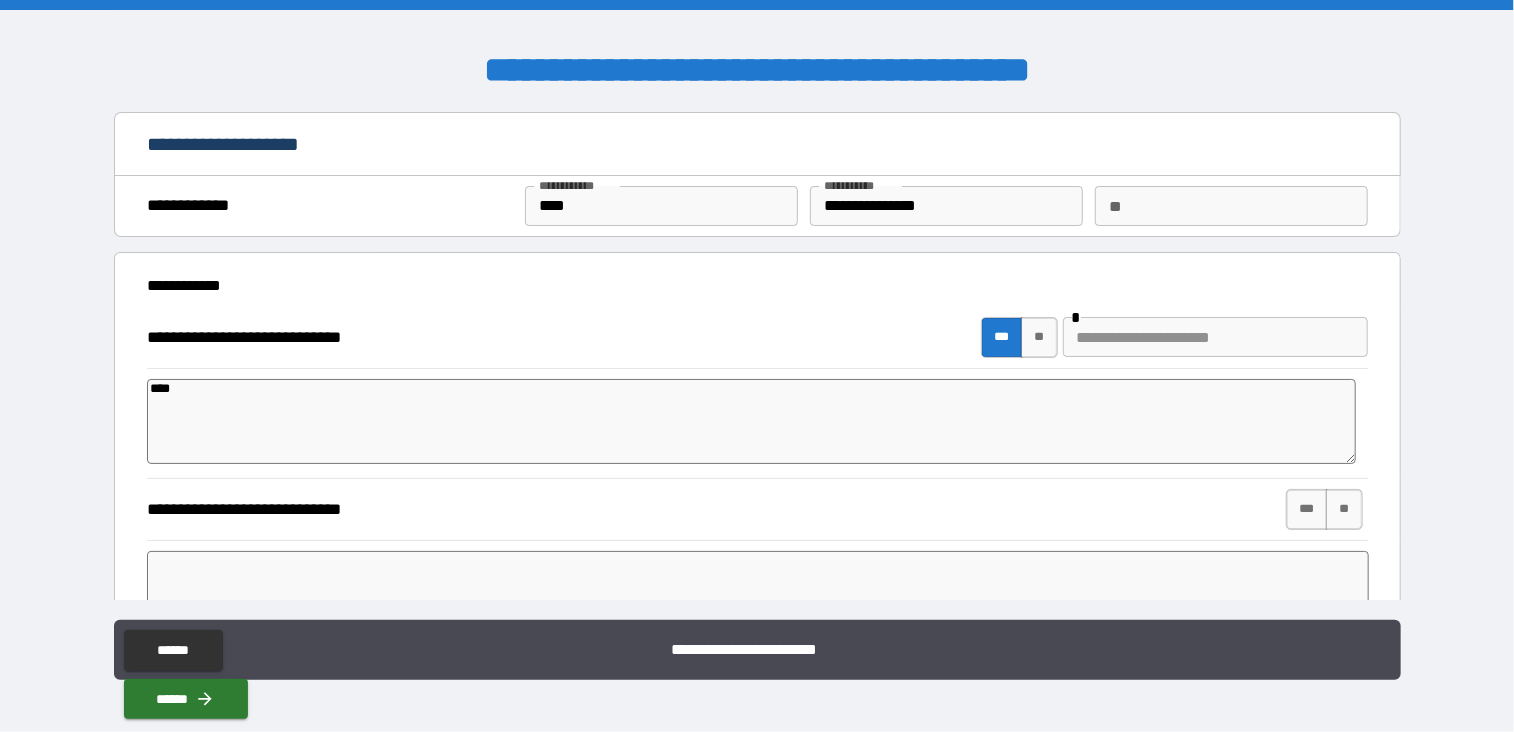 type on "*****" 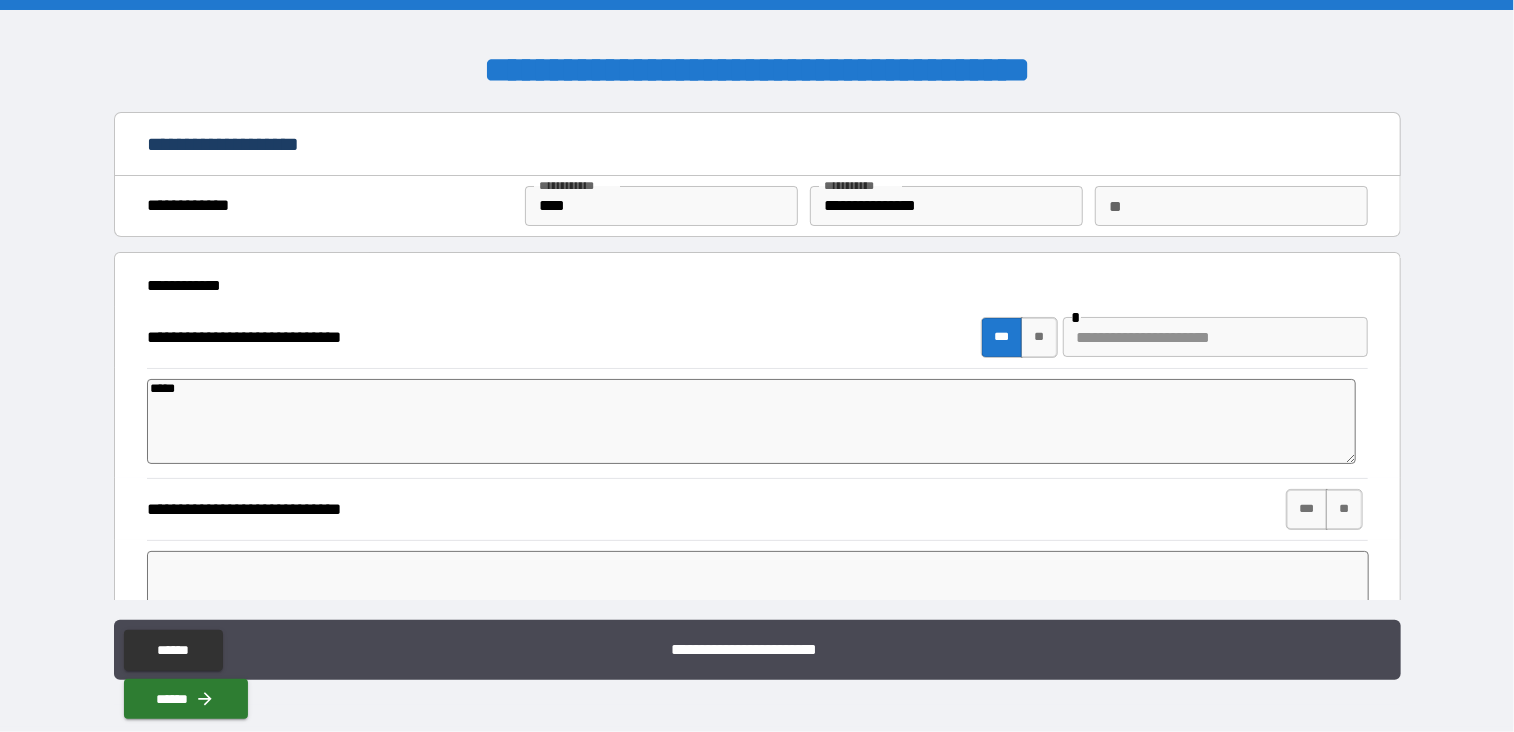 type on "******" 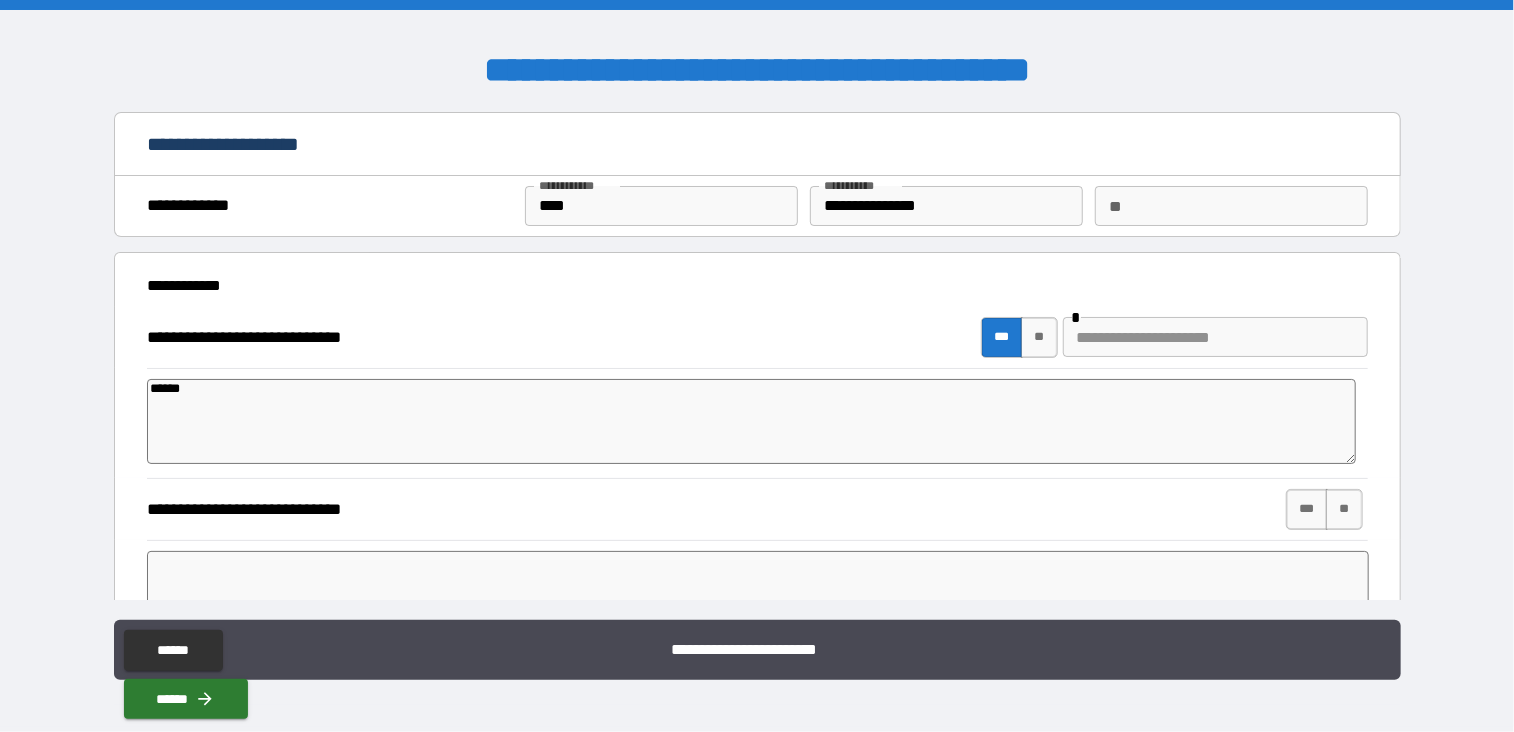 type on "*" 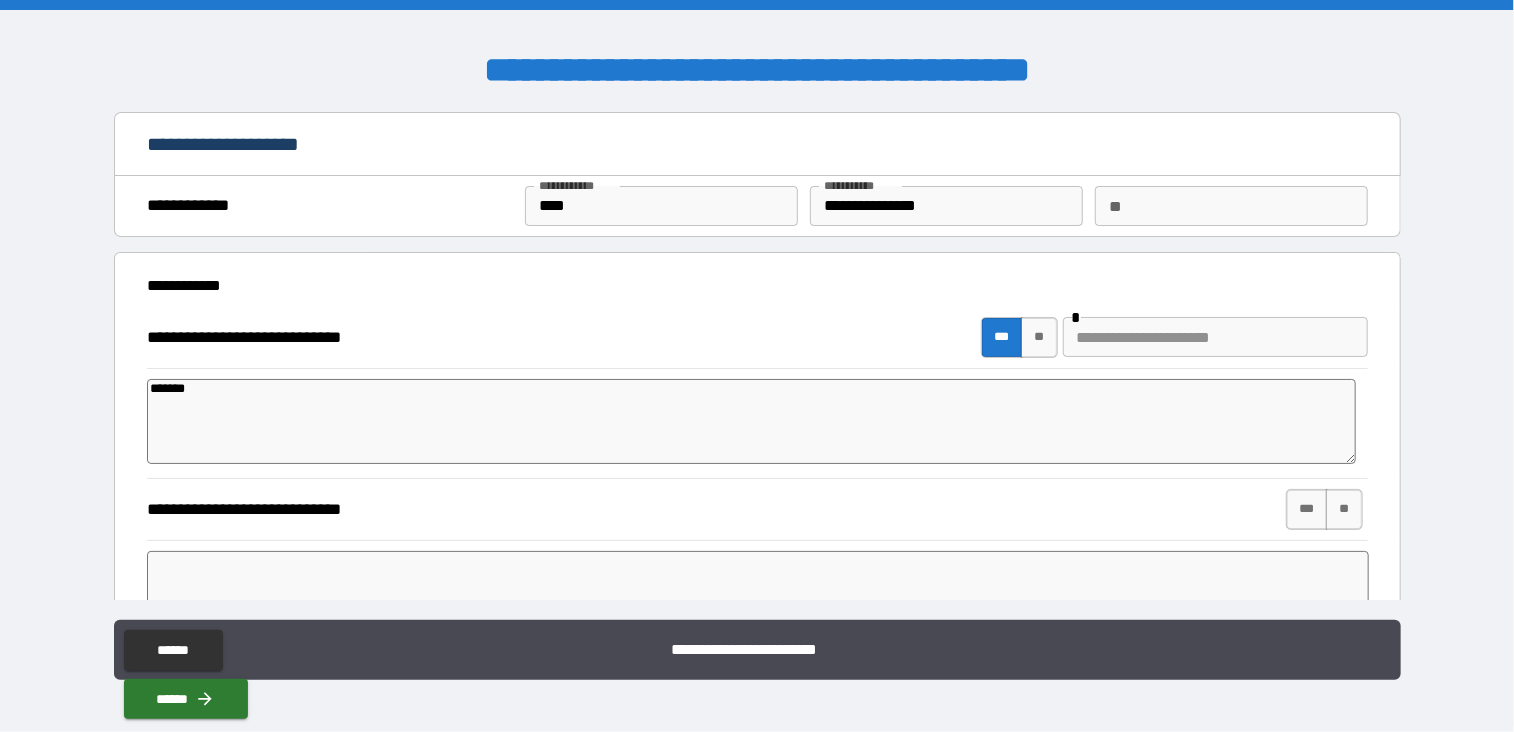 type on "*" 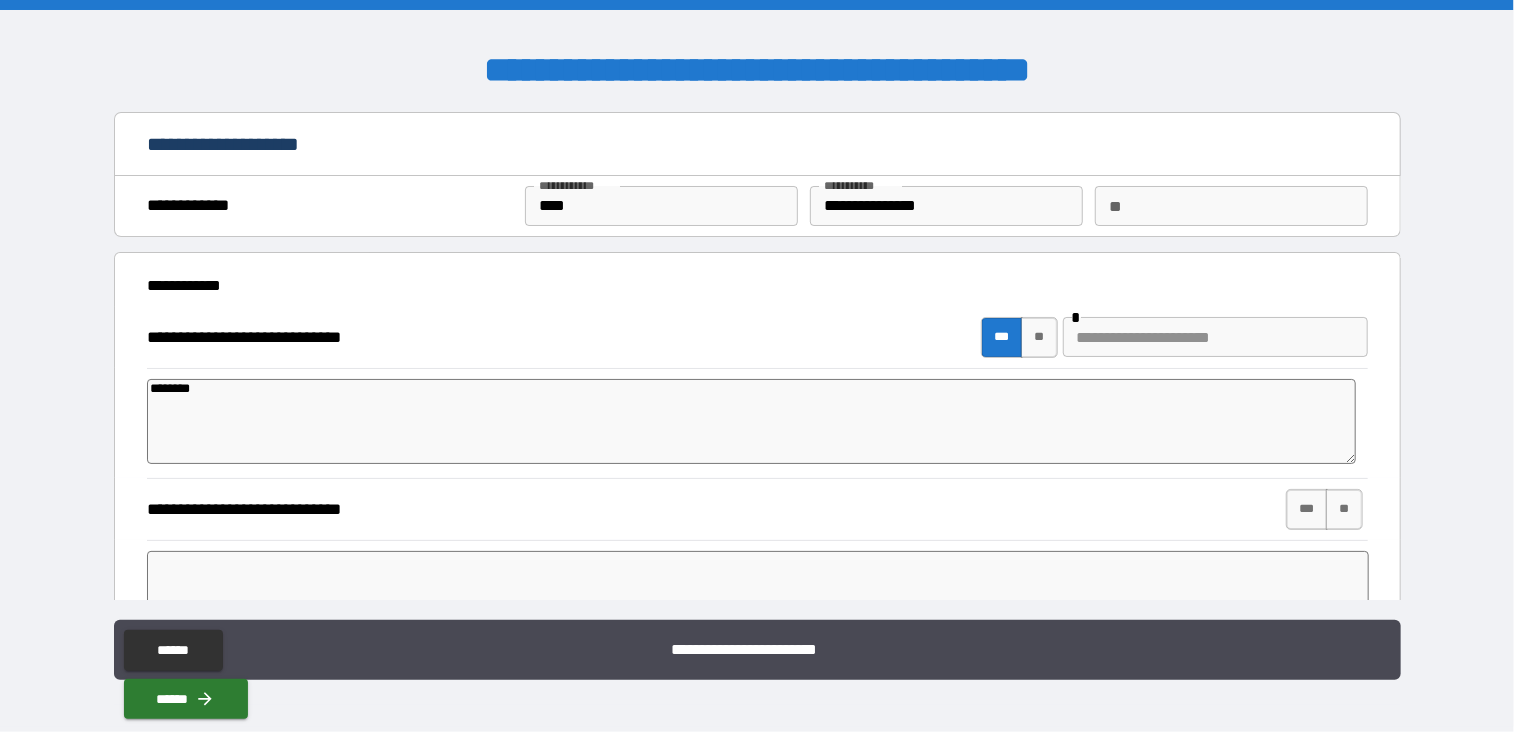 type on "*" 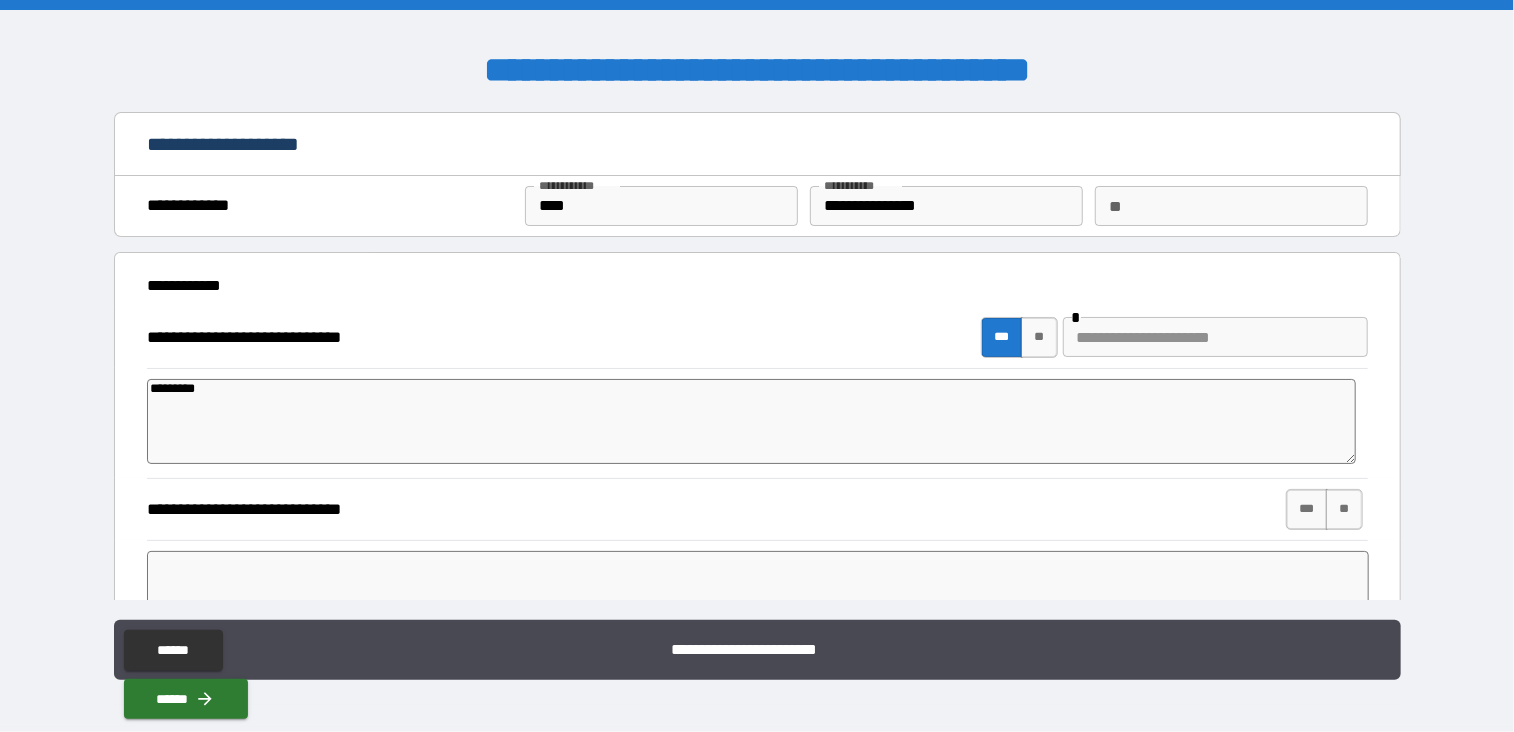 type on "**********" 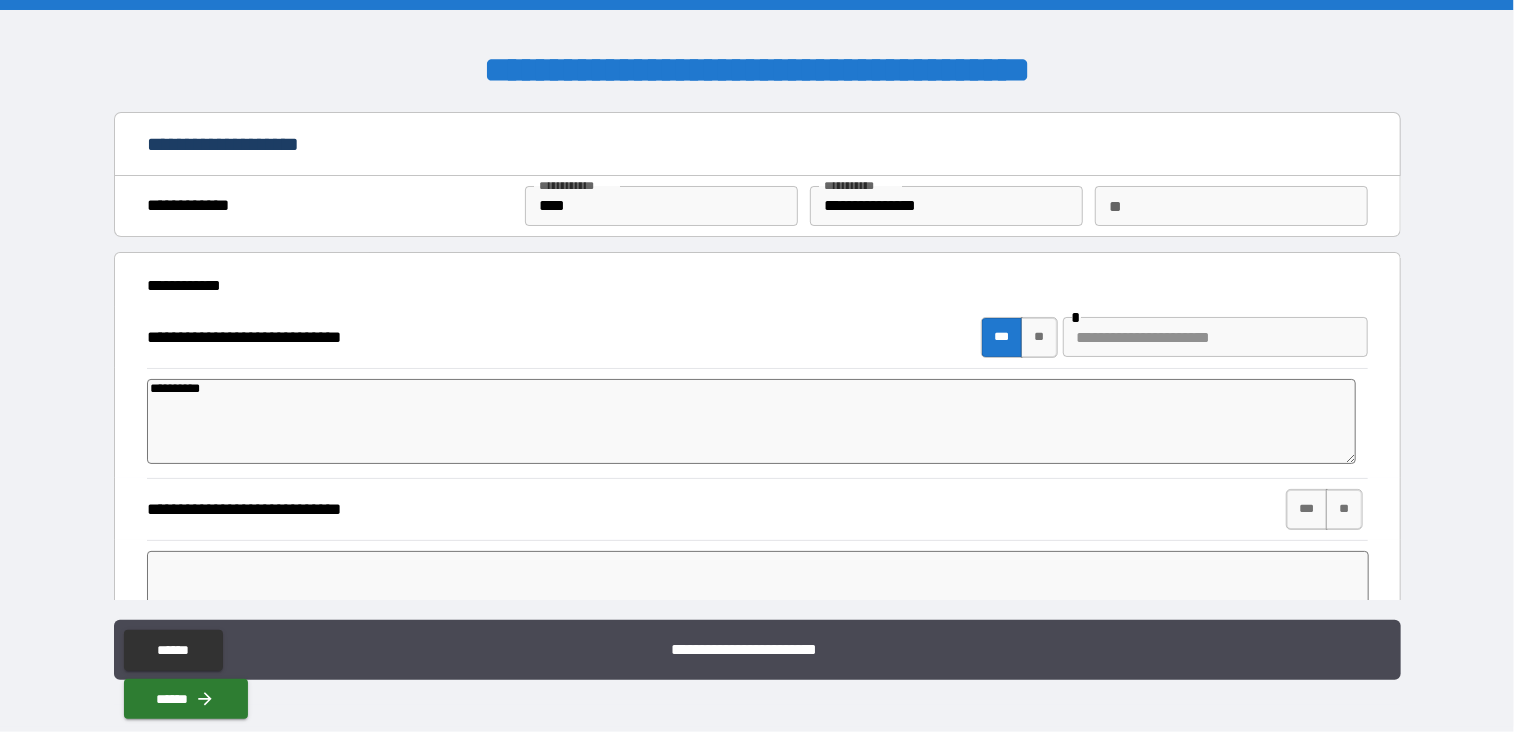 type on "*" 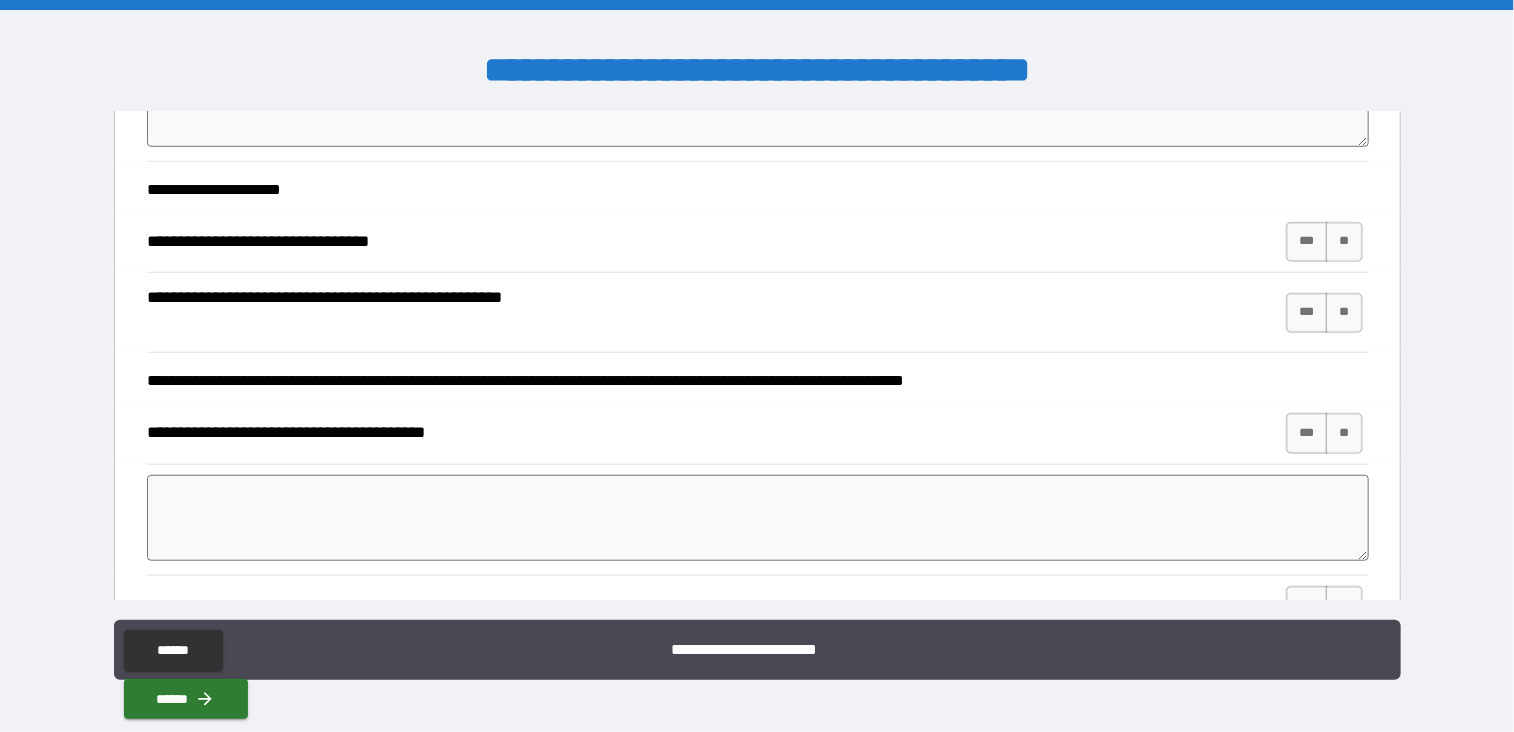 scroll, scrollTop: 660, scrollLeft: 0, axis: vertical 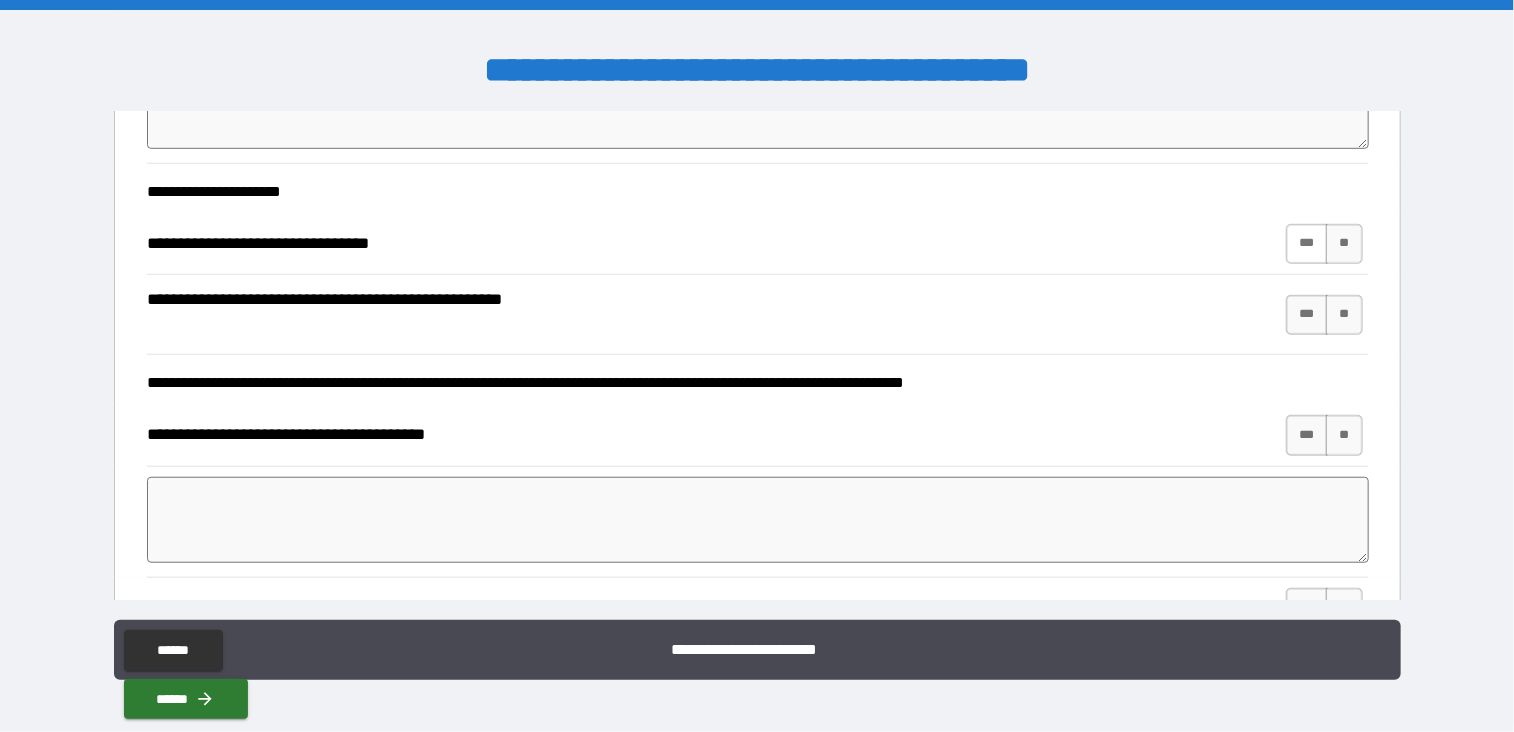type on "**********" 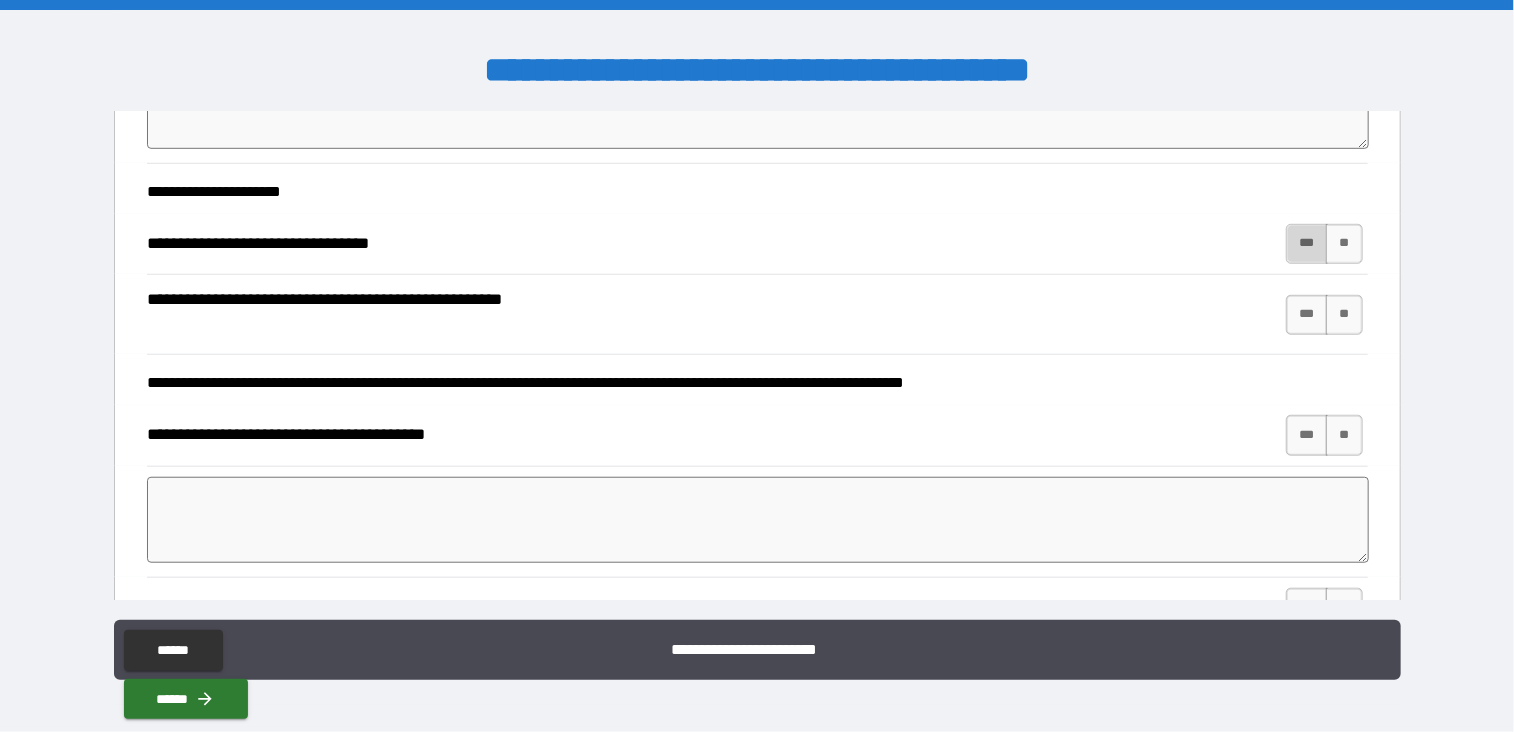 click on "***" at bounding box center [1307, 244] 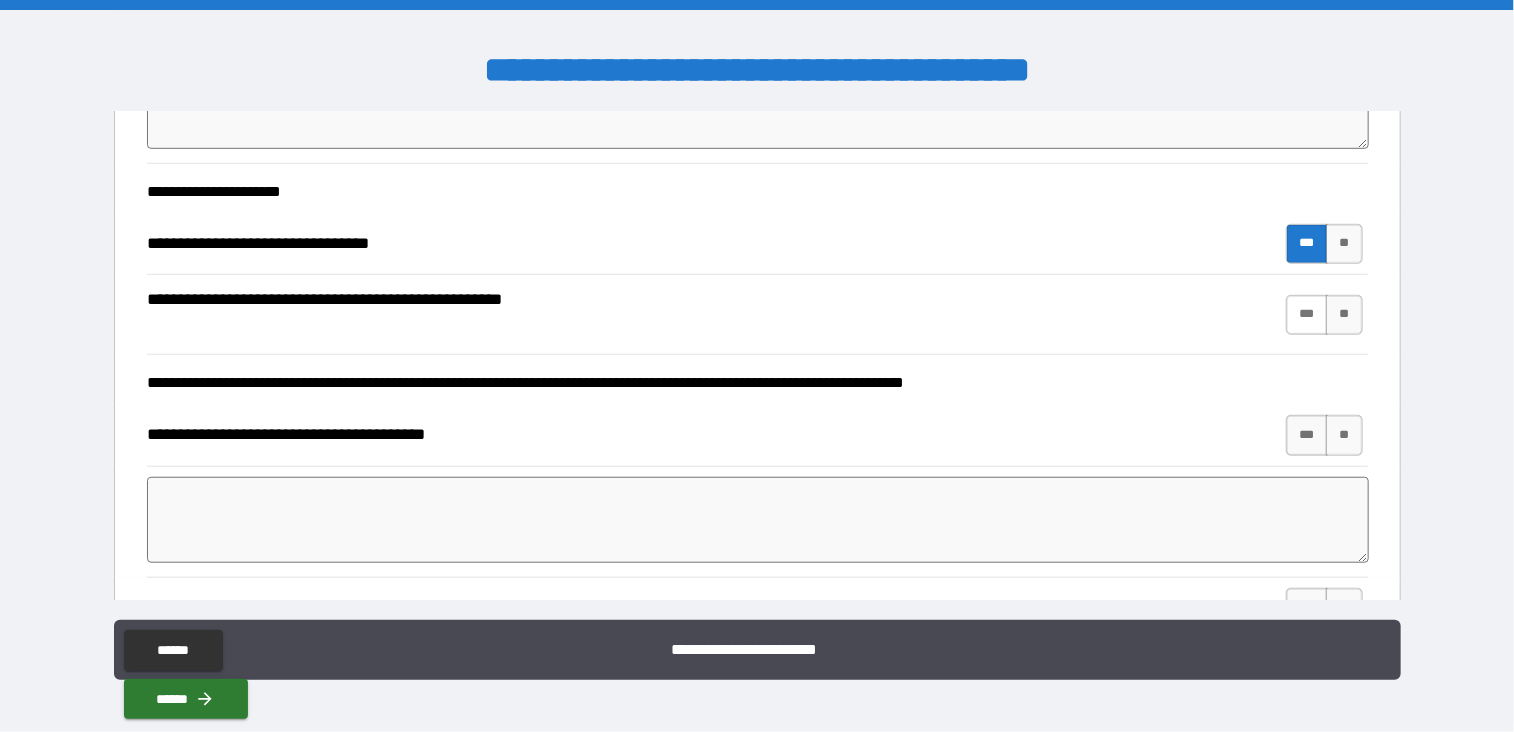 click on "***" at bounding box center (1307, 315) 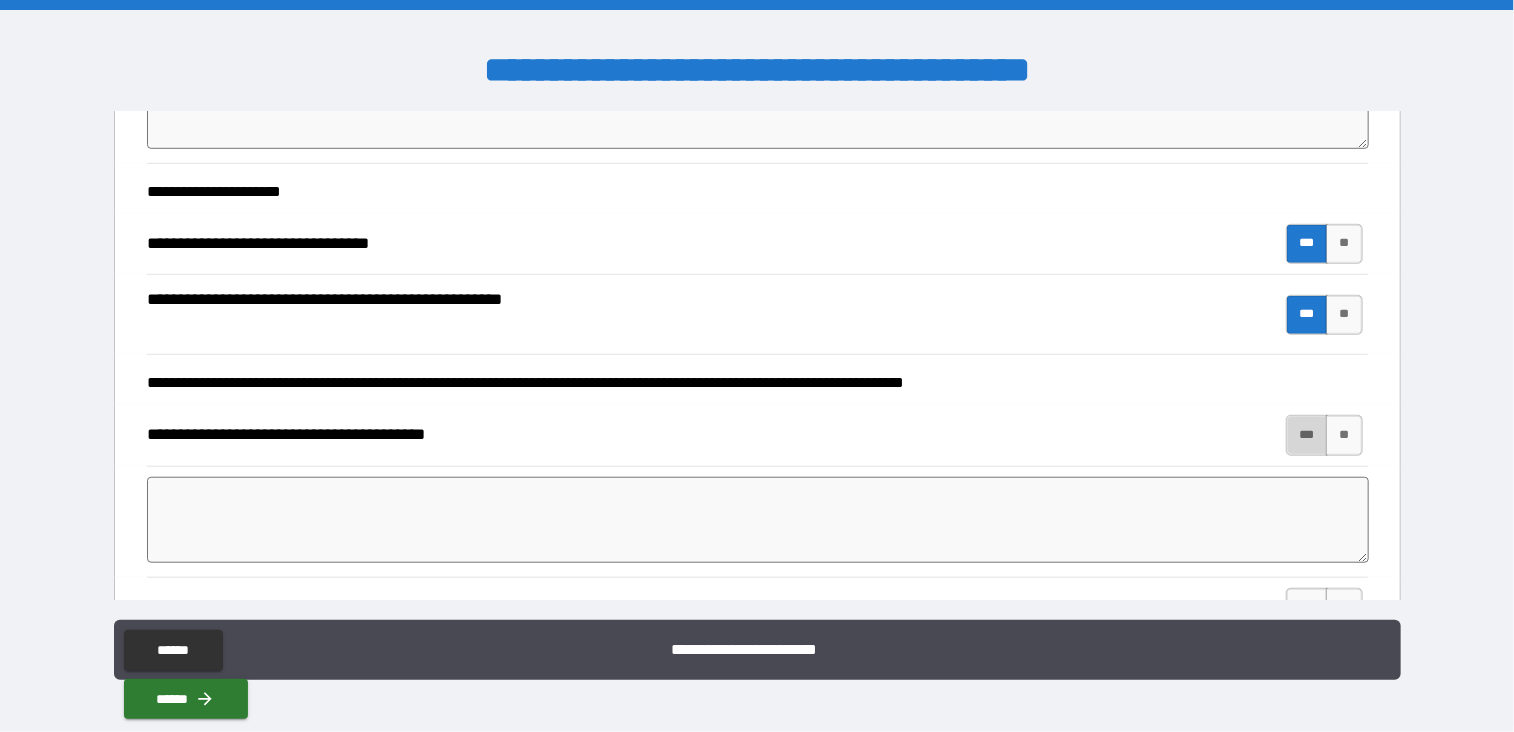 click on "***" at bounding box center [1307, 435] 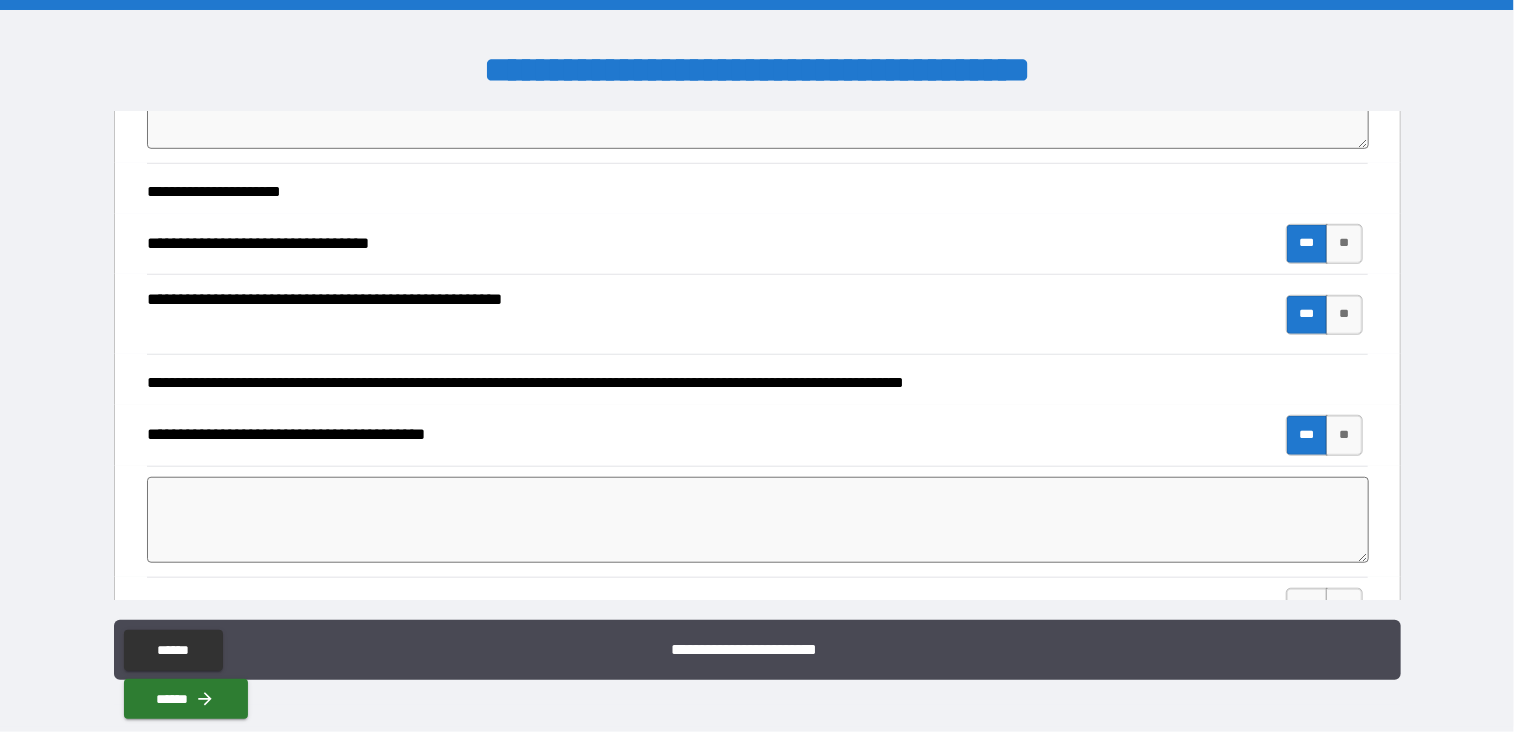 click at bounding box center (758, 520) 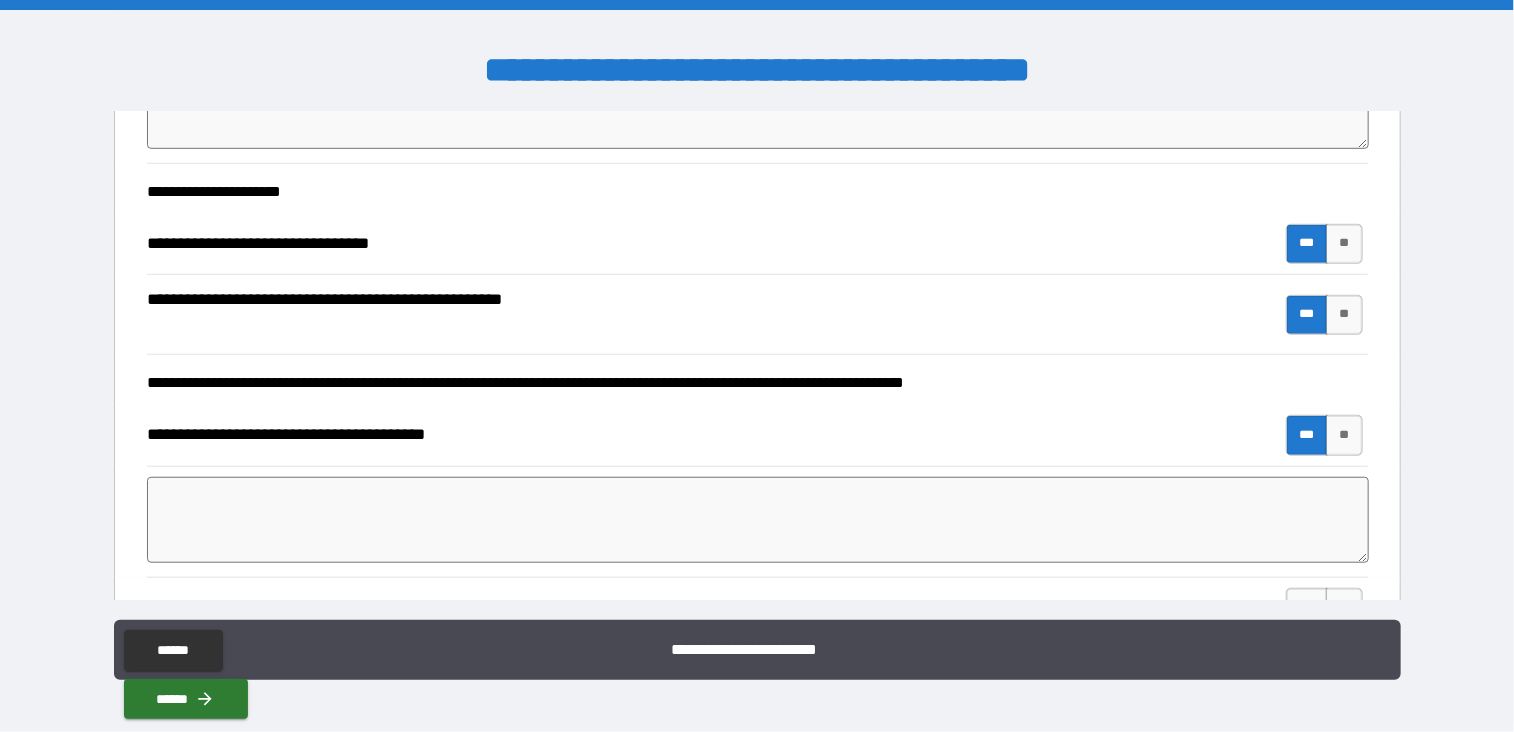 type on "*" 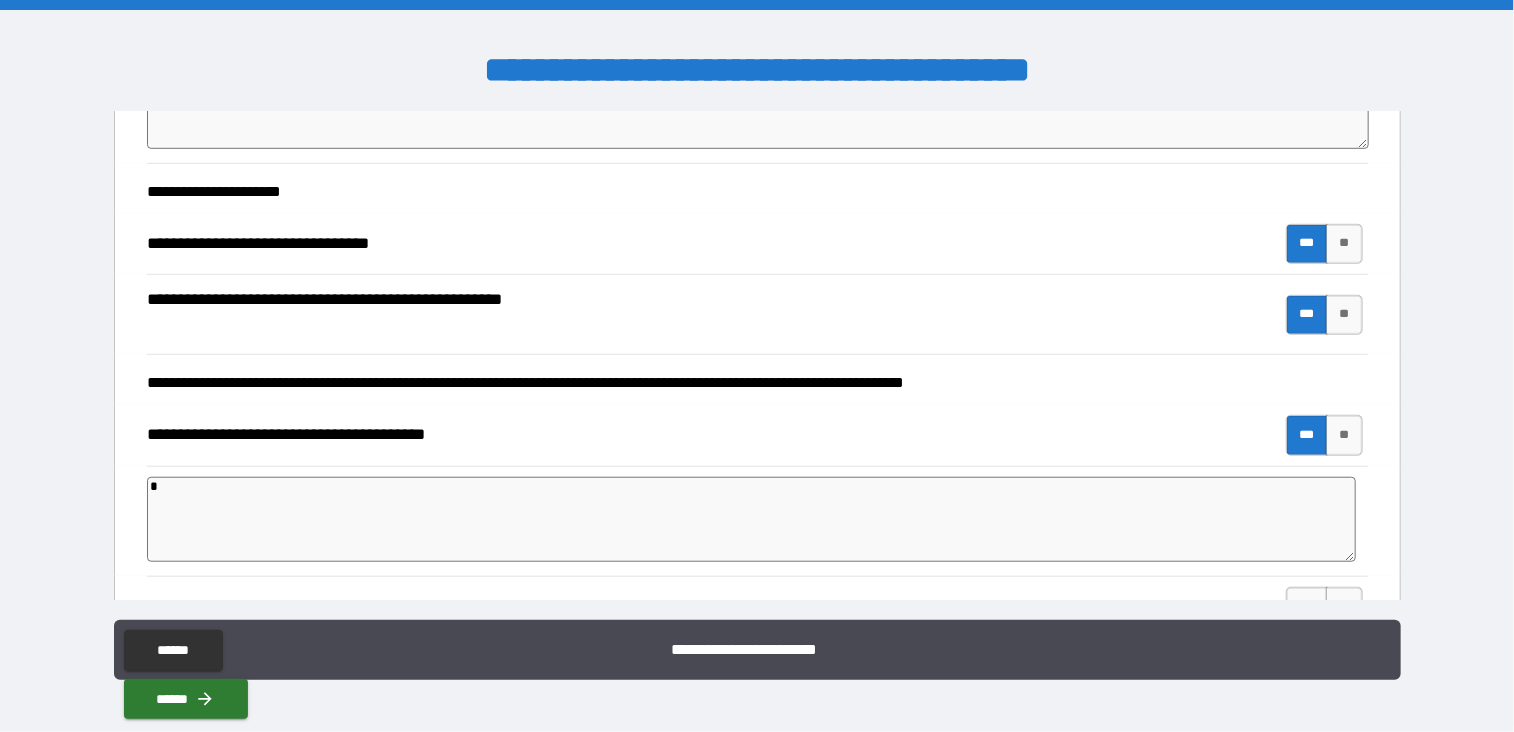 type on "*" 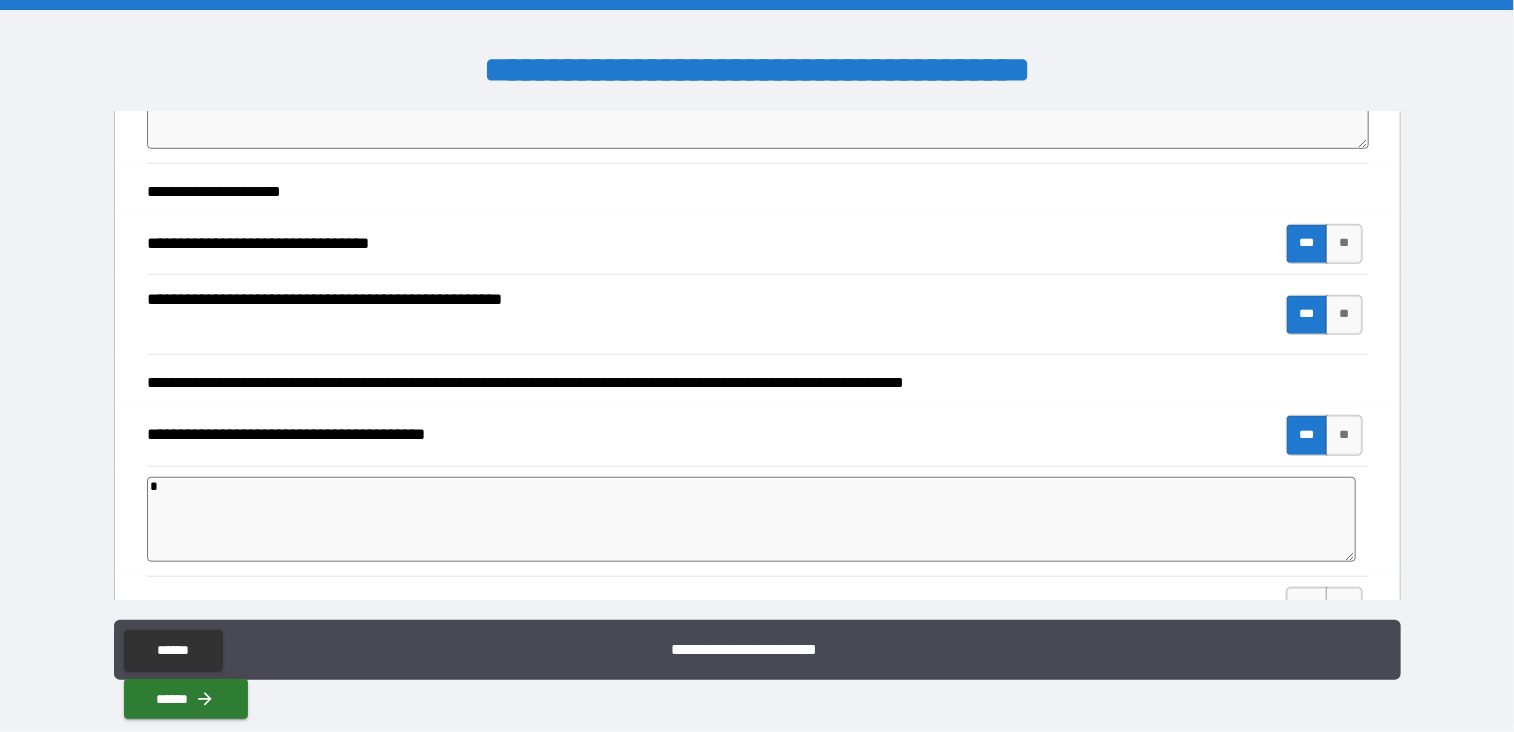 type on "**" 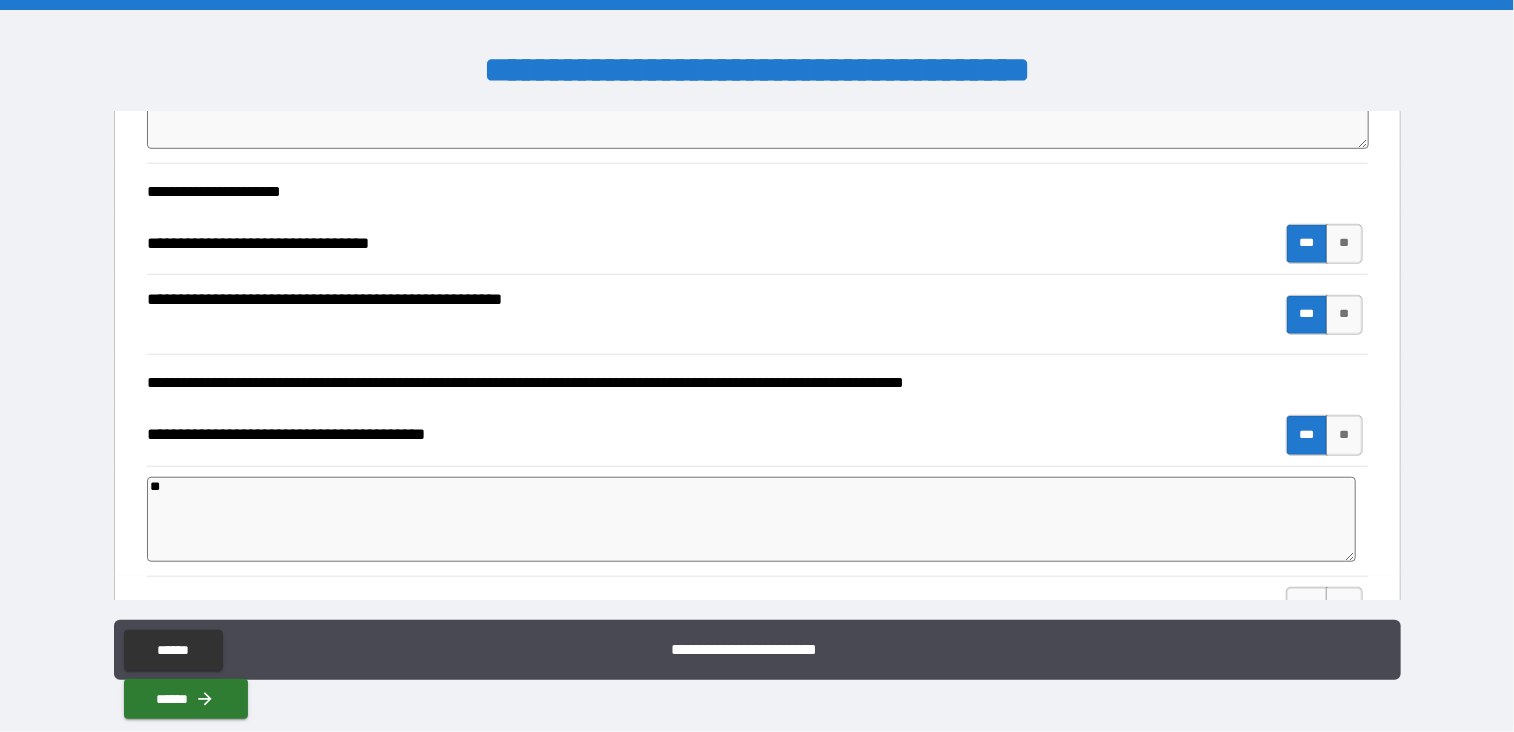 type on "*" 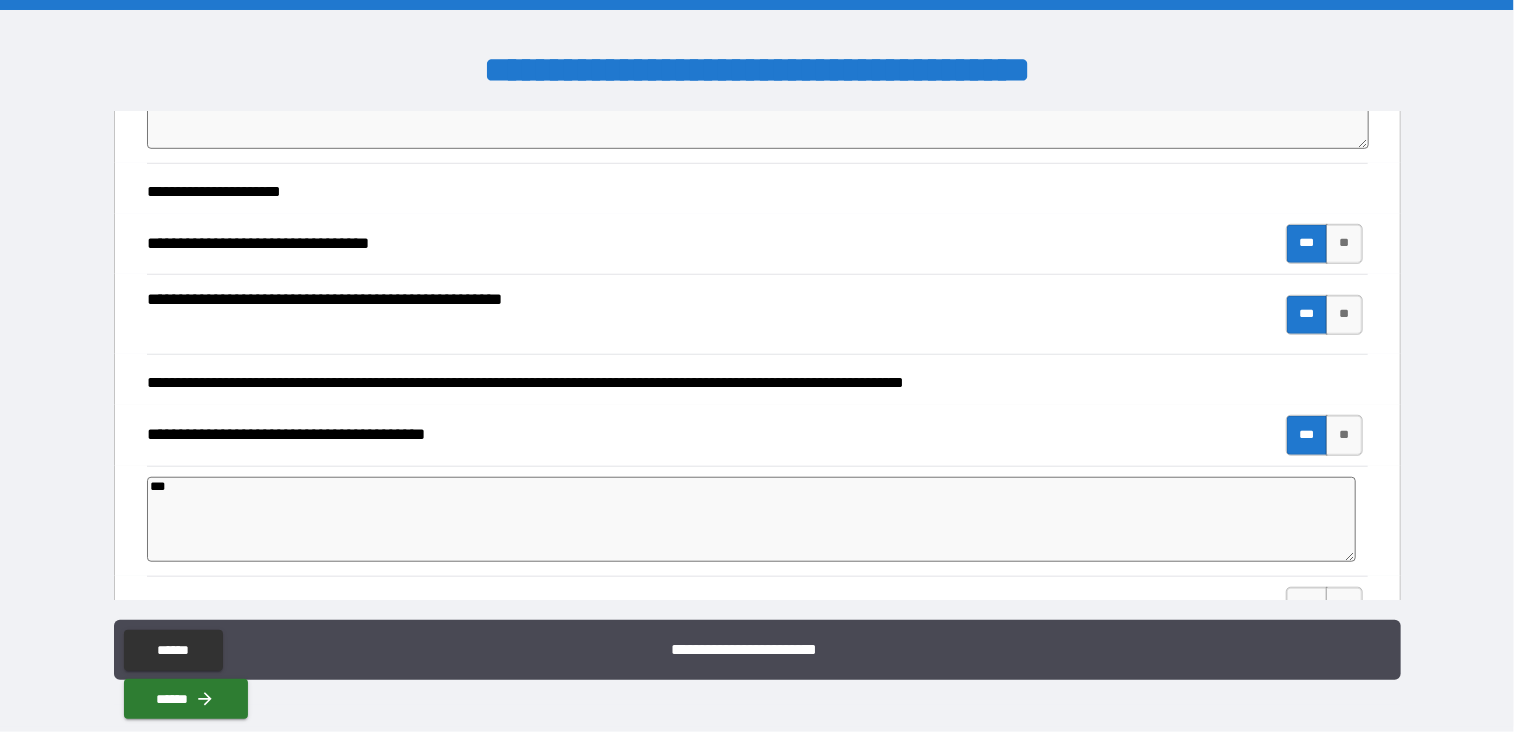 type on "*" 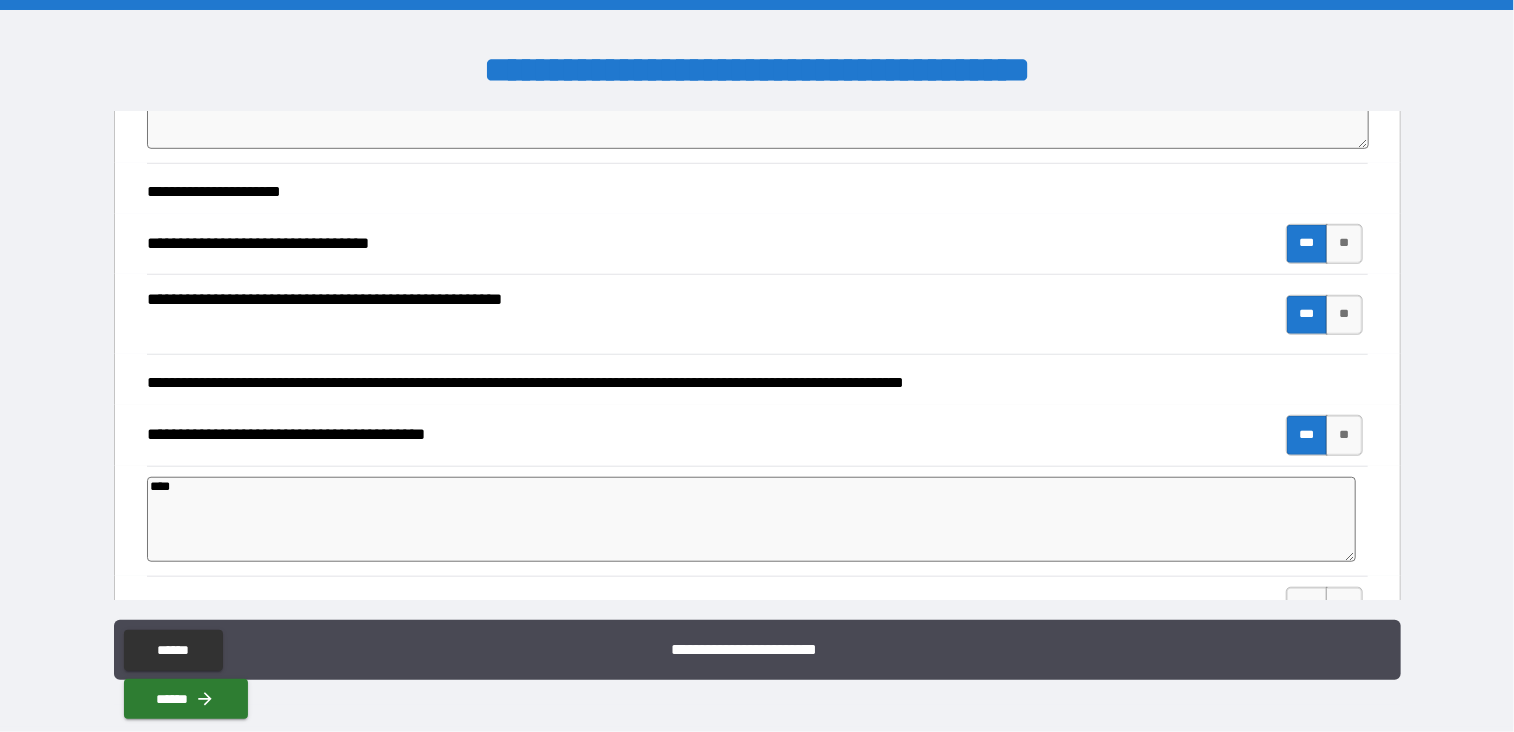 type on "*" 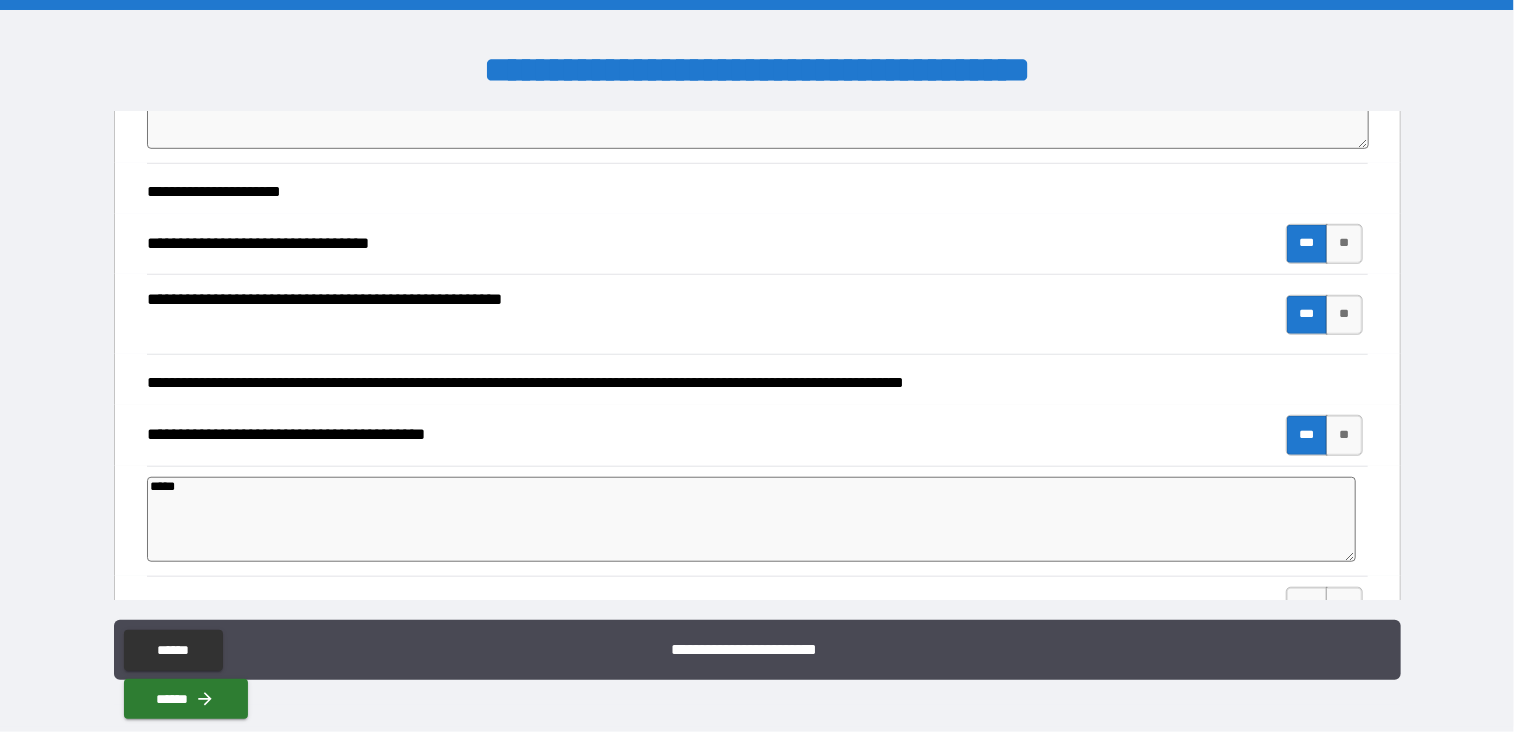 type on "*" 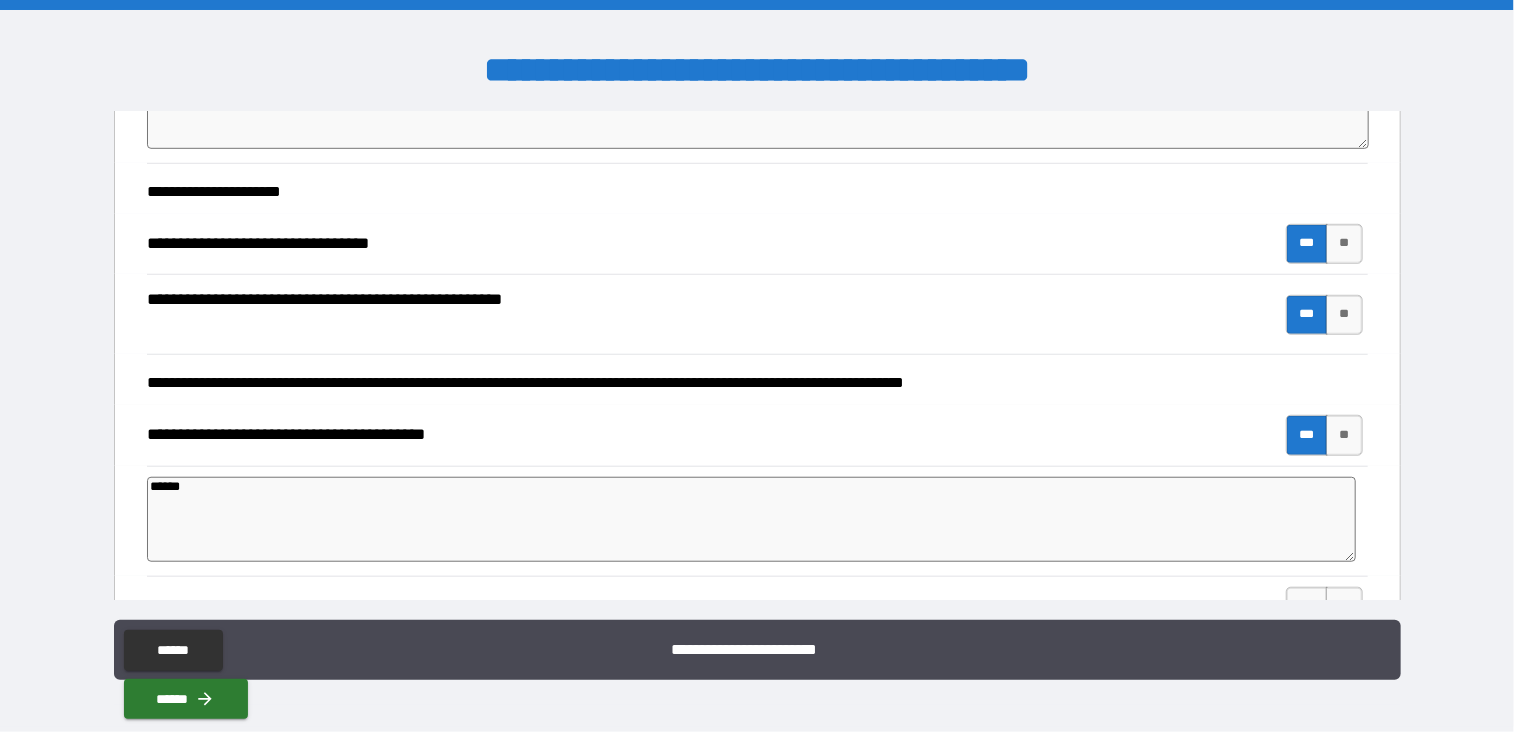 type on "*" 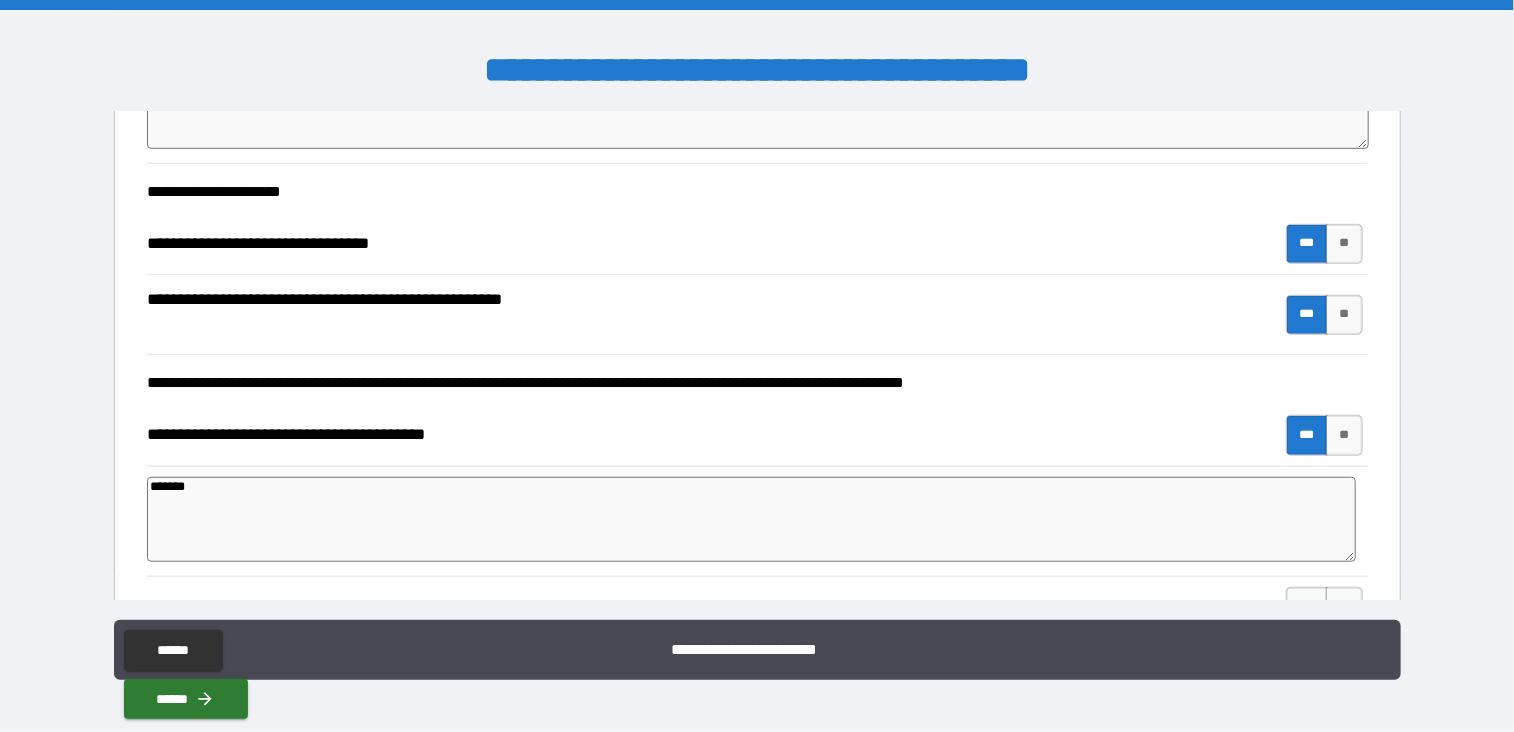 type on "*" 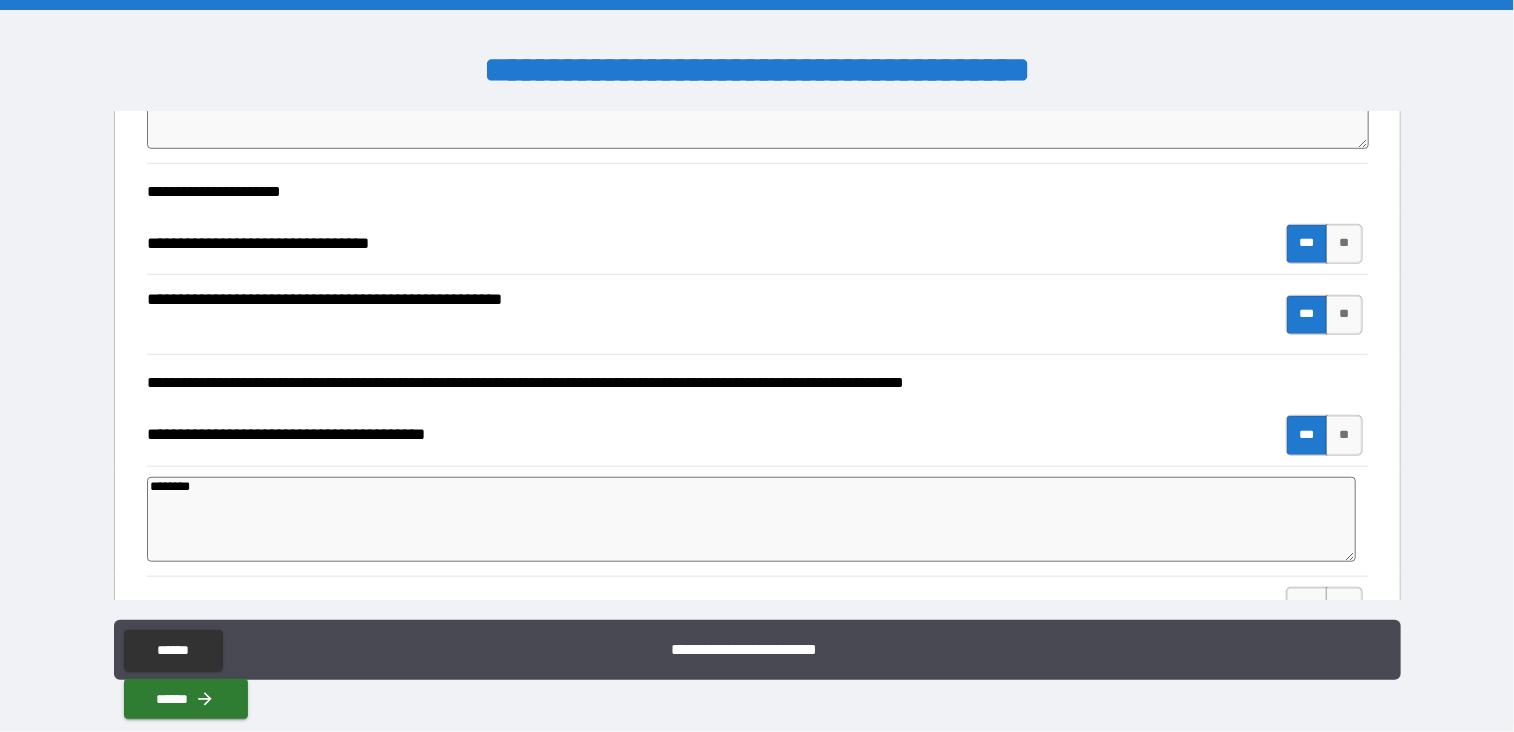 type on "*" 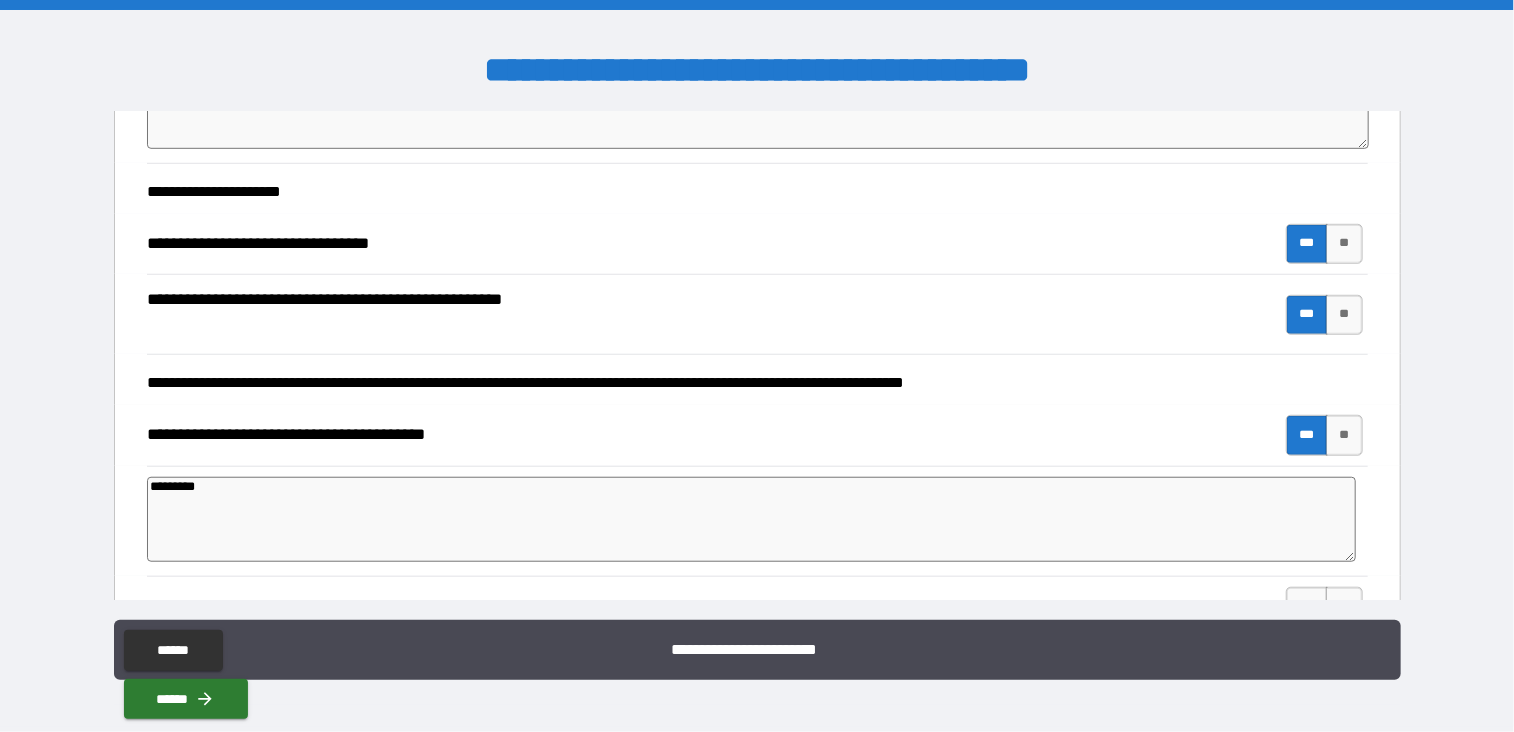 type on "*" 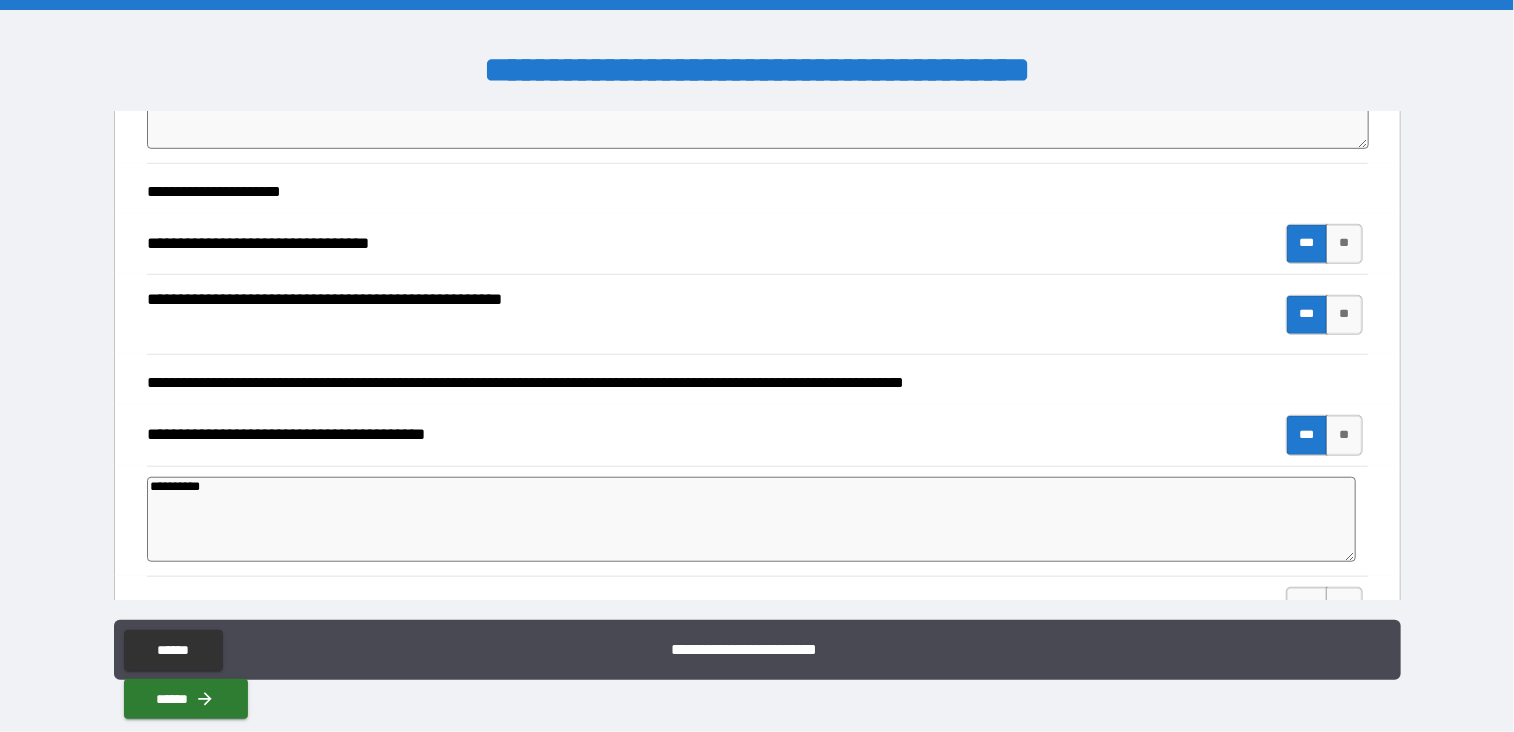 type on "*" 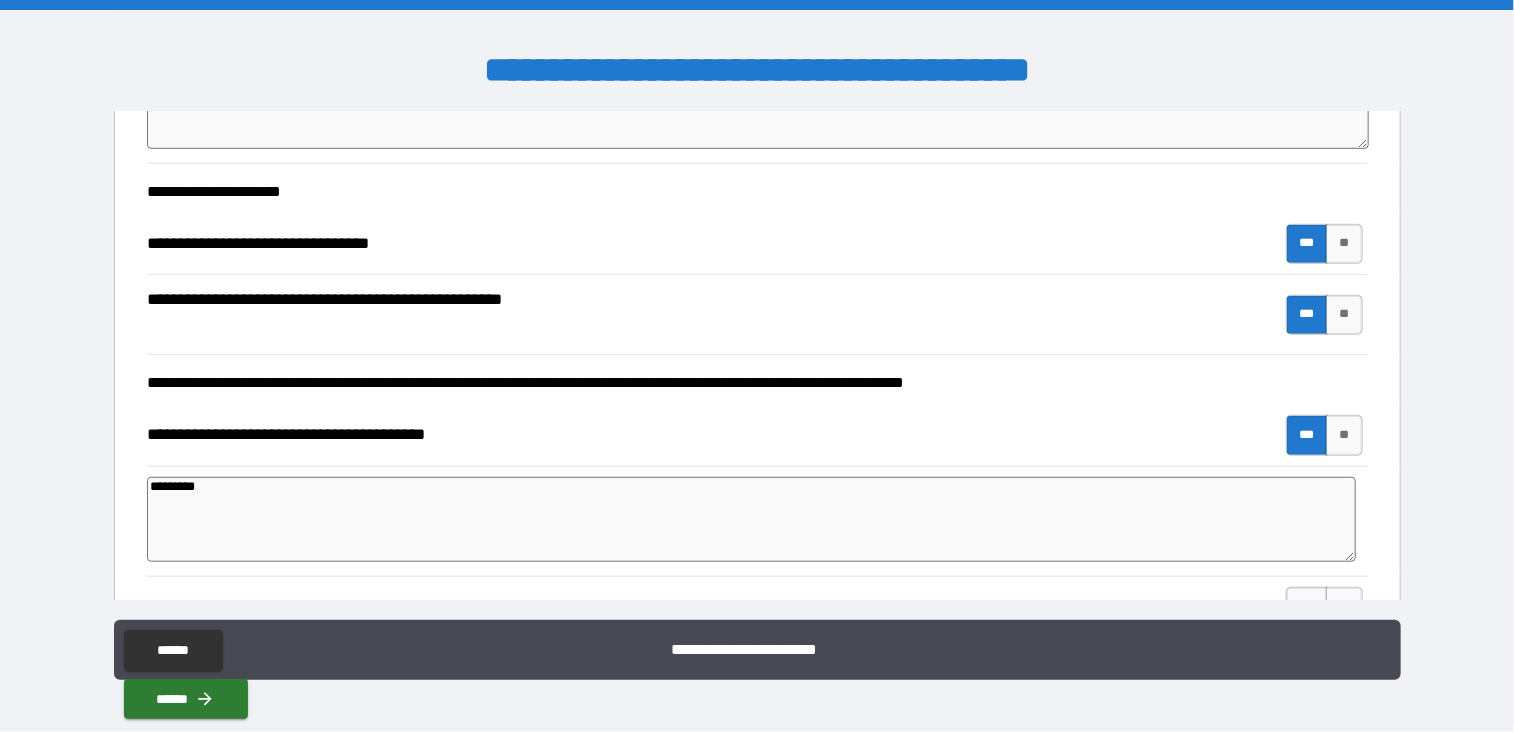type on "*" 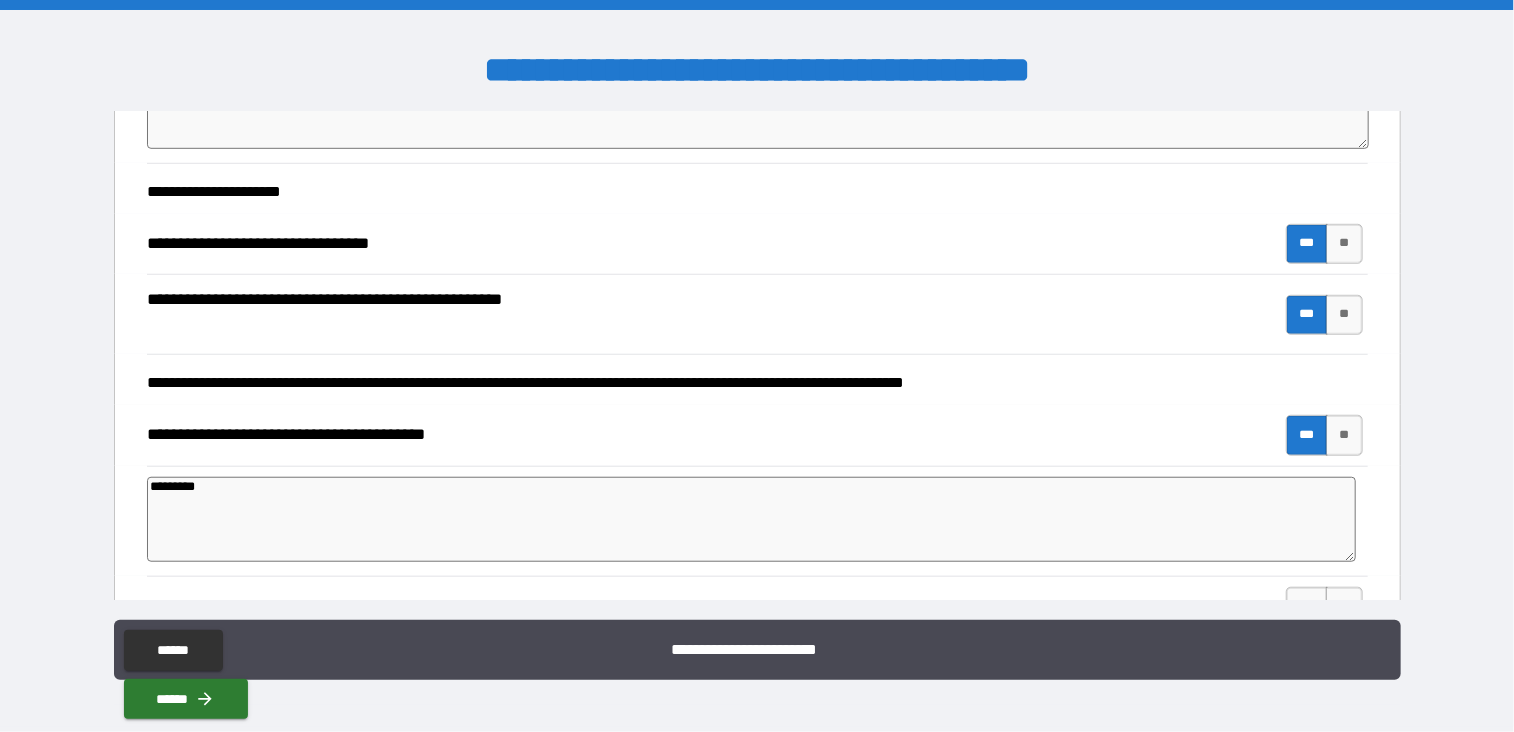type on "*" 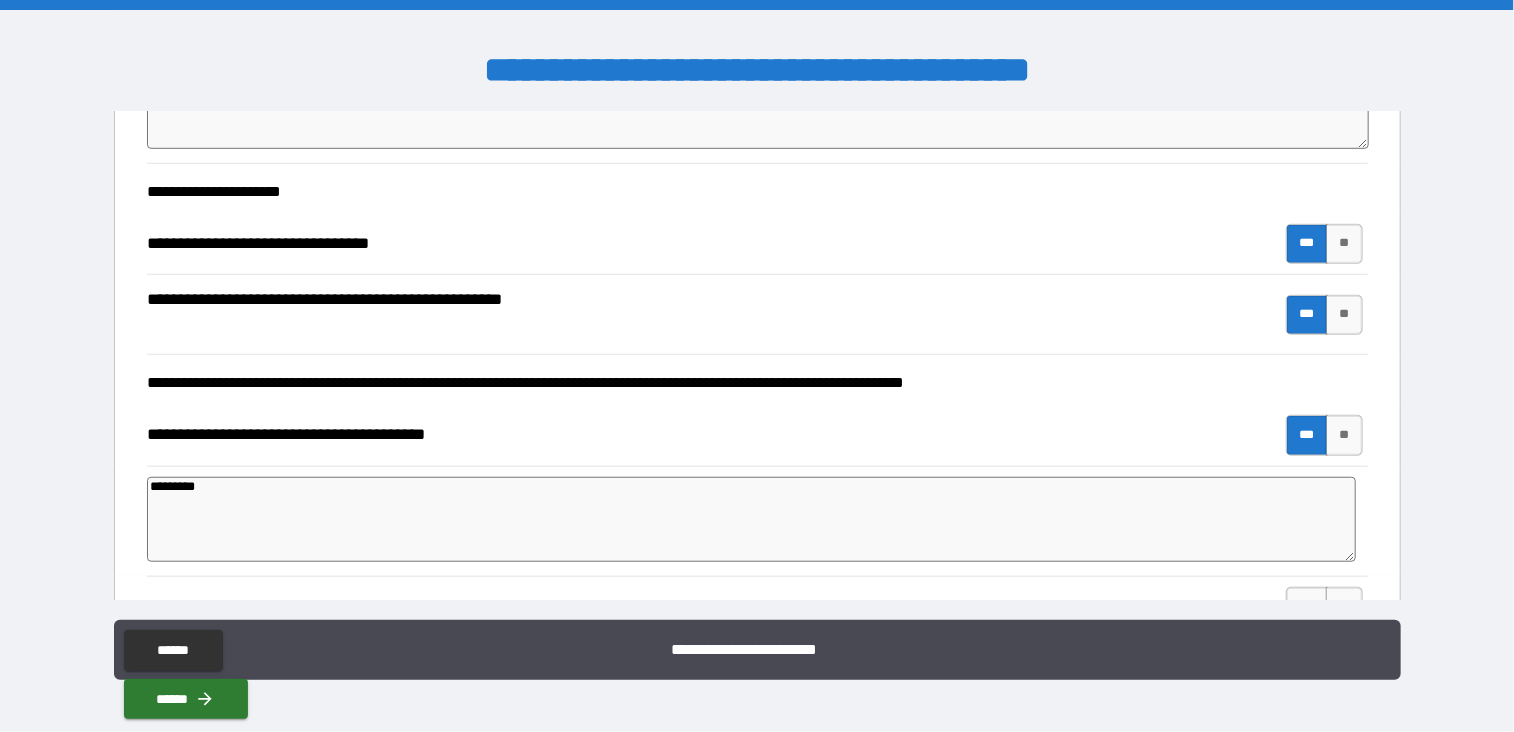 type on "*********" 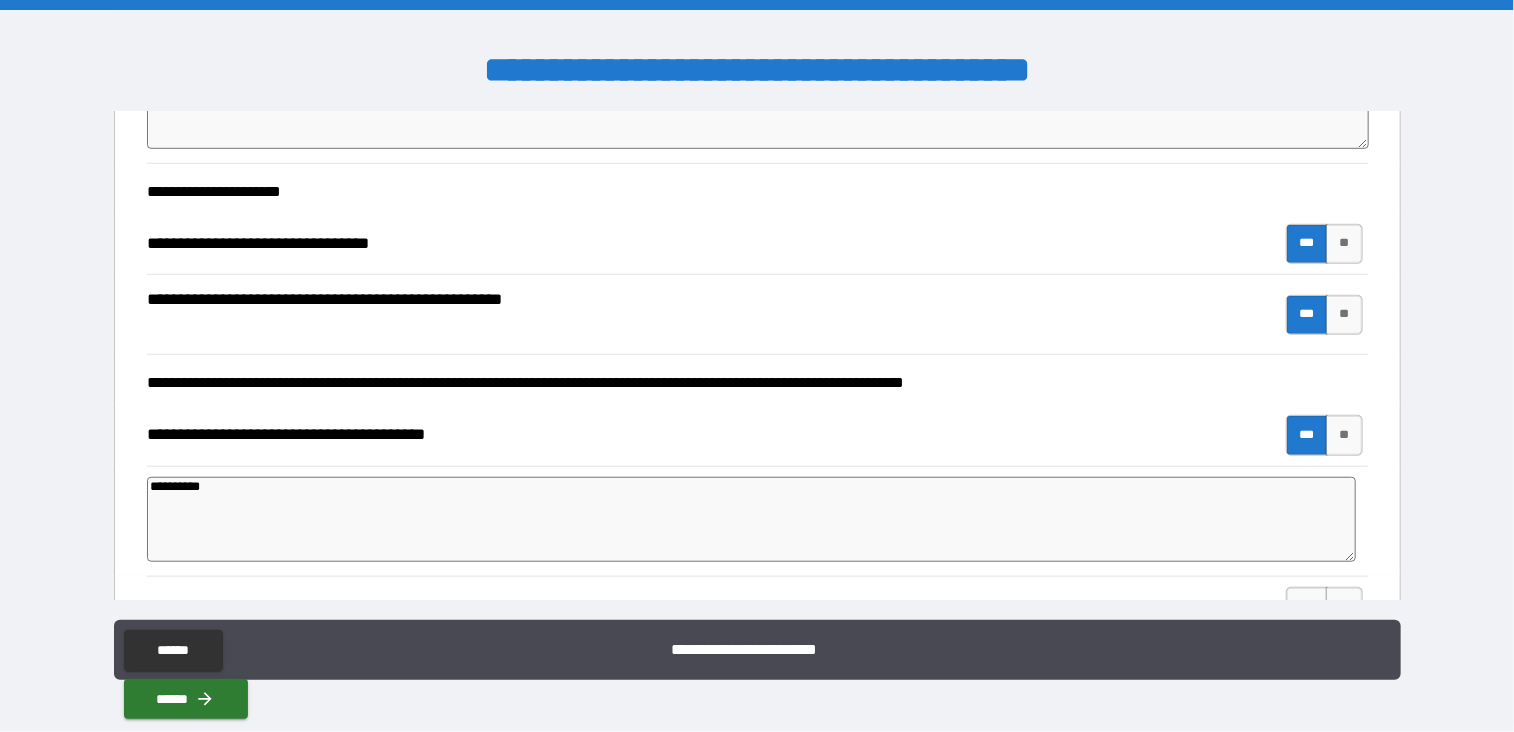 type on "*" 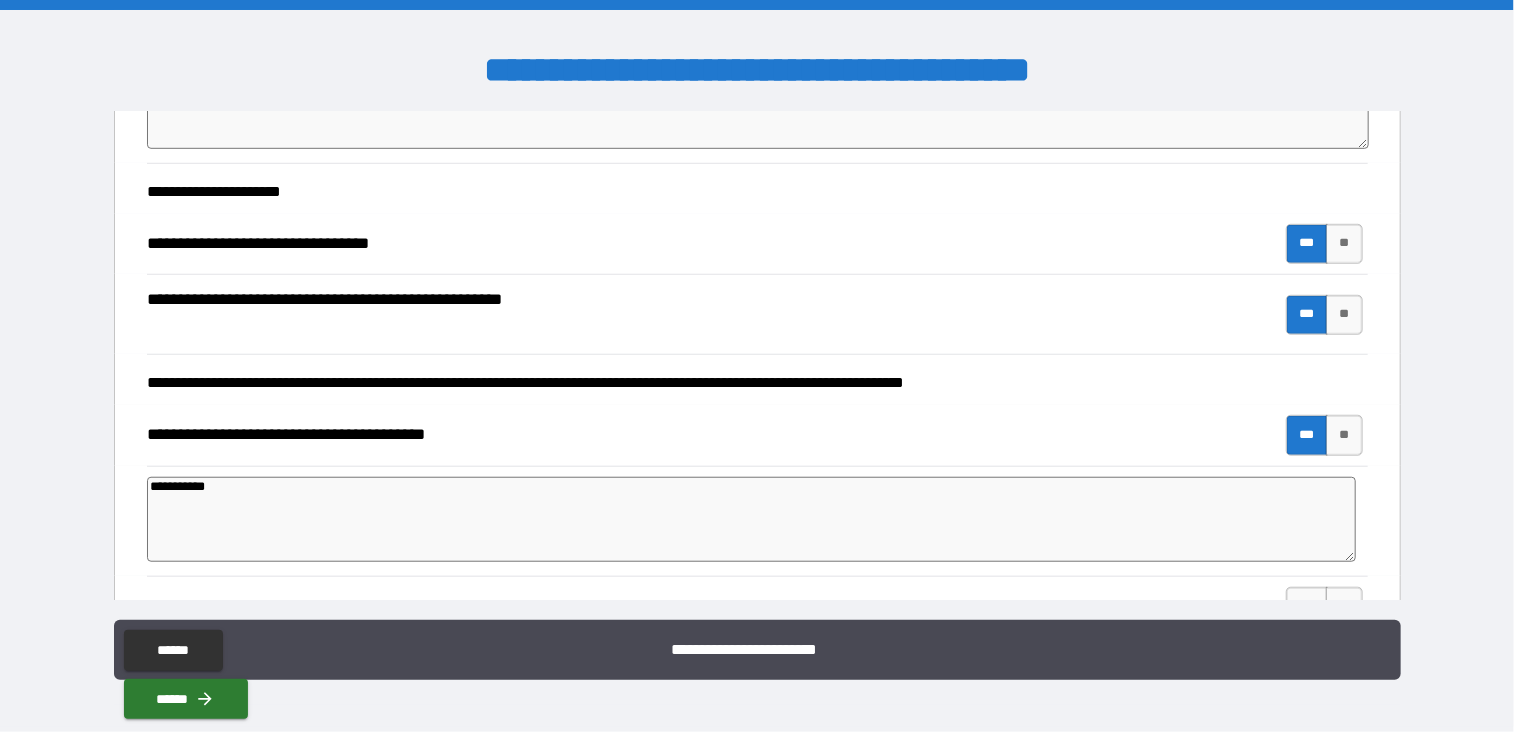 type on "*" 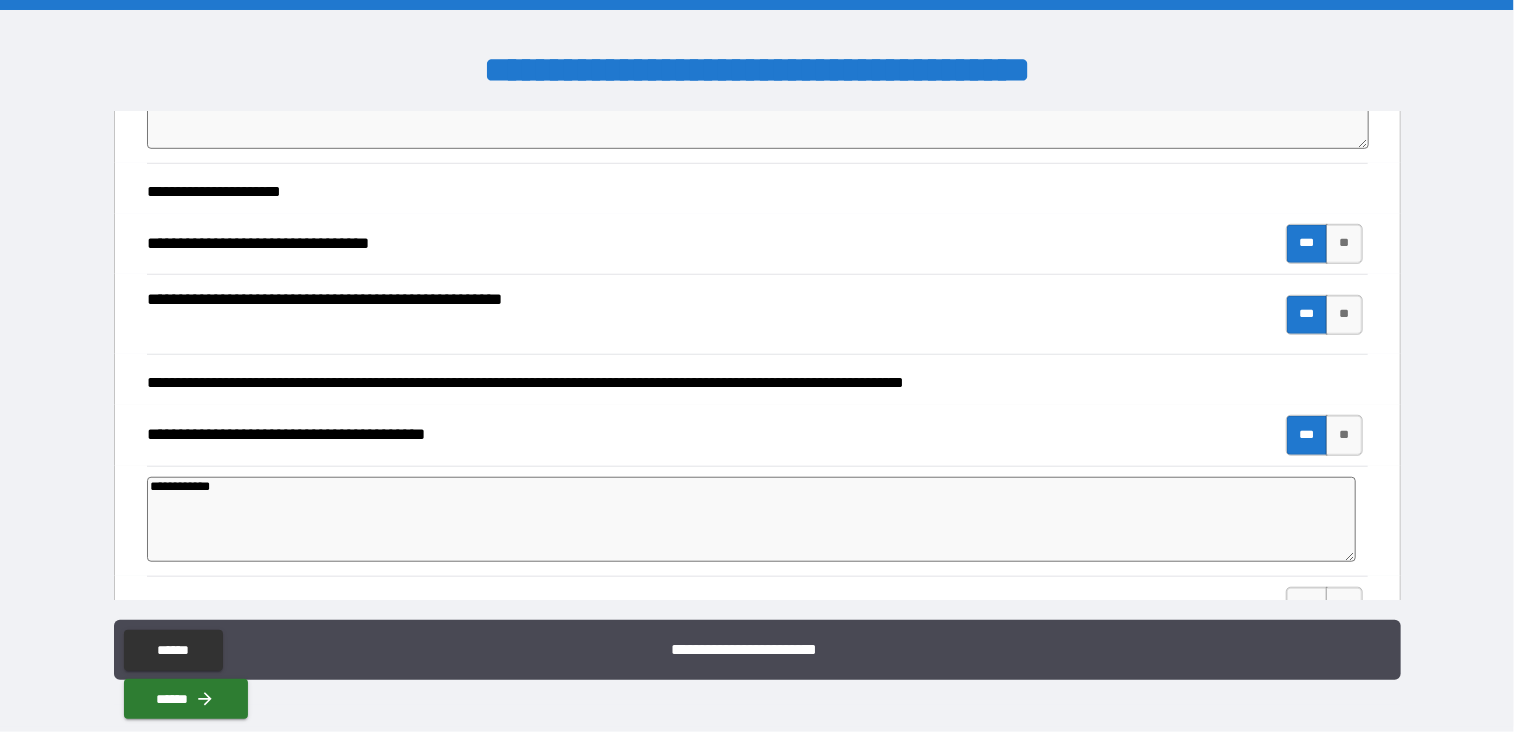 type on "*" 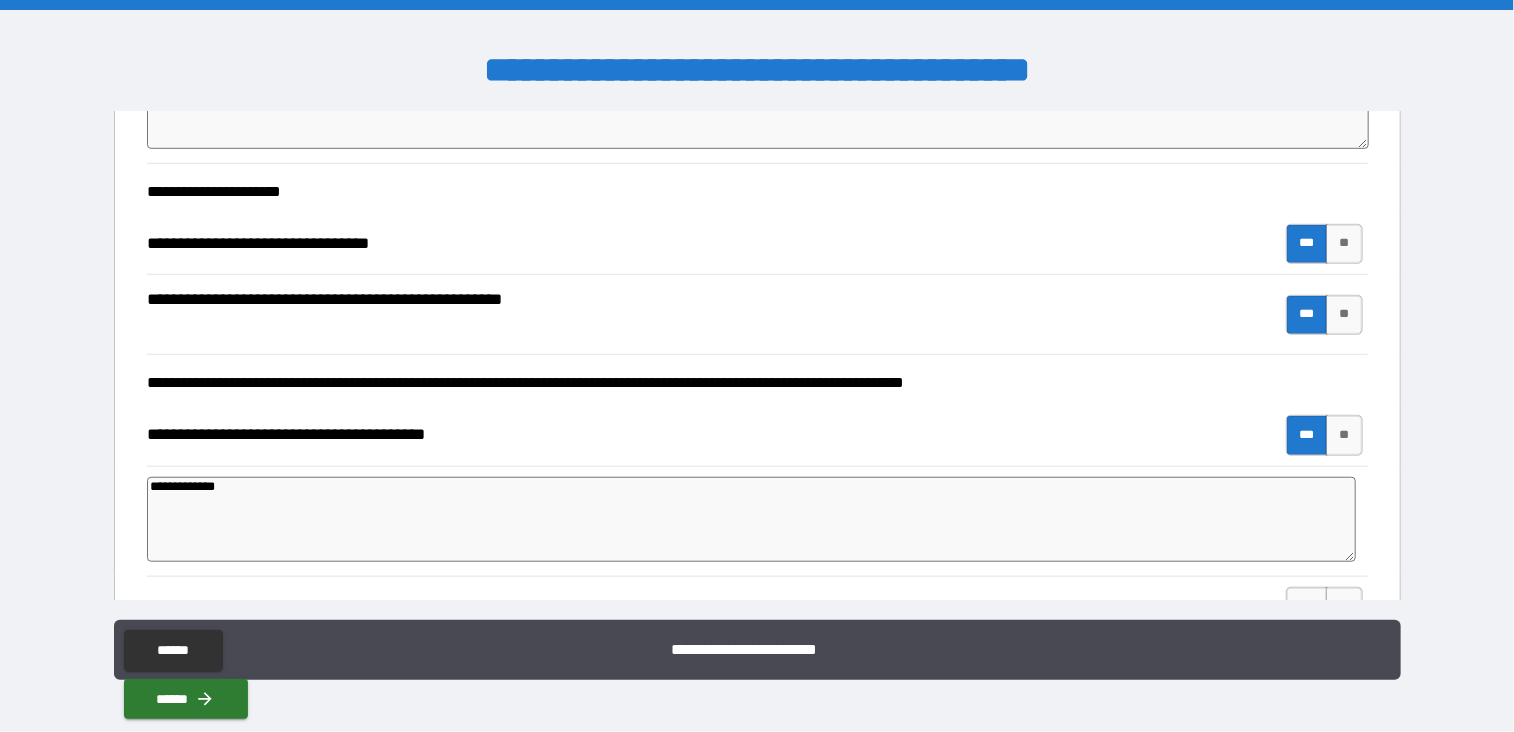 type on "*" 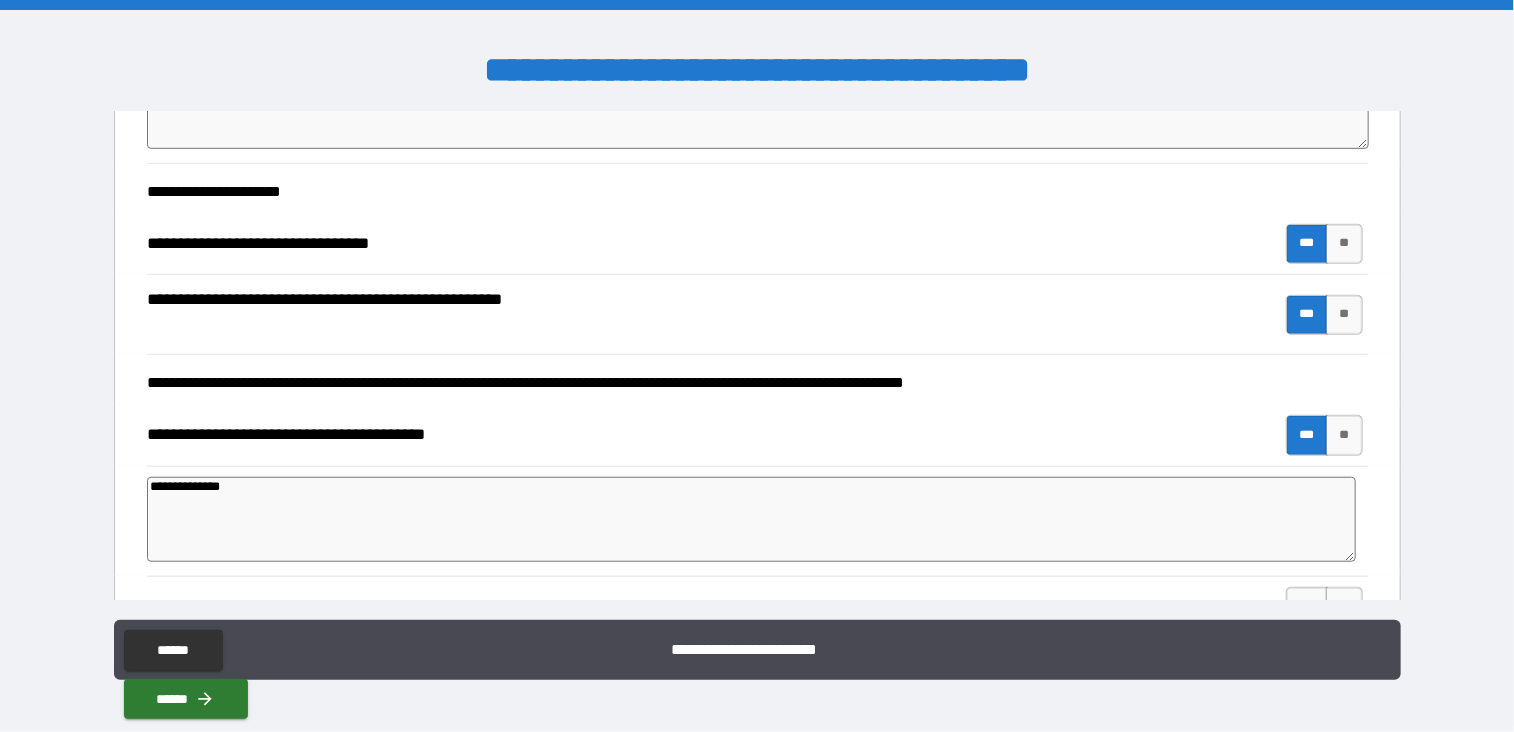 type on "*" 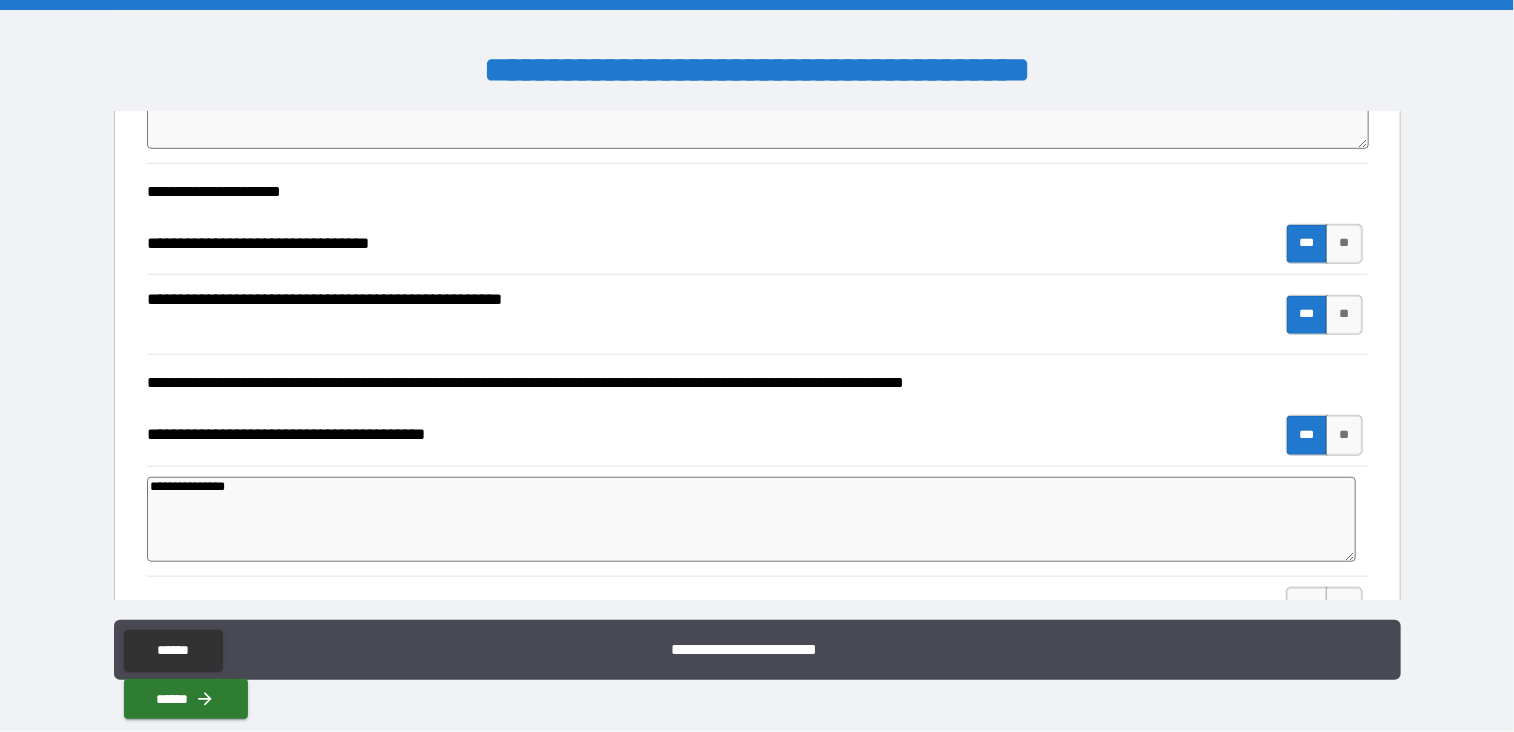type on "*" 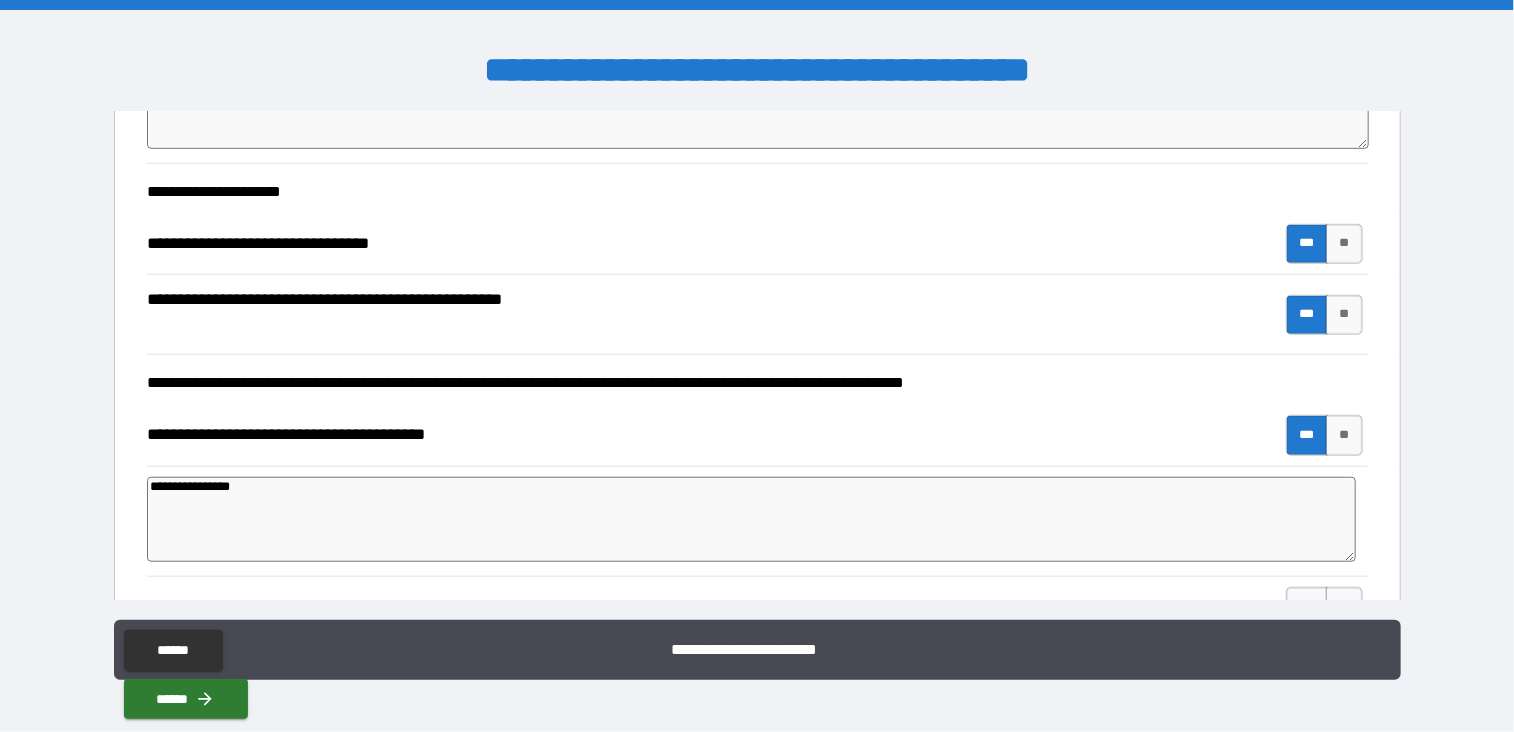 type on "*" 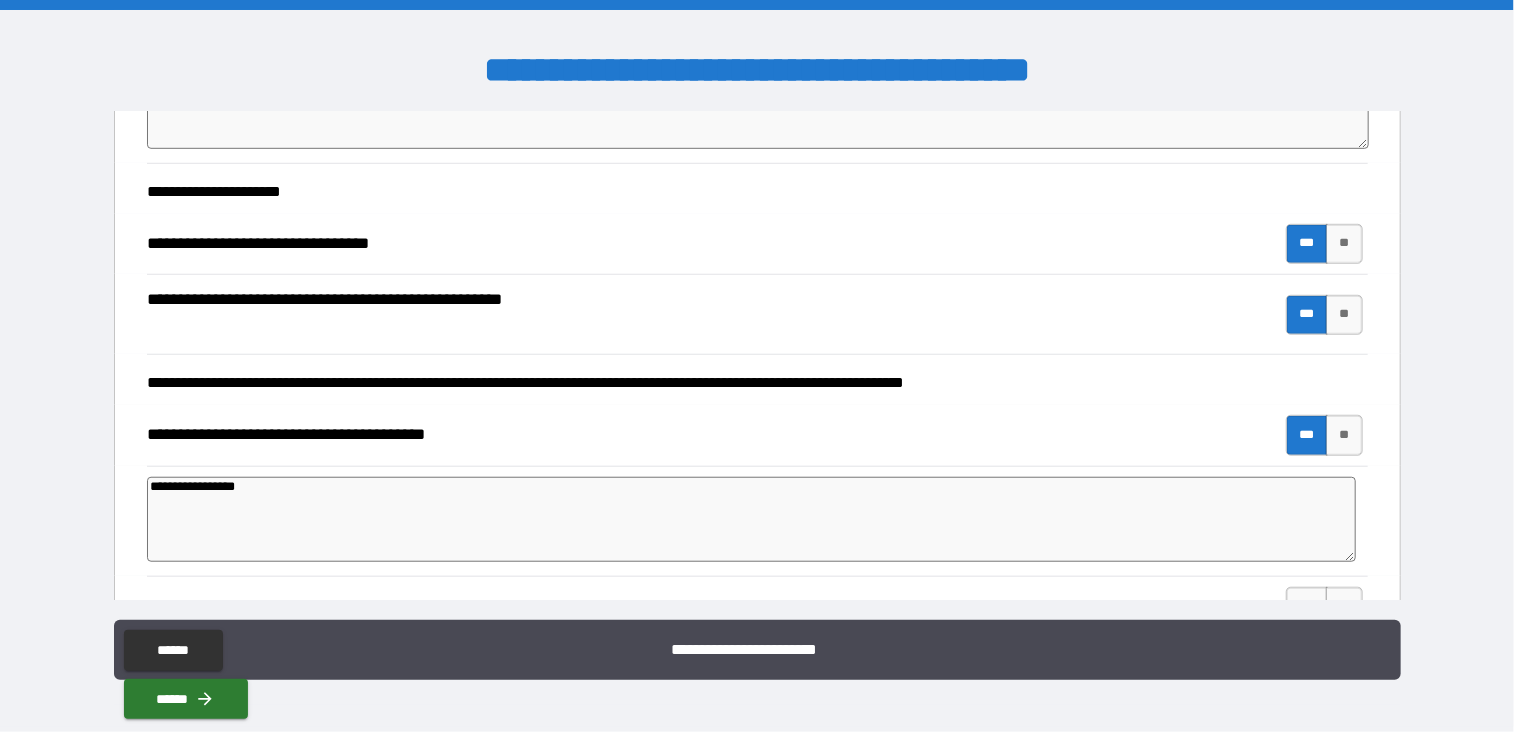 type on "*" 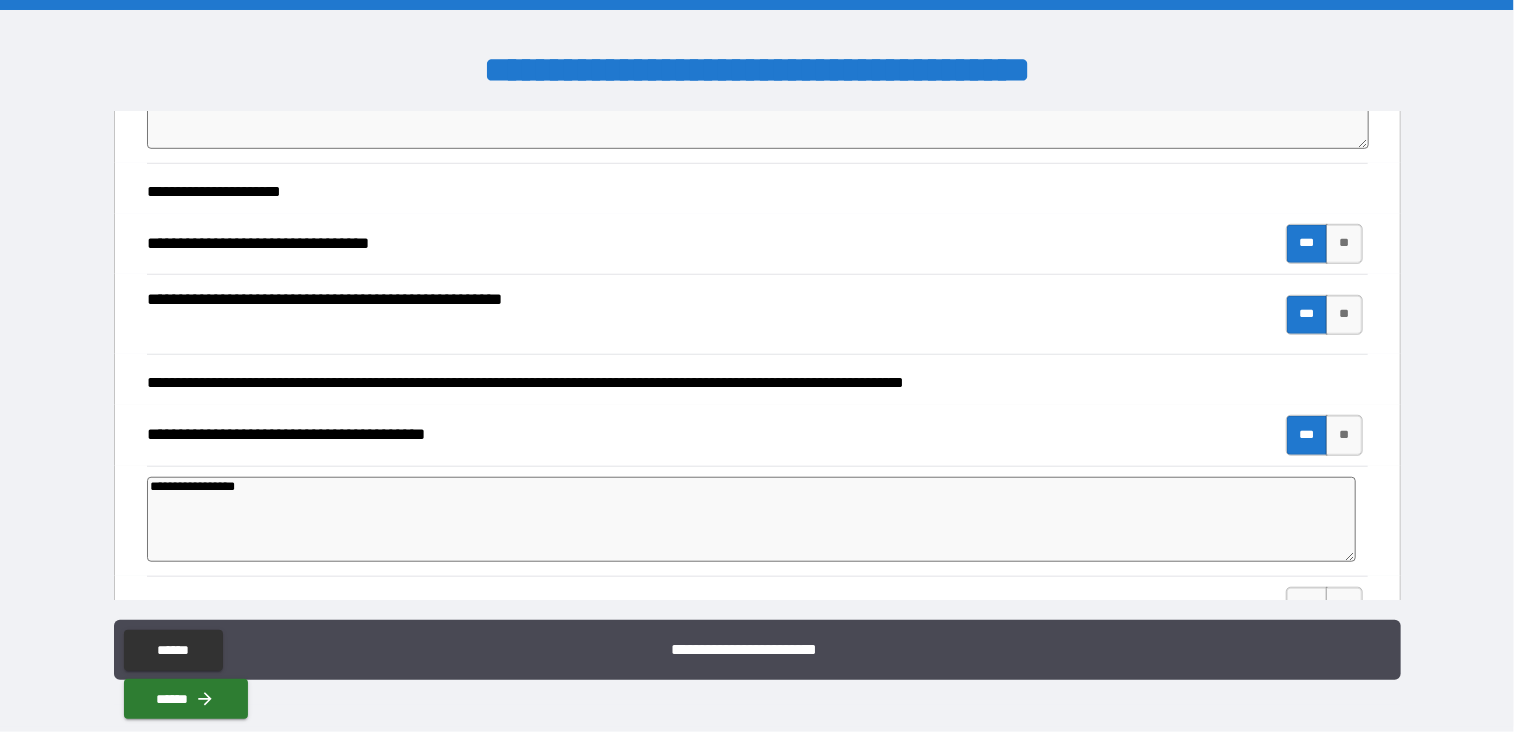 type on "*" 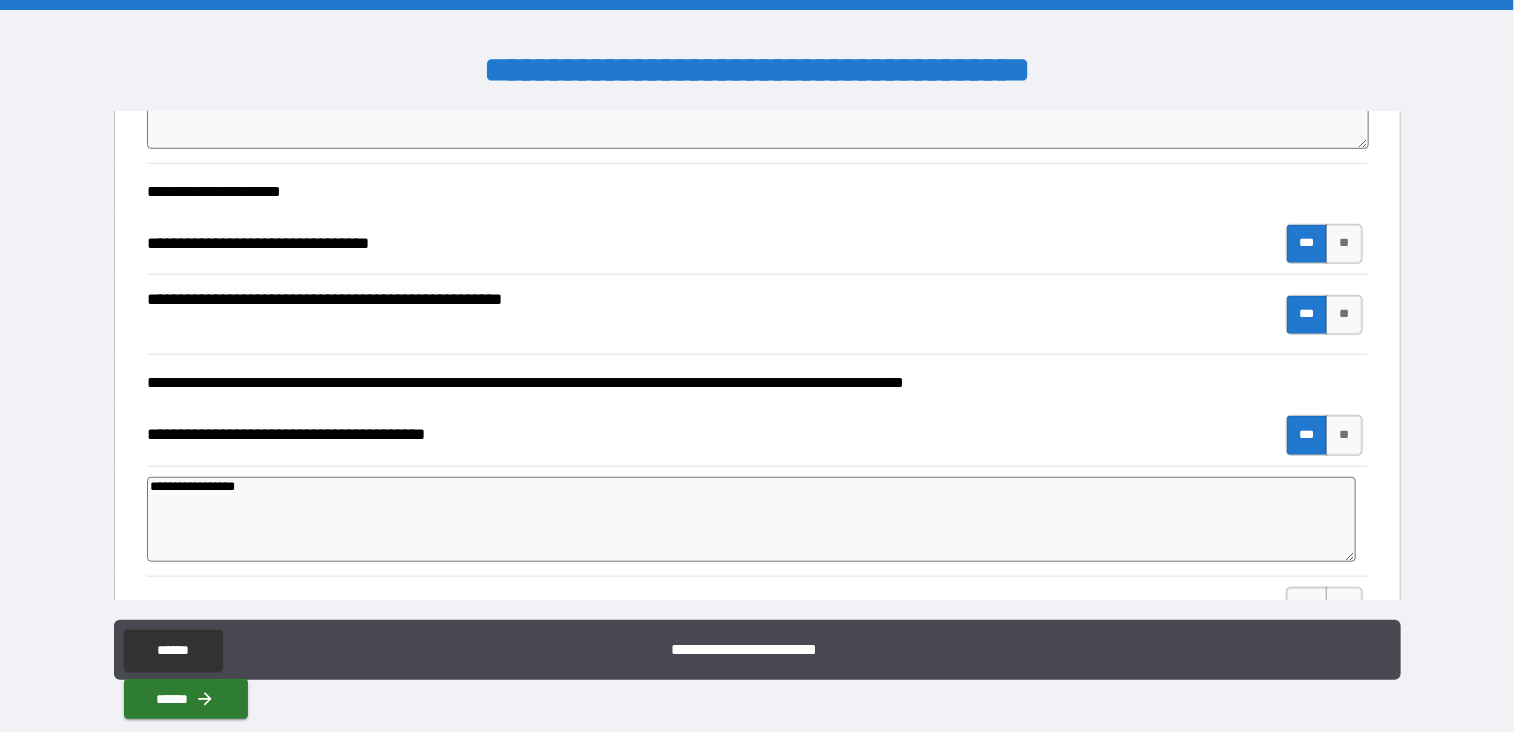 type on "**********" 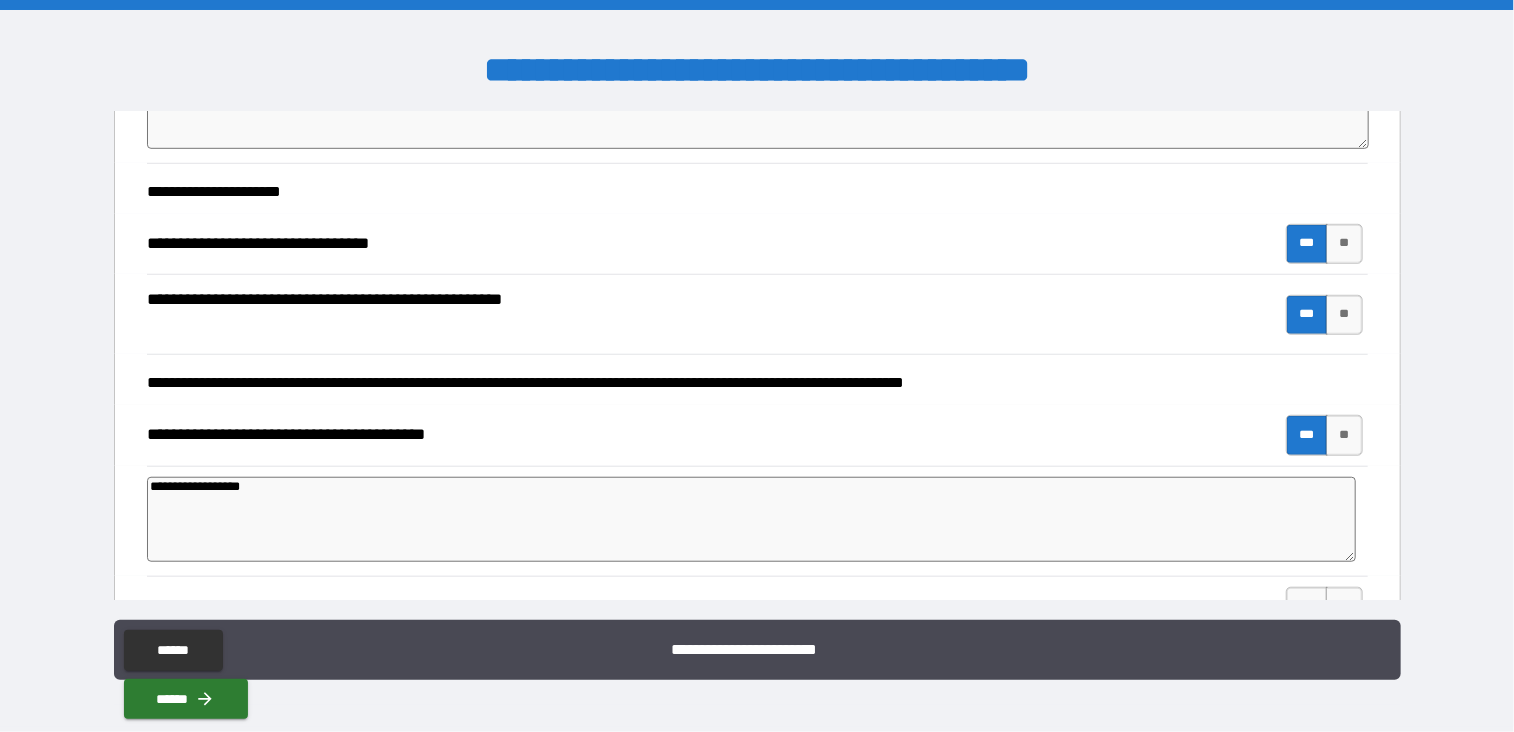 type on "*" 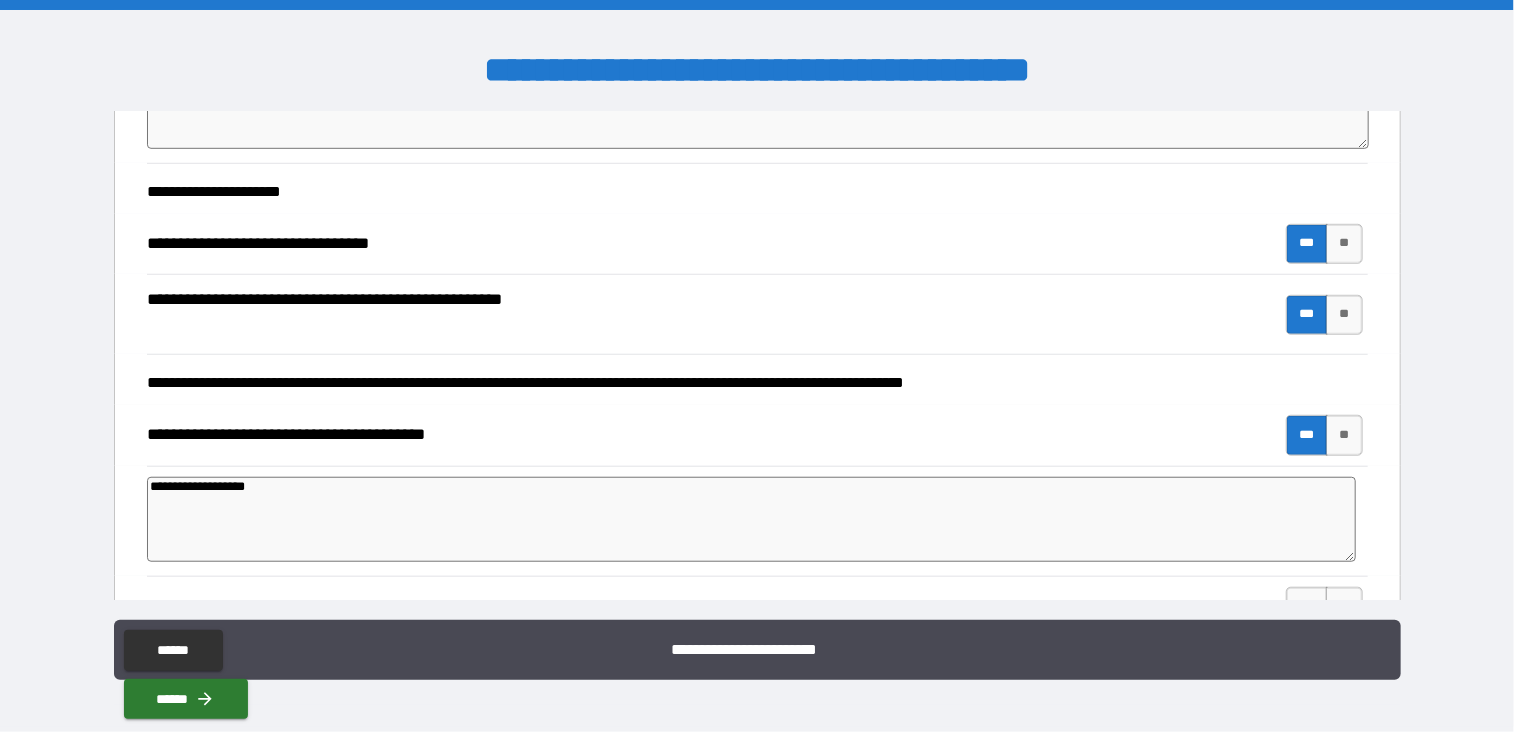type on "*" 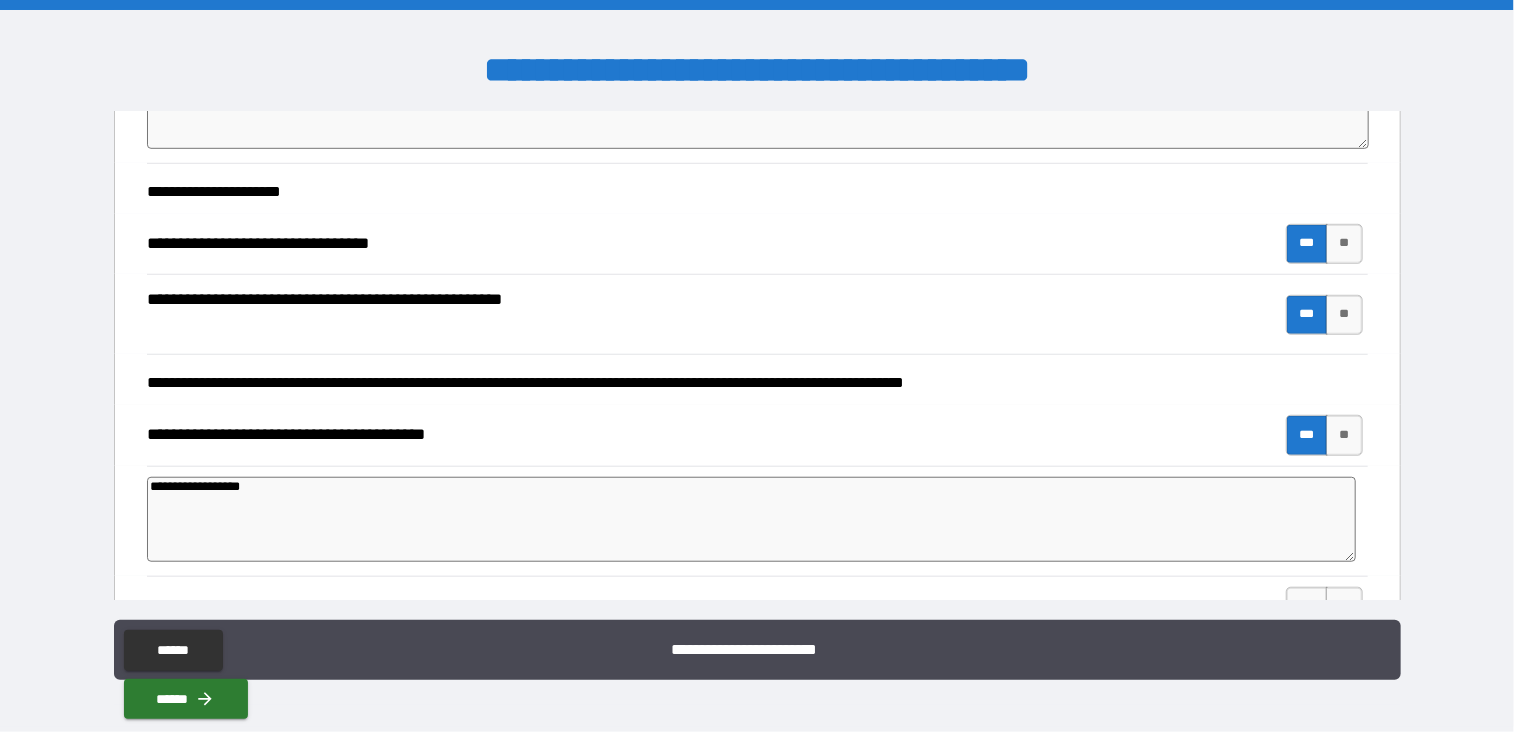 type on "*" 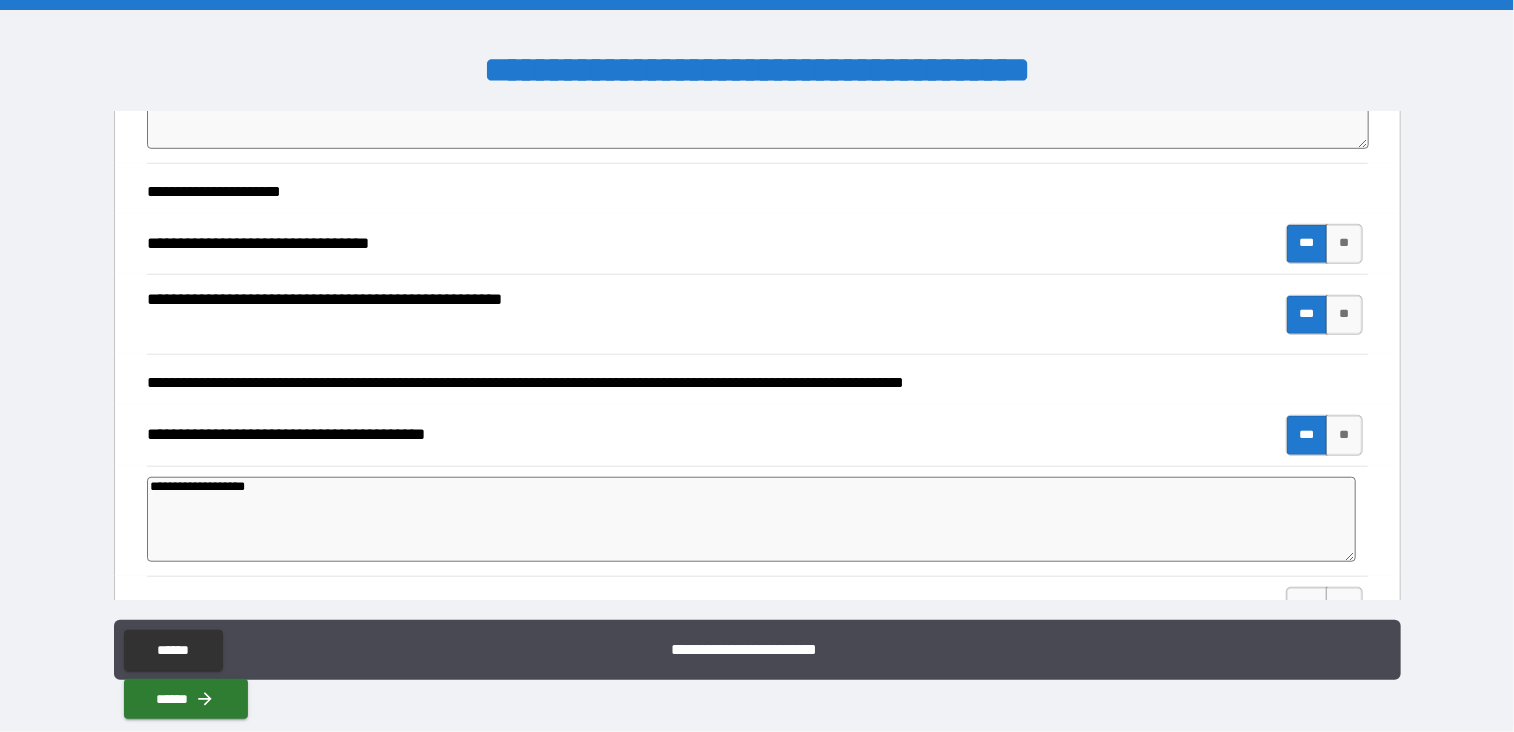 type on "*" 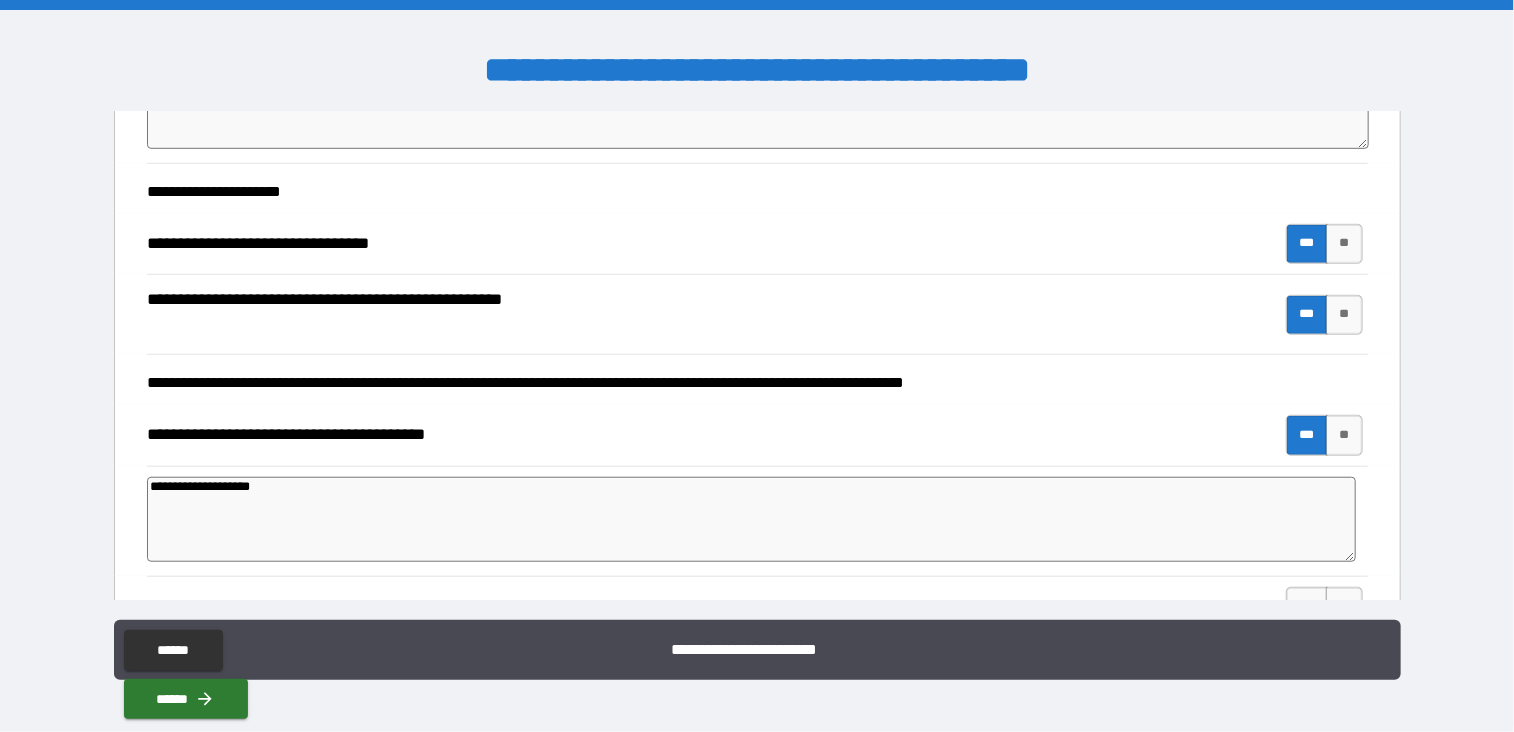 type on "*" 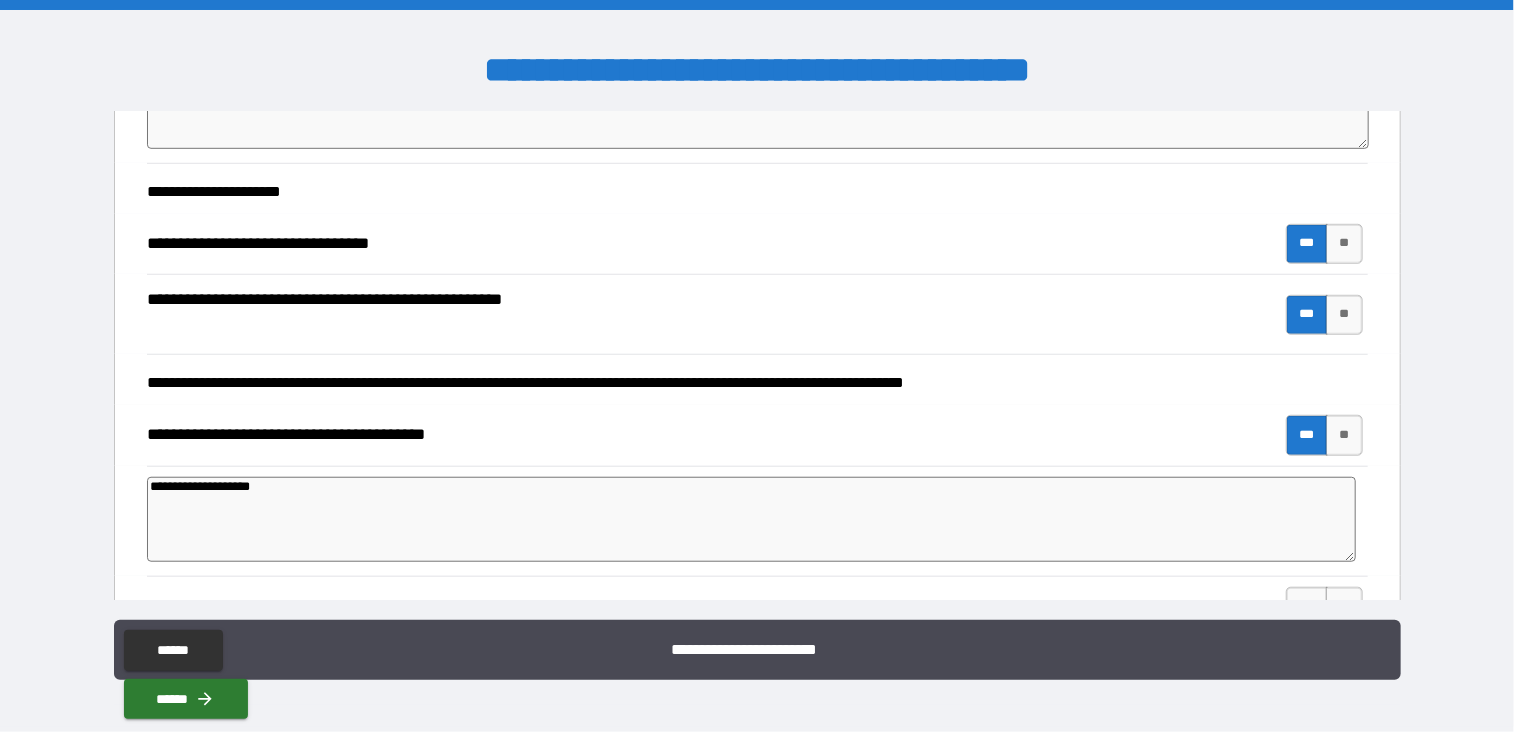 type on "*" 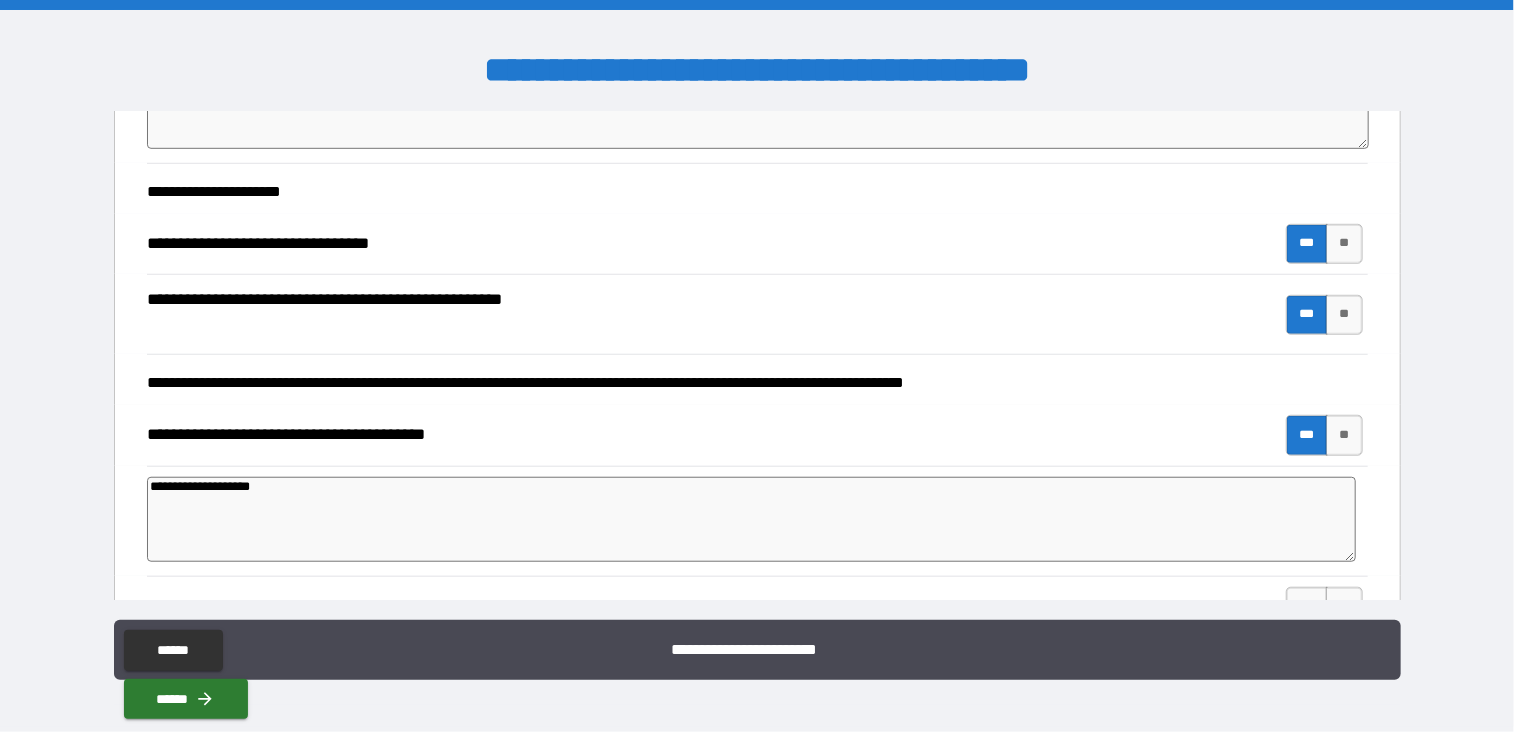 type on "**********" 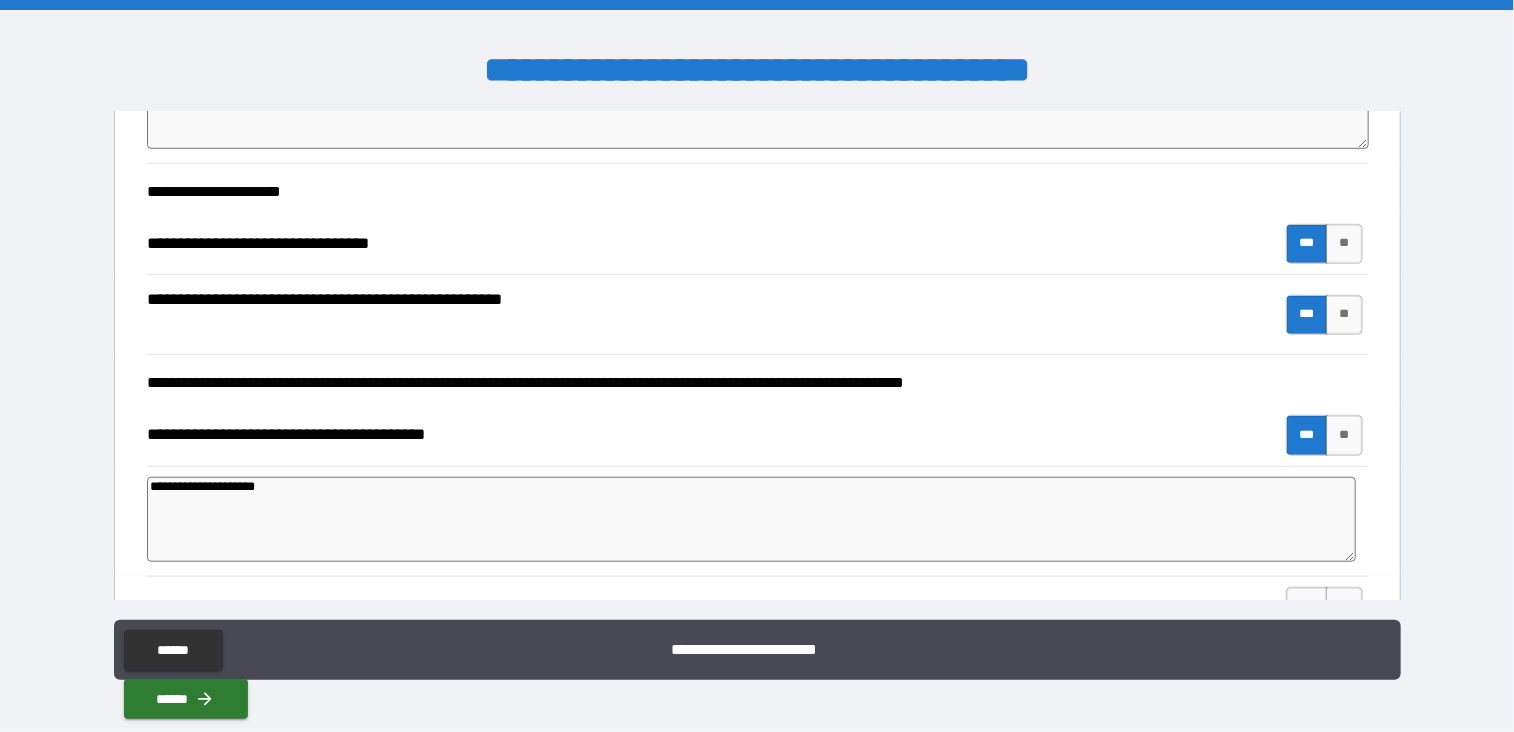 type on "*" 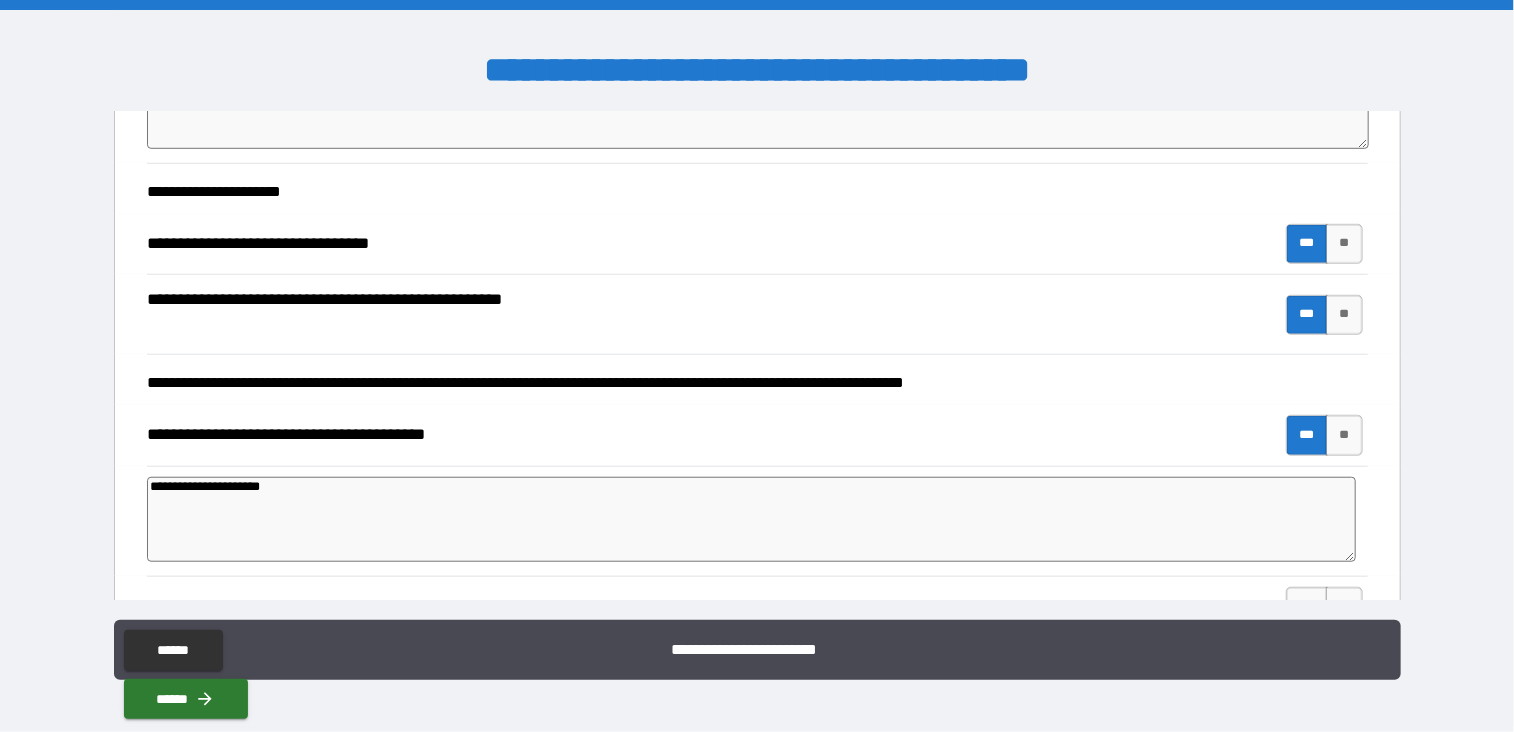 type on "*" 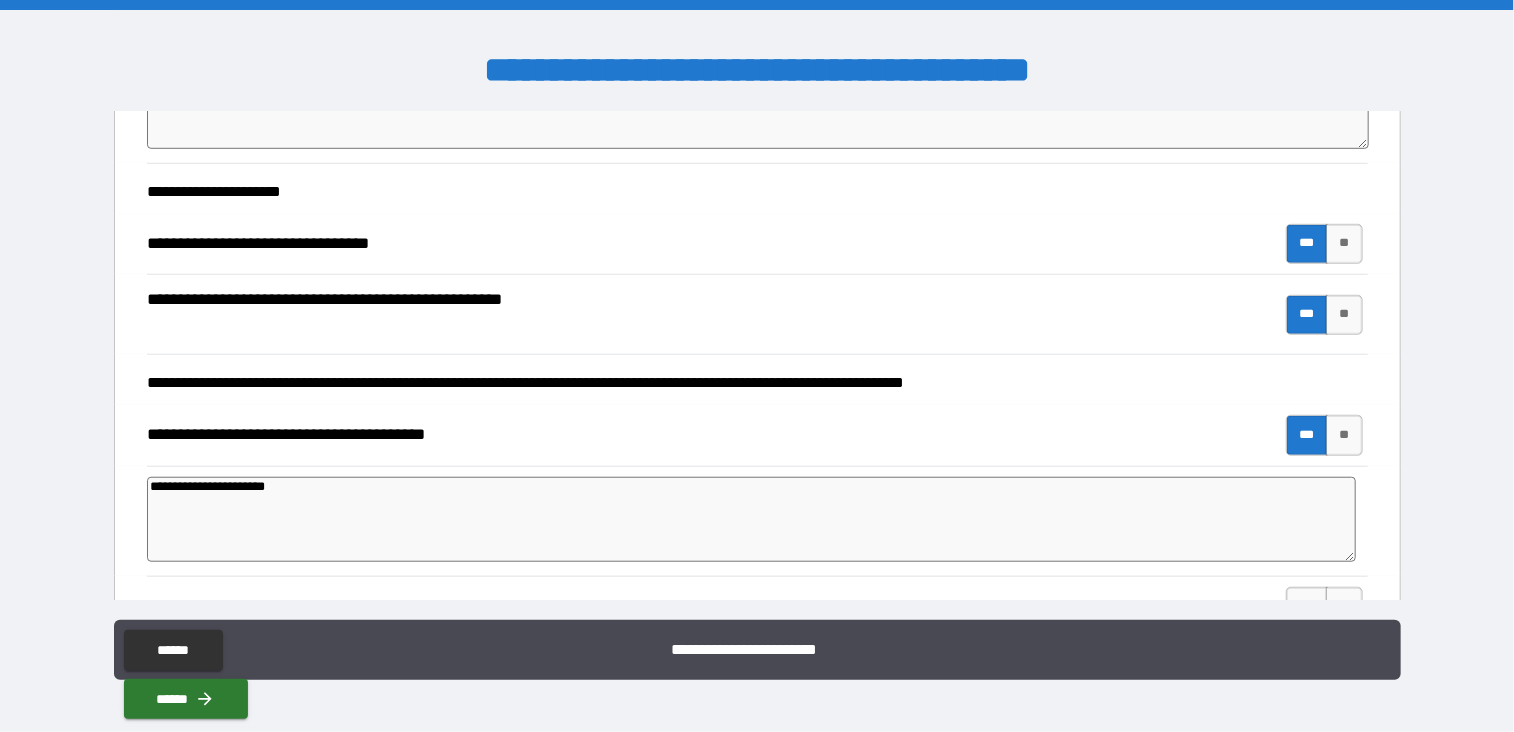 type on "*" 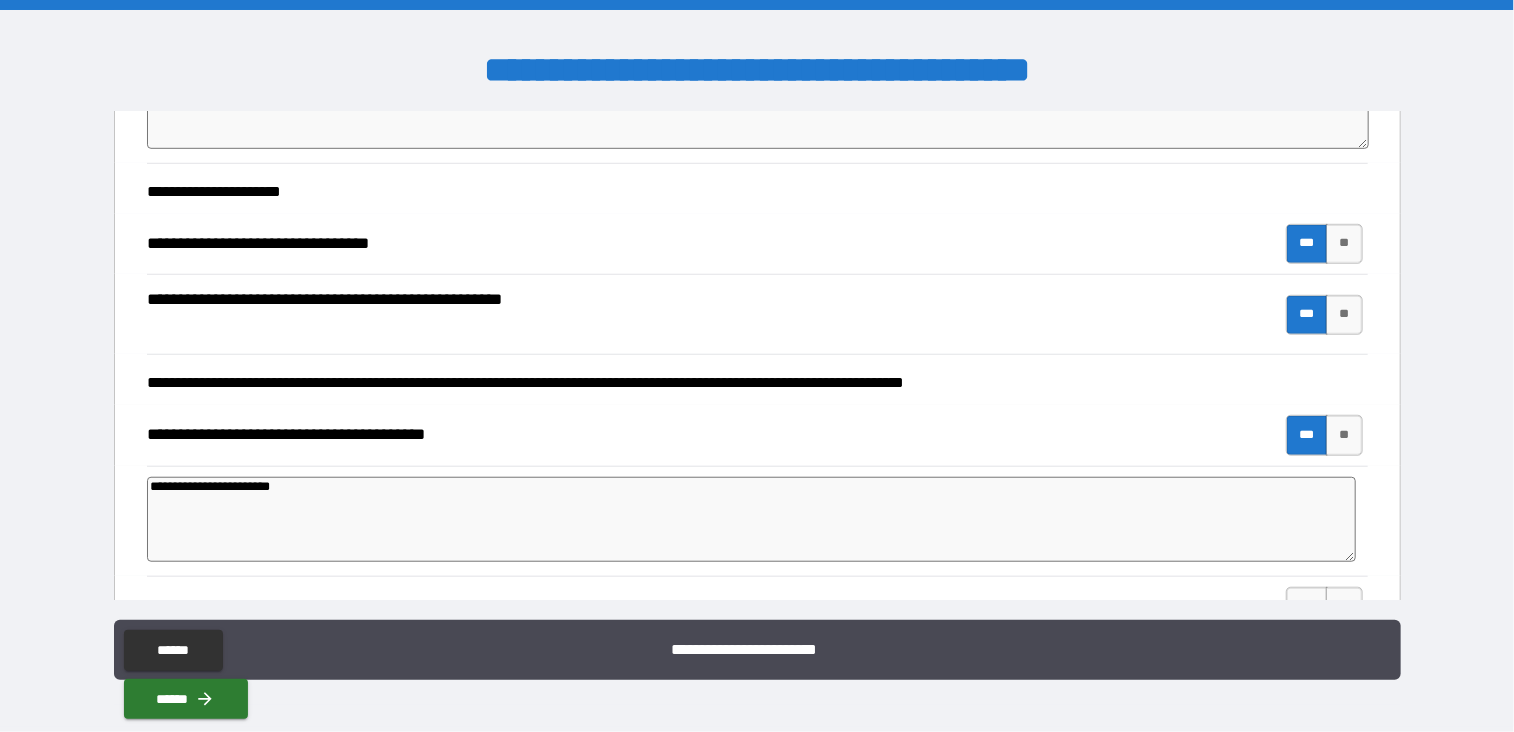 type on "*" 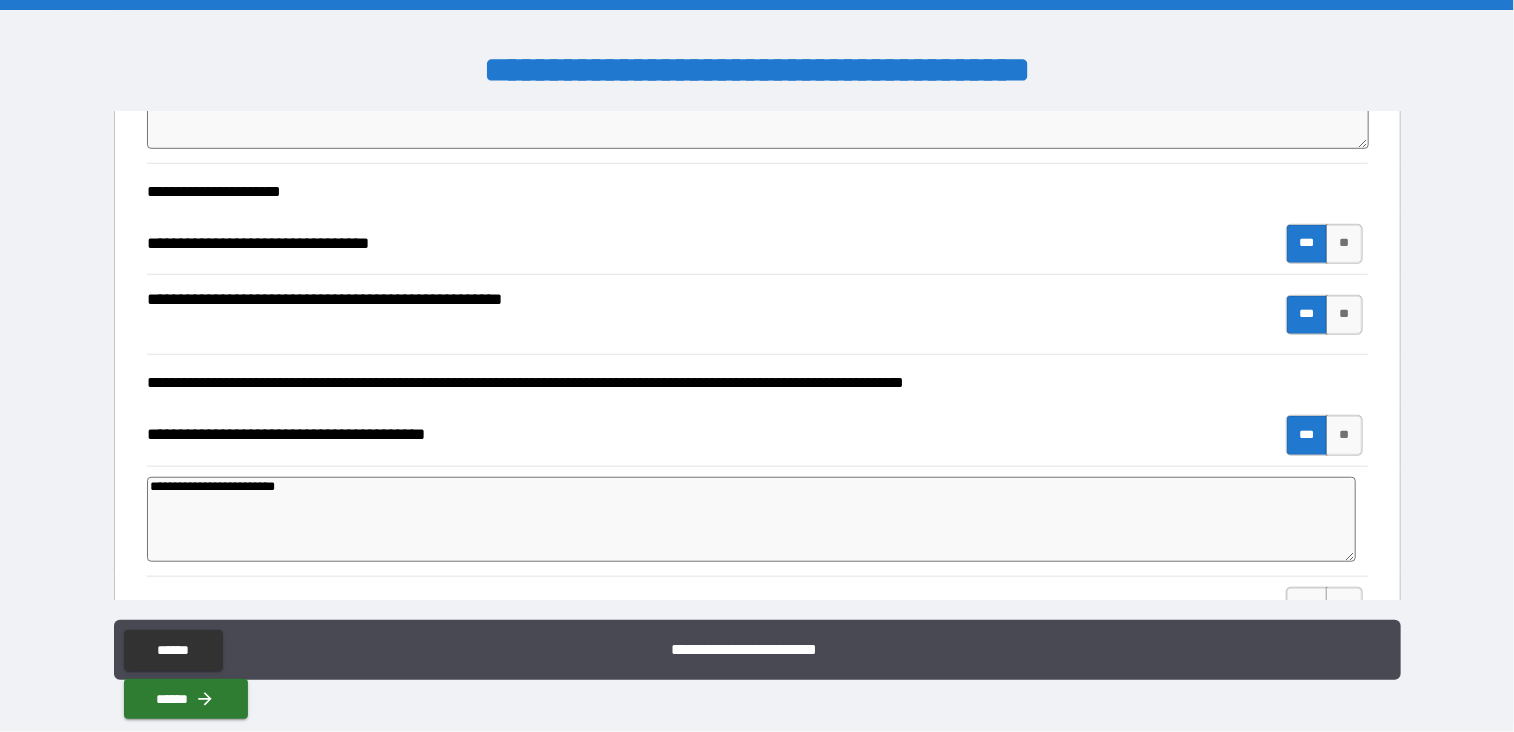 type on "*" 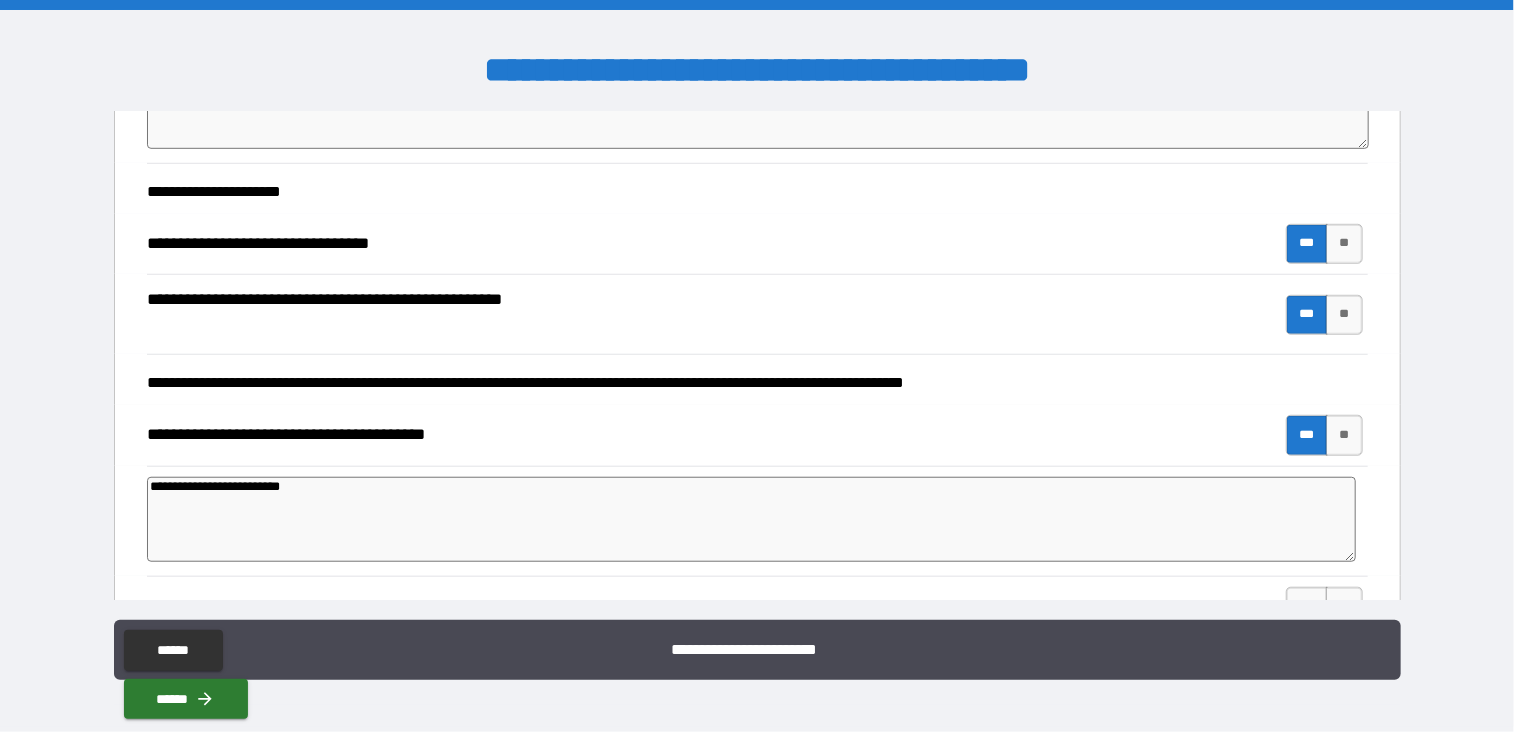 type on "*" 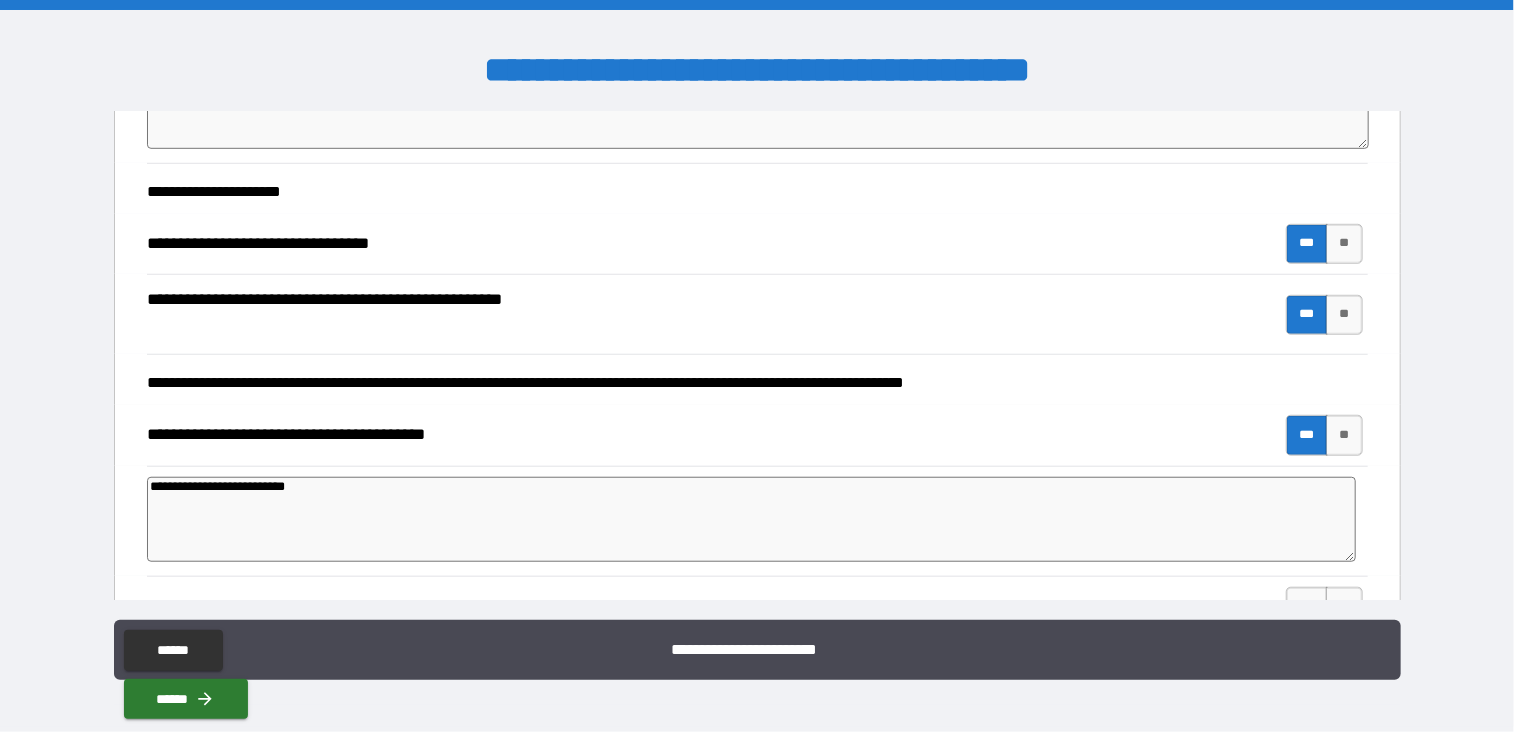 type on "*" 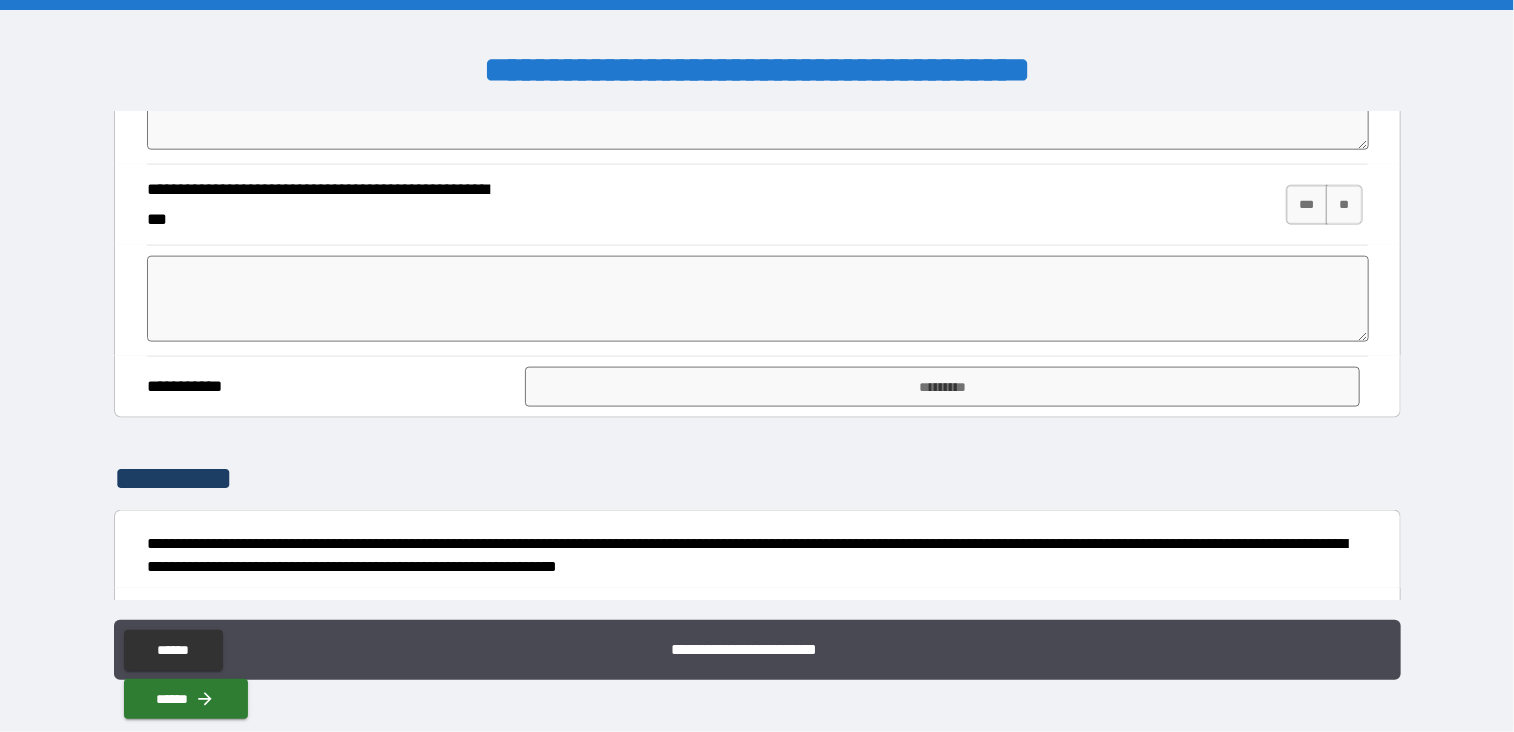 scroll, scrollTop: 1296, scrollLeft: 0, axis: vertical 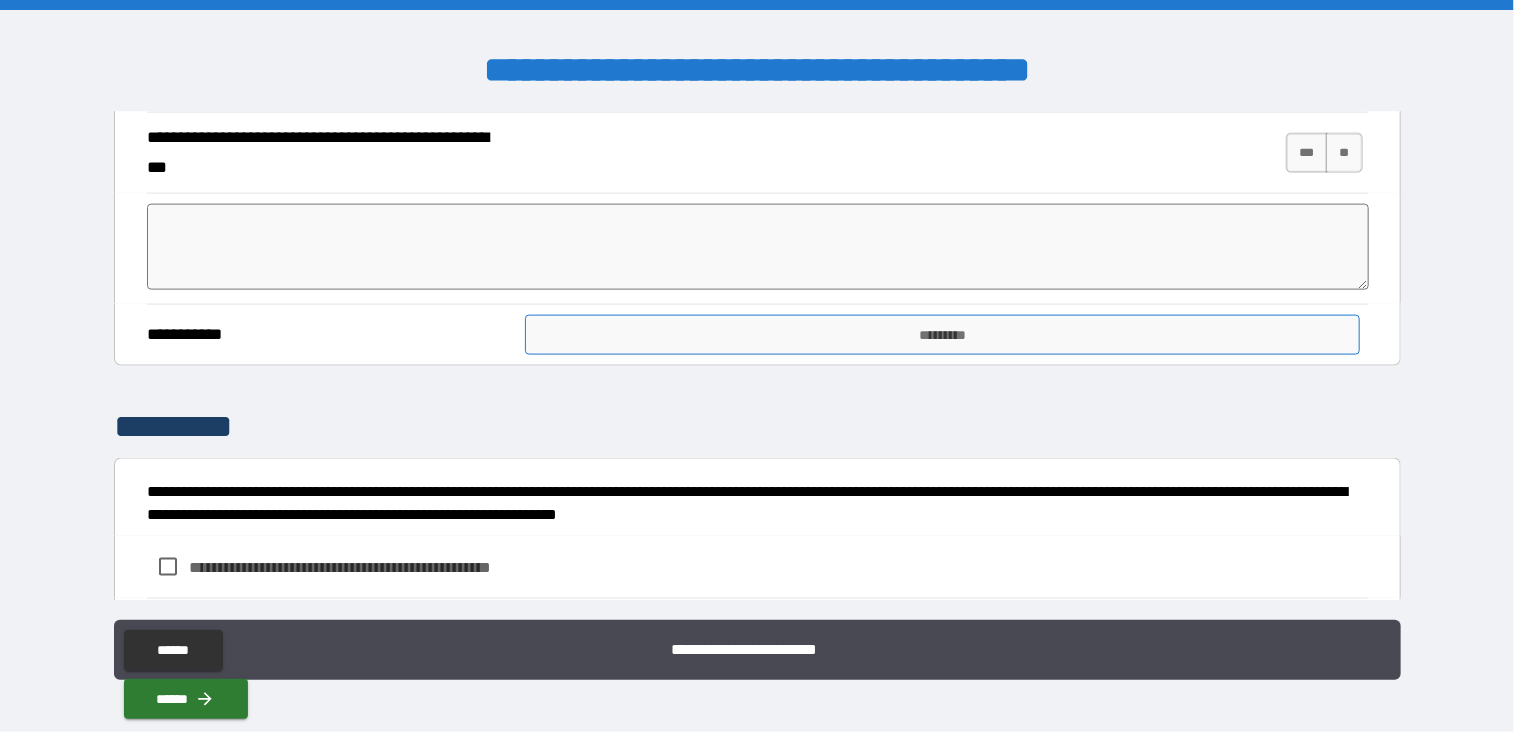 type on "**********" 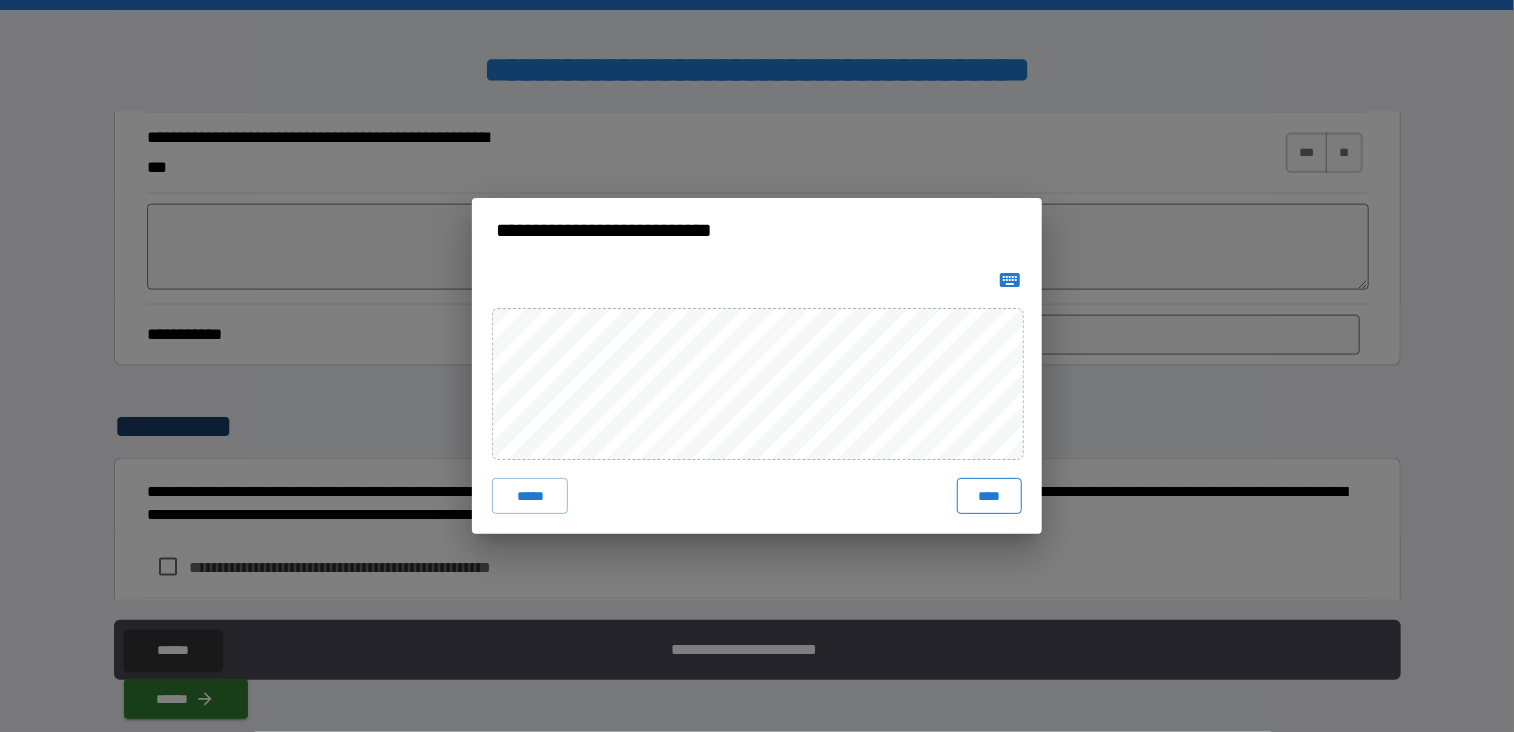 click on "****" at bounding box center (989, 496) 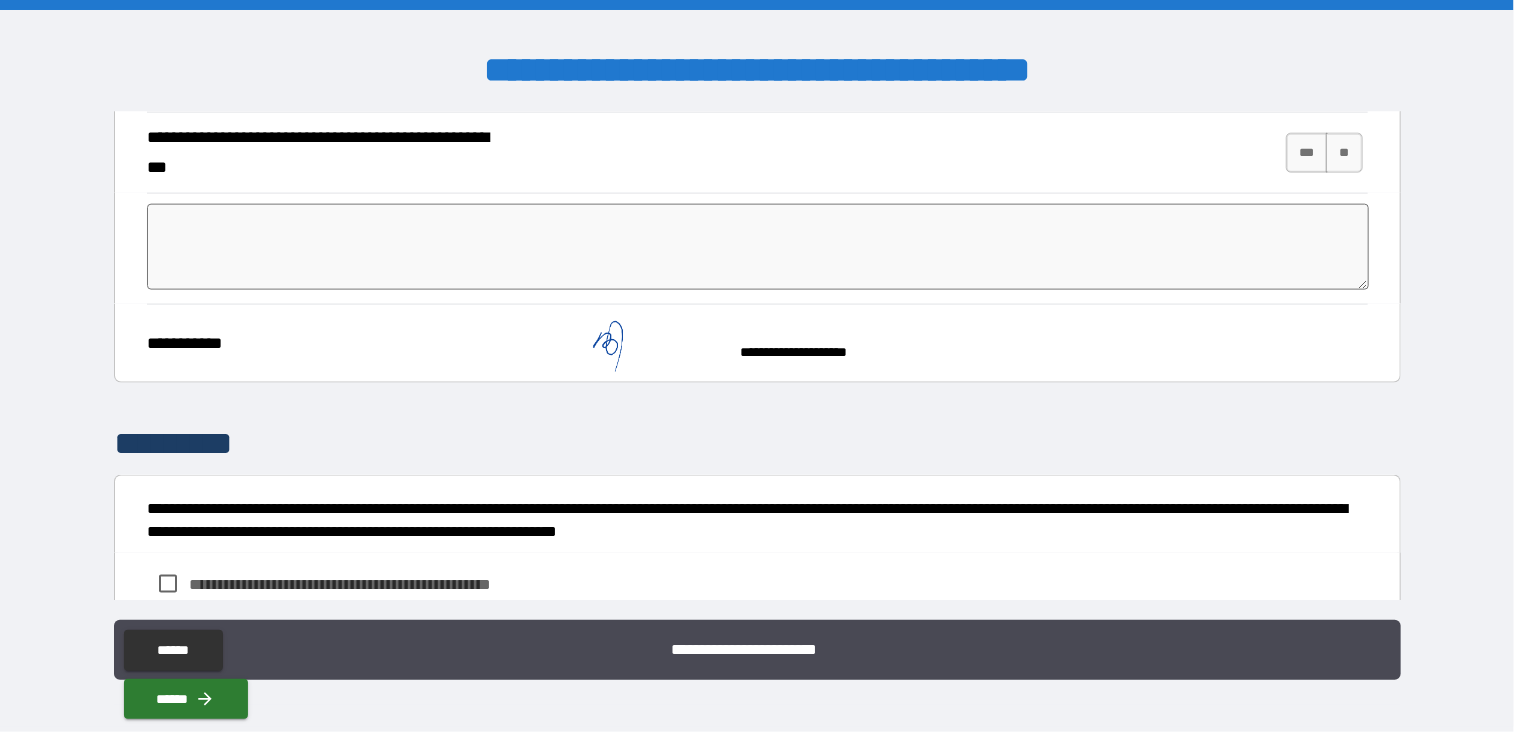 type on "*" 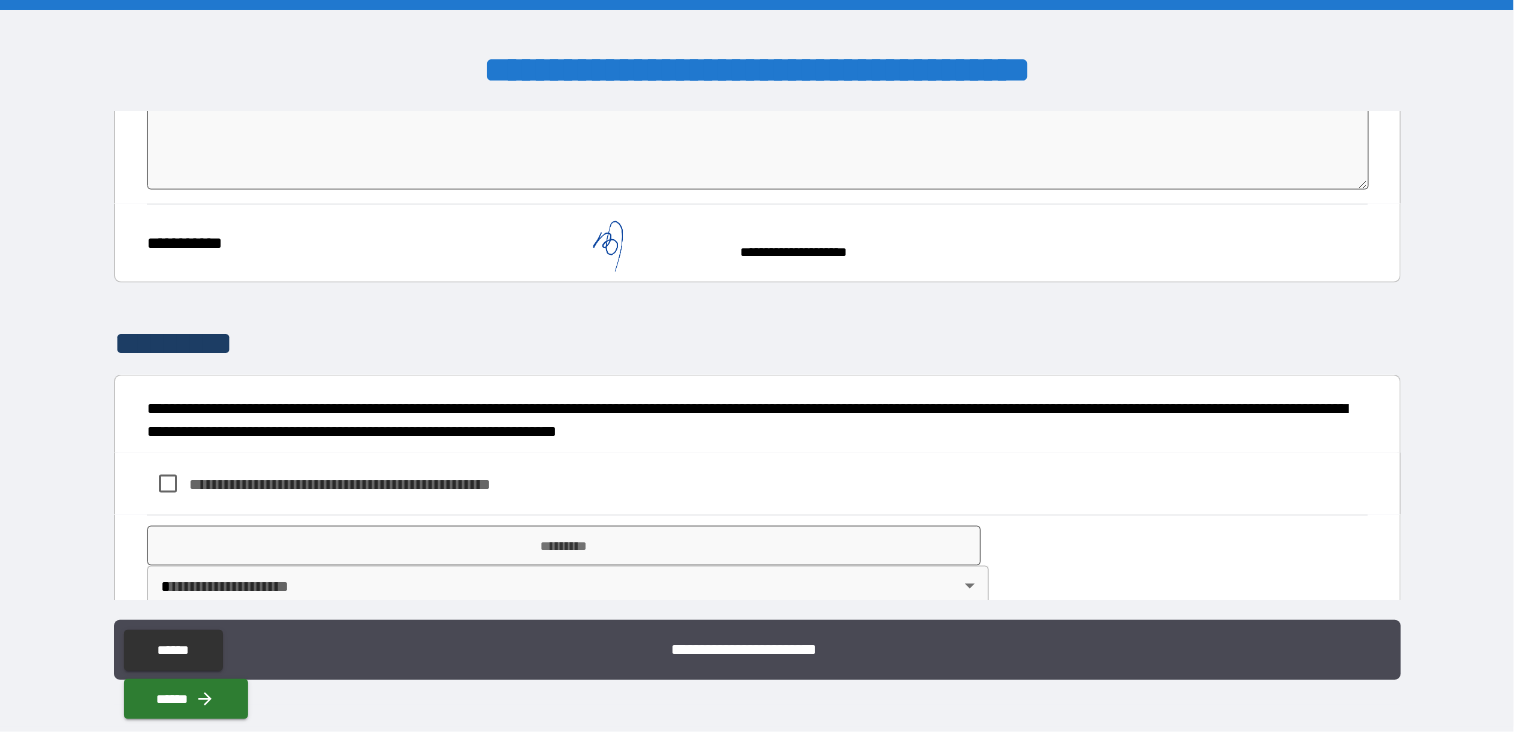 scroll, scrollTop: 1400, scrollLeft: 0, axis: vertical 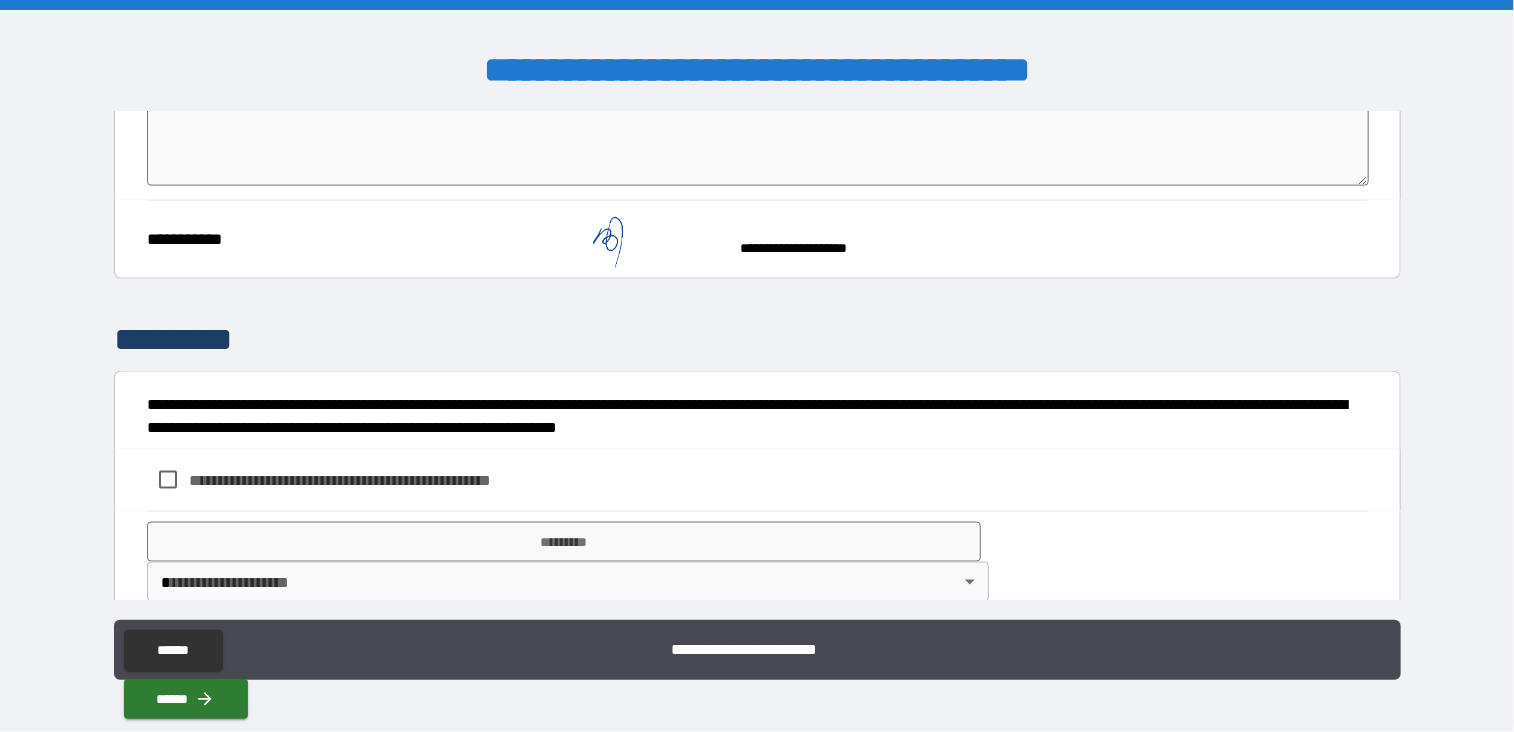 type on "*" 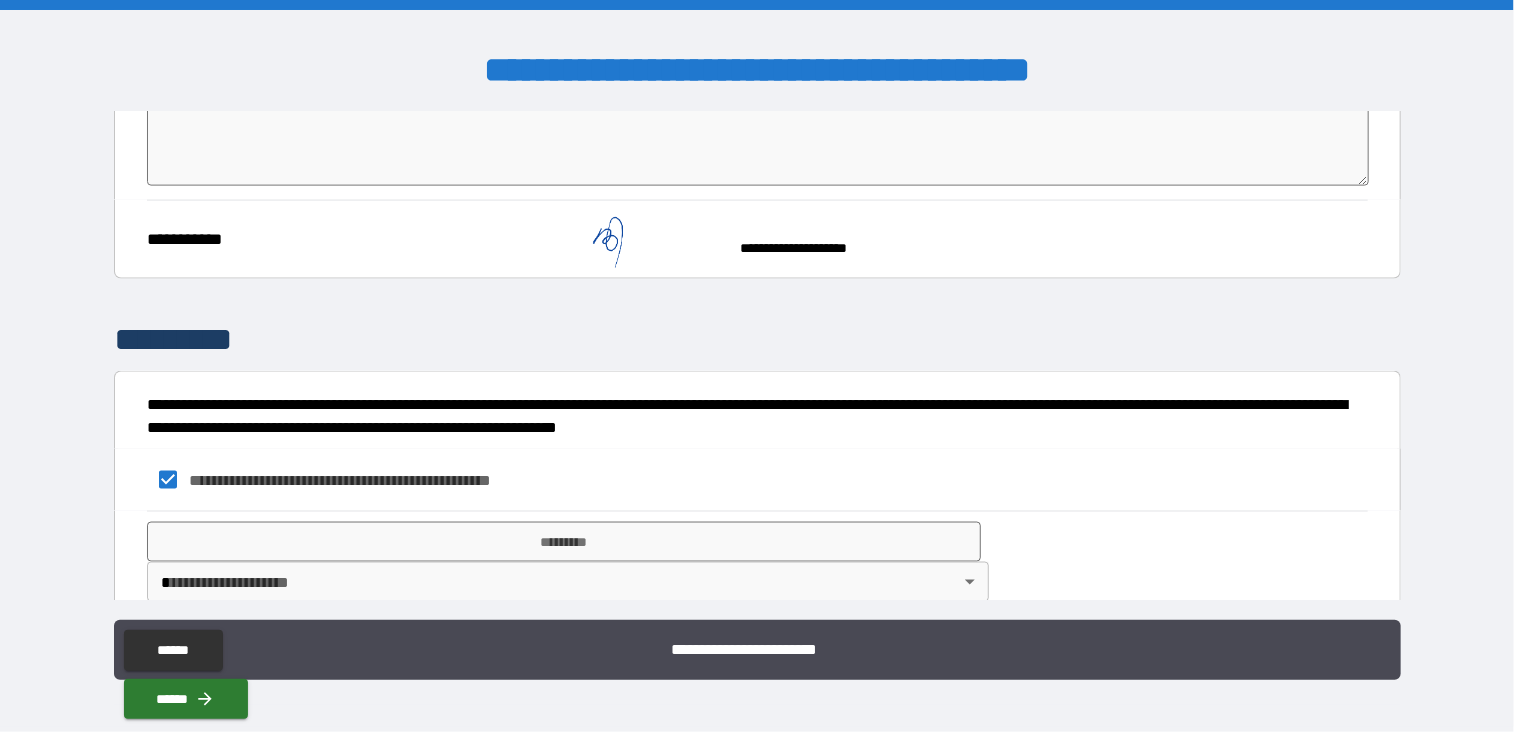 type on "*" 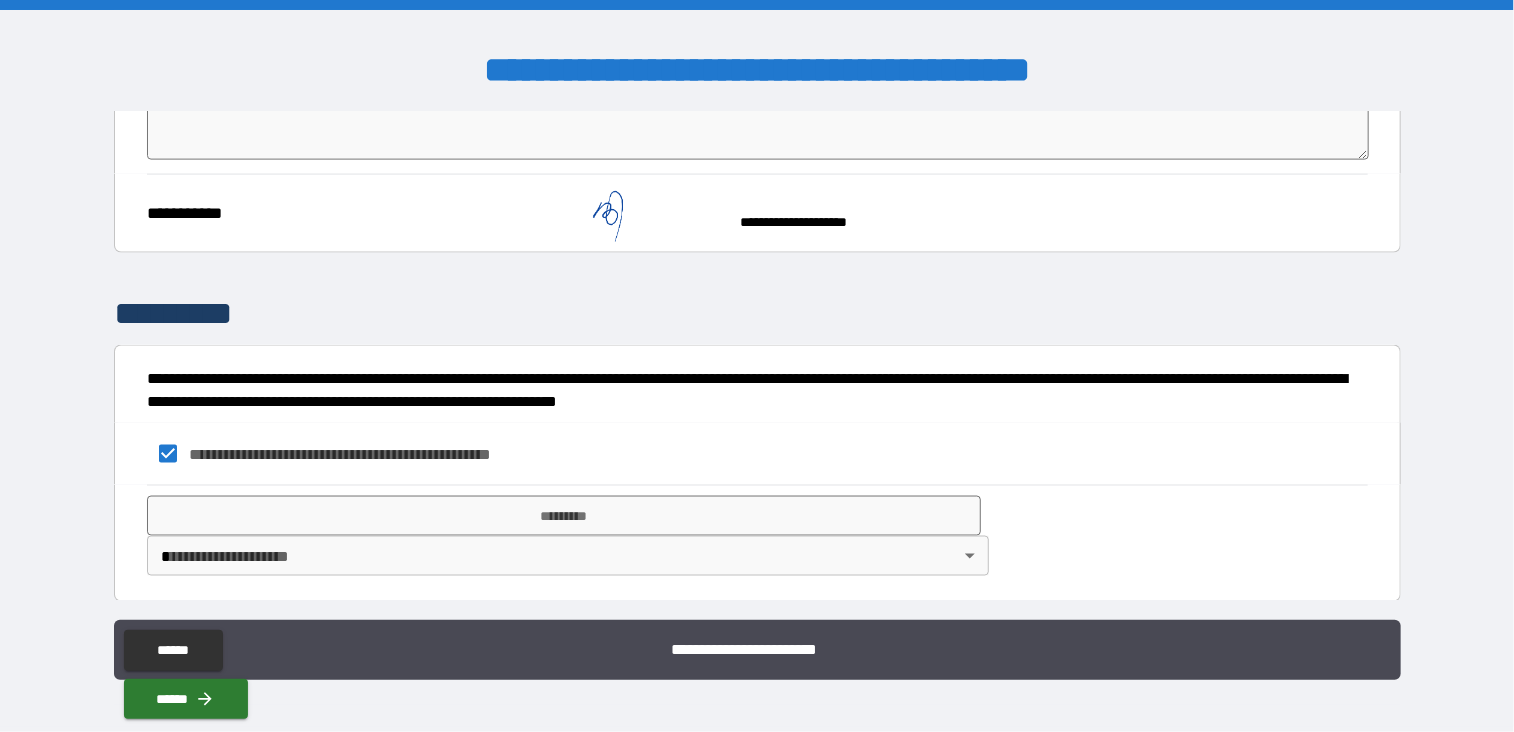 click on "**********" at bounding box center (757, 366) 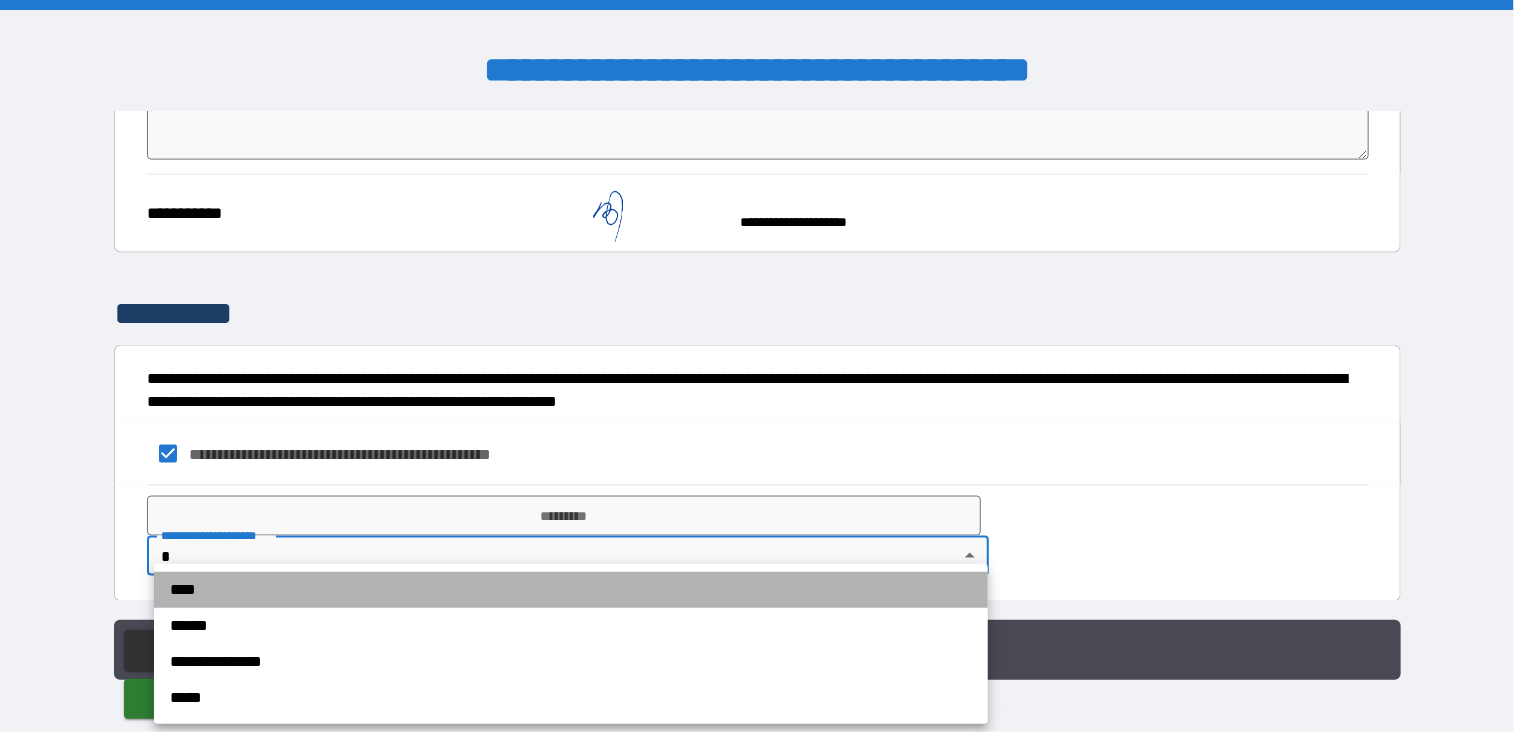 click on "****" at bounding box center (571, 590) 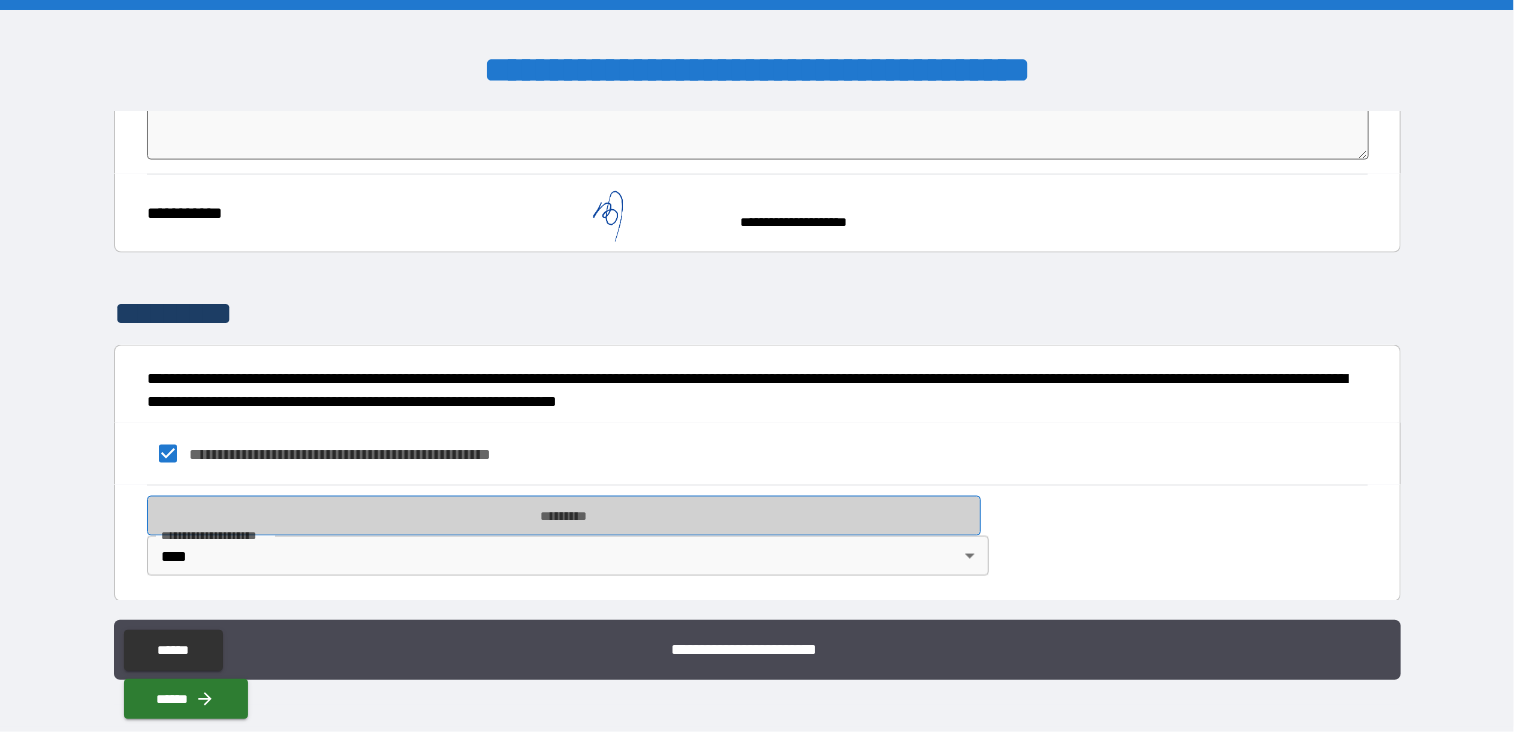 click on "*********" at bounding box center (564, 516) 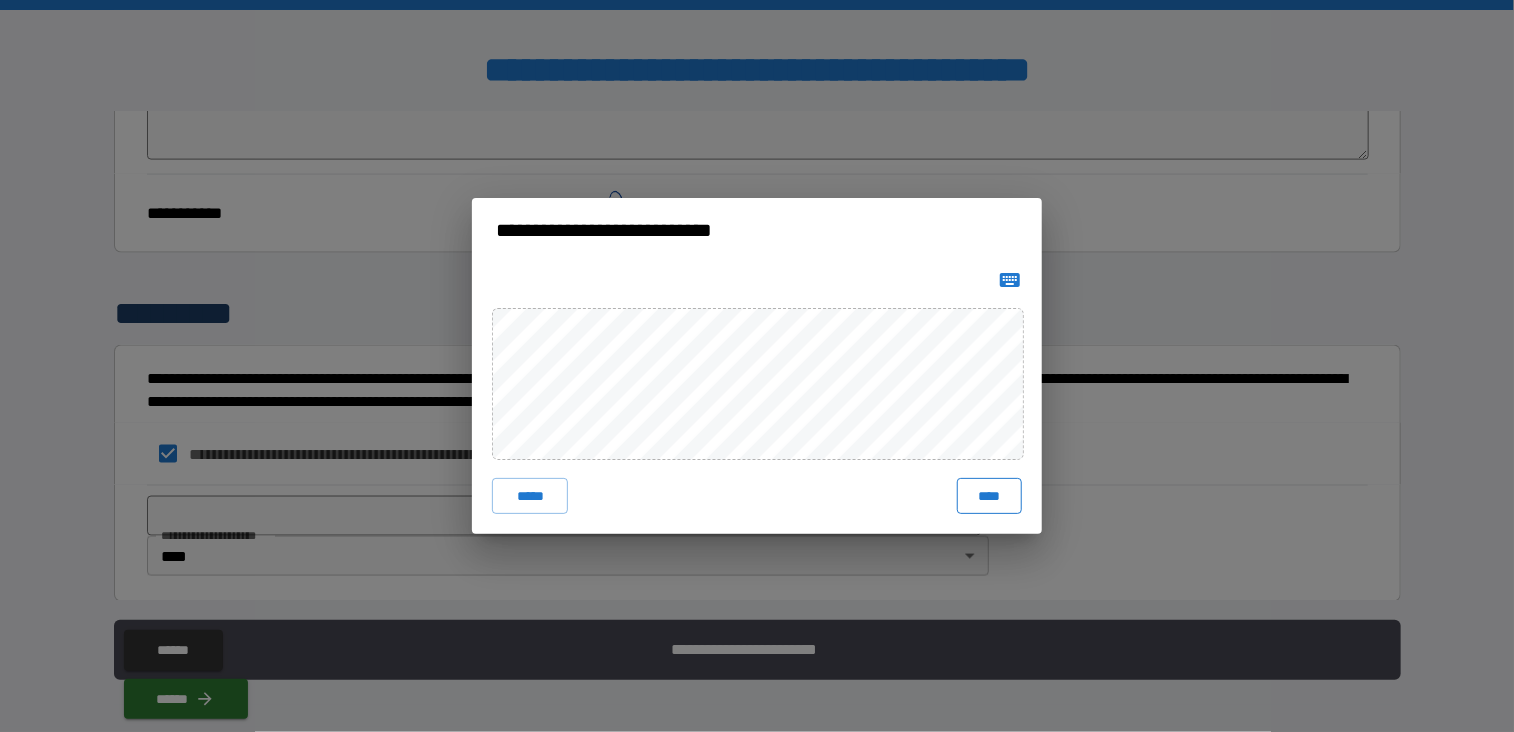 click on "****" at bounding box center [989, 496] 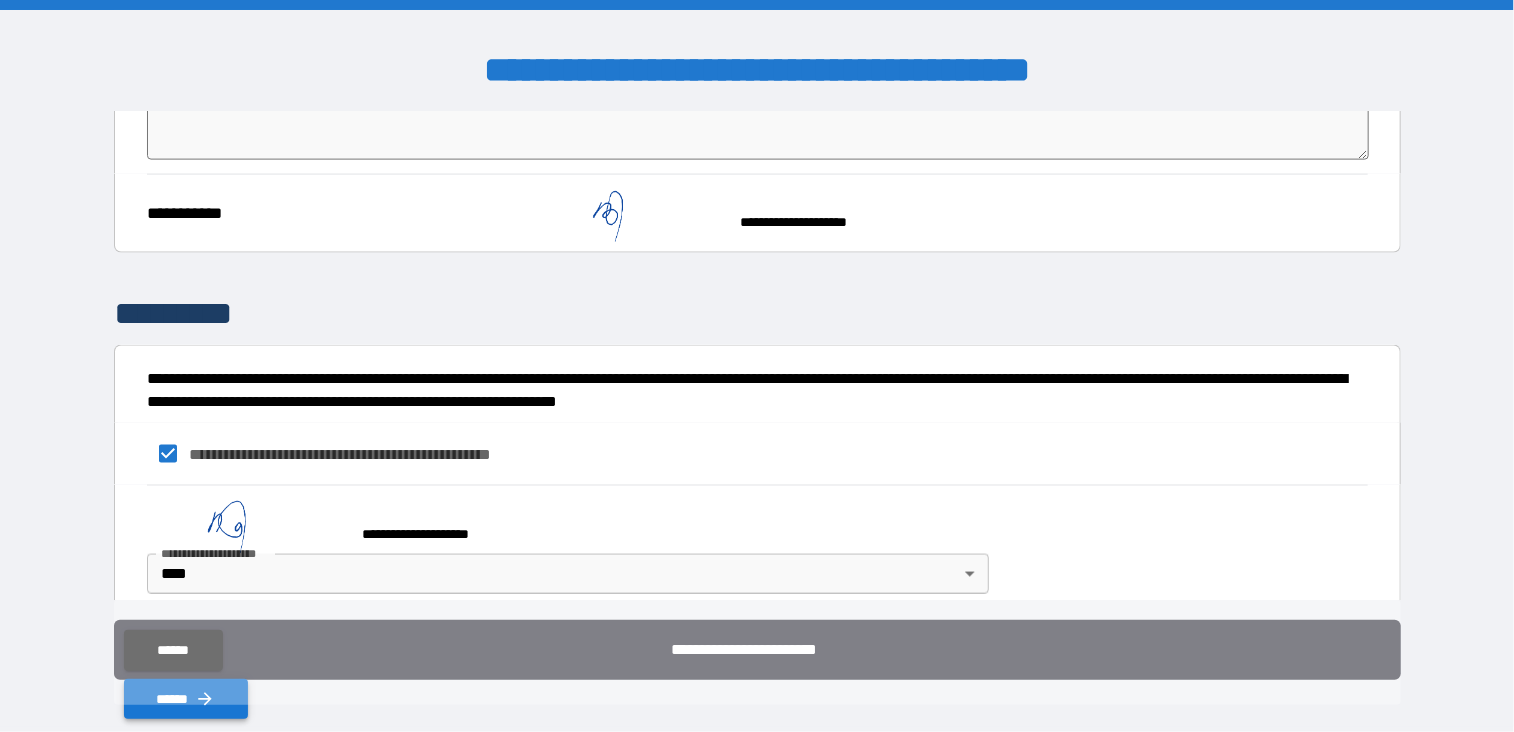 click on "******" at bounding box center (186, 699) 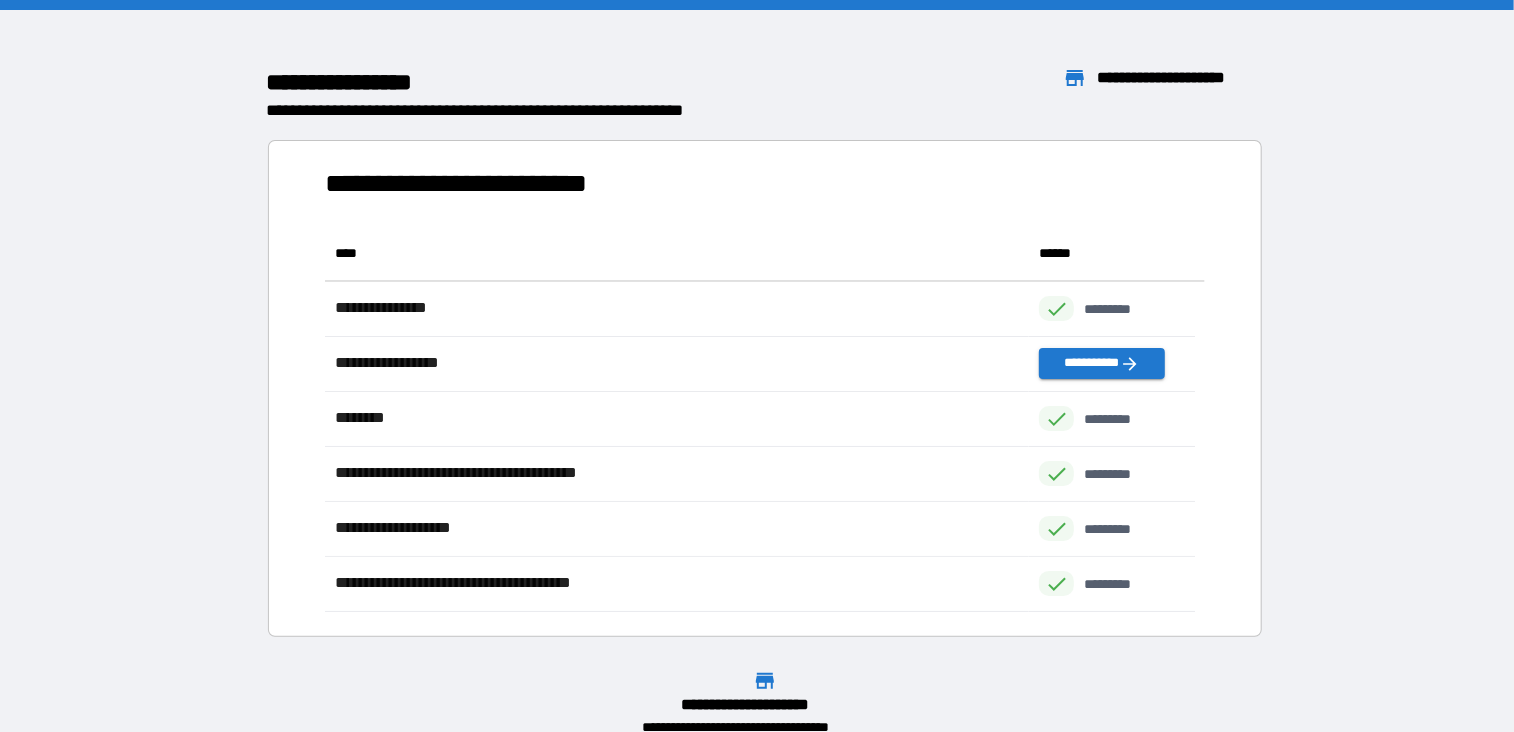 scroll, scrollTop: 370, scrollLeft: 855, axis: both 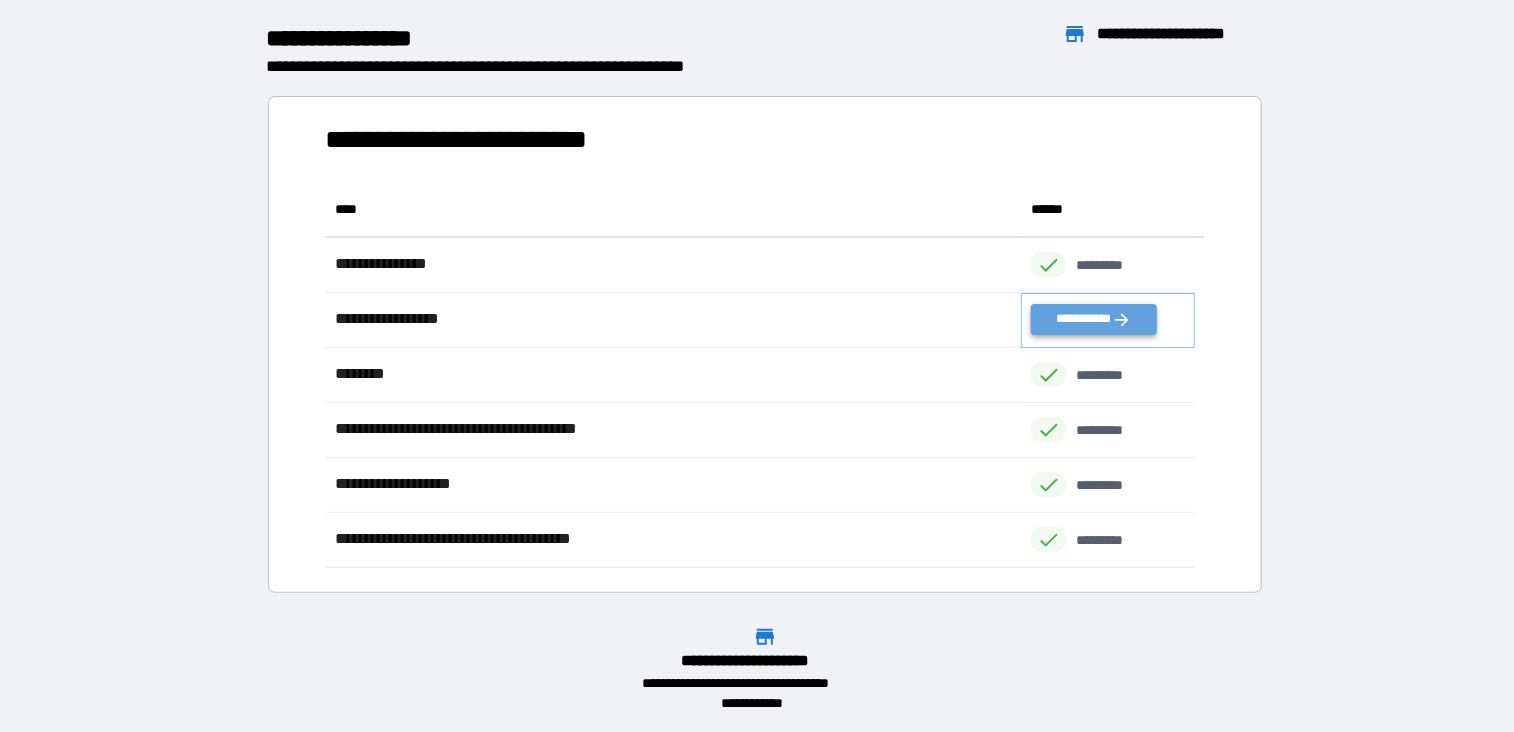 click on "**********" at bounding box center [1093, 319] 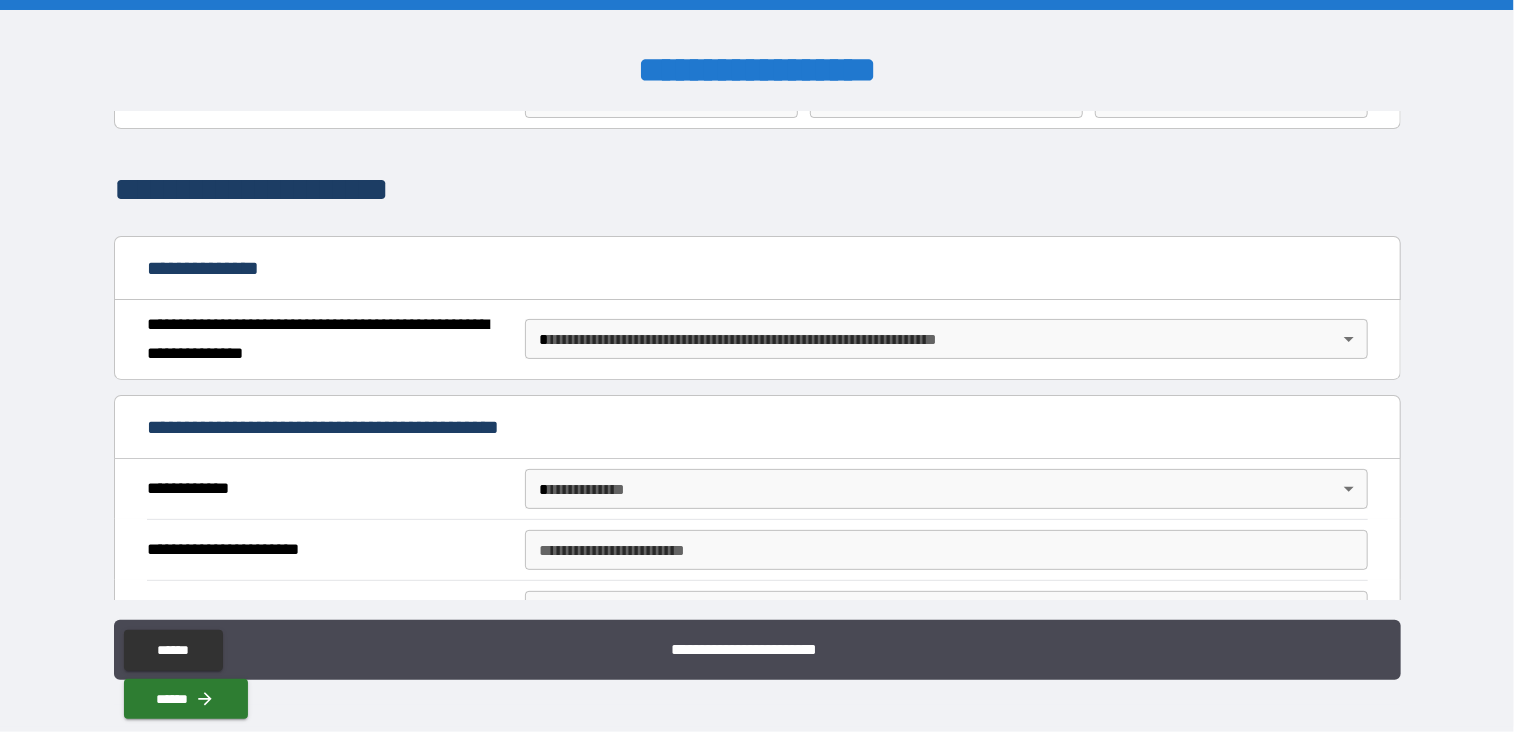 scroll, scrollTop: 111, scrollLeft: 0, axis: vertical 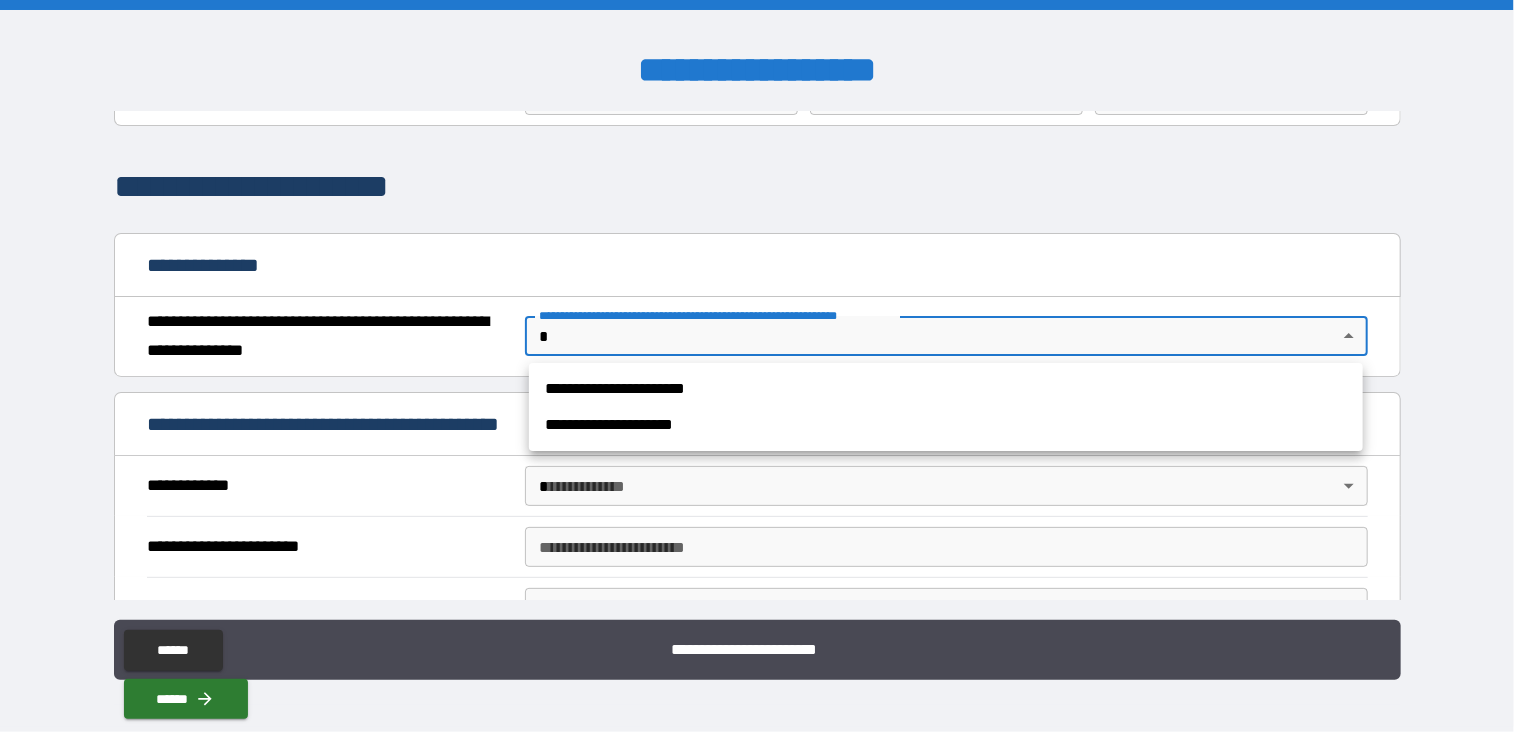 click on "**********" at bounding box center (757, 366) 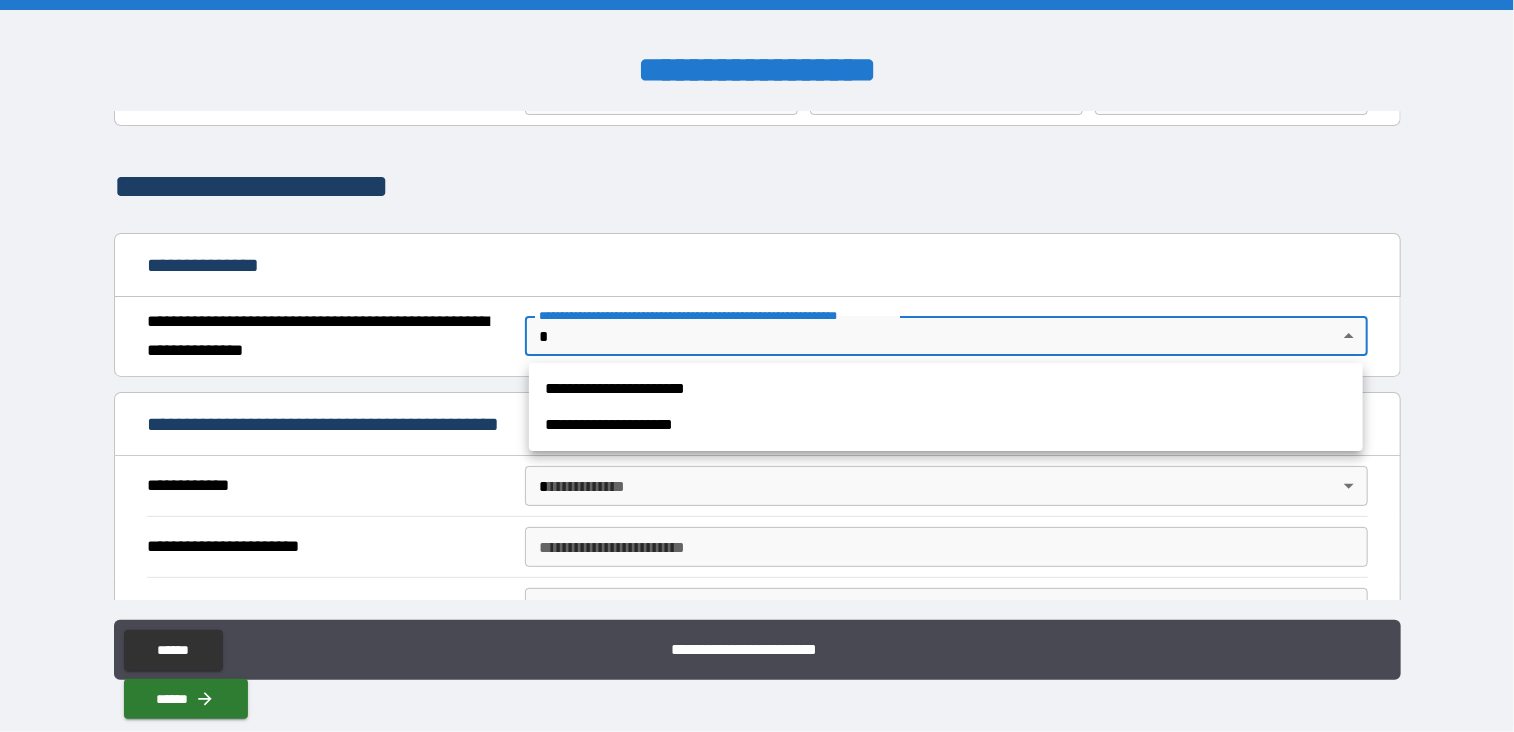 click on "**********" at bounding box center (946, 389) 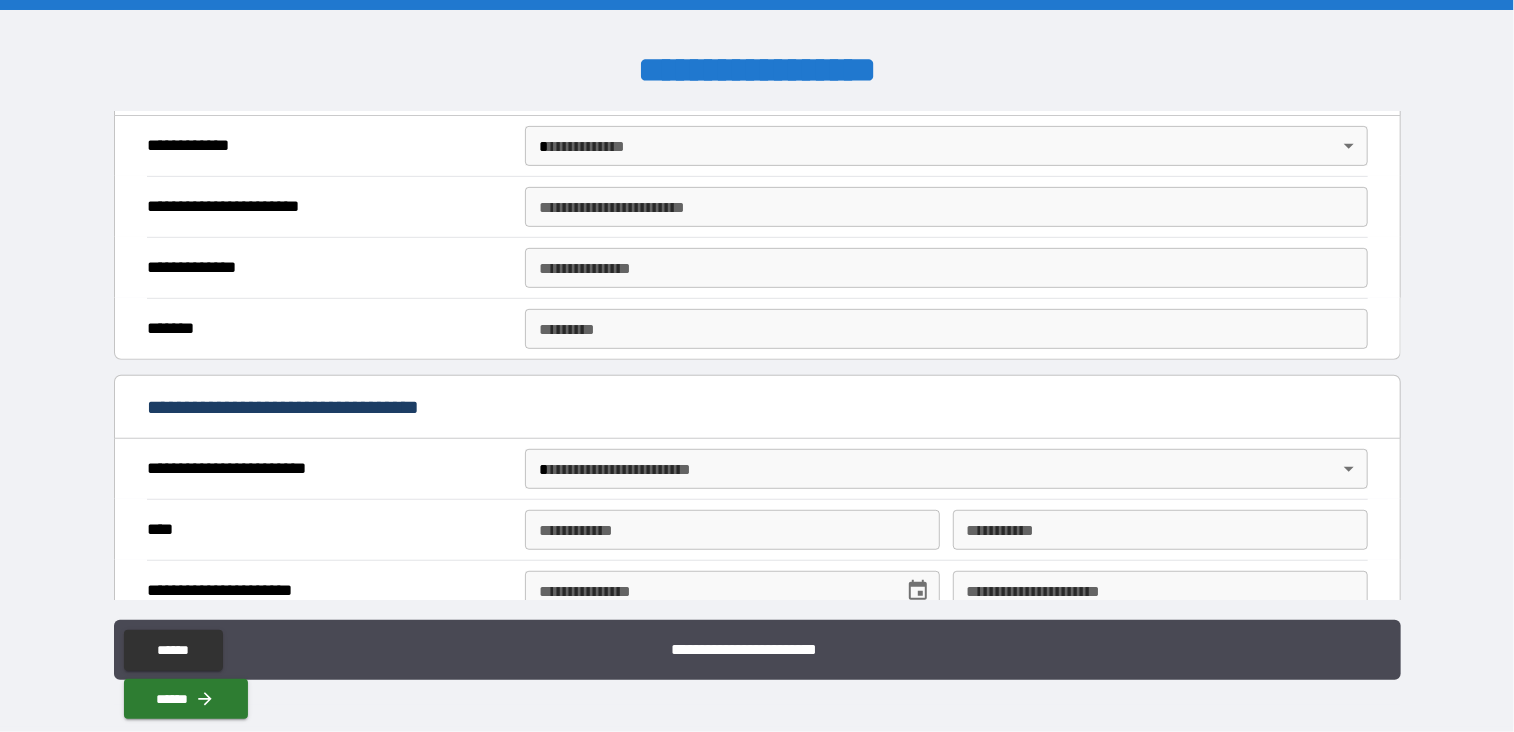 scroll, scrollTop: 450, scrollLeft: 0, axis: vertical 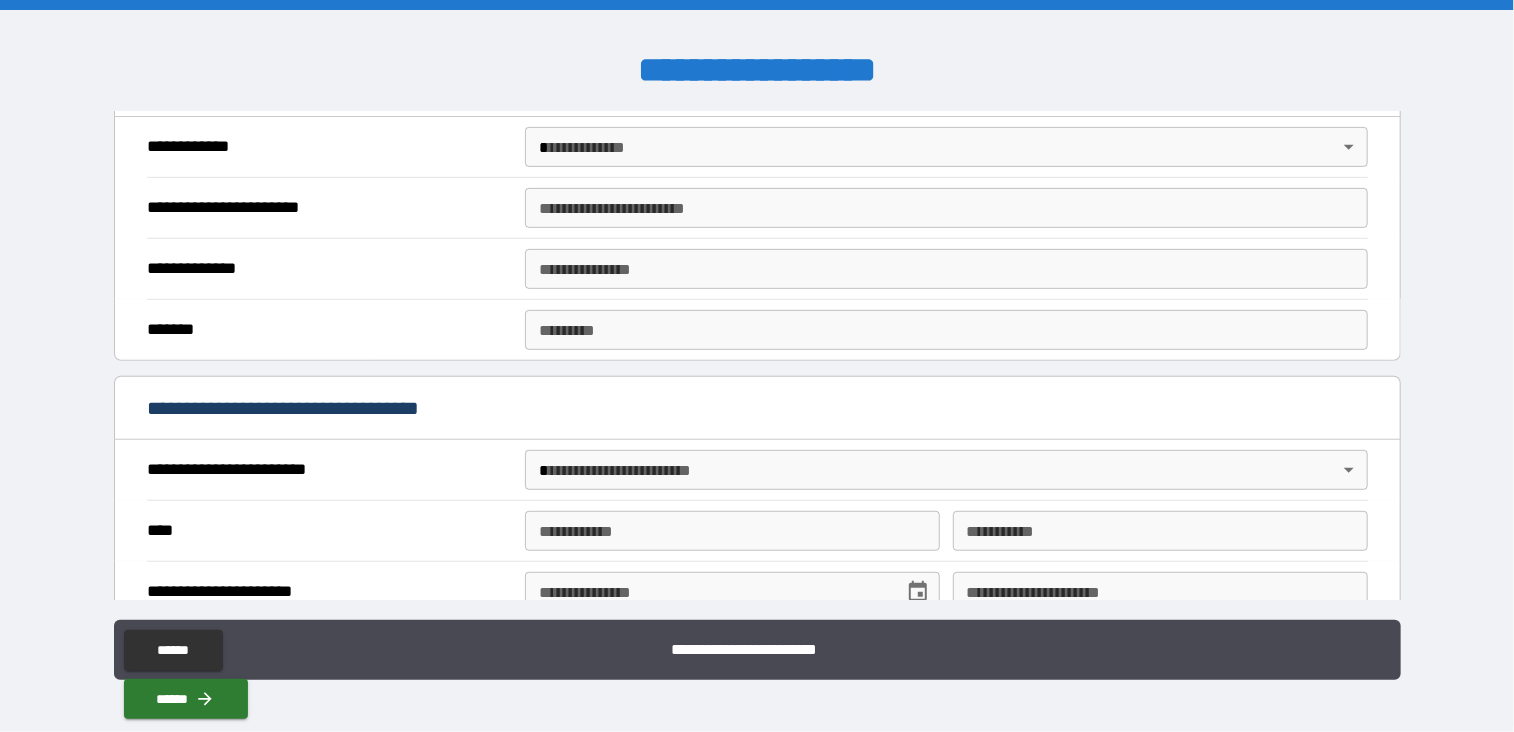 click on "**********" at bounding box center [946, 208] 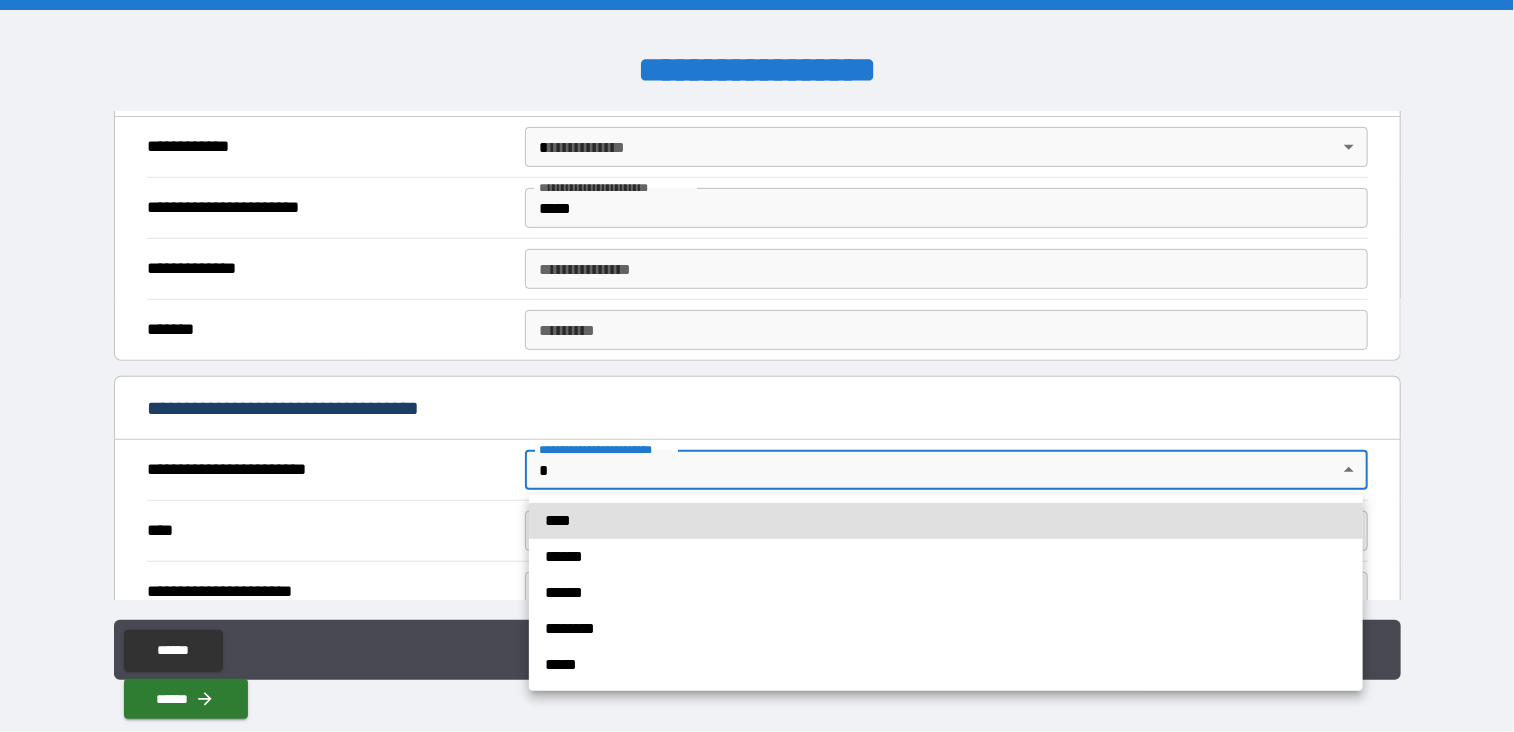 click on "**********" at bounding box center [757, 366] 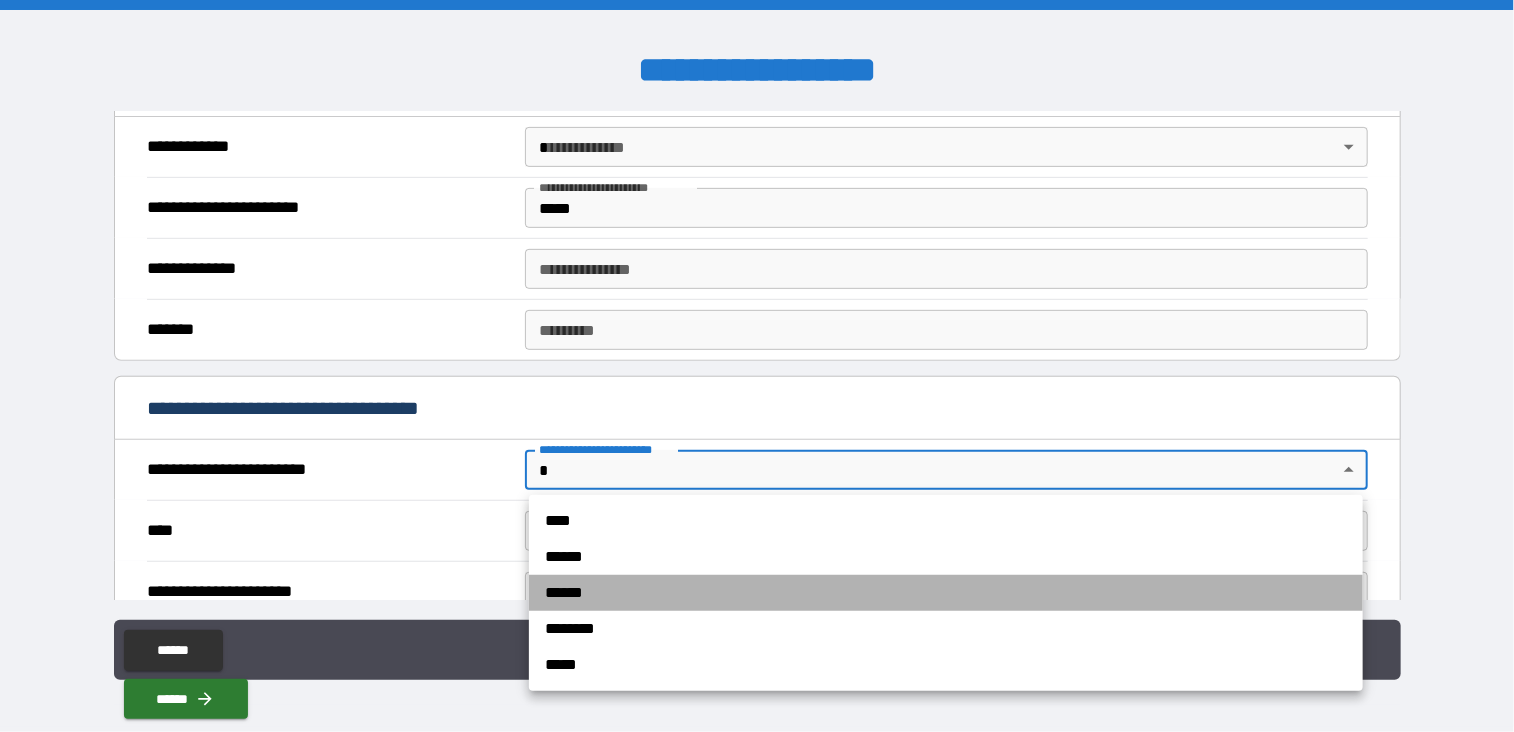 click on "******" at bounding box center (946, 593) 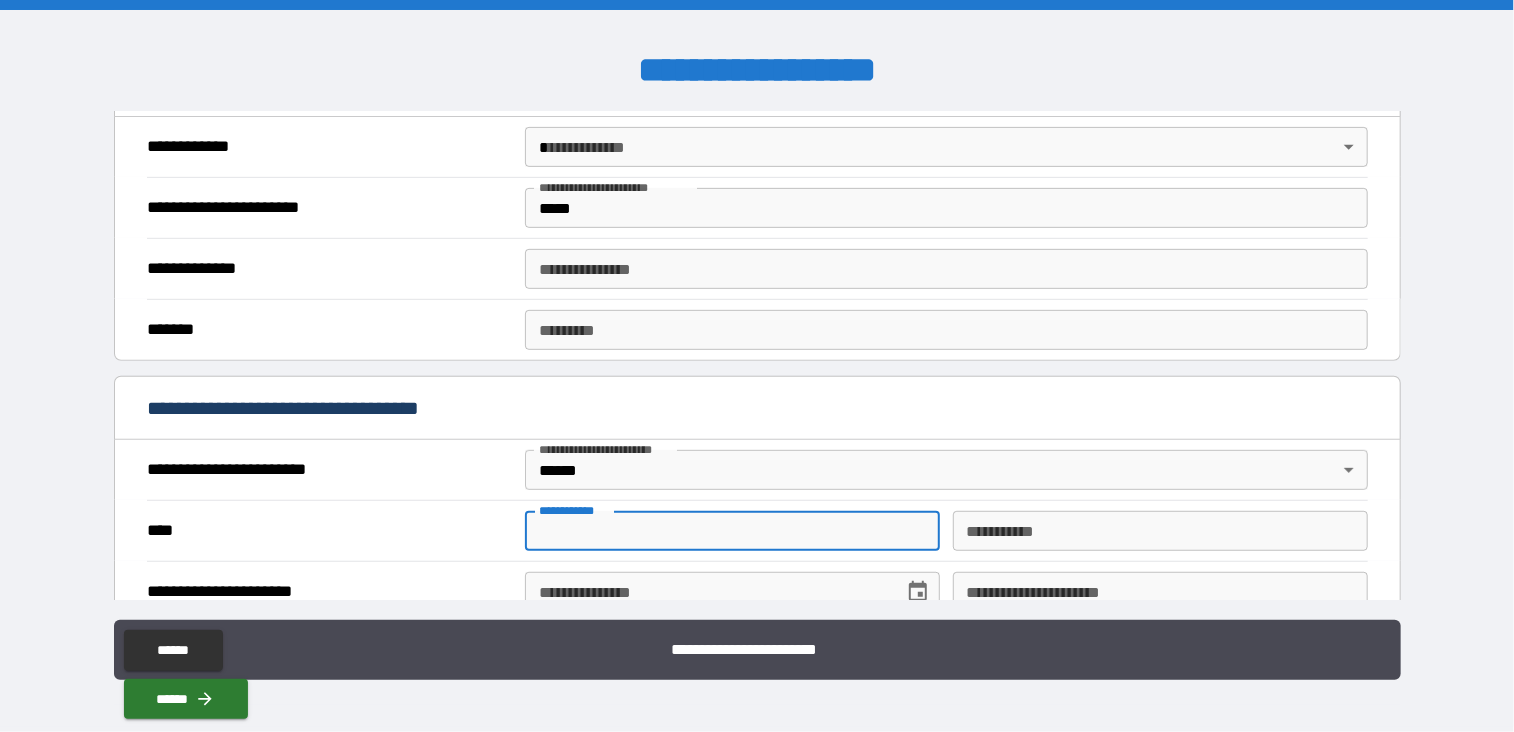 click on "**********" at bounding box center [732, 531] 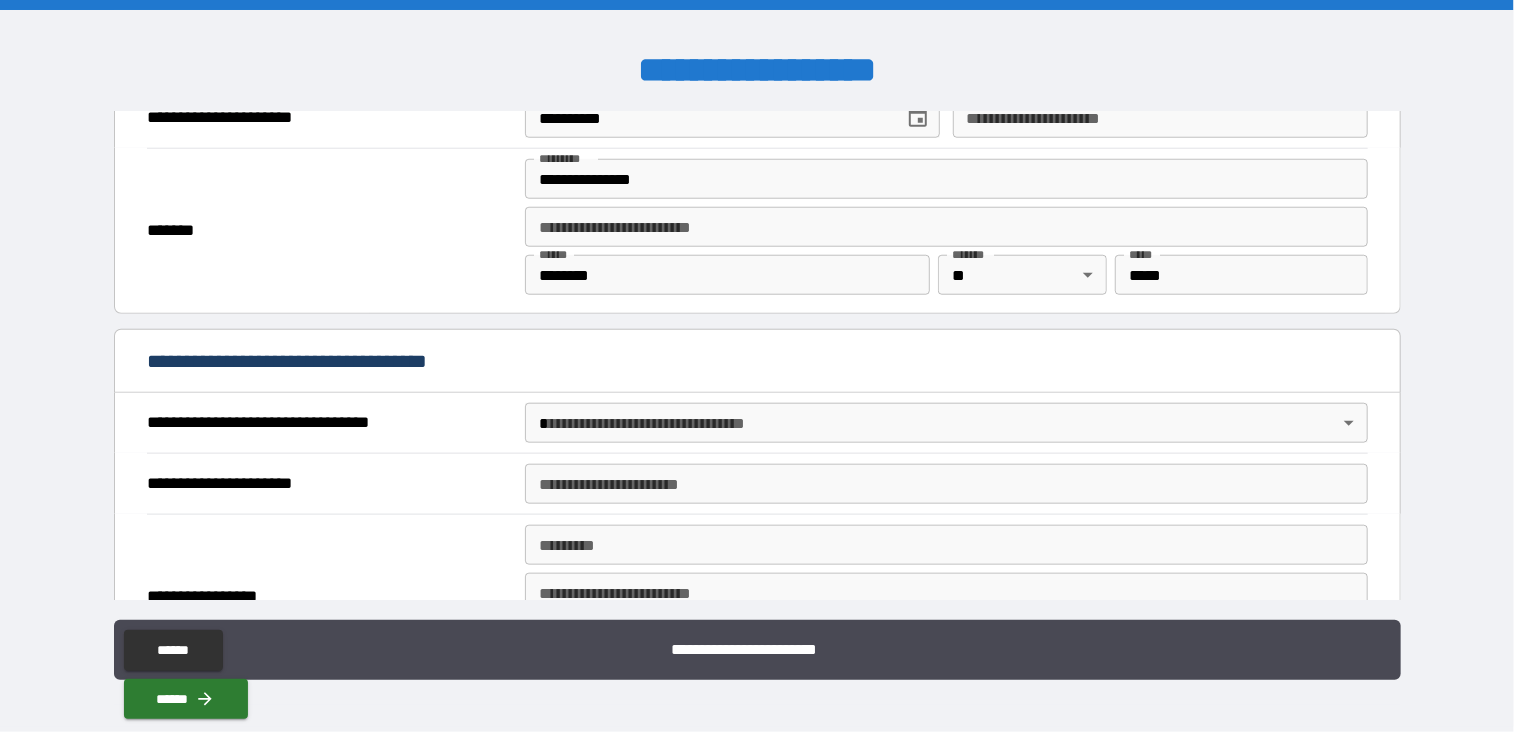 scroll, scrollTop: 927, scrollLeft: 0, axis: vertical 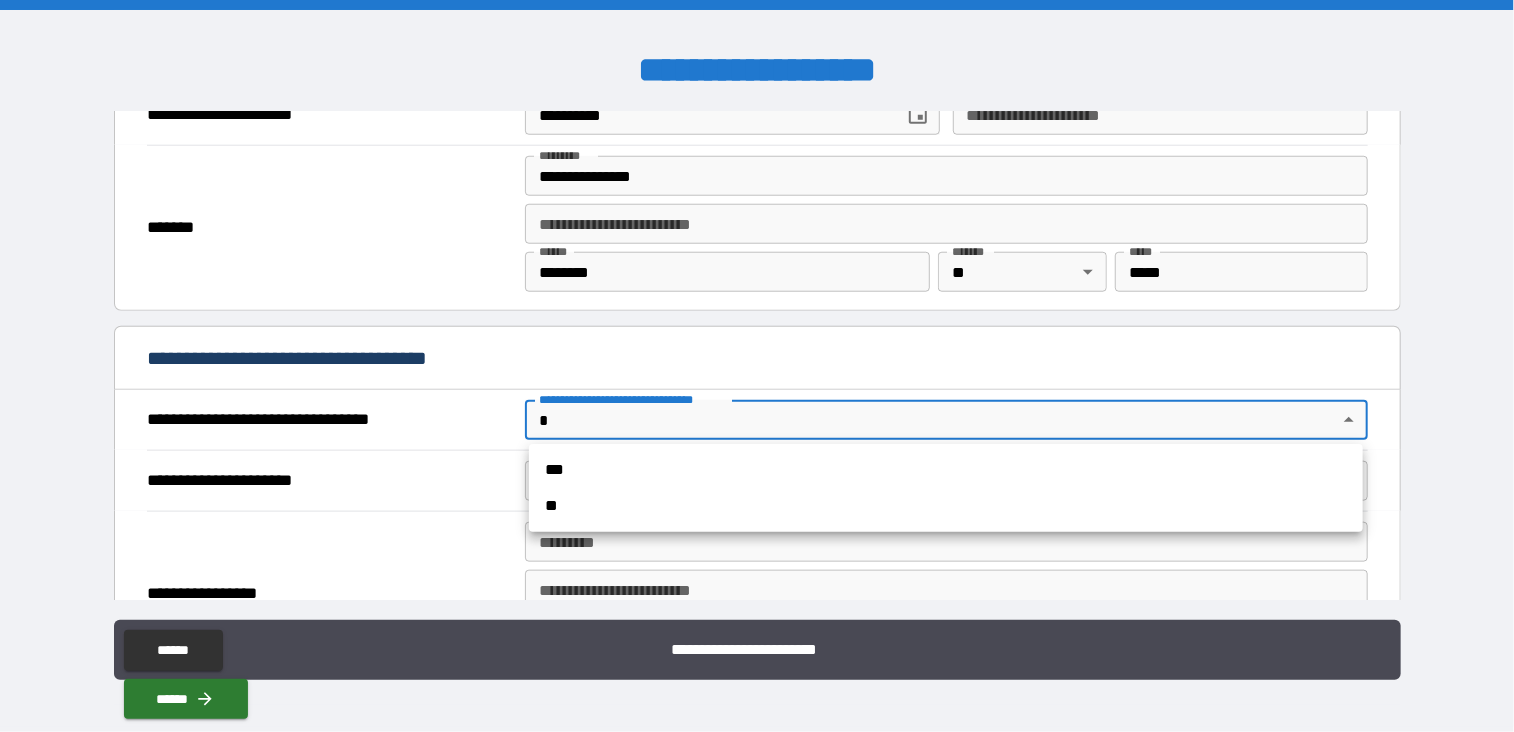 click on "**********" at bounding box center (757, 366) 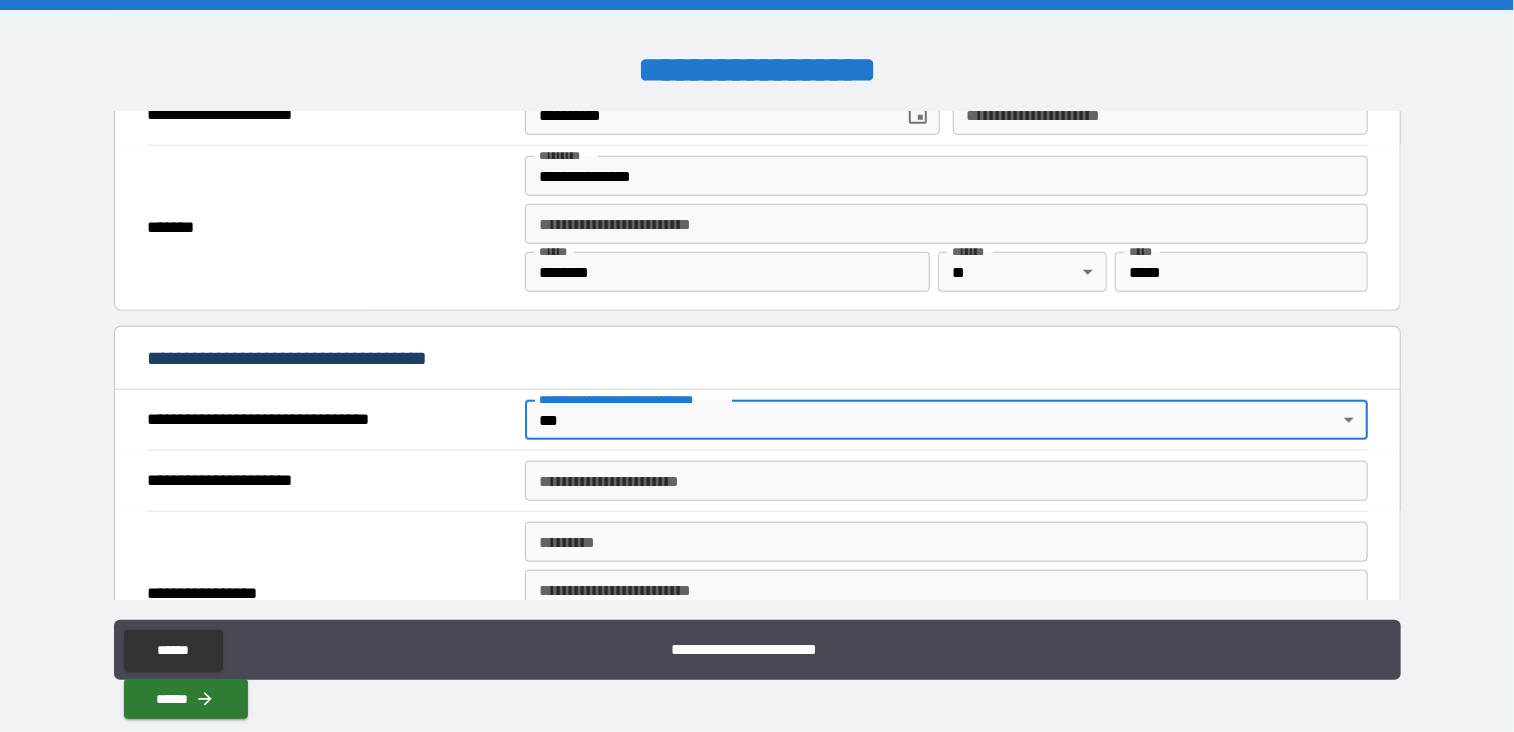 click on "**********" at bounding box center [946, 481] 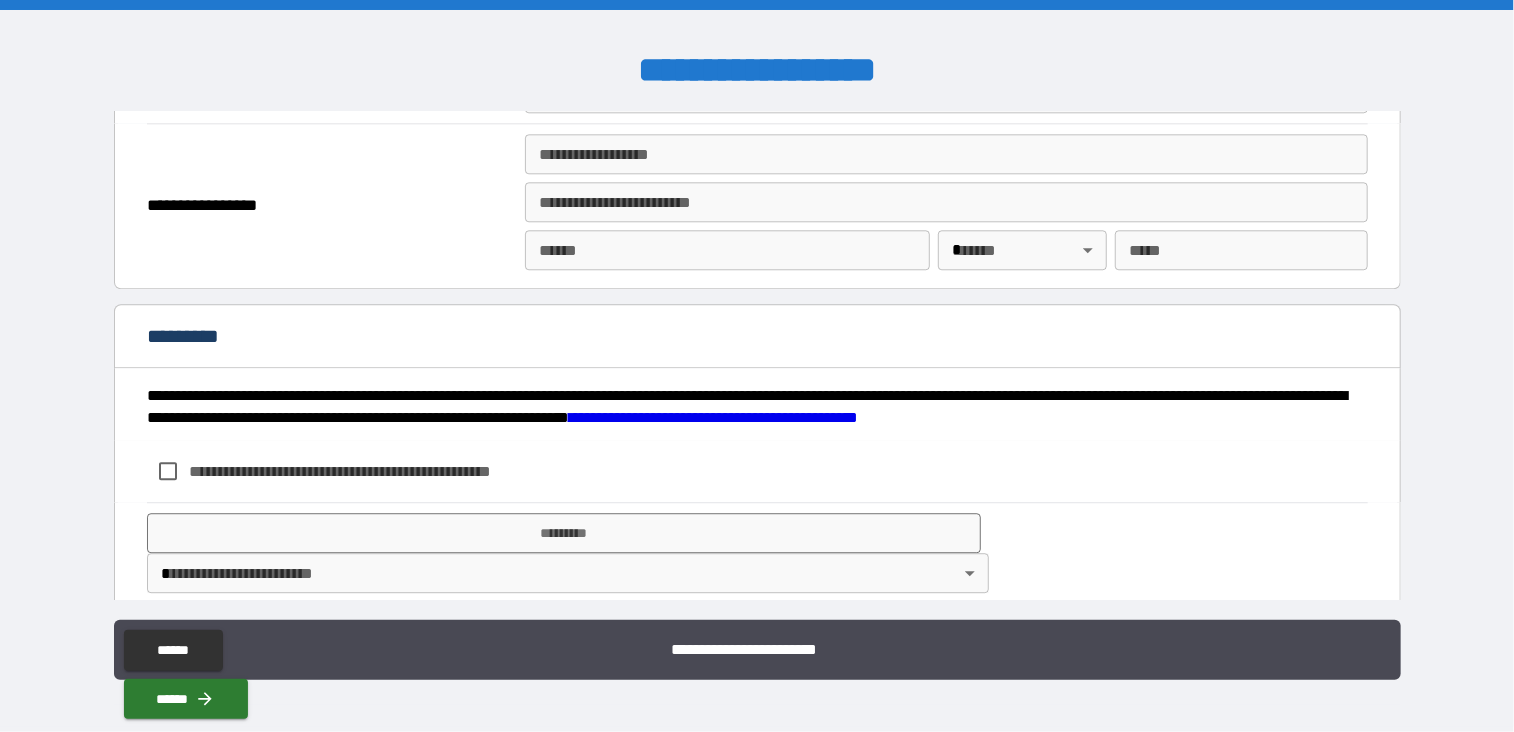 scroll, scrollTop: 2526, scrollLeft: 0, axis: vertical 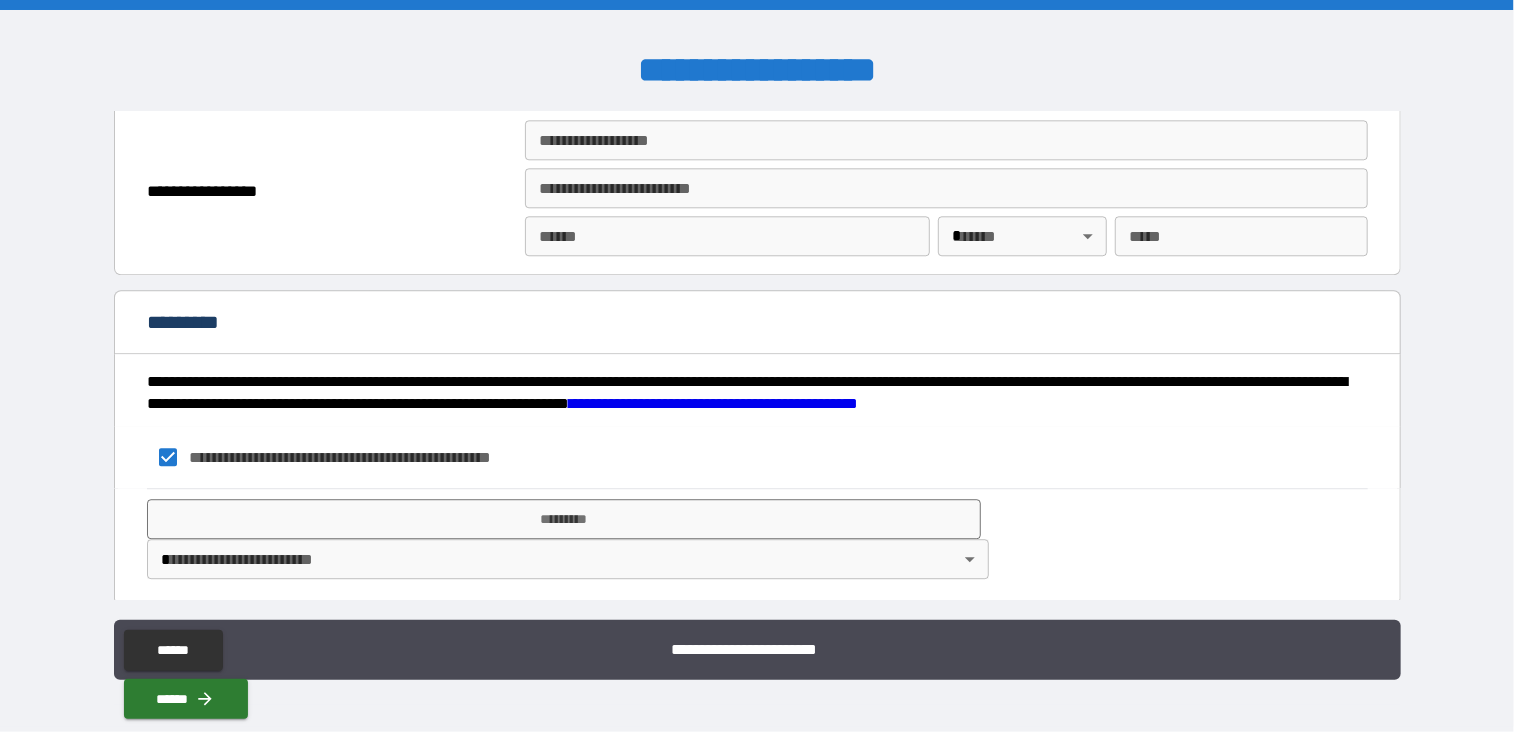 click on "**********" at bounding box center [757, 366] 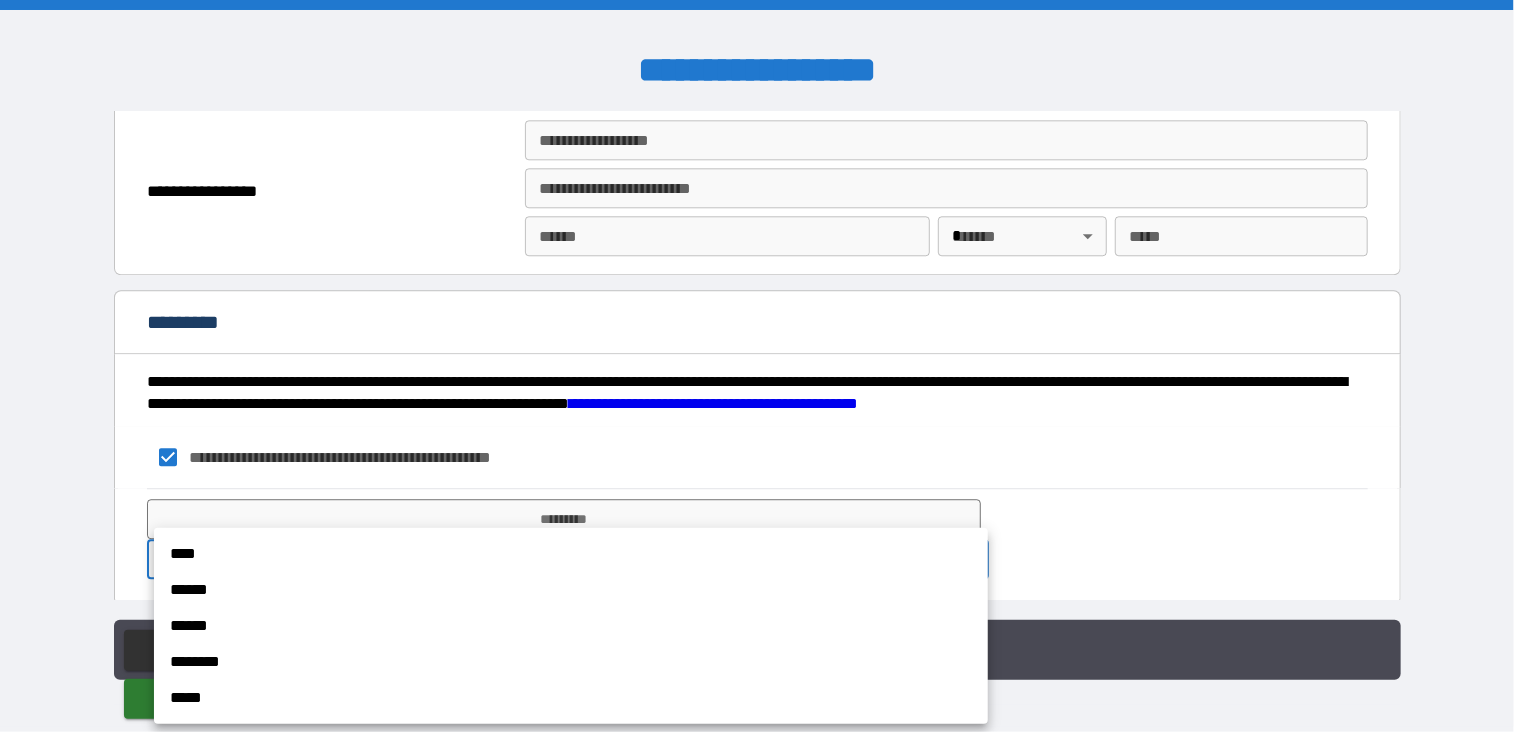 click on "****" at bounding box center [571, 554] 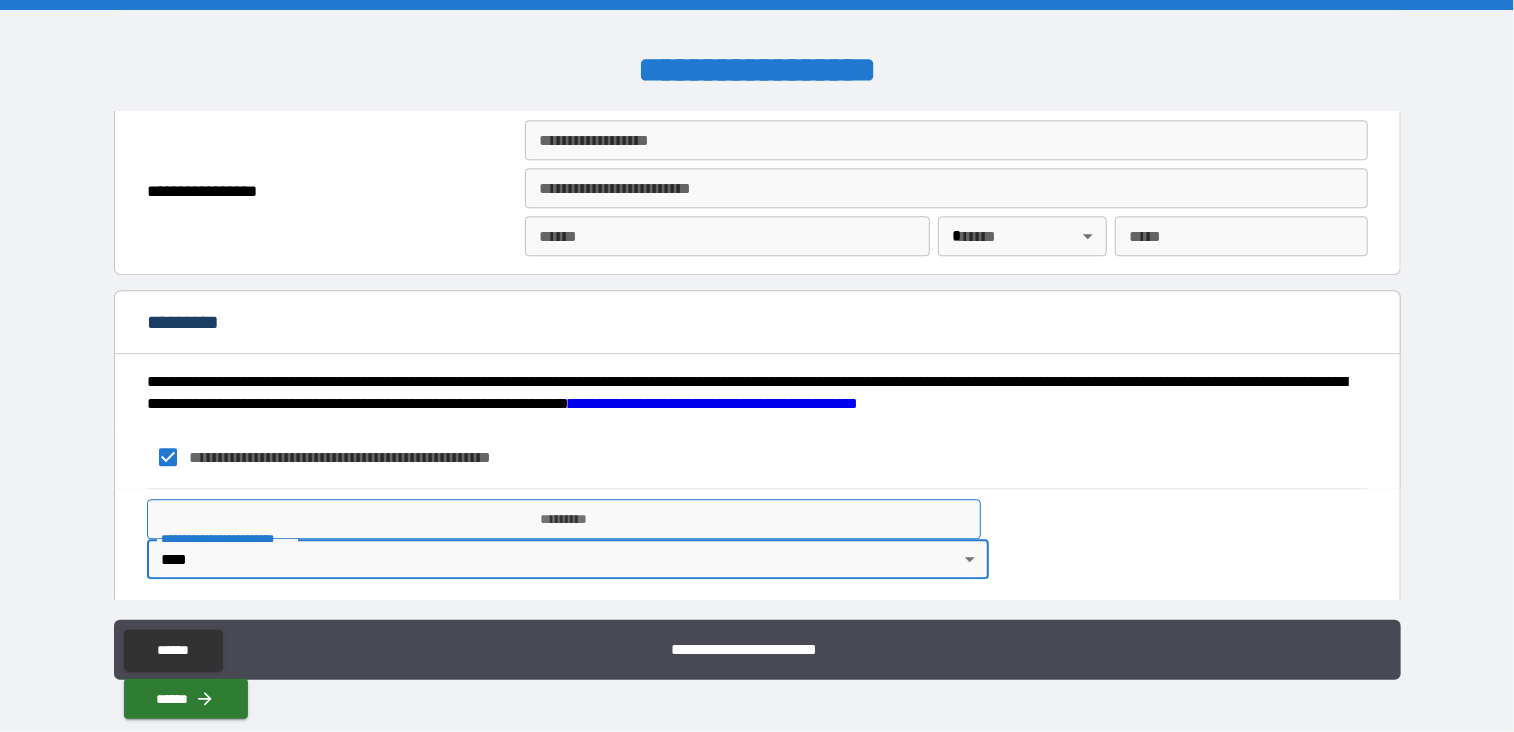 click on "*********" at bounding box center [564, 519] 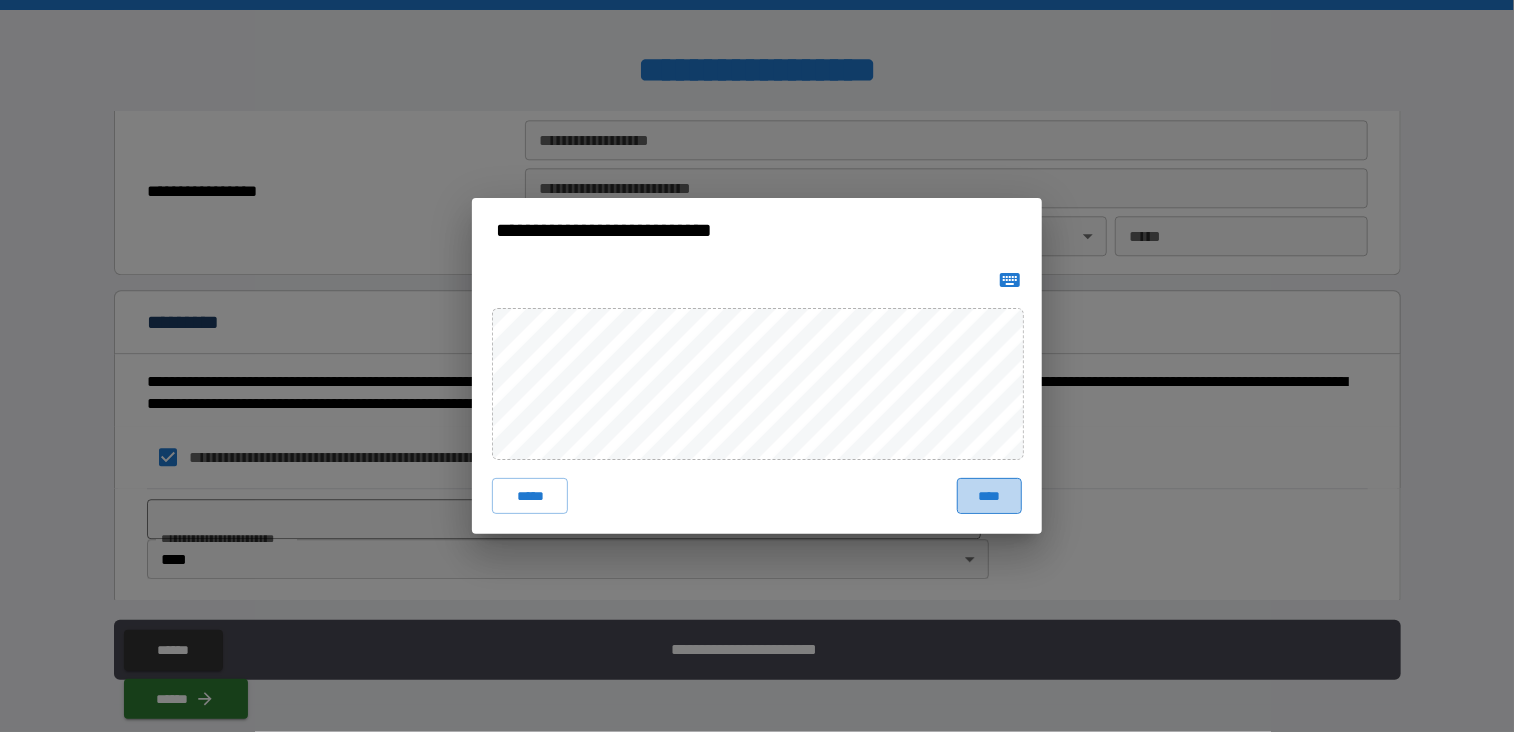 click on "****" at bounding box center [989, 496] 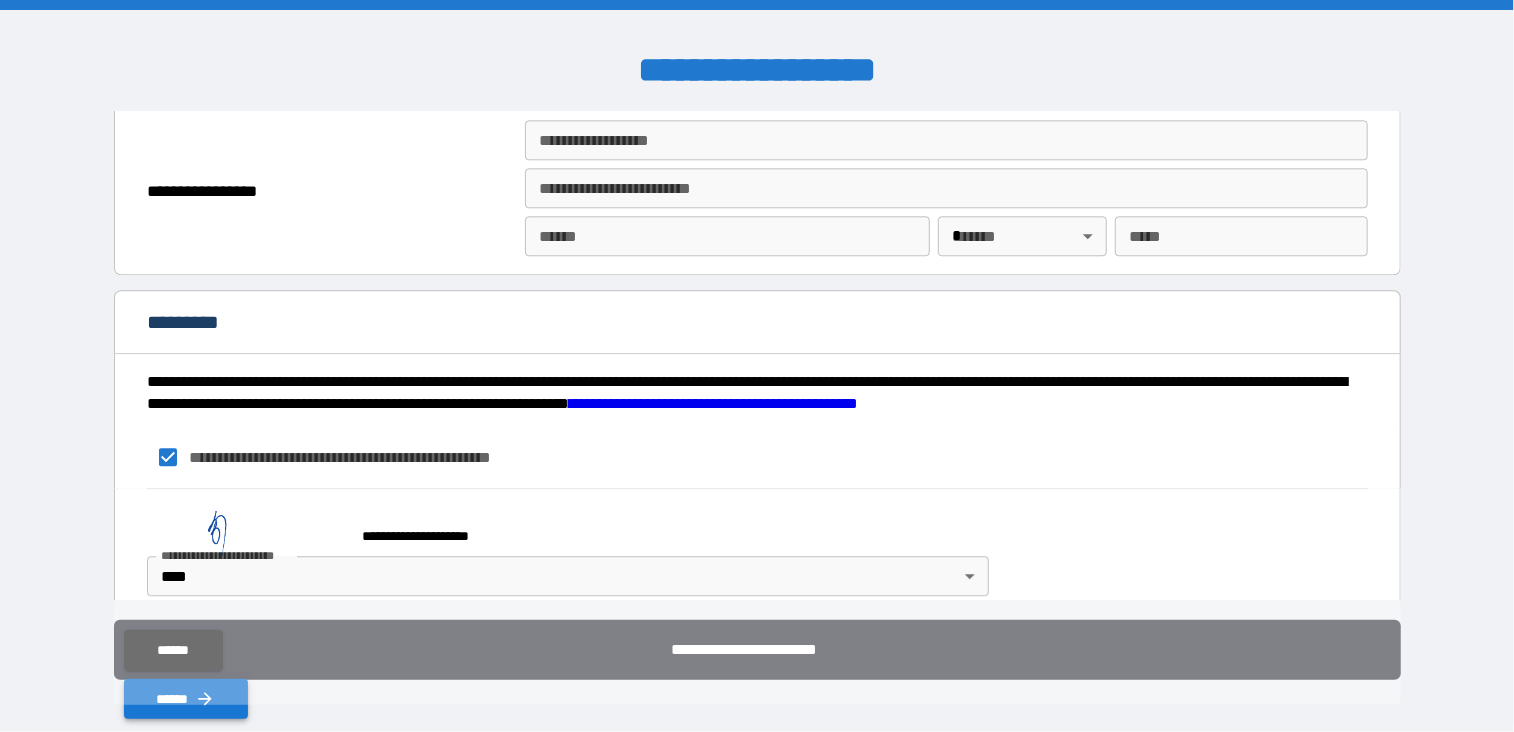 click on "******" at bounding box center (186, 699) 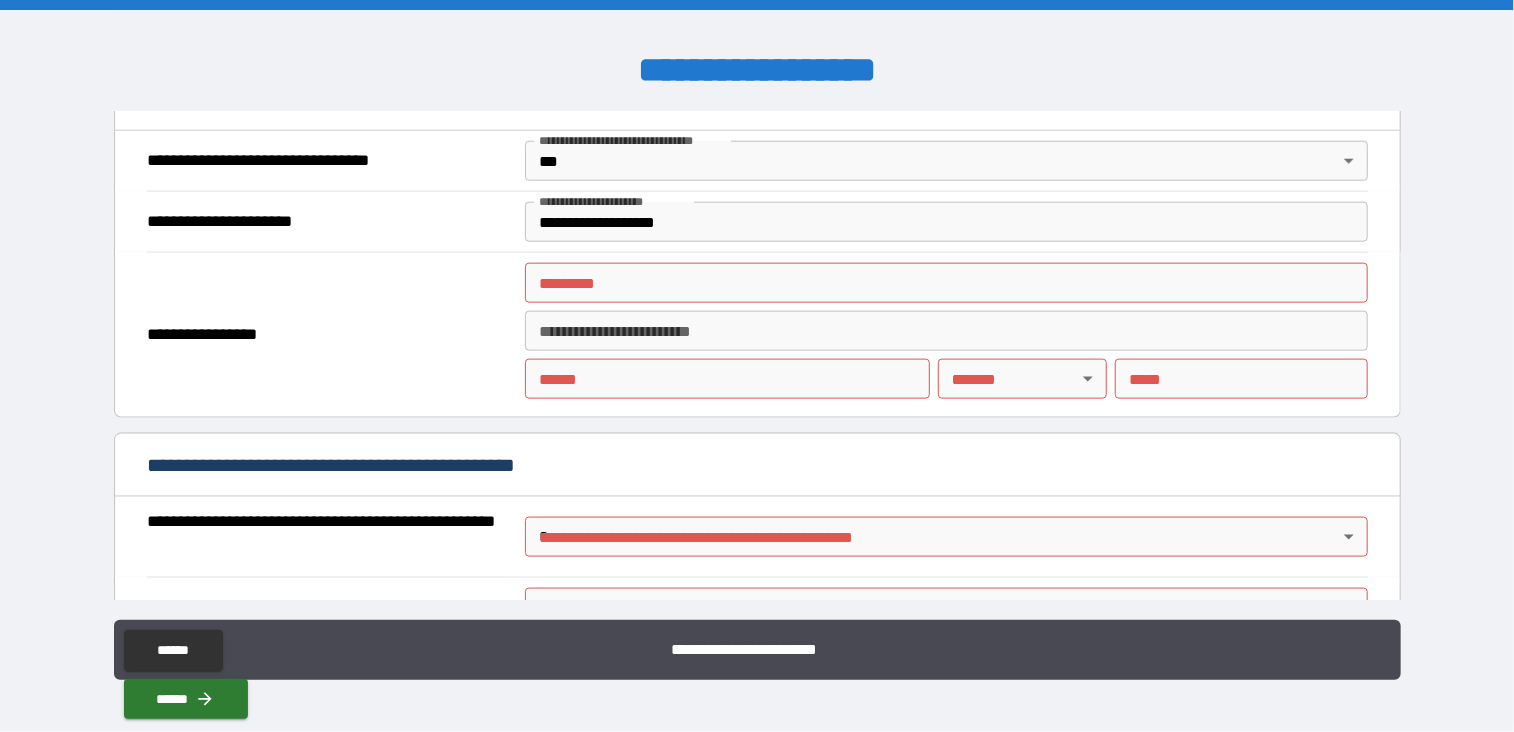 scroll, scrollTop: 1187, scrollLeft: 0, axis: vertical 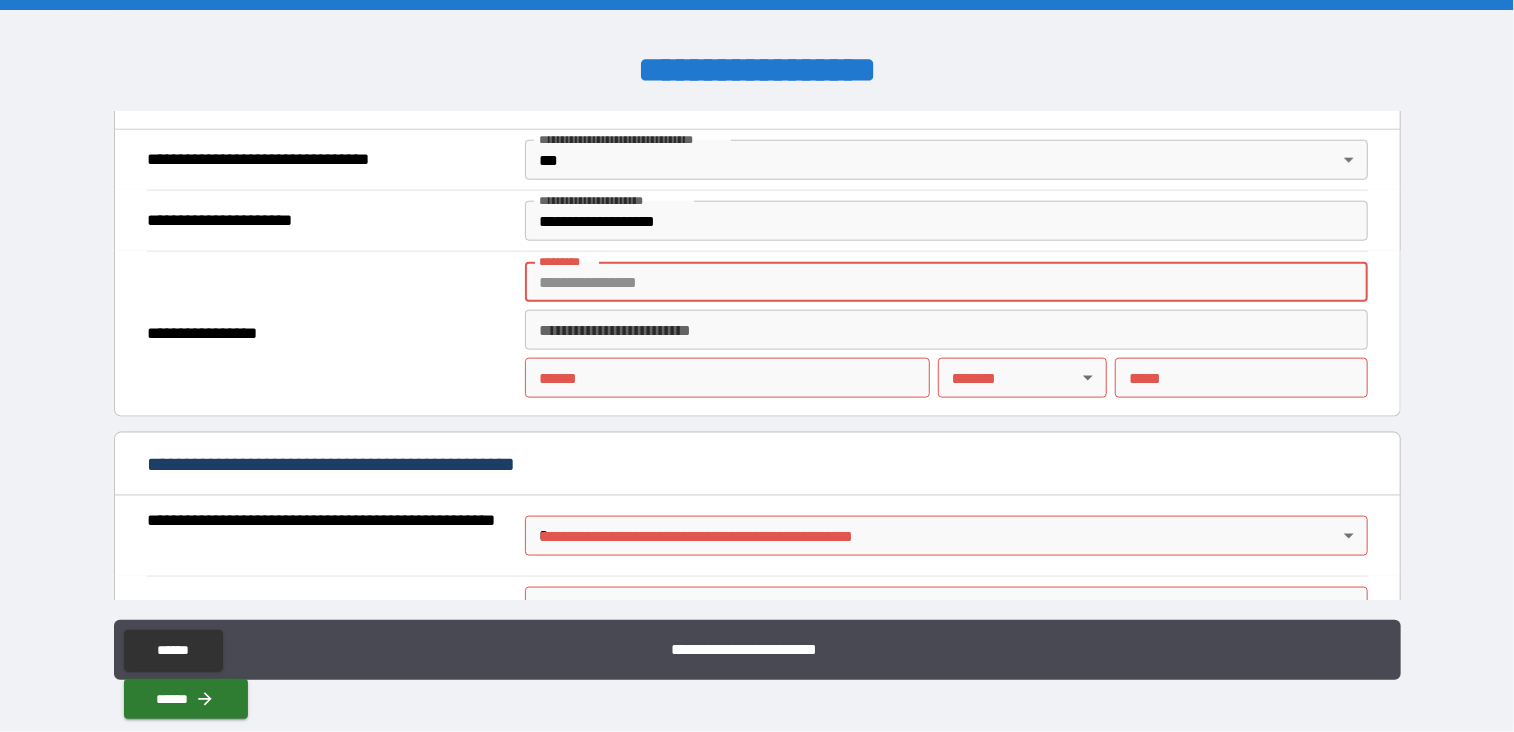 click on "*******   *" at bounding box center (946, 282) 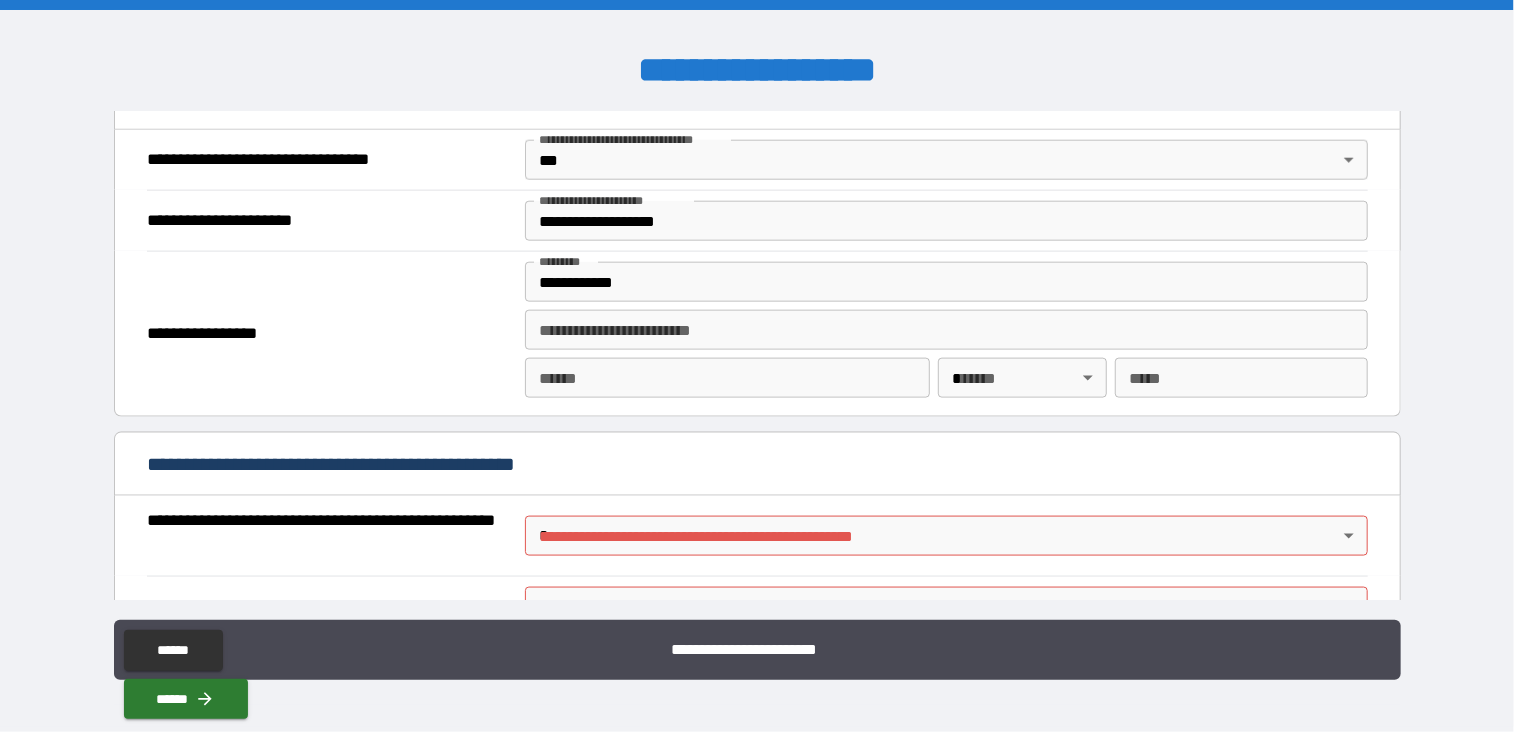 click on "****   *" at bounding box center (727, 378) 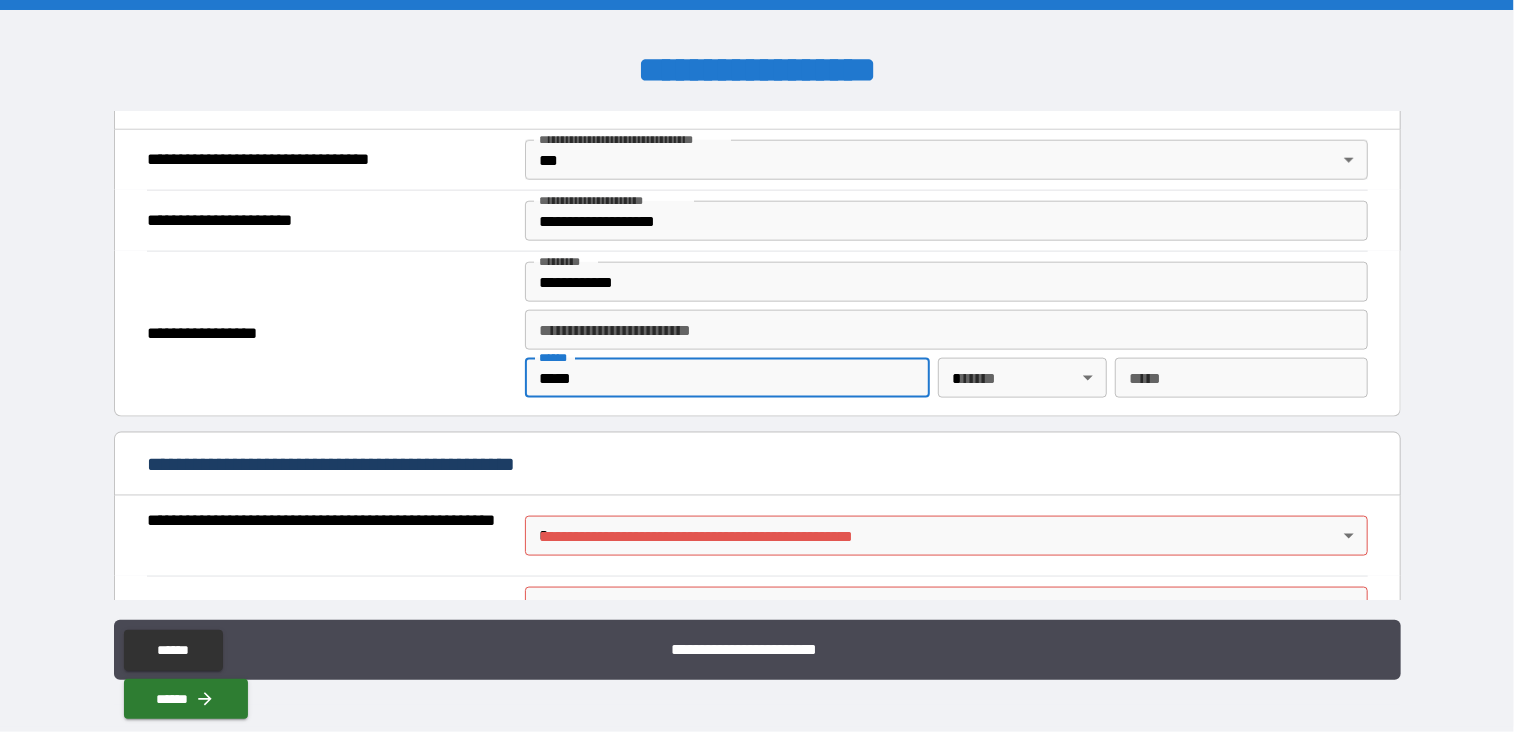 click on "**********" at bounding box center [757, 366] 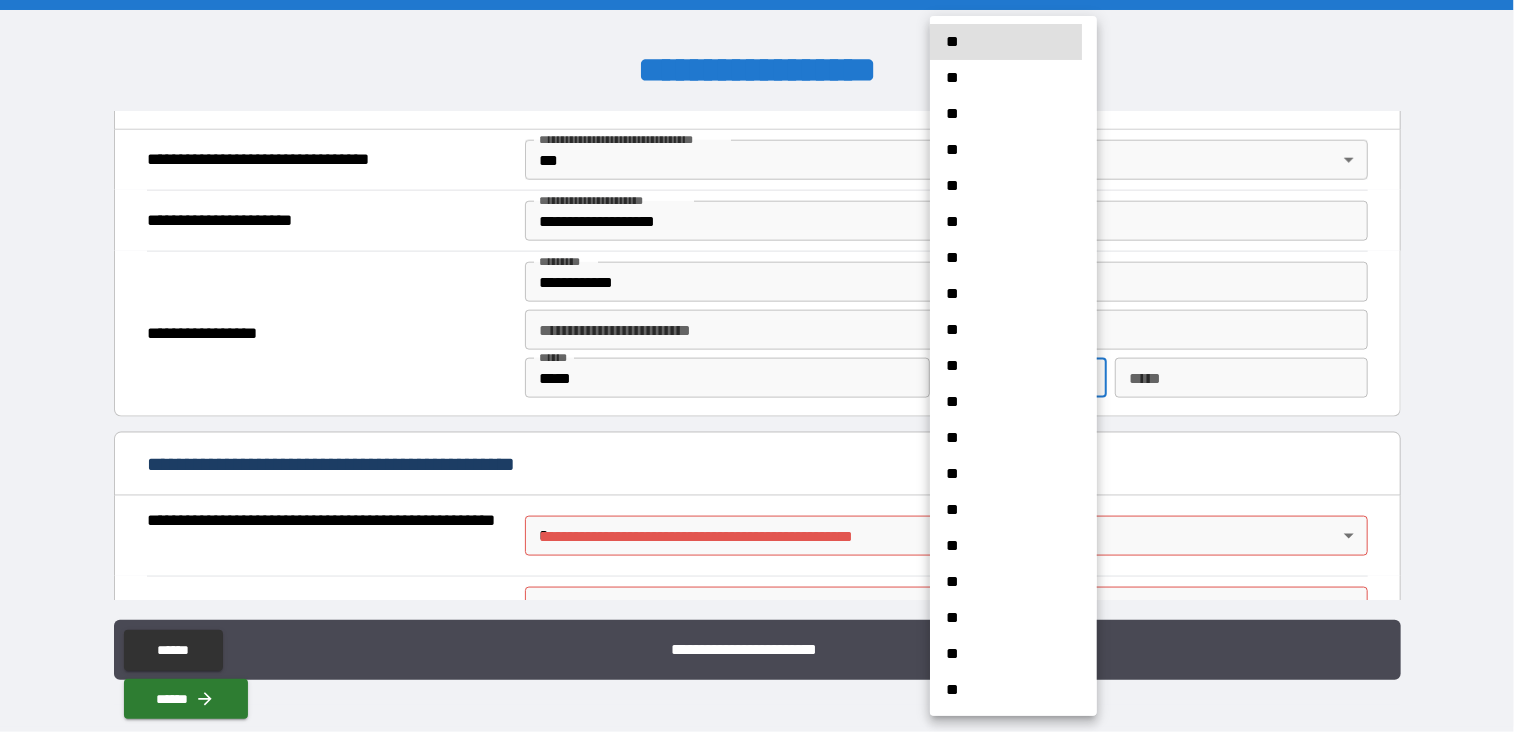 click on "**" at bounding box center (1006, 618) 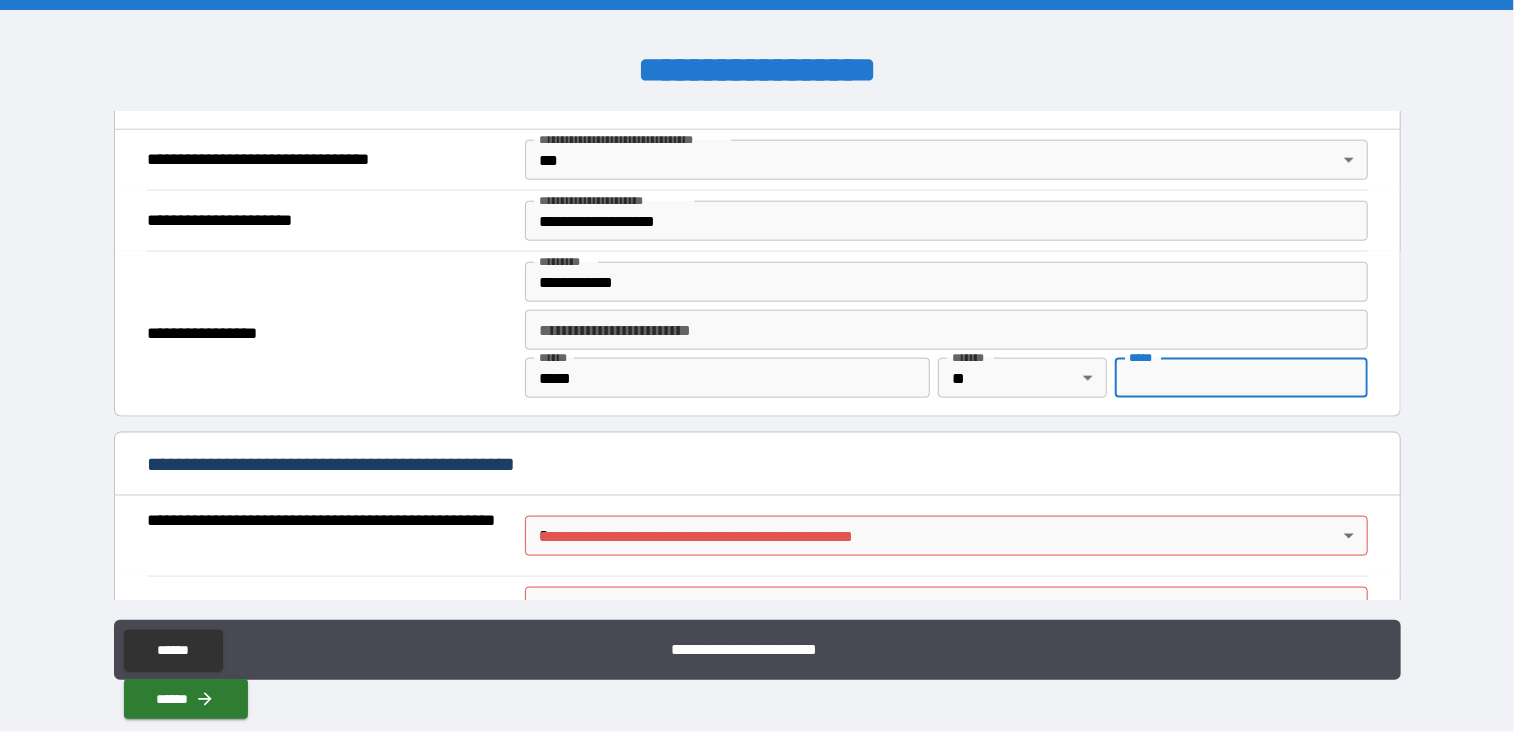 click on "***   *" at bounding box center [1241, 378] 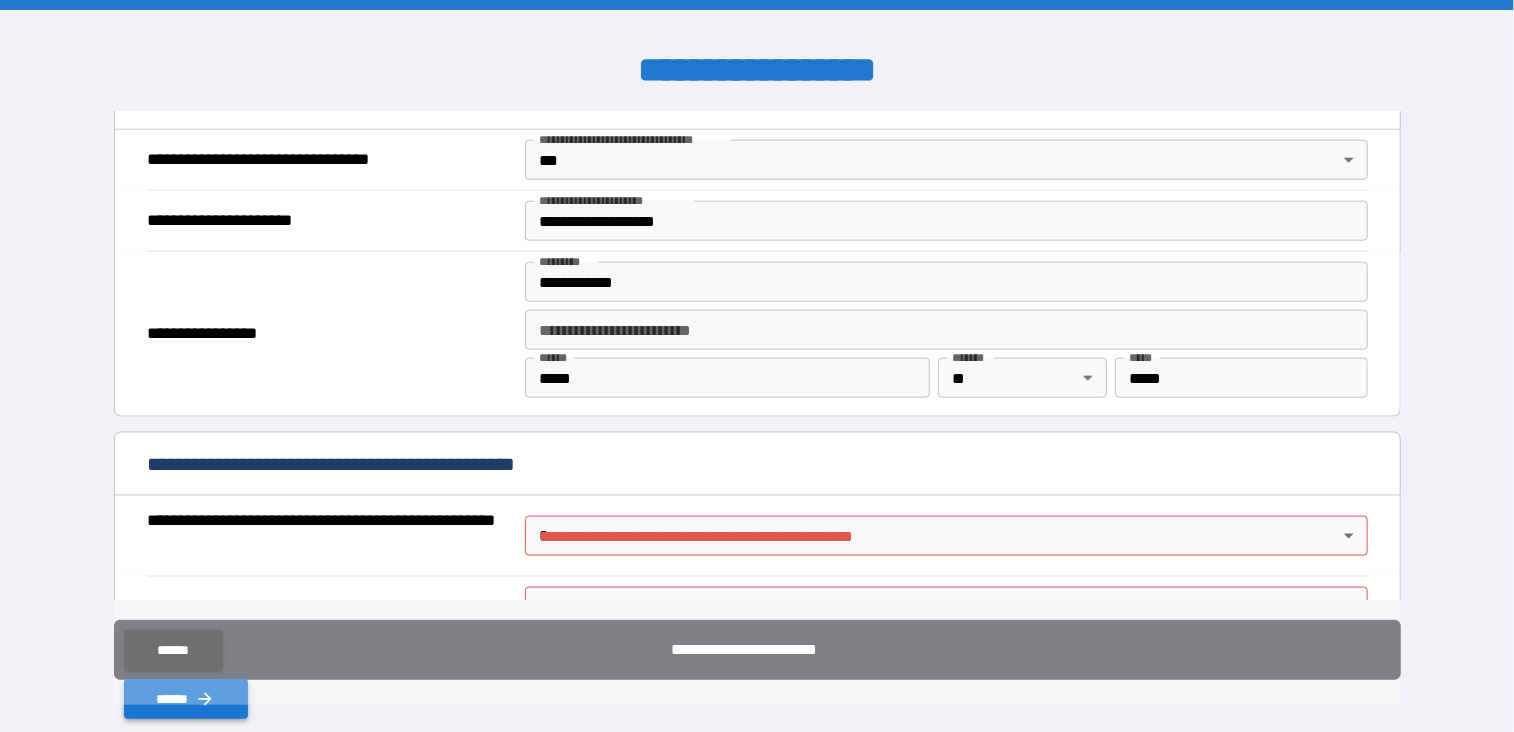 click on "******" at bounding box center (186, 699) 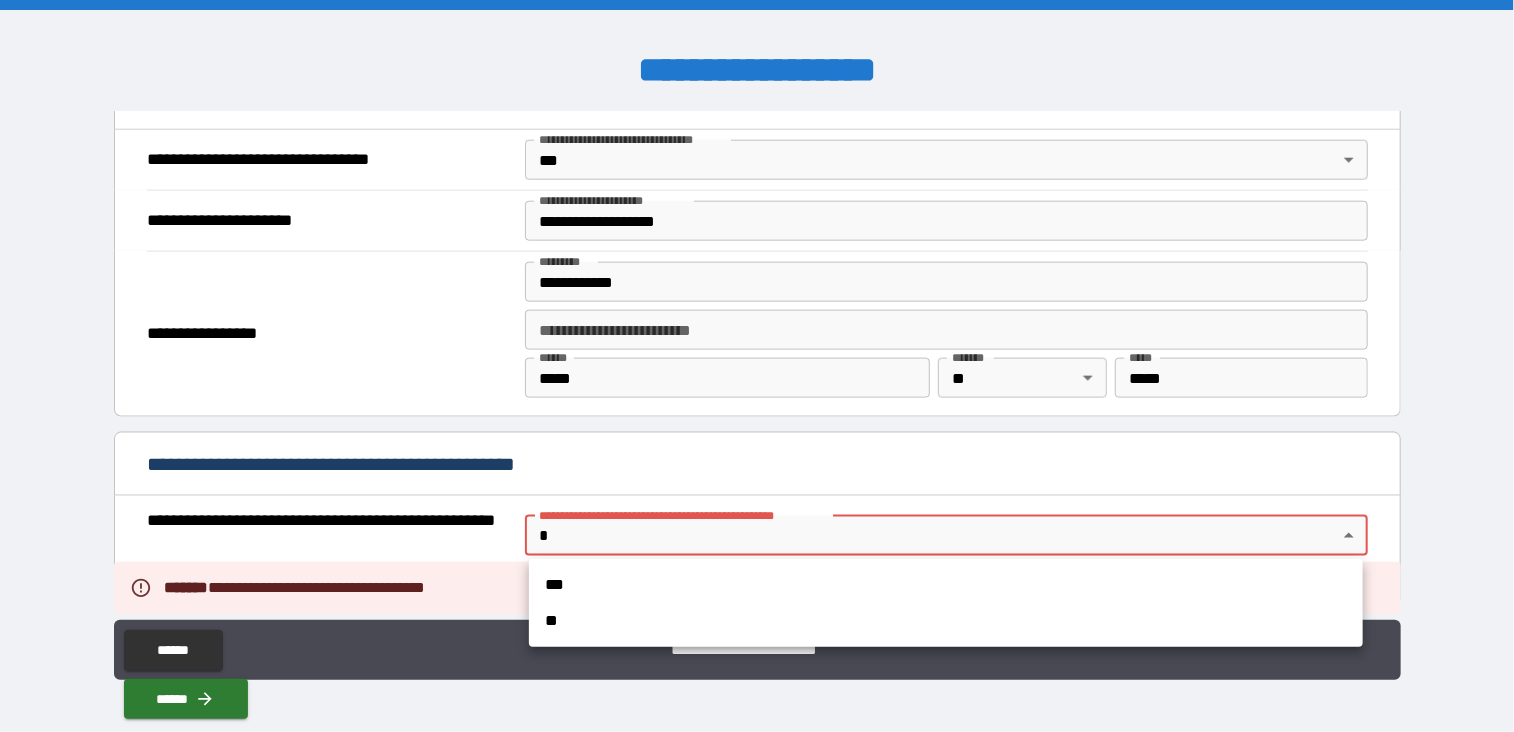 click on "**********" at bounding box center [757, 366] 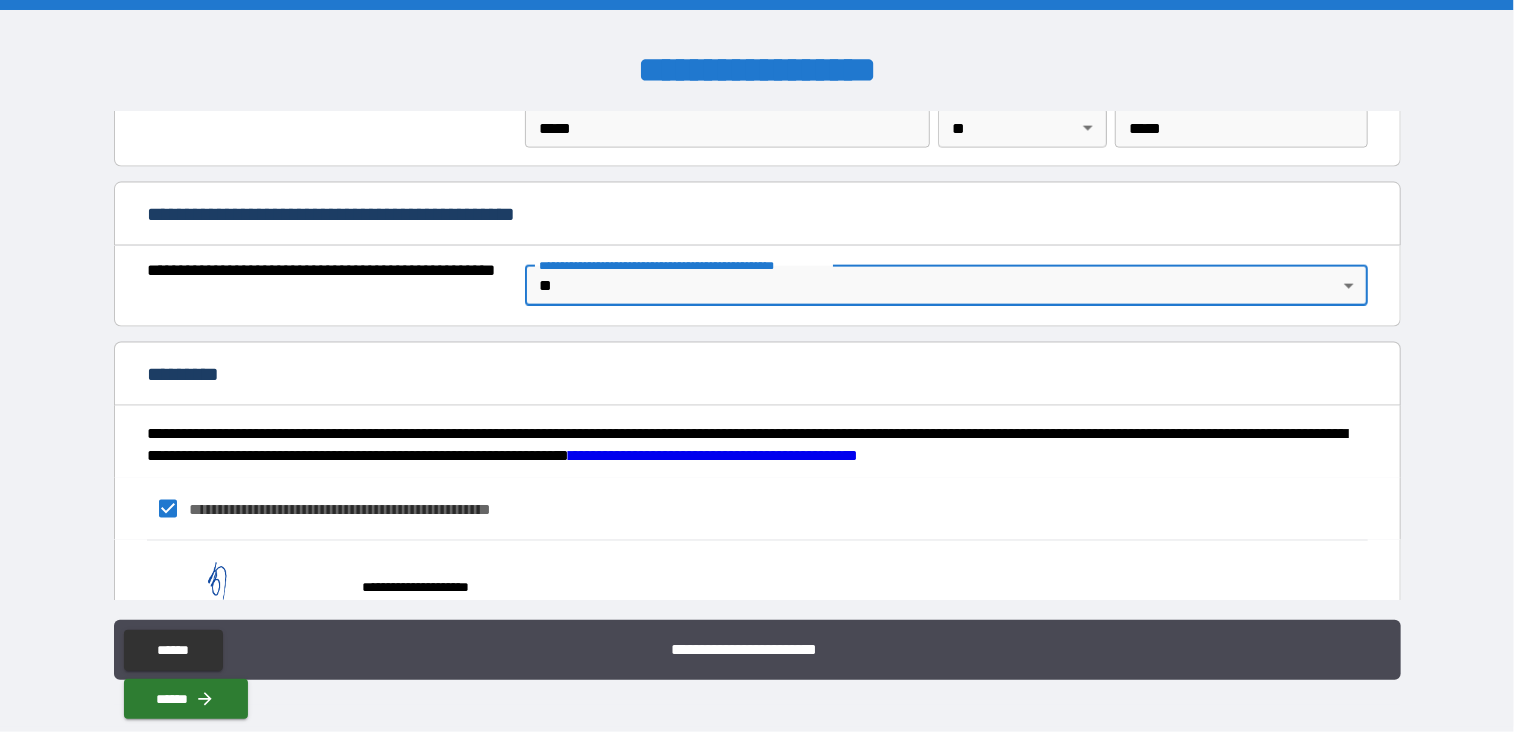 scroll, scrollTop: 1509, scrollLeft: 0, axis: vertical 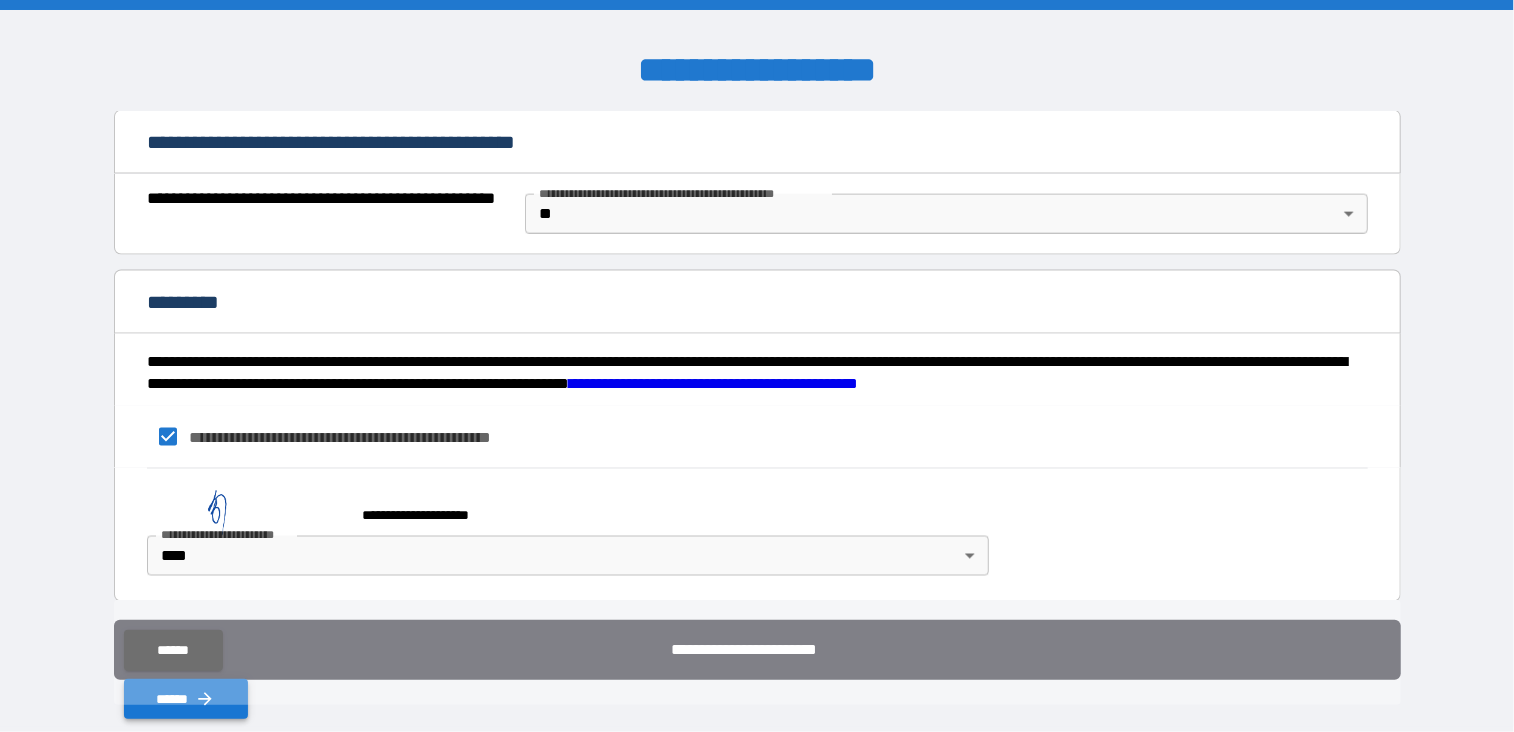 click on "******" at bounding box center [186, 699] 